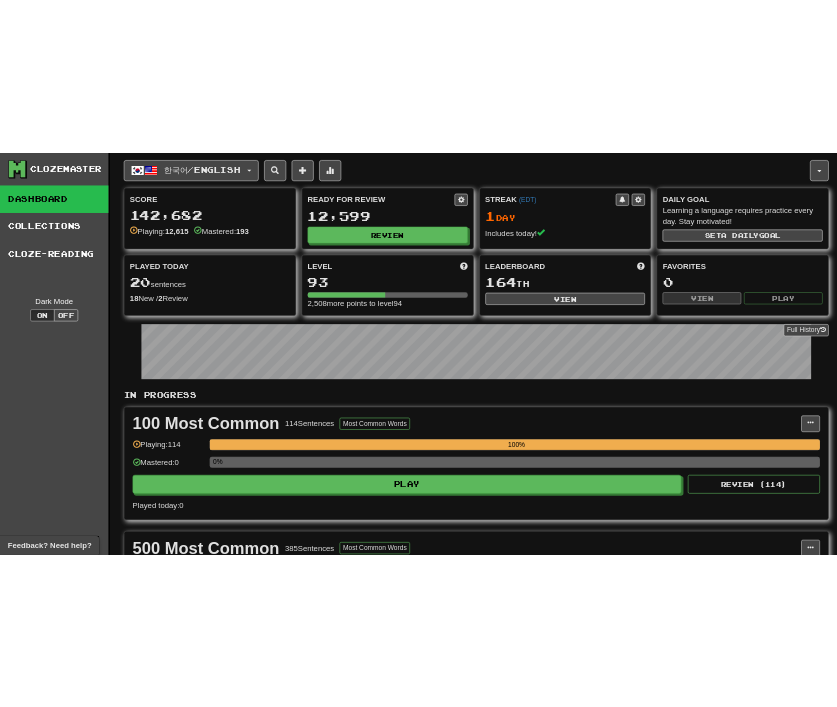 scroll, scrollTop: 1300, scrollLeft: 0, axis: vertical 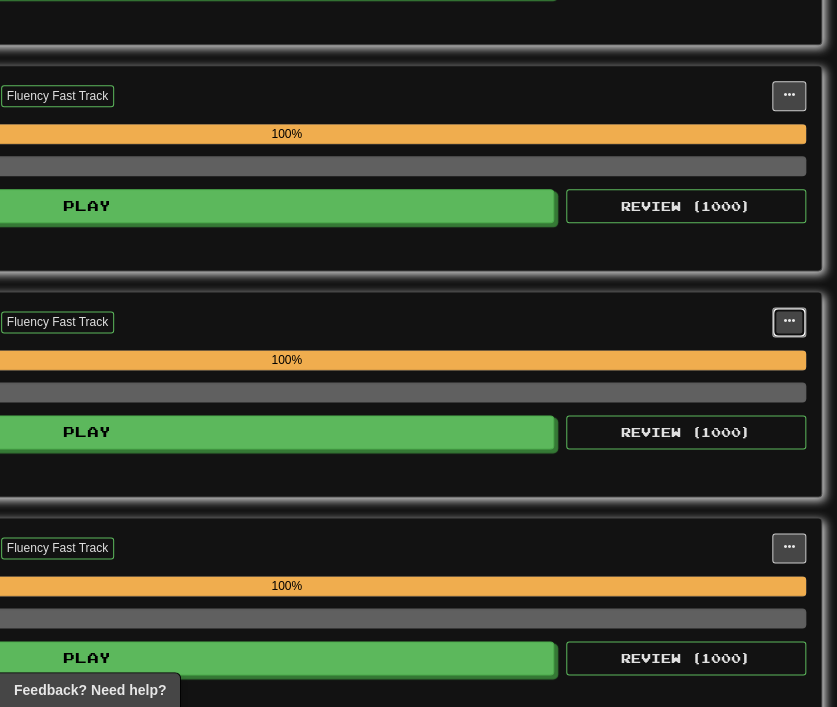 click at bounding box center [789, 322] 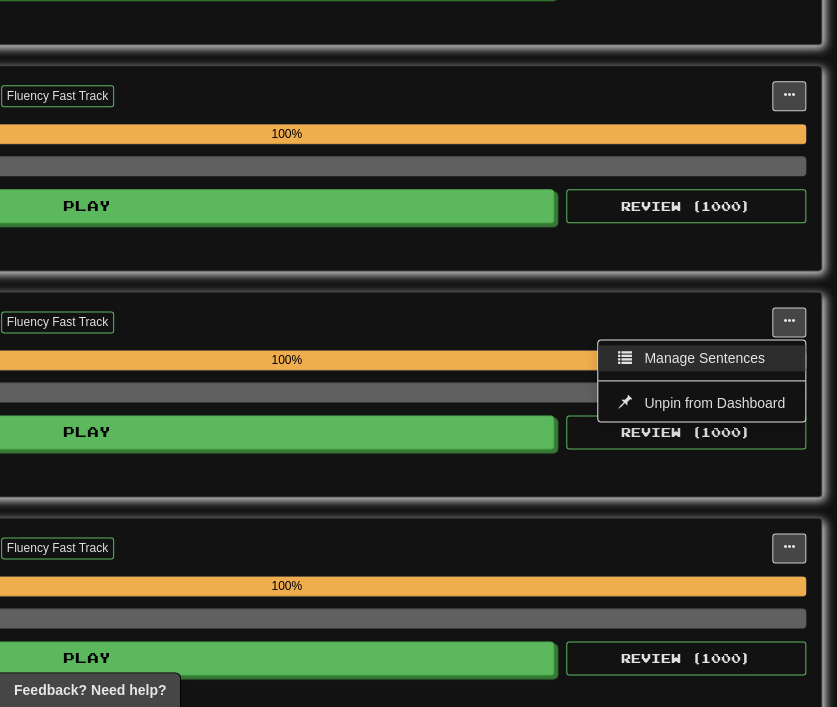 click on "Manage Sentences" at bounding box center [704, 358] 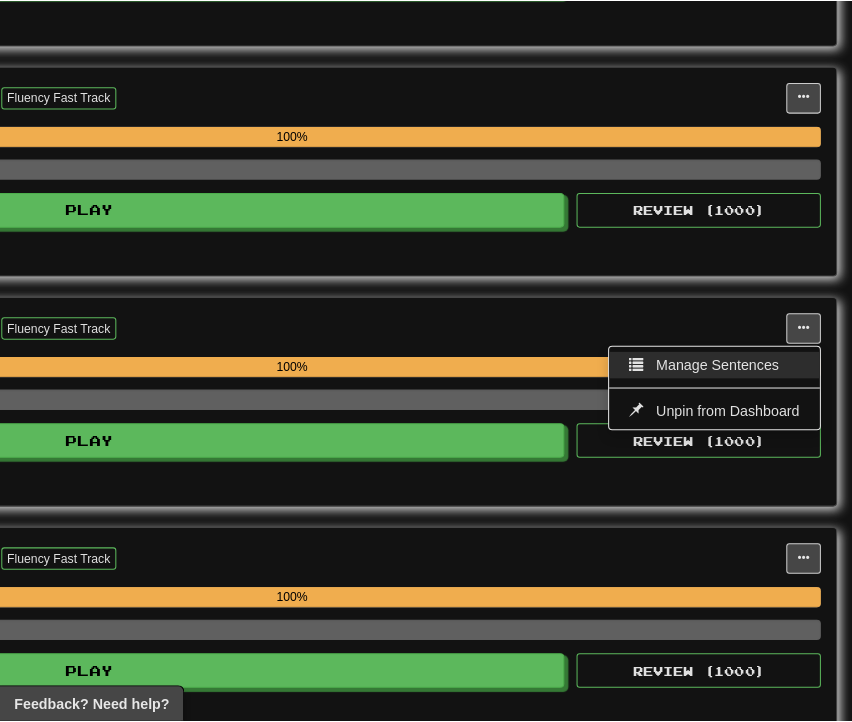 scroll, scrollTop: 1300, scrollLeft: 604, axis: both 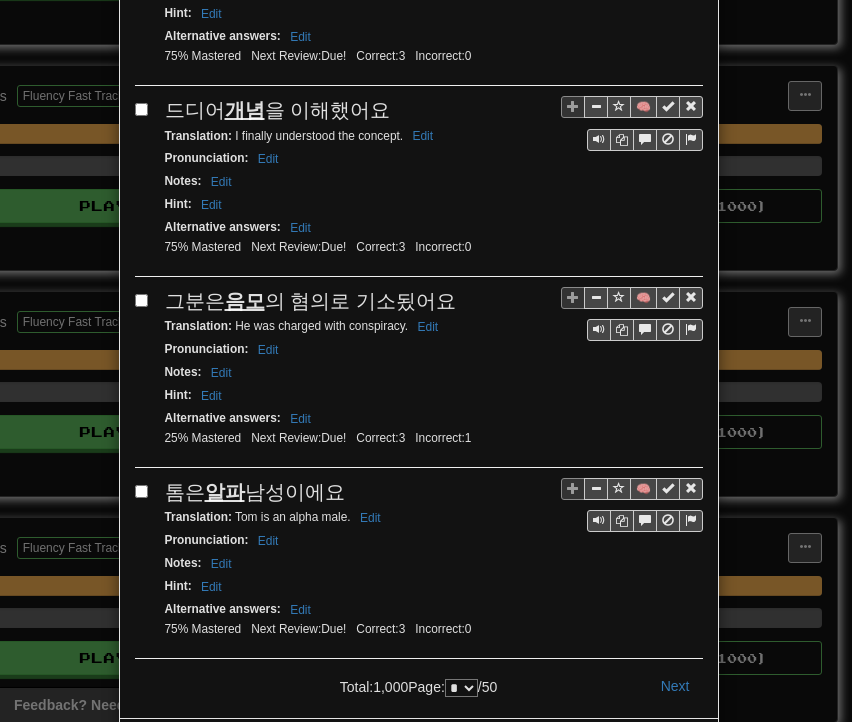 click on "Total:  1,000  Page:  * * * * * * * * * ** ** ** ** ** ** ** ** ** ** ** ** ** ** ** ** ** ** ** ** ** ** ** ** ** ** ** ** ** ** ** ** ** ** ** ** ** ** ** ** **  /  50" at bounding box center (418, 683) 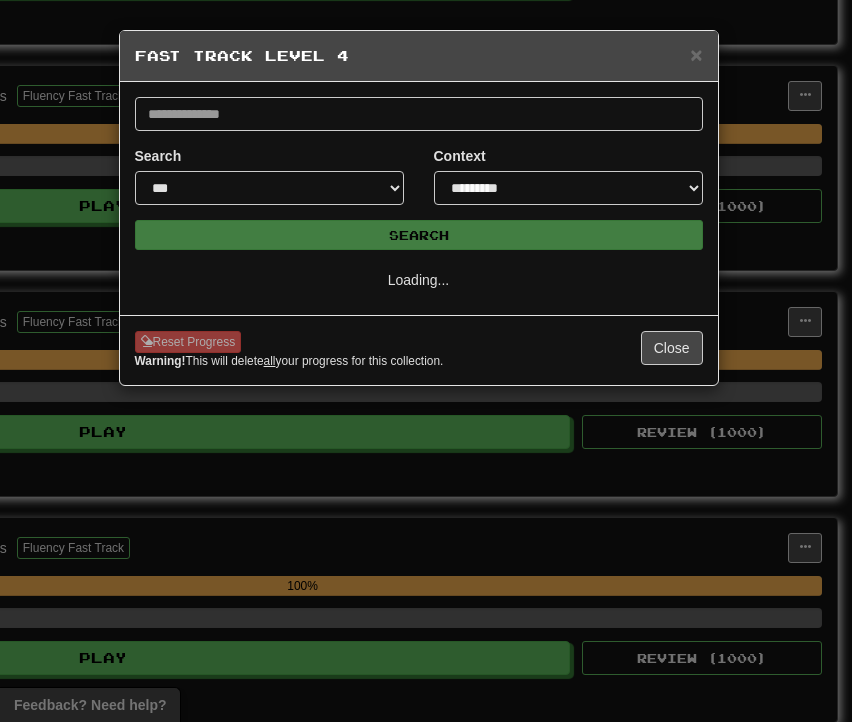 scroll, scrollTop: 0, scrollLeft: 0, axis: both 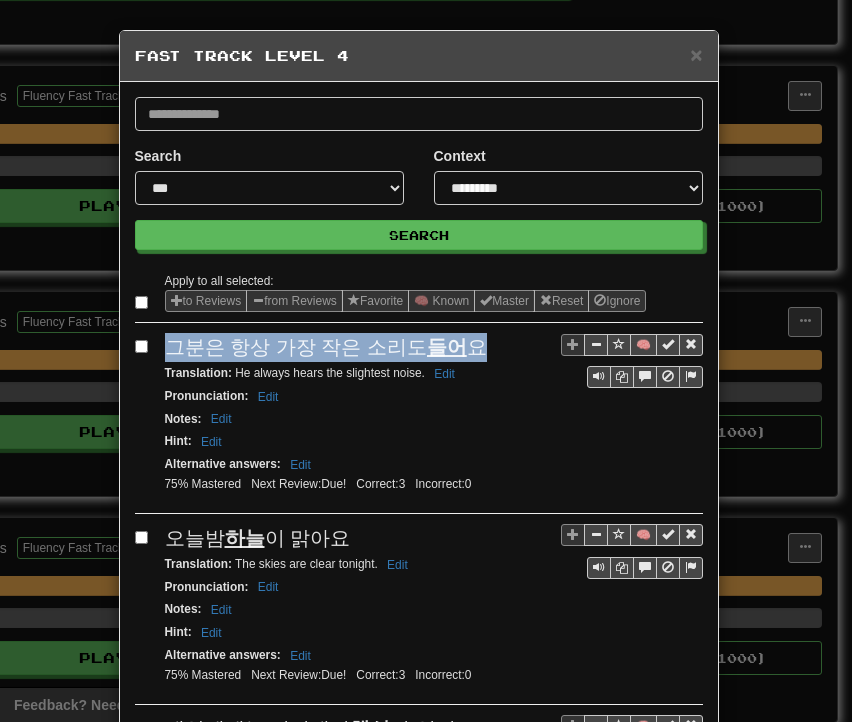 drag, startPoint x: 160, startPoint y: 349, endPoint x: 472, endPoint y: 339, distance: 312.16022 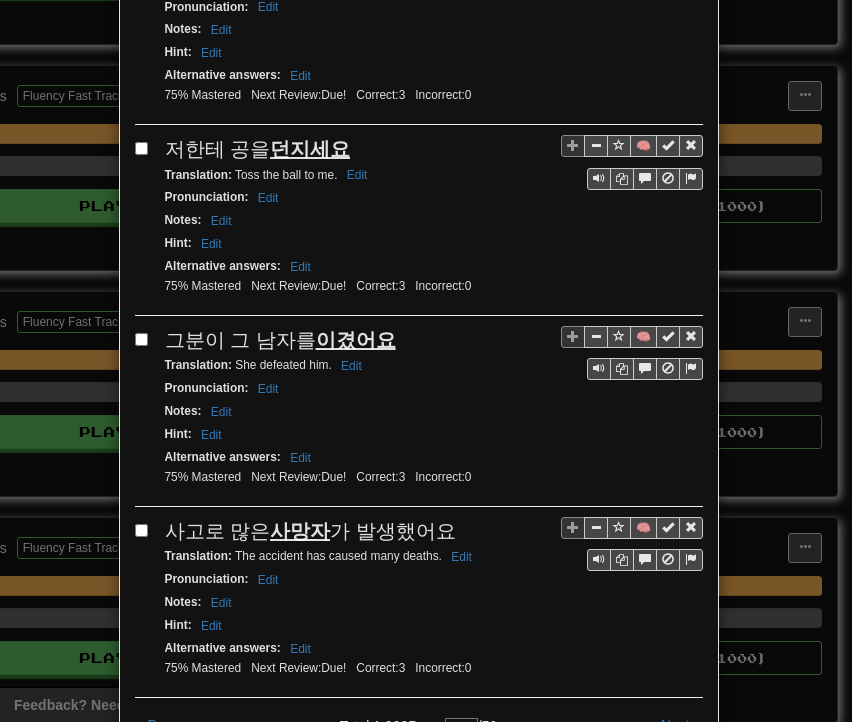 scroll, scrollTop: 3539, scrollLeft: 0, axis: vertical 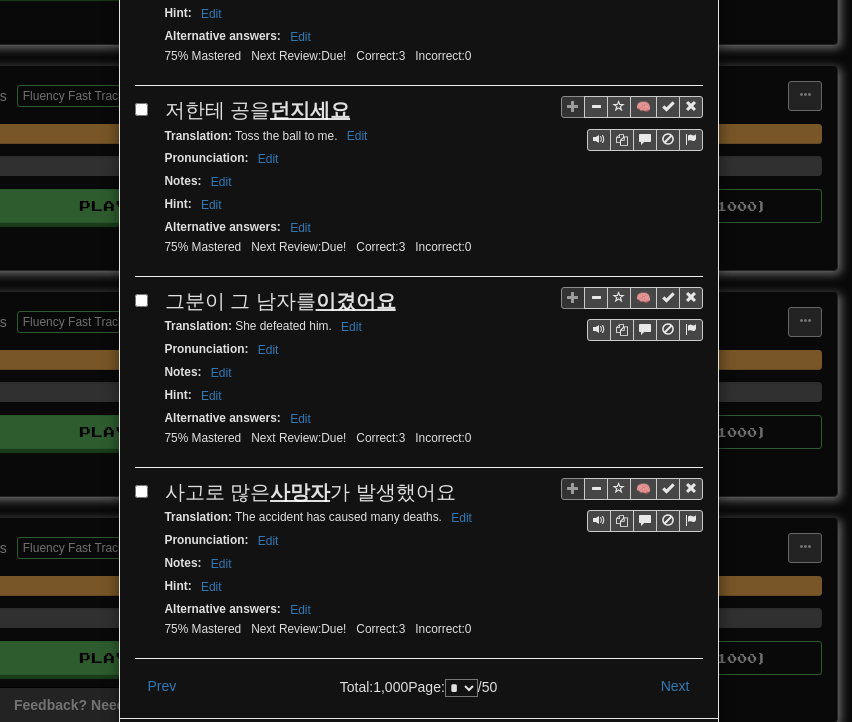 click on "* * * * * * * * * ** ** ** ** ** ** ** ** ** ** ** ** ** ** ** ** ** ** ** ** ** ** ** ** ** ** ** ** ** ** ** ** ** ** ** ** ** ** ** ** **" at bounding box center (461, 688) 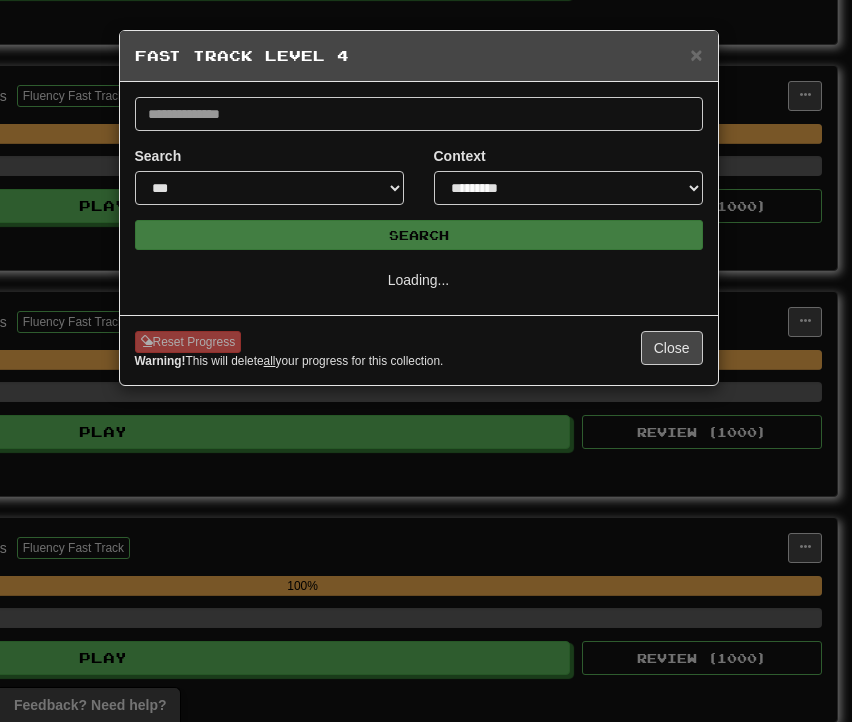 scroll, scrollTop: 0, scrollLeft: 0, axis: both 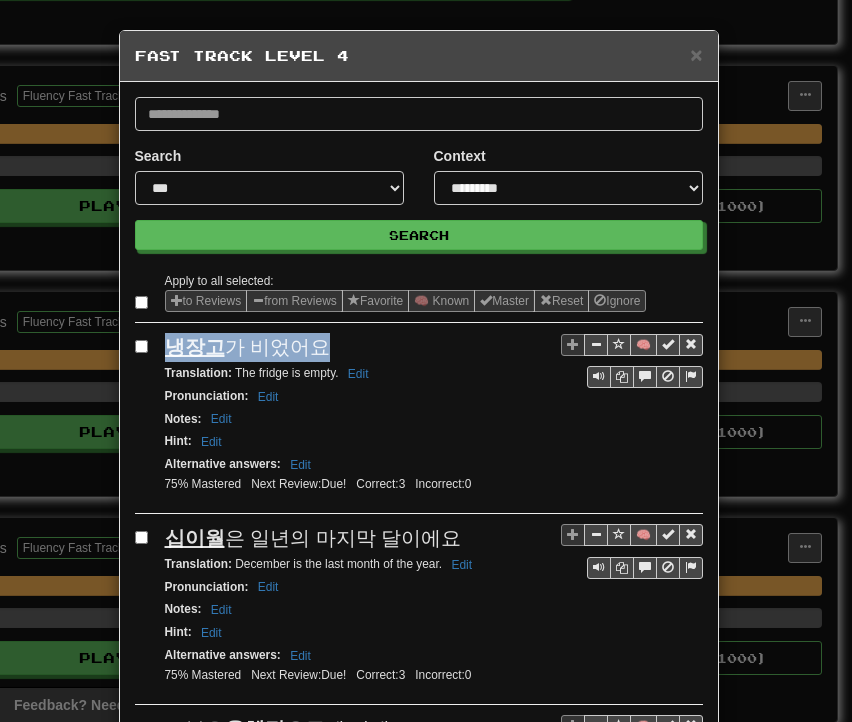 drag, startPoint x: 160, startPoint y: 345, endPoint x: 317, endPoint y: 345, distance: 157 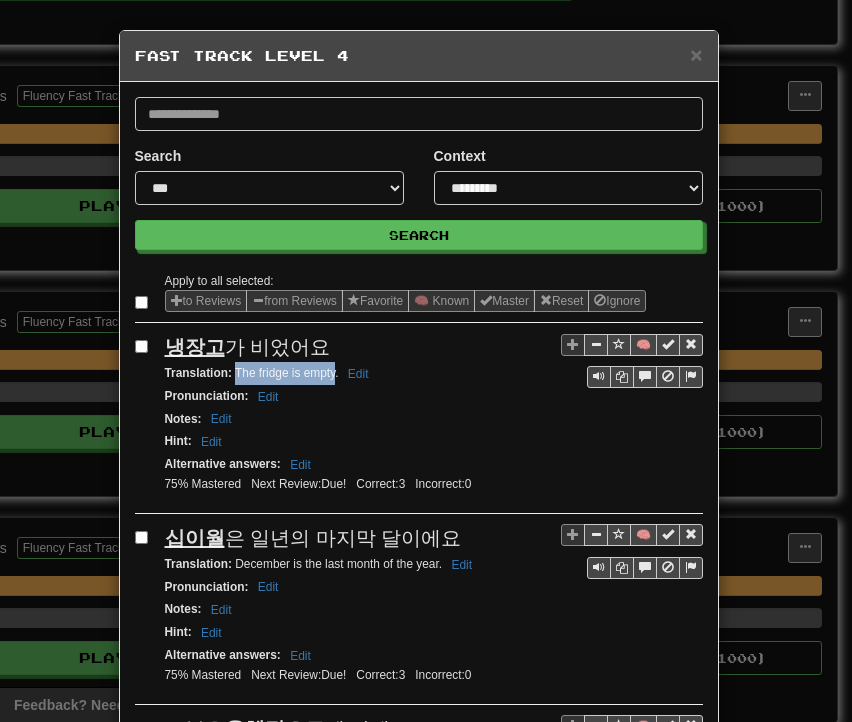 drag, startPoint x: 226, startPoint y: 370, endPoint x: 328, endPoint y: 369, distance: 102.0049 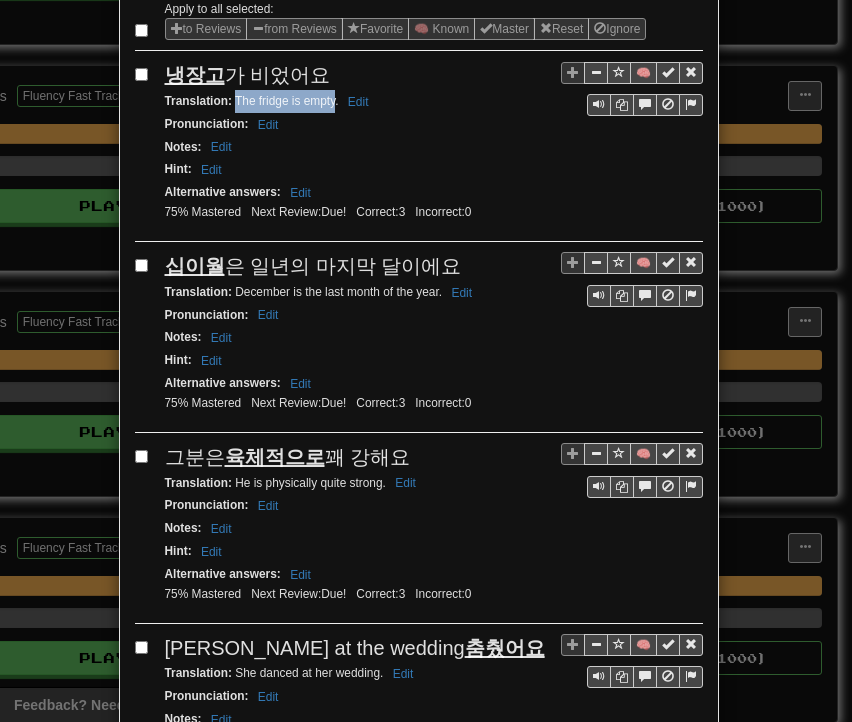 scroll, scrollTop: 300, scrollLeft: 0, axis: vertical 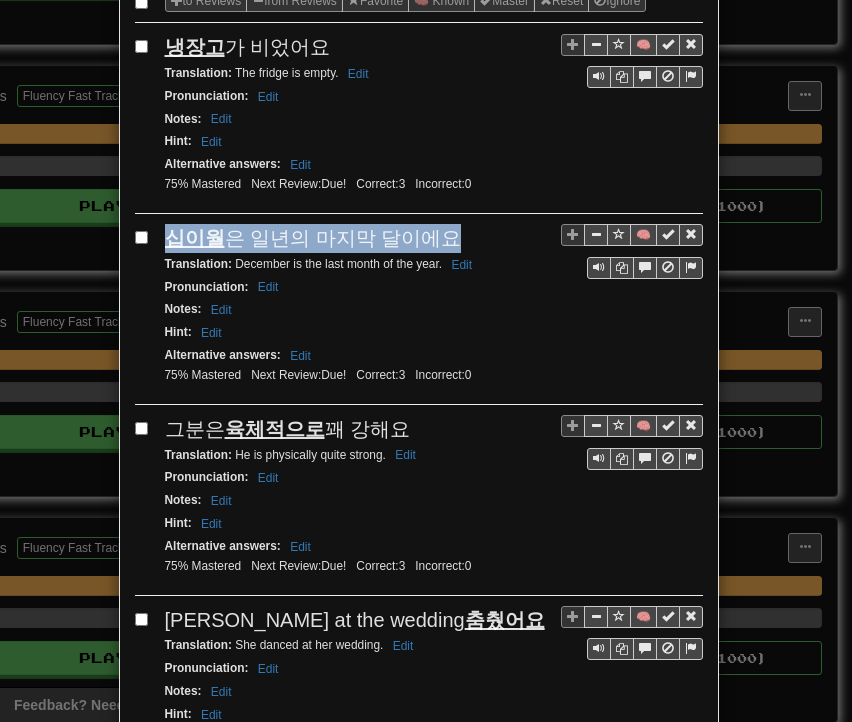 drag, startPoint x: 158, startPoint y: 233, endPoint x: 438, endPoint y: 233, distance: 280 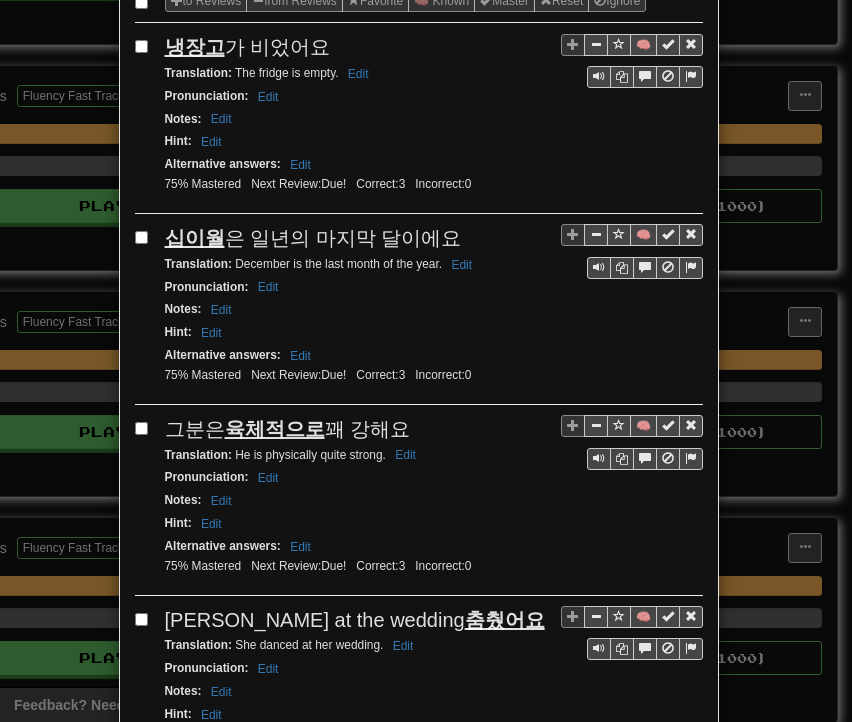 click on "Translation :   December is the last month of the year.   Edit" at bounding box center (322, 264) 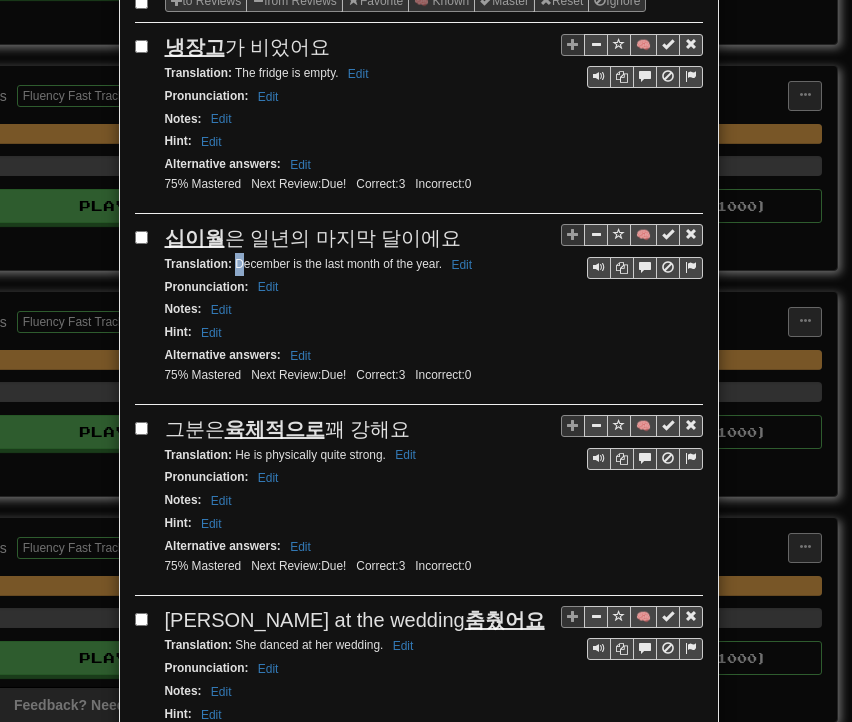 click on "Translation :   December is the last month of the year.   Edit" at bounding box center [322, 264] 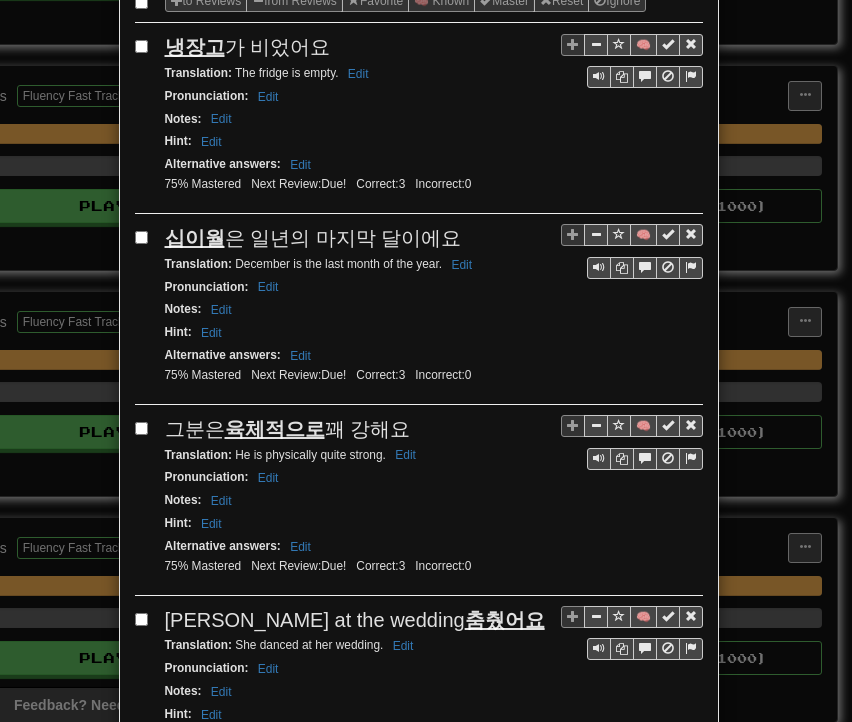 click on "Pronunciation :     Edit" at bounding box center [434, 287] 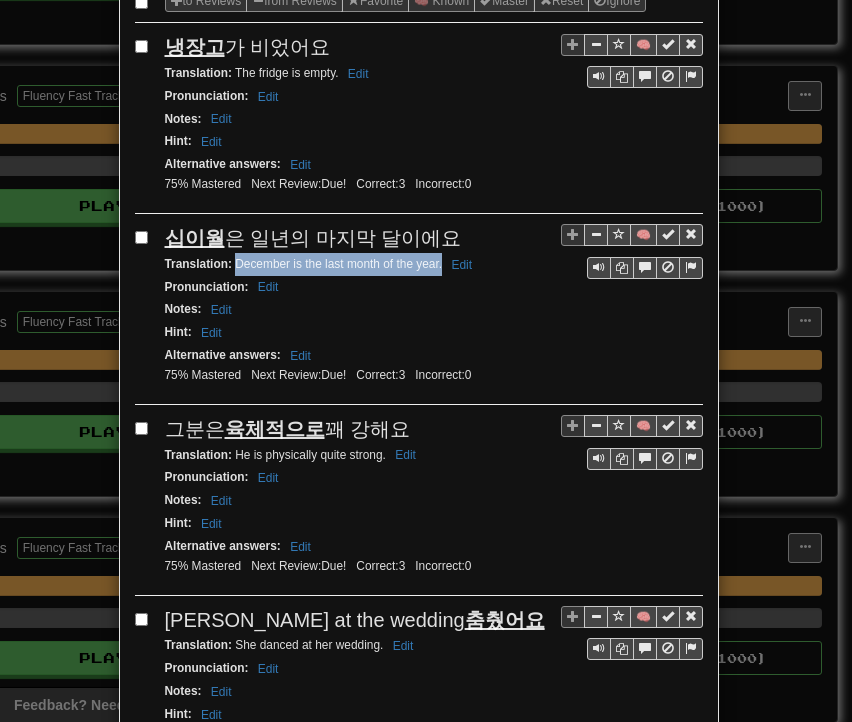 drag, startPoint x: 226, startPoint y: 257, endPoint x: 432, endPoint y: 261, distance: 206.03883 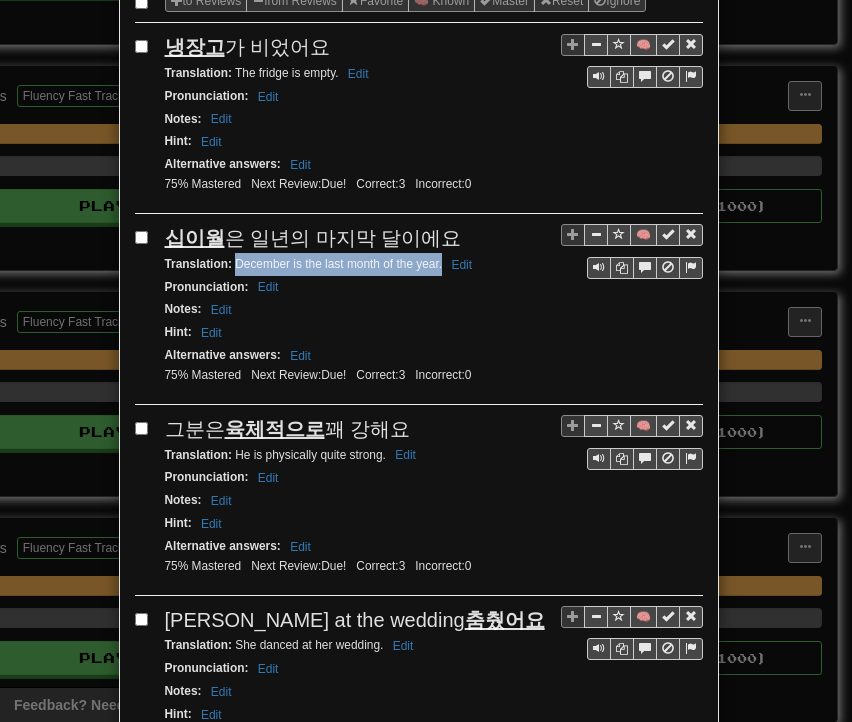 drag, startPoint x: 162, startPoint y: 417, endPoint x: 368, endPoint y: 418, distance: 206.00243 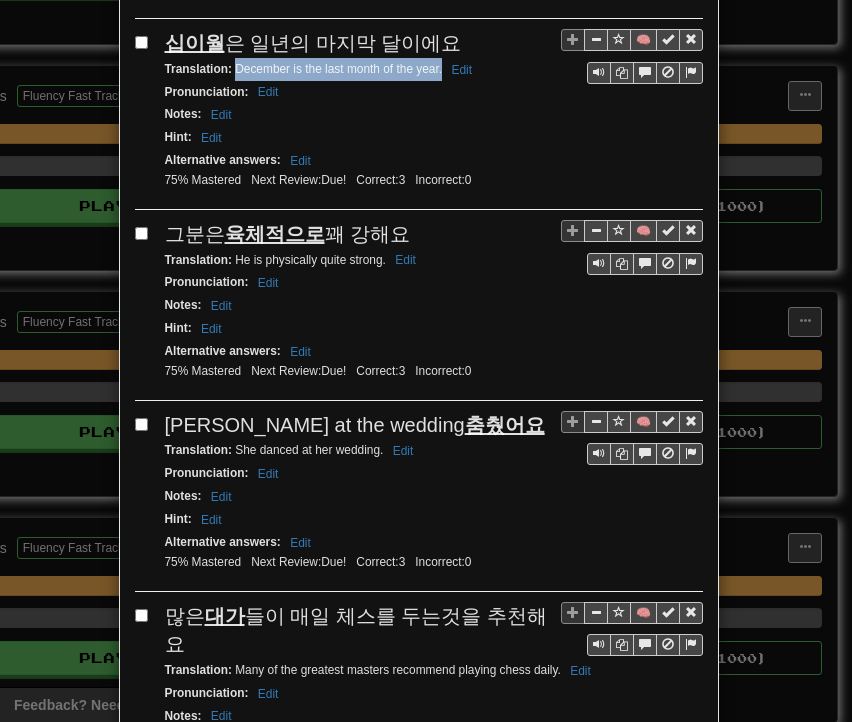 scroll, scrollTop: 500, scrollLeft: 0, axis: vertical 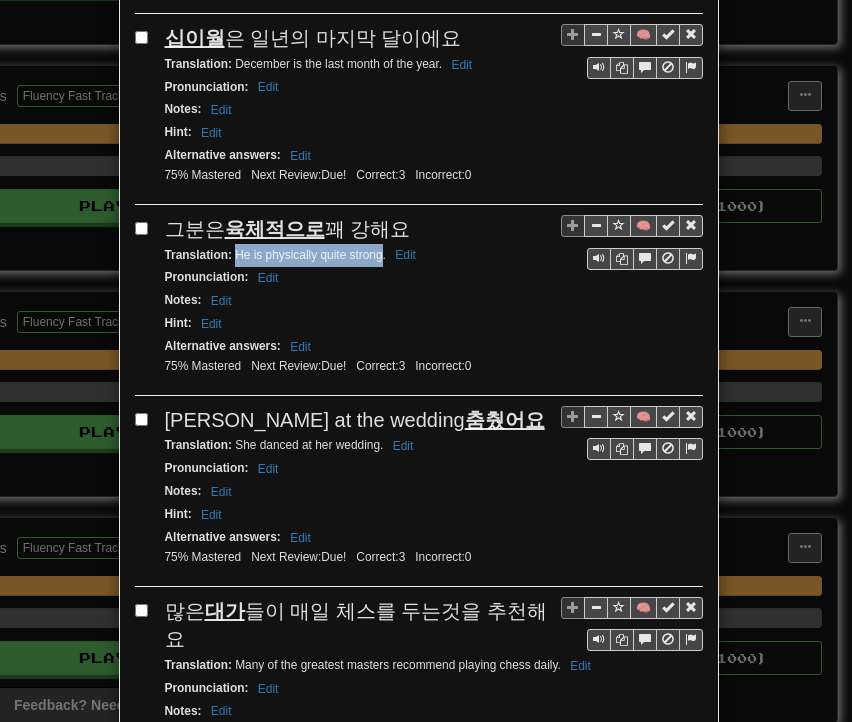 drag, startPoint x: 227, startPoint y: 248, endPoint x: 376, endPoint y: 239, distance: 149.27156 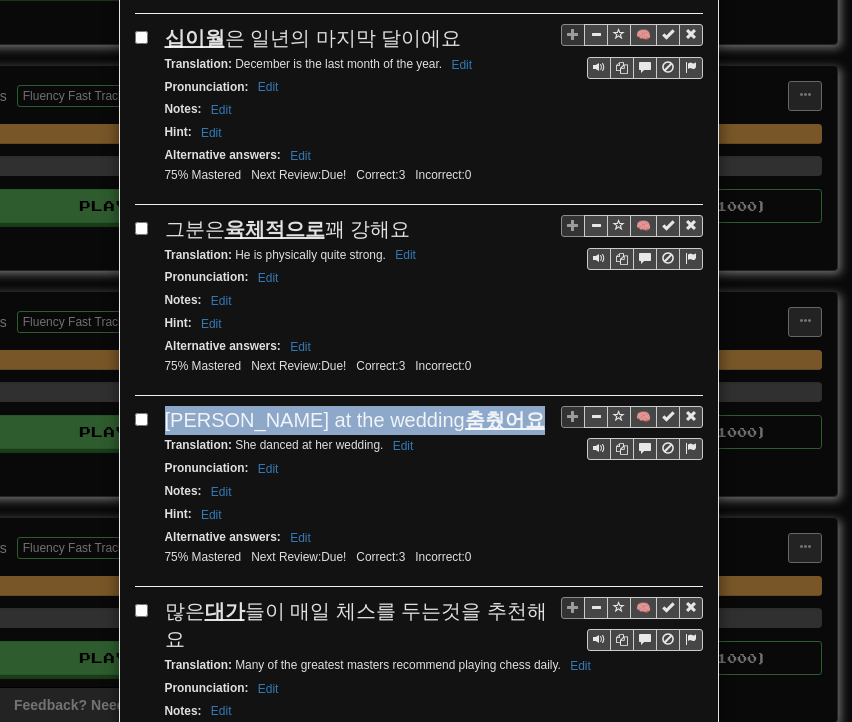 drag, startPoint x: 160, startPoint y: 411, endPoint x: 415, endPoint y: 394, distance: 255.56604 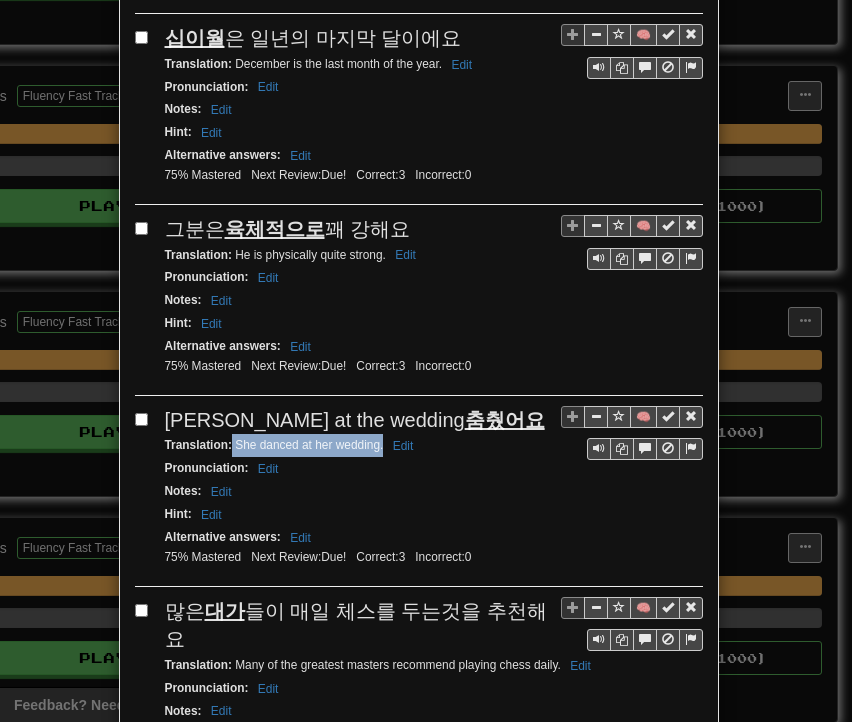 drag, startPoint x: 224, startPoint y: 433, endPoint x: 374, endPoint y: 438, distance: 150.08331 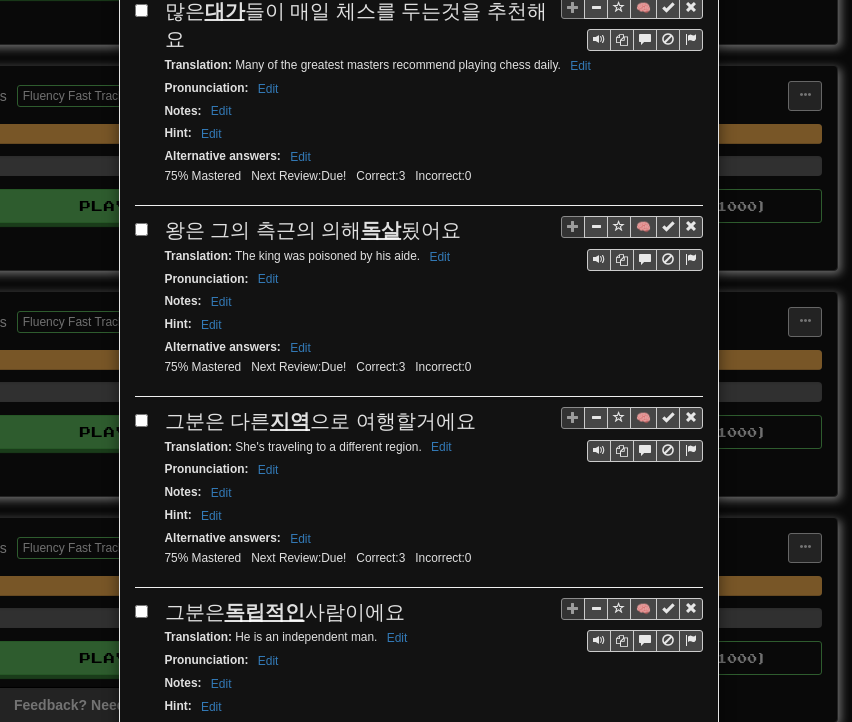 scroll, scrollTop: 1000, scrollLeft: 0, axis: vertical 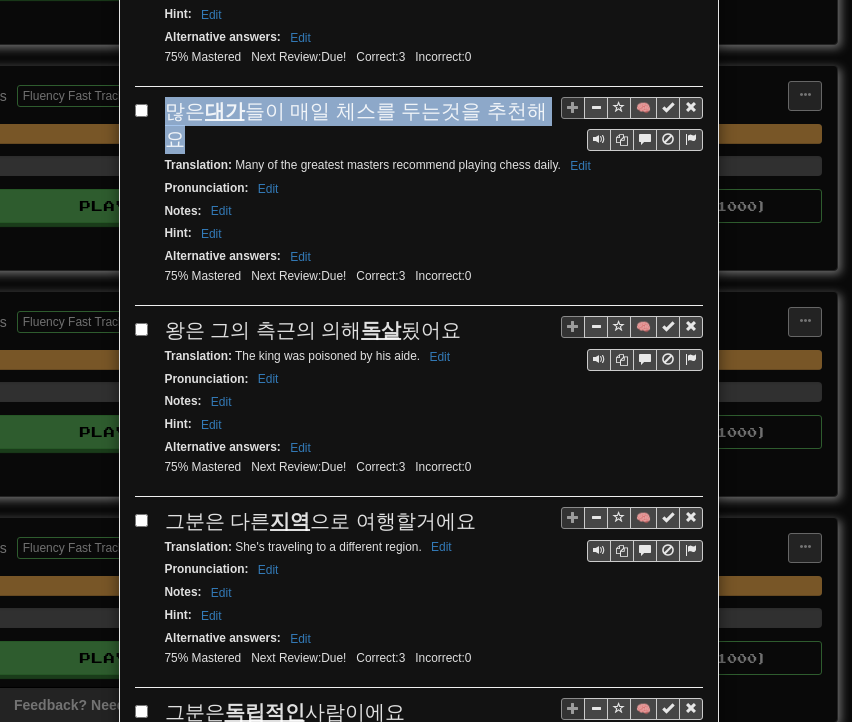 drag, startPoint x: 159, startPoint y: 96, endPoint x: 533, endPoint y: 94, distance: 374.00534 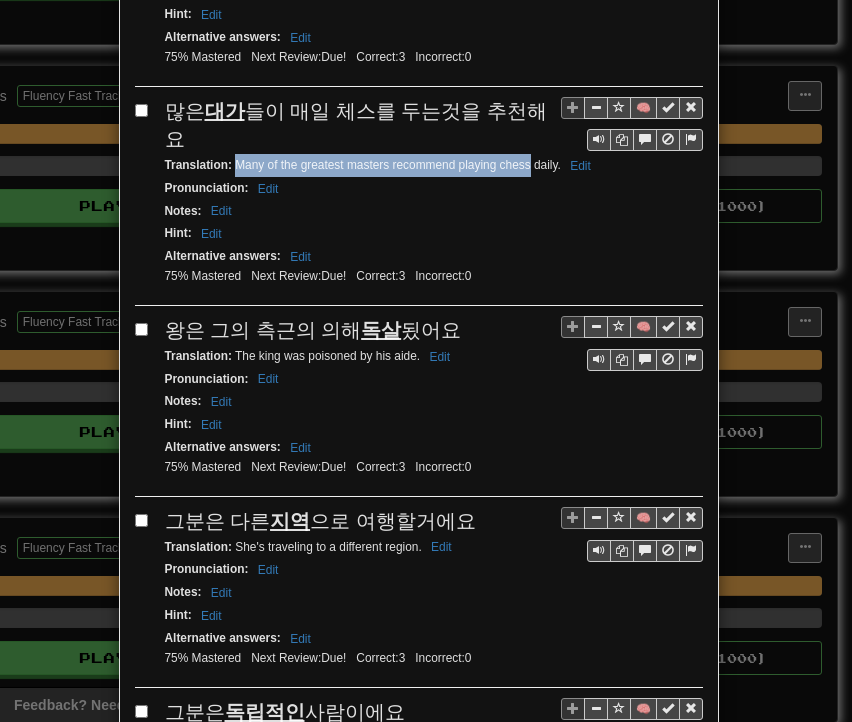 drag, startPoint x: 228, startPoint y: 121, endPoint x: 525, endPoint y: 124, distance: 297.01514 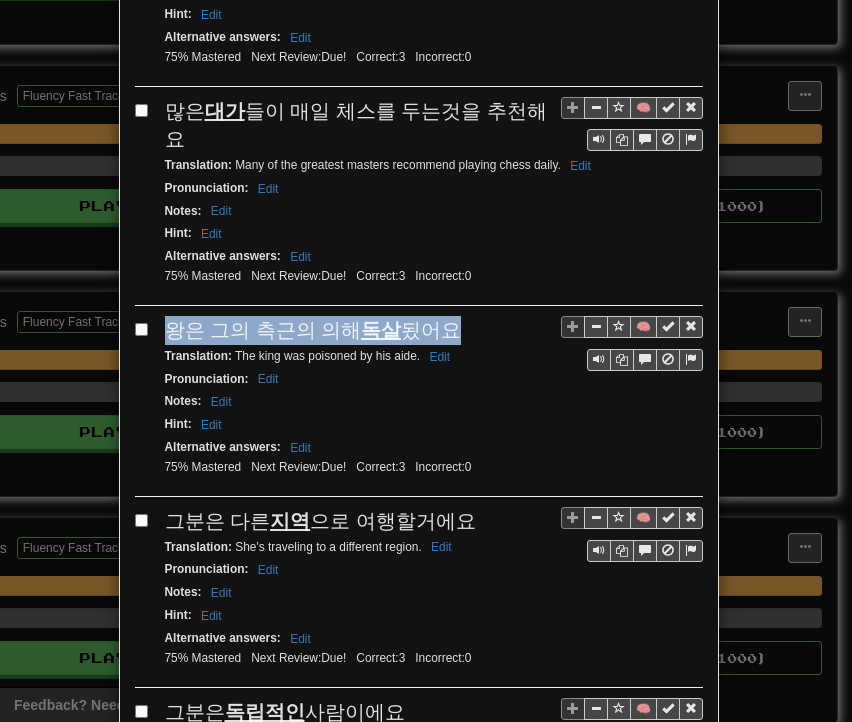 drag, startPoint x: 155, startPoint y: 303, endPoint x: 465, endPoint y: 301, distance: 310.00644 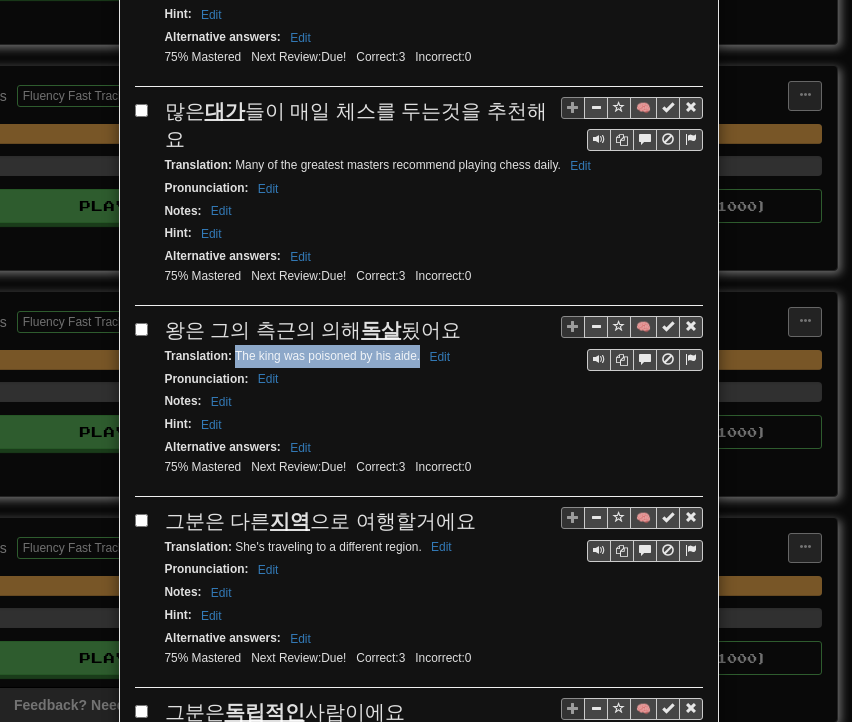 drag, startPoint x: 228, startPoint y: 324, endPoint x: 412, endPoint y: 333, distance: 184.21997 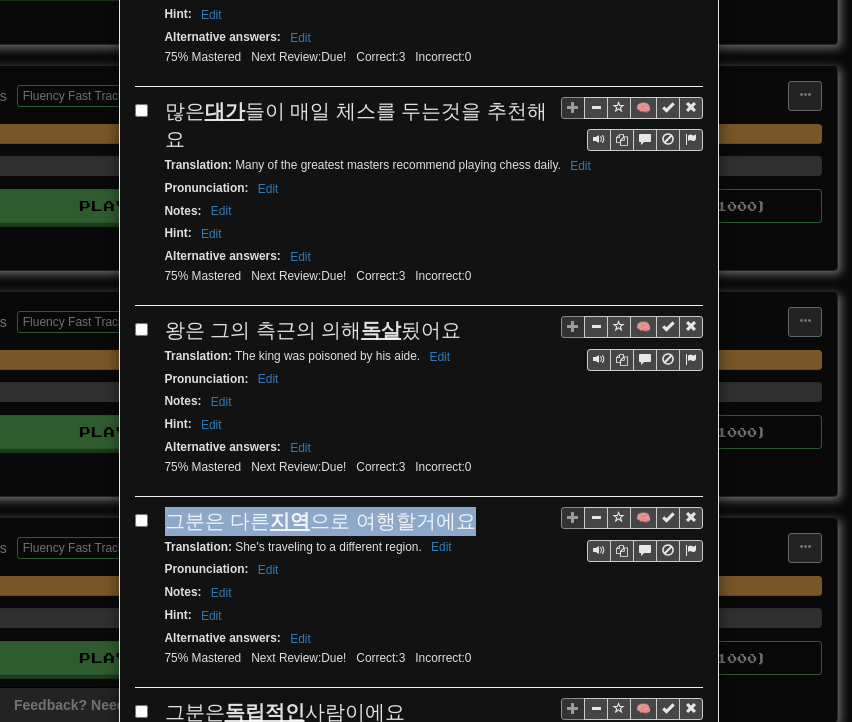 drag, startPoint x: 154, startPoint y: 482, endPoint x: 473, endPoint y: 475, distance: 319.07678 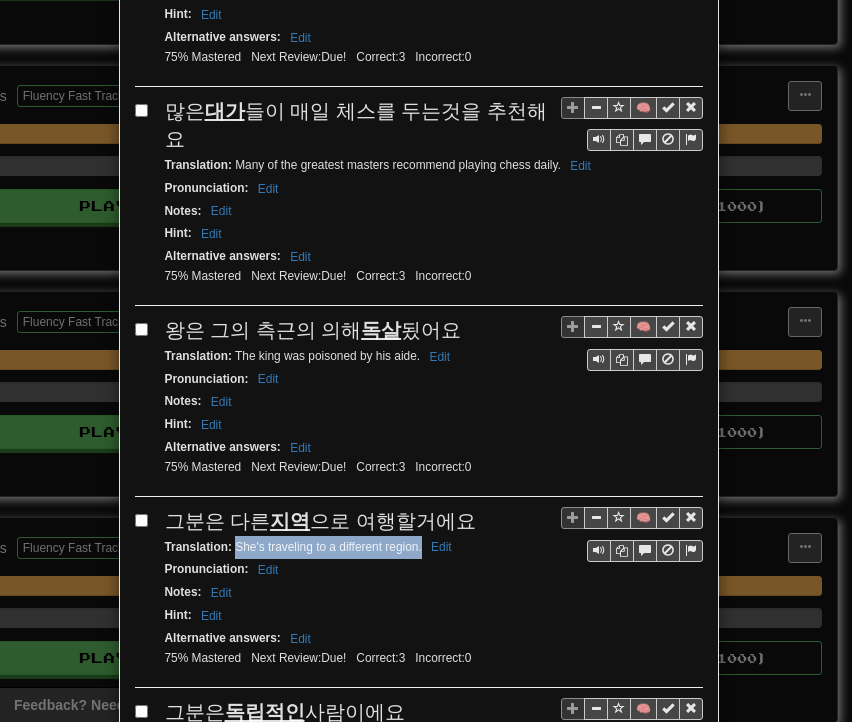 drag, startPoint x: 228, startPoint y: 512, endPoint x: 413, endPoint y: 519, distance: 185.13239 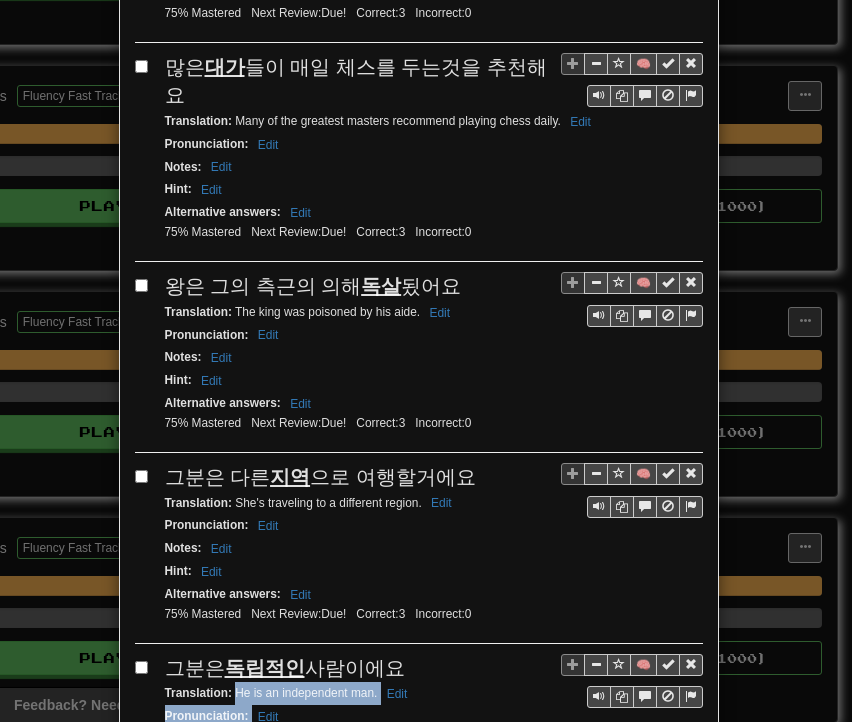 scroll, scrollTop: 1056, scrollLeft: 0, axis: vertical 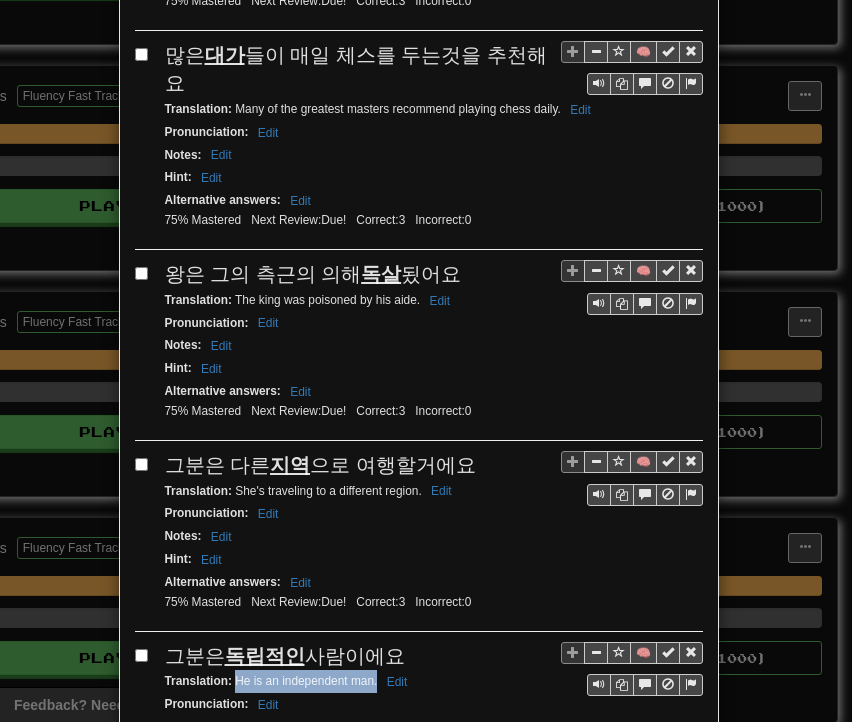 drag, startPoint x: 227, startPoint y: 701, endPoint x: 369, endPoint y: 649, distance: 151.2217 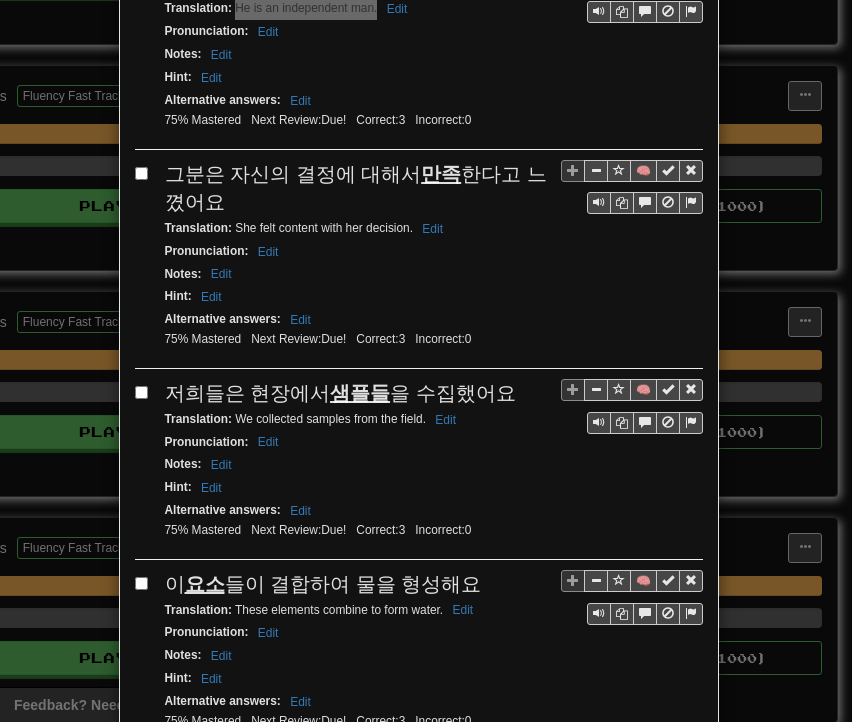 scroll, scrollTop: 1756, scrollLeft: 0, axis: vertical 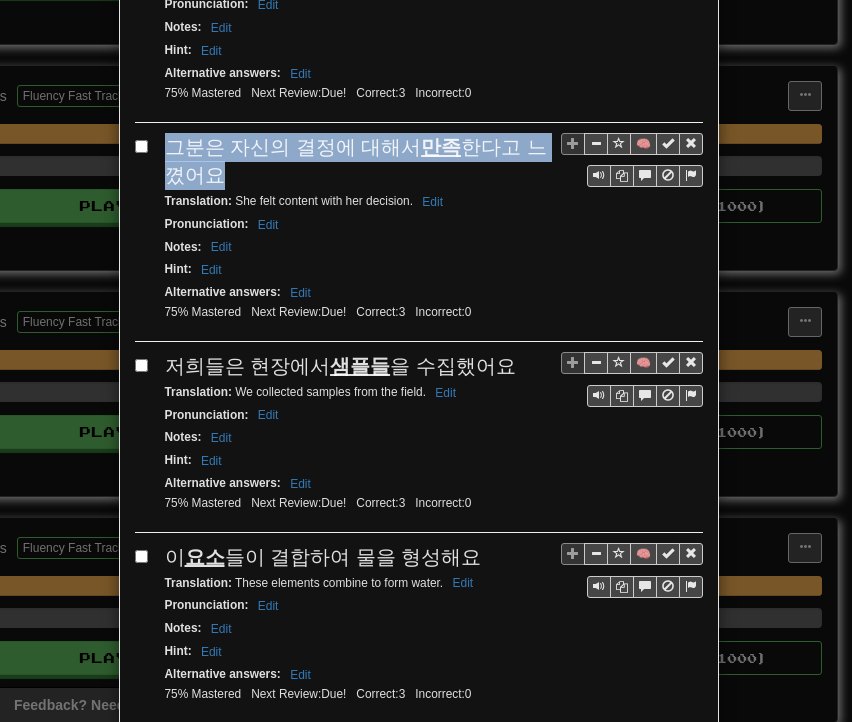 drag, startPoint x: 160, startPoint y: 101, endPoint x: 202, endPoint y: 127, distance: 49.396355 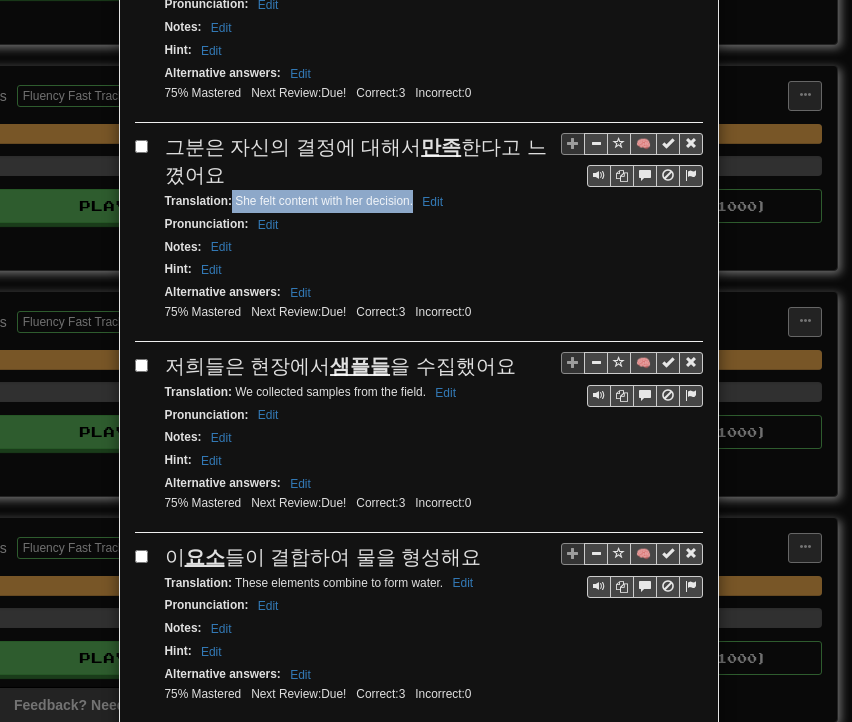 drag, startPoint x: 225, startPoint y: 155, endPoint x: 406, endPoint y: 165, distance: 181.27603 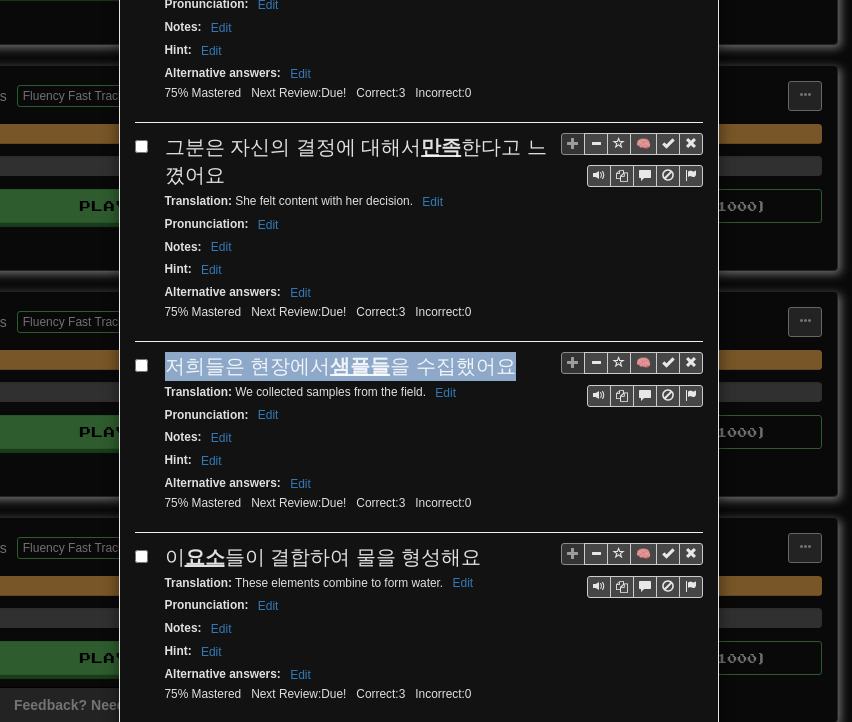 drag, startPoint x: 160, startPoint y: 314, endPoint x: 484, endPoint y: 318, distance: 324.0247 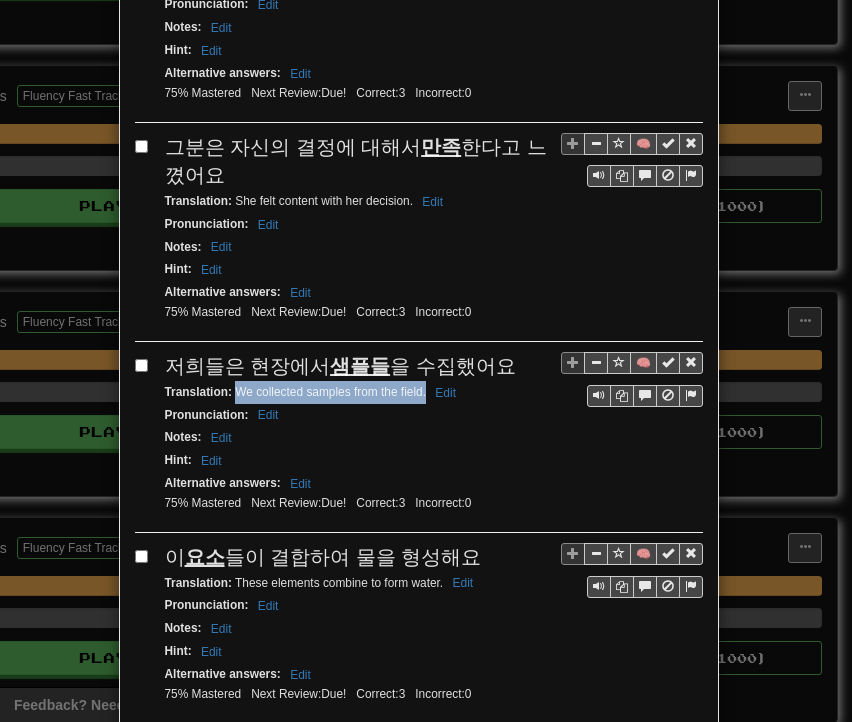 drag, startPoint x: 227, startPoint y: 346, endPoint x: 417, endPoint y: 348, distance: 190.01053 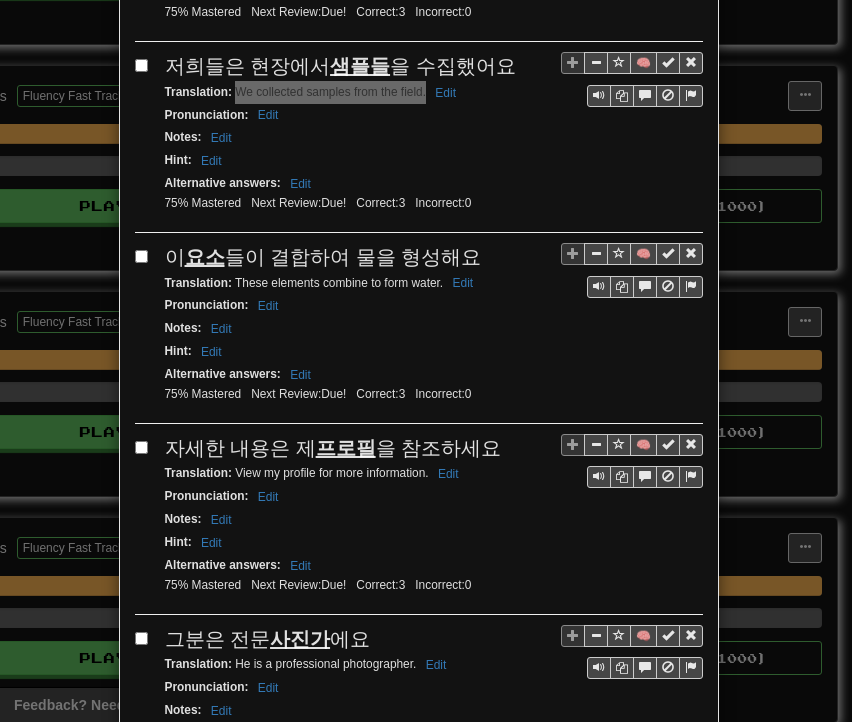 scroll, scrollTop: 2056, scrollLeft: 0, axis: vertical 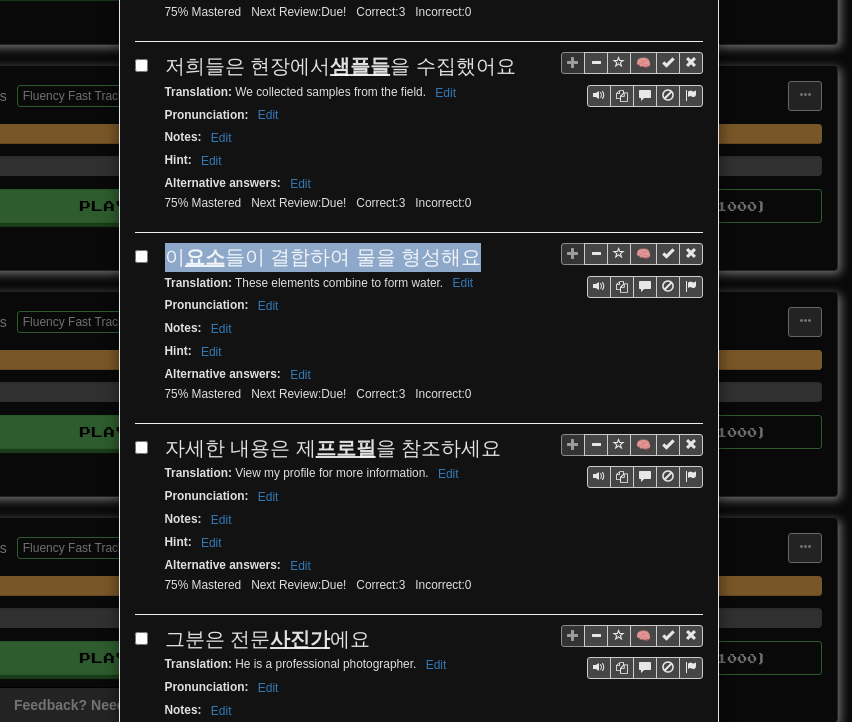 drag, startPoint x: 154, startPoint y: 204, endPoint x: 489, endPoint y: 210, distance: 335.05374 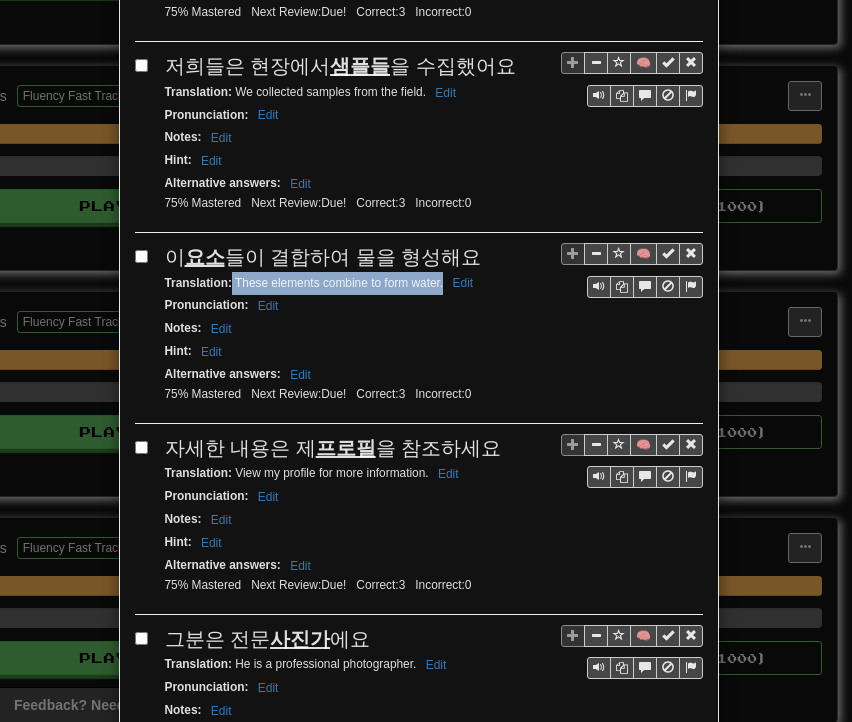 drag, startPoint x: 225, startPoint y: 232, endPoint x: 429, endPoint y: 234, distance: 204.0098 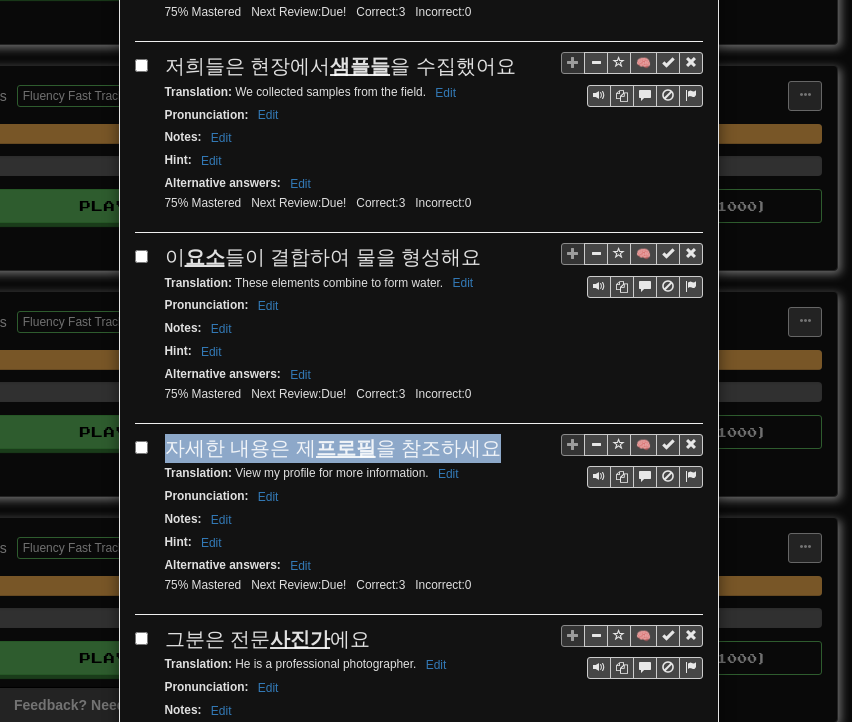 drag, startPoint x: 160, startPoint y: 398, endPoint x: 491, endPoint y: 387, distance: 331.18274 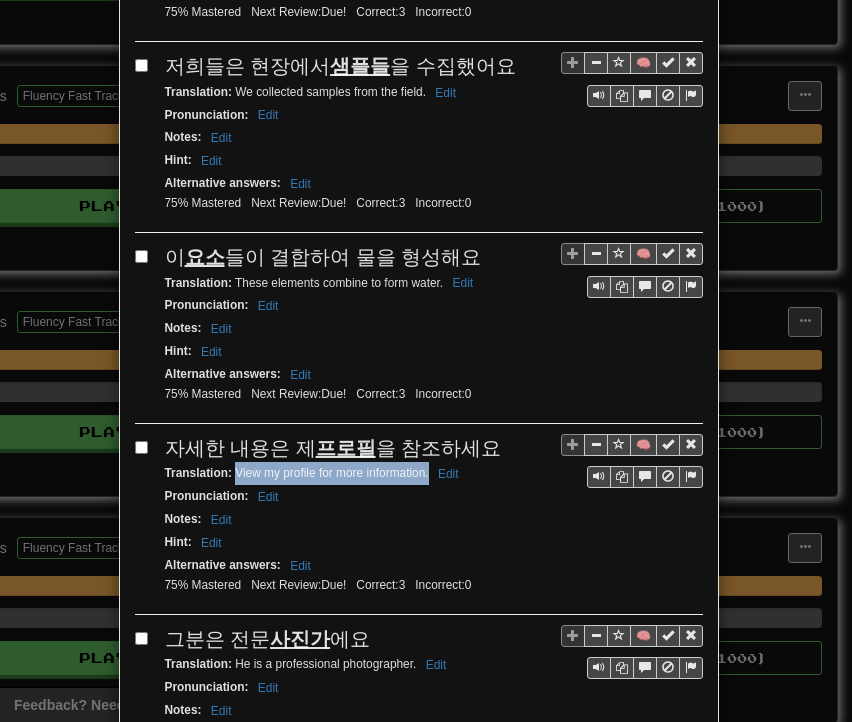 drag, startPoint x: 226, startPoint y: 415, endPoint x: 420, endPoint y: 419, distance: 194.04123 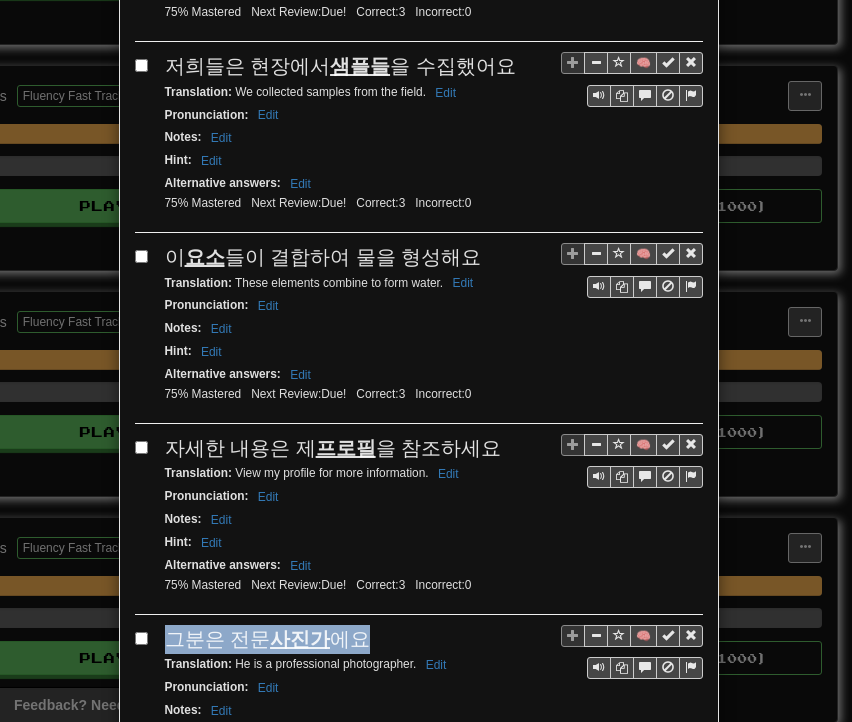drag, startPoint x: 162, startPoint y: 574, endPoint x: 354, endPoint y: 566, distance: 192.1666 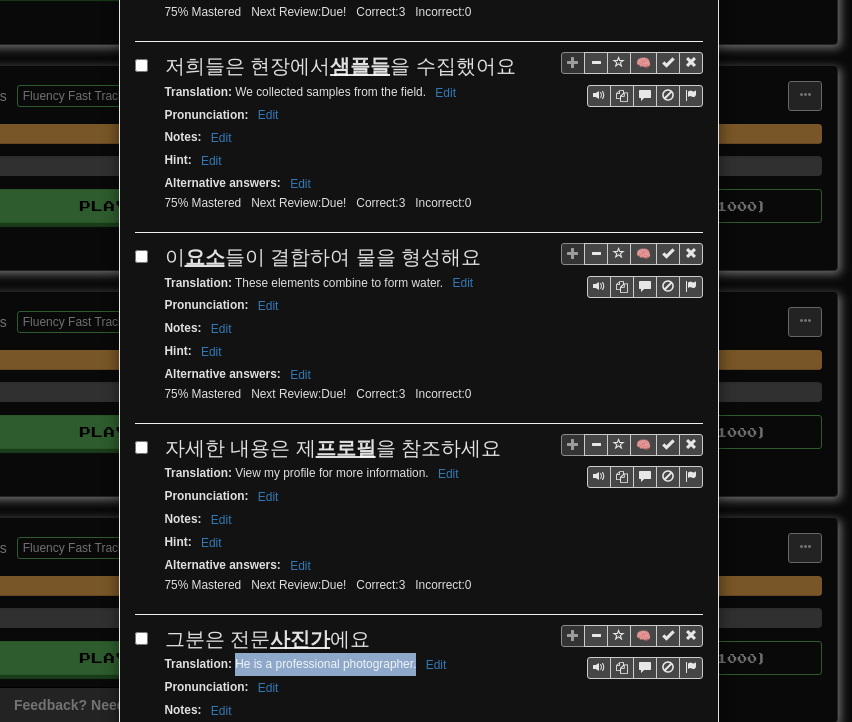 drag, startPoint x: 228, startPoint y: 605, endPoint x: 407, endPoint y: 609, distance: 179.0447 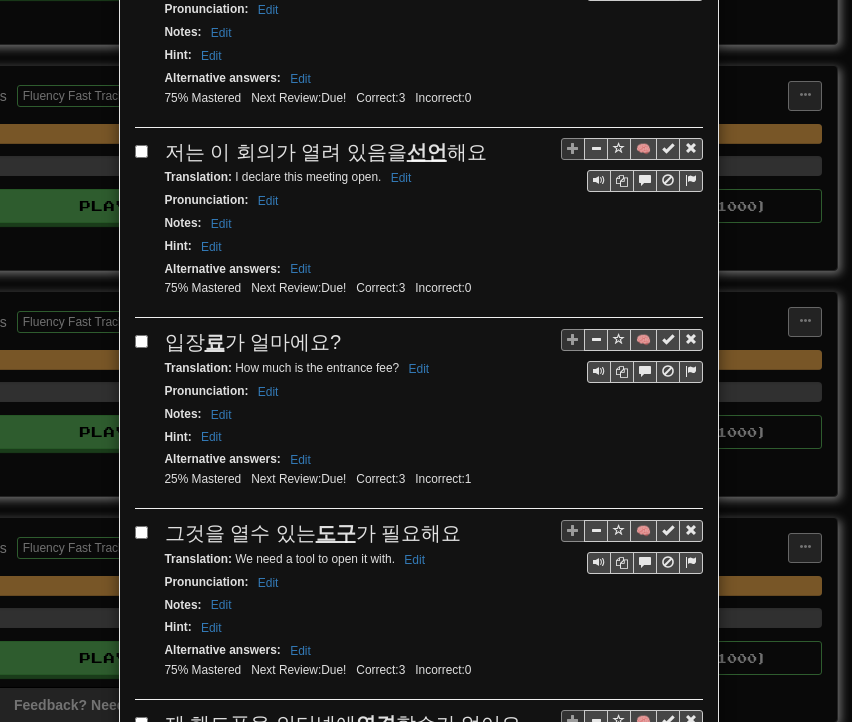 scroll, scrollTop: 2756, scrollLeft: 0, axis: vertical 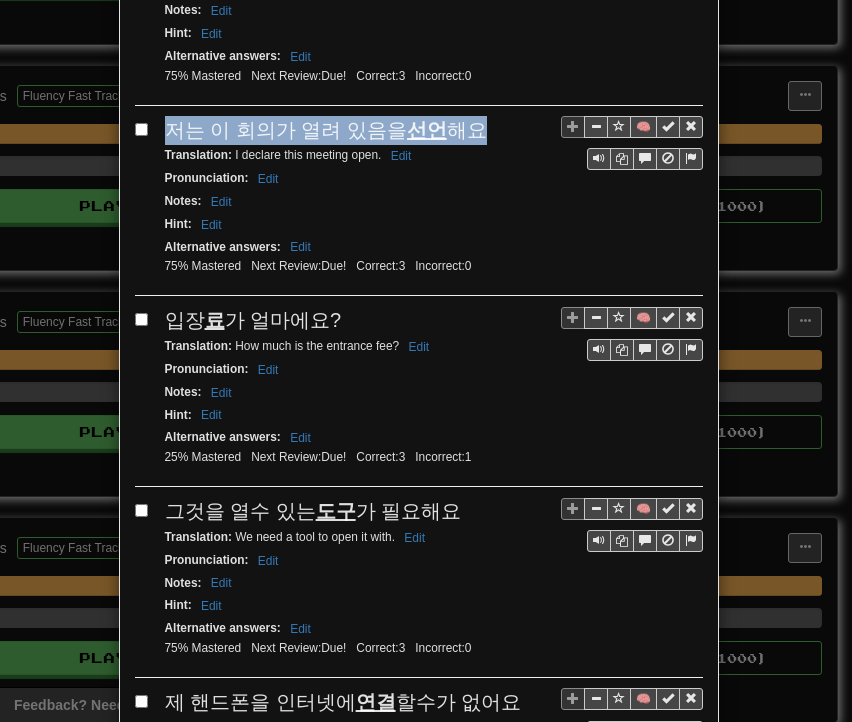 drag, startPoint x: 160, startPoint y: 67, endPoint x: 450, endPoint y: 65, distance: 290.0069 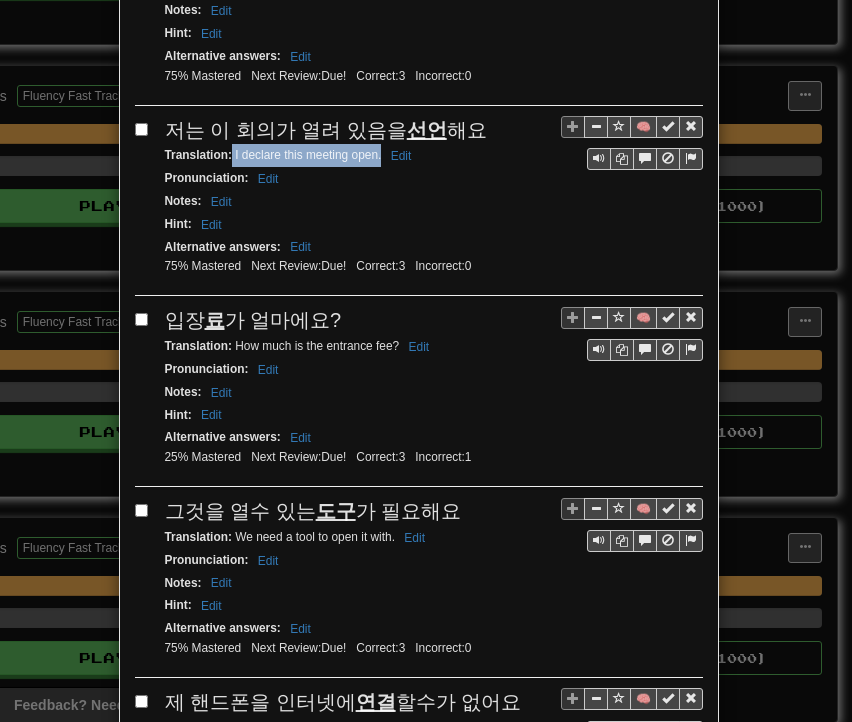 drag, startPoint x: 225, startPoint y: 91, endPoint x: 372, endPoint y: 97, distance: 147.12239 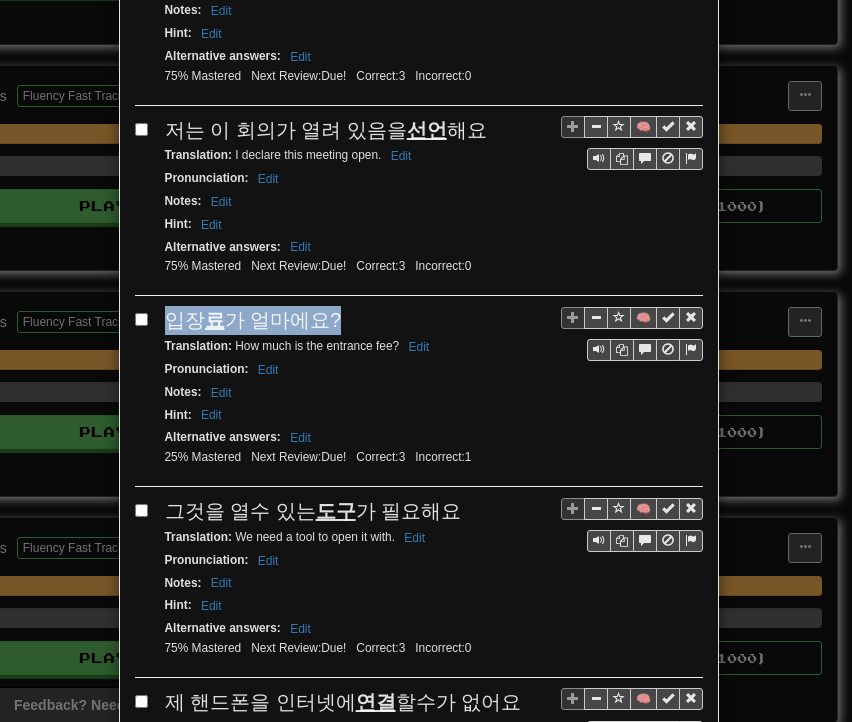 drag, startPoint x: 157, startPoint y: 254, endPoint x: 328, endPoint y: 242, distance: 171.42053 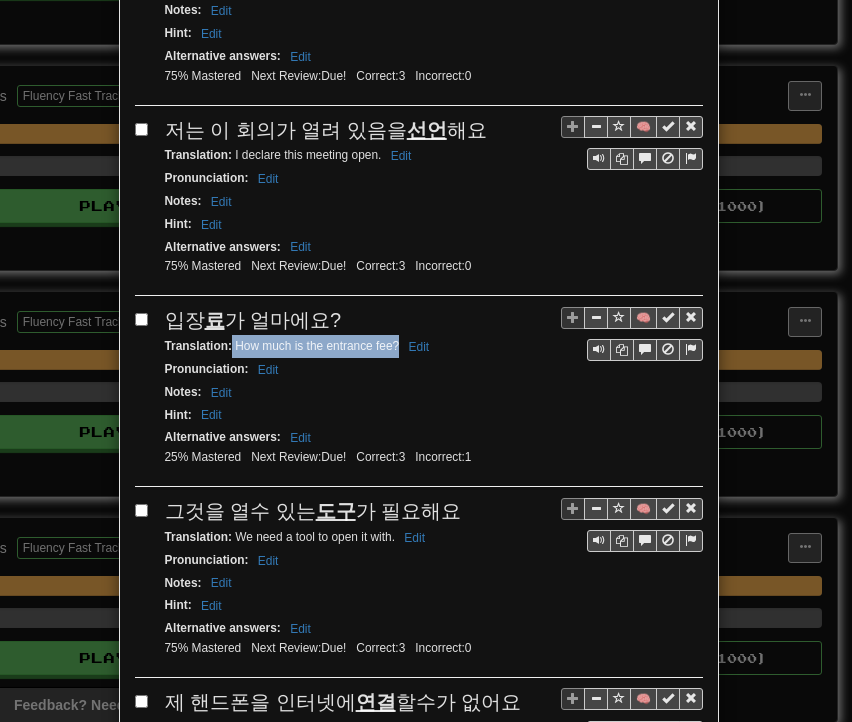 drag, startPoint x: 225, startPoint y: 281, endPoint x: 388, endPoint y: 283, distance: 163.01227 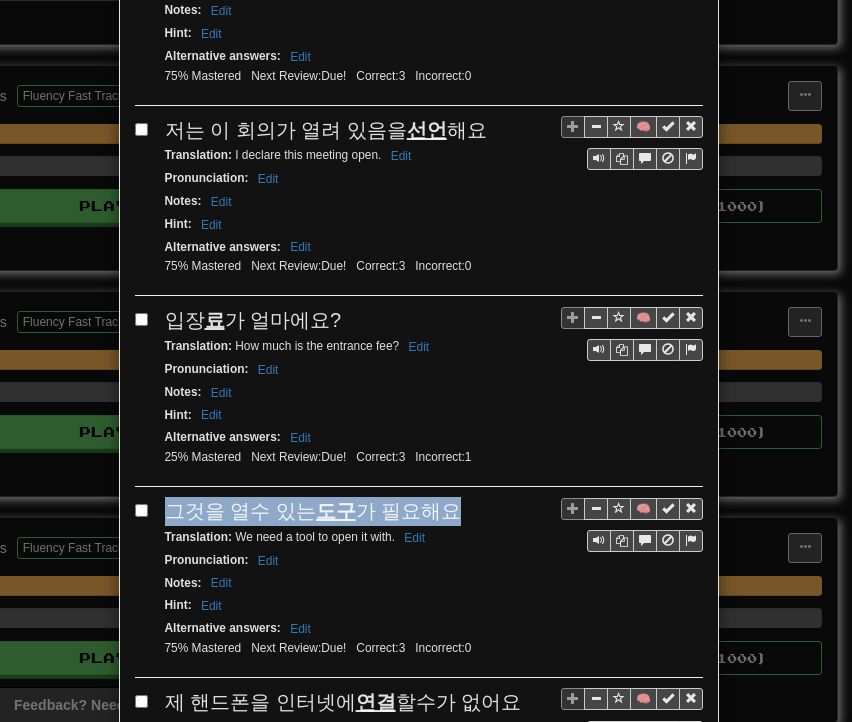 drag, startPoint x: 160, startPoint y: 445, endPoint x: 448, endPoint y: 444, distance: 288.00174 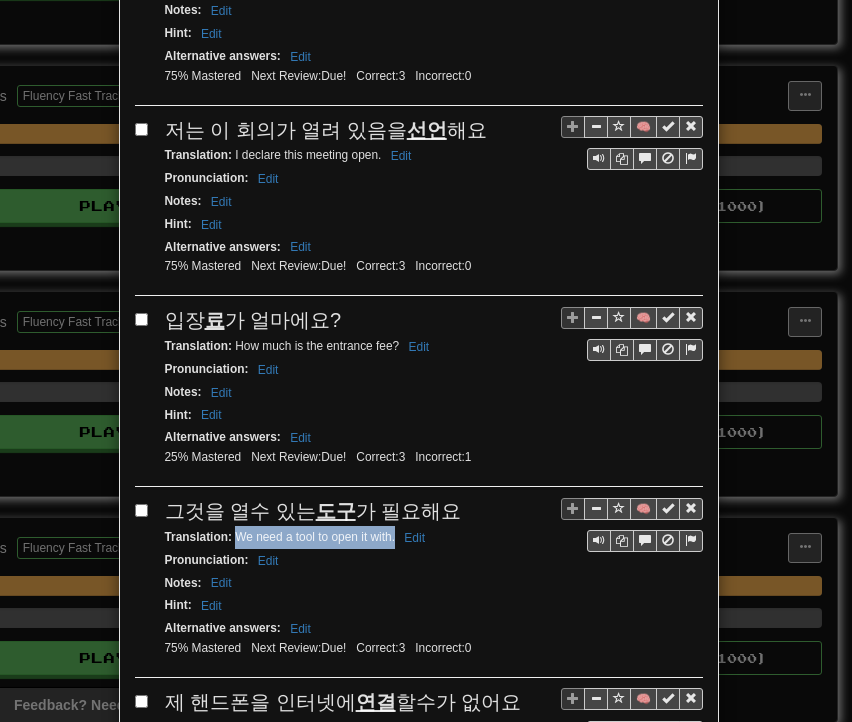 drag, startPoint x: 228, startPoint y: 465, endPoint x: 387, endPoint y: 473, distance: 159.20113 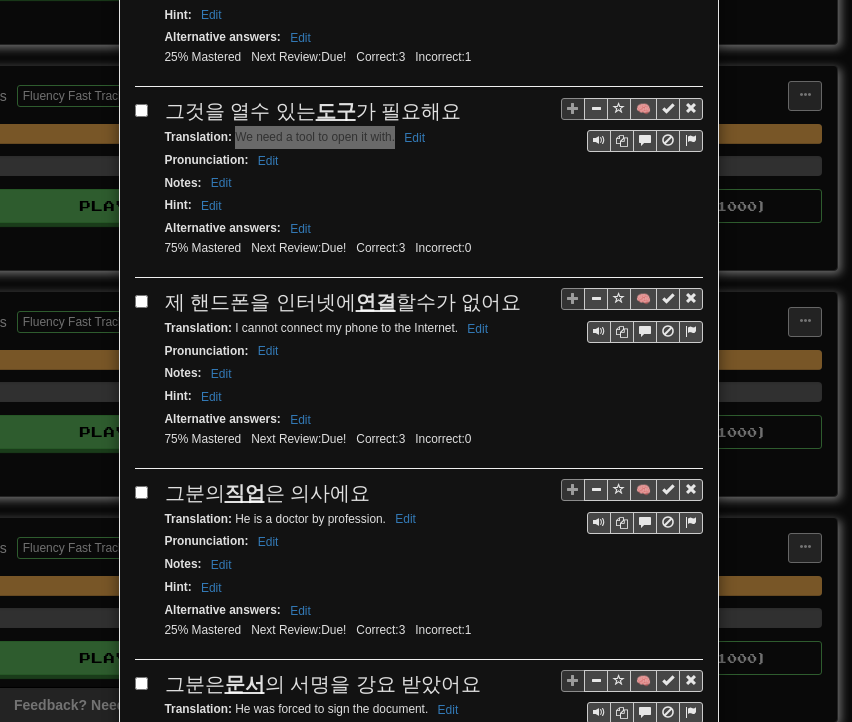 scroll, scrollTop: 3156, scrollLeft: 0, axis: vertical 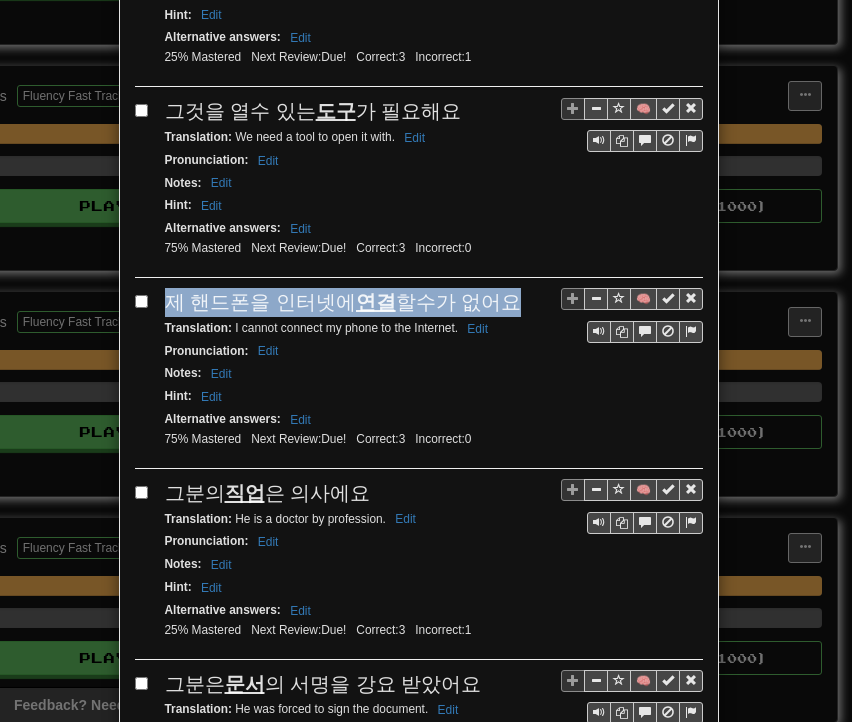 drag, startPoint x: 157, startPoint y: 222, endPoint x: 493, endPoint y: 223, distance: 336.0015 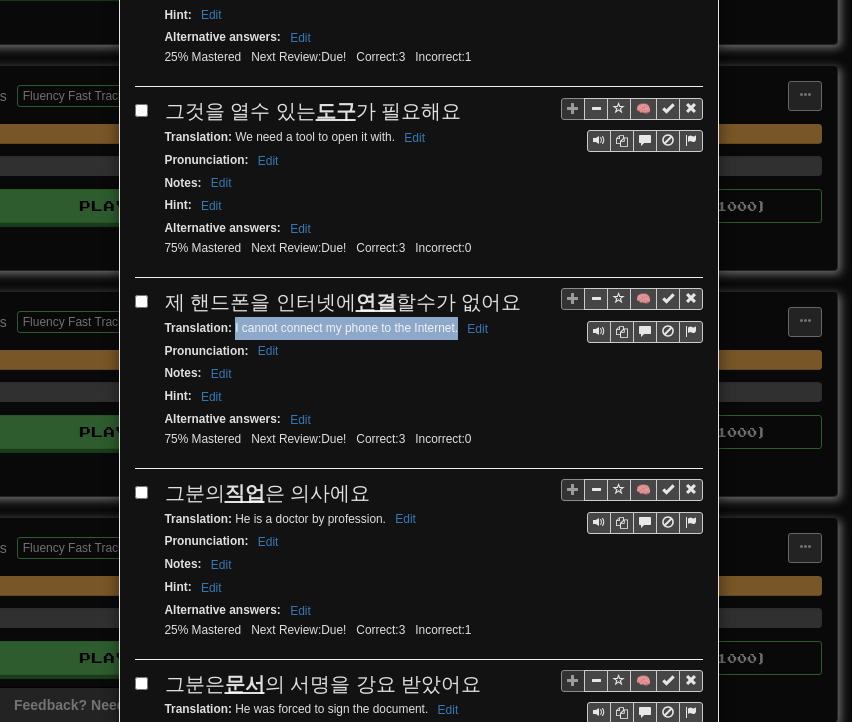 drag, startPoint x: 226, startPoint y: 254, endPoint x: 448, endPoint y: 256, distance: 222.009 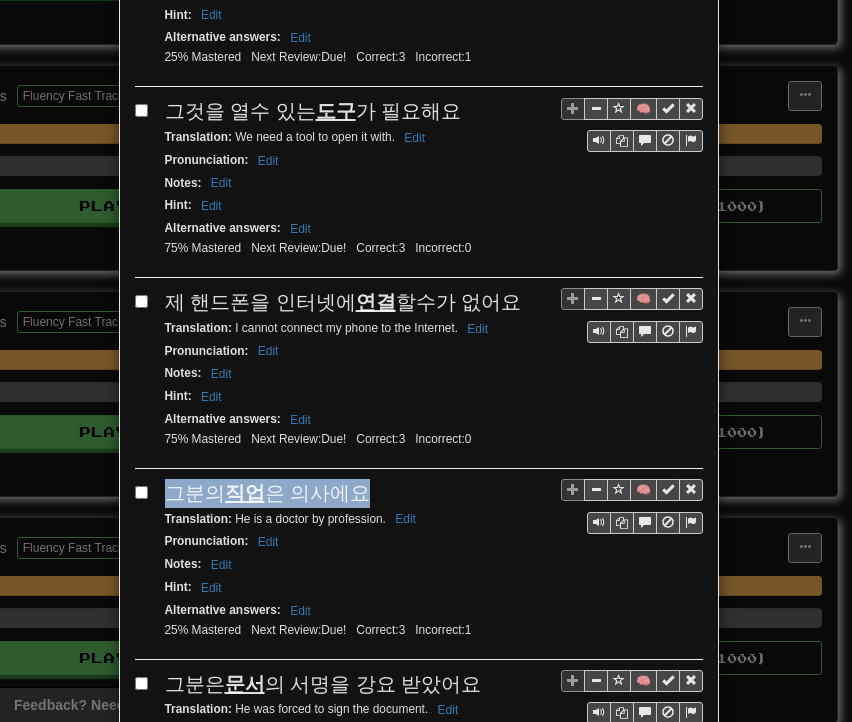 drag, startPoint x: 159, startPoint y: 415, endPoint x: 364, endPoint y: 417, distance: 205.00975 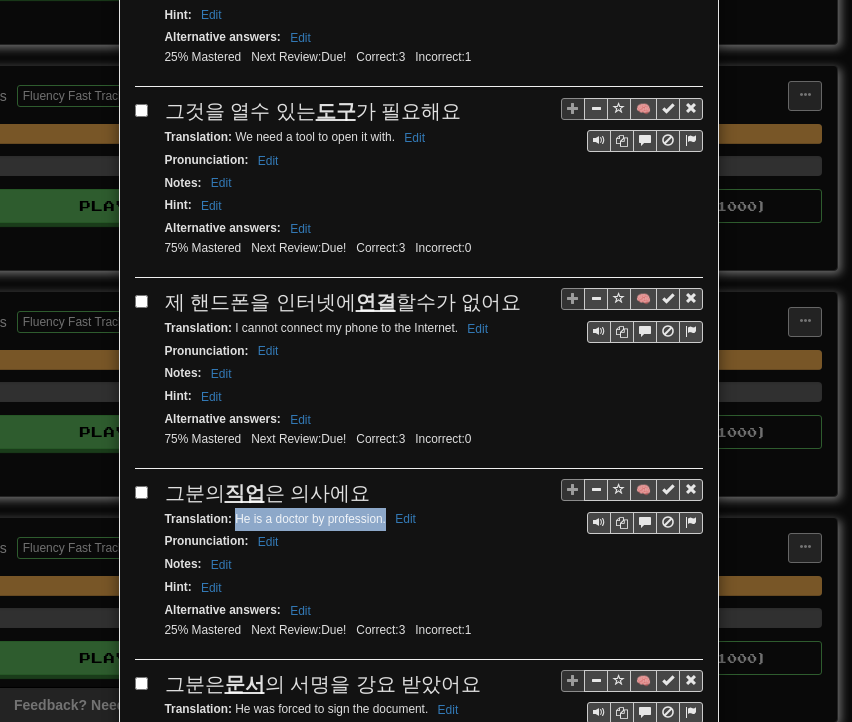 drag, startPoint x: 227, startPoint y: 442, endPoint x: 376, endPoint y: 447, distance: 149.08386 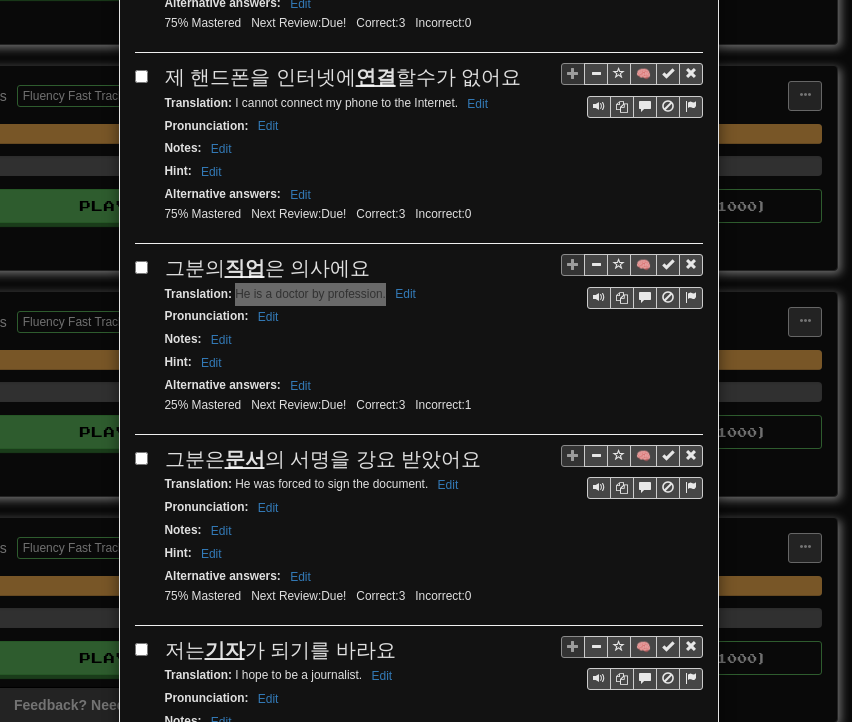scroll, scrollTop: 3559, scrollLeft: 0, axis: vertical 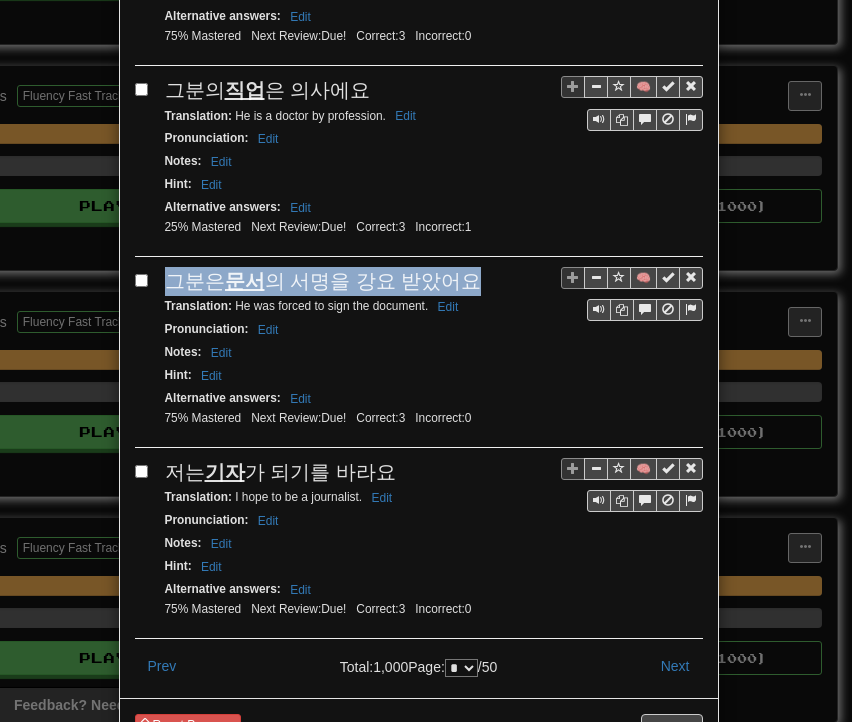 drag, startPoint x: 159, startPoint y: 201, endPoint x: 459, endPoint y: 195, distance: 300.06 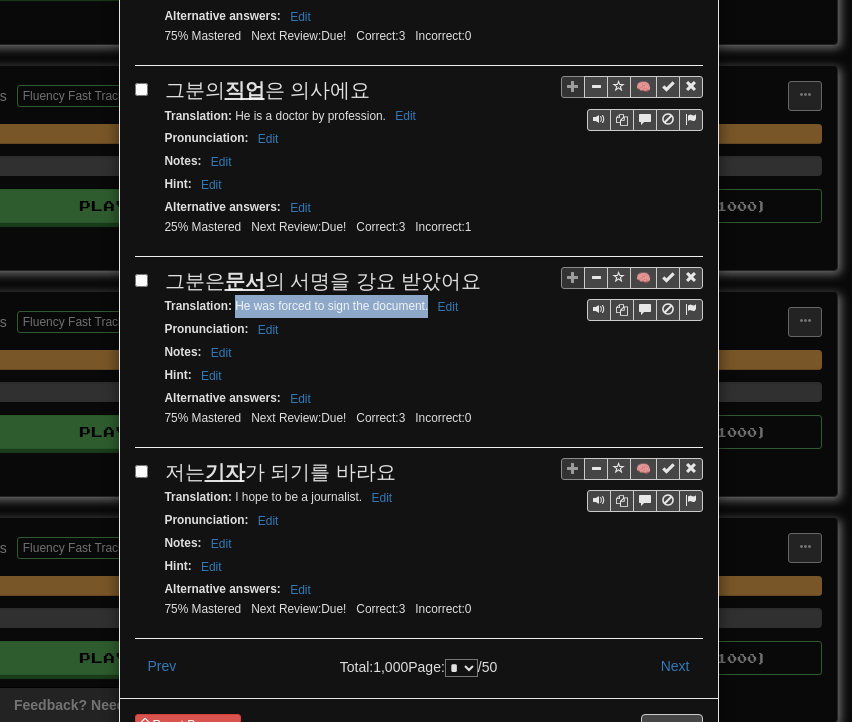 drag, startPoint x: 228, startPoint y: 225, endPoint x: 420, endPoint y: 225, distance: 192 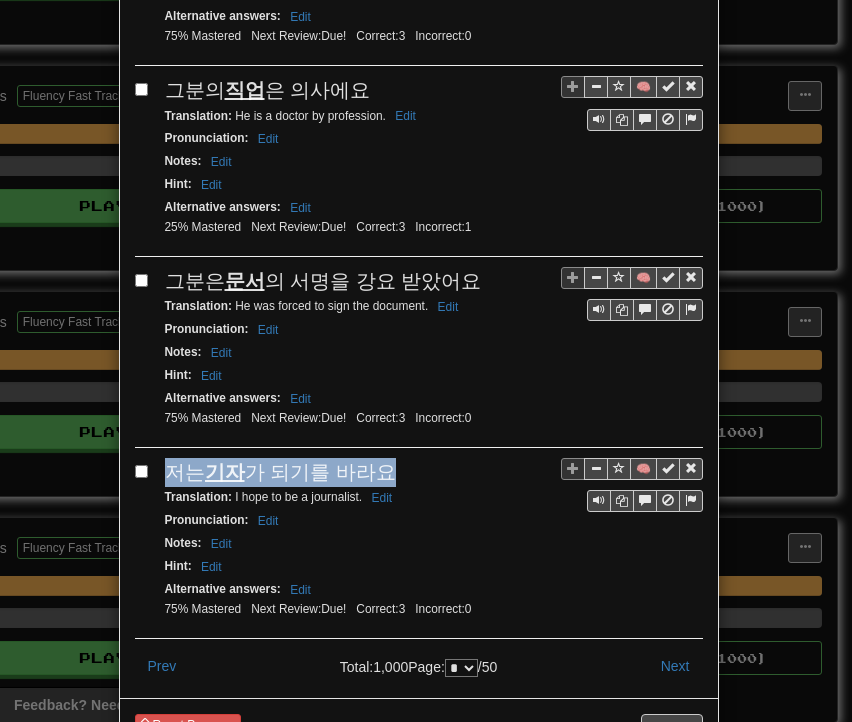 drag, startPoint x: 160, startPoint y: 386, endPoint x: 403, endPoint y: 388, distance: 243.00822 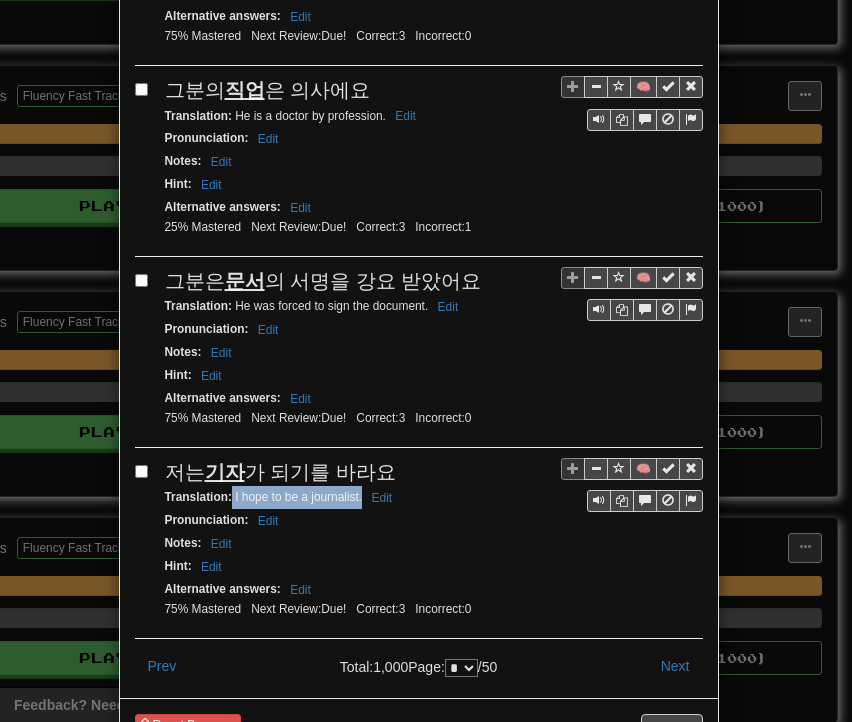 drag, startPoint x: 224, startPoint y: 412, endPoint x: 353, endPoint y: 418, distance: 129.13947 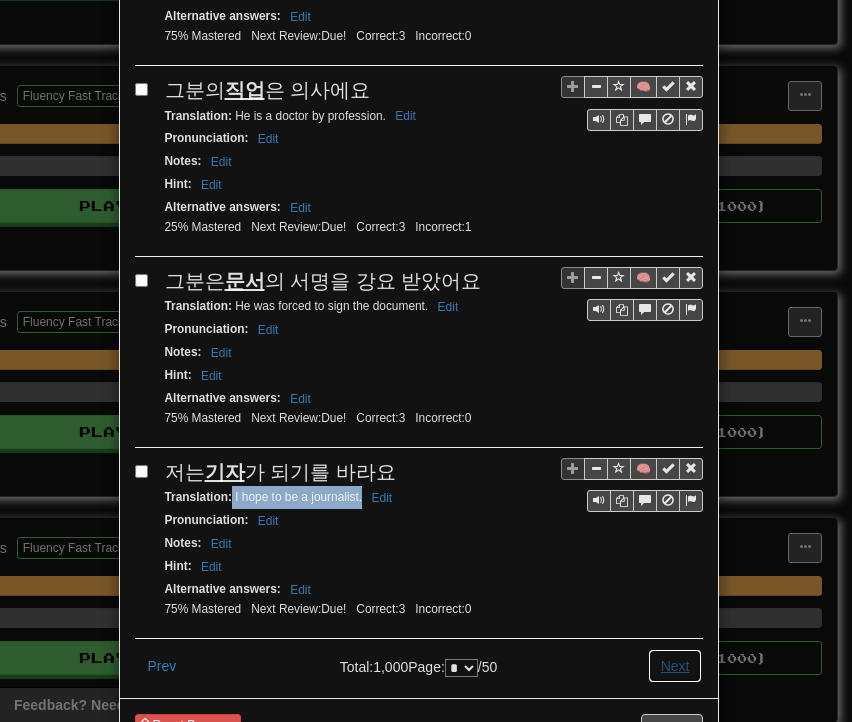 click on "Next" at bounding box center [675, 666] 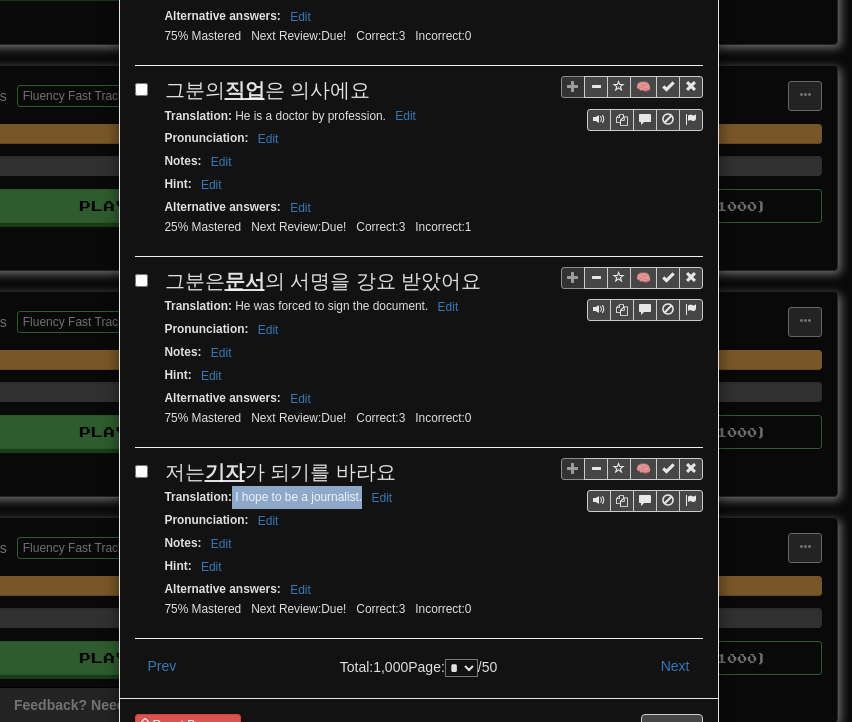 scroll, scrollTop: 0, scrollLeft: 0, axis: both 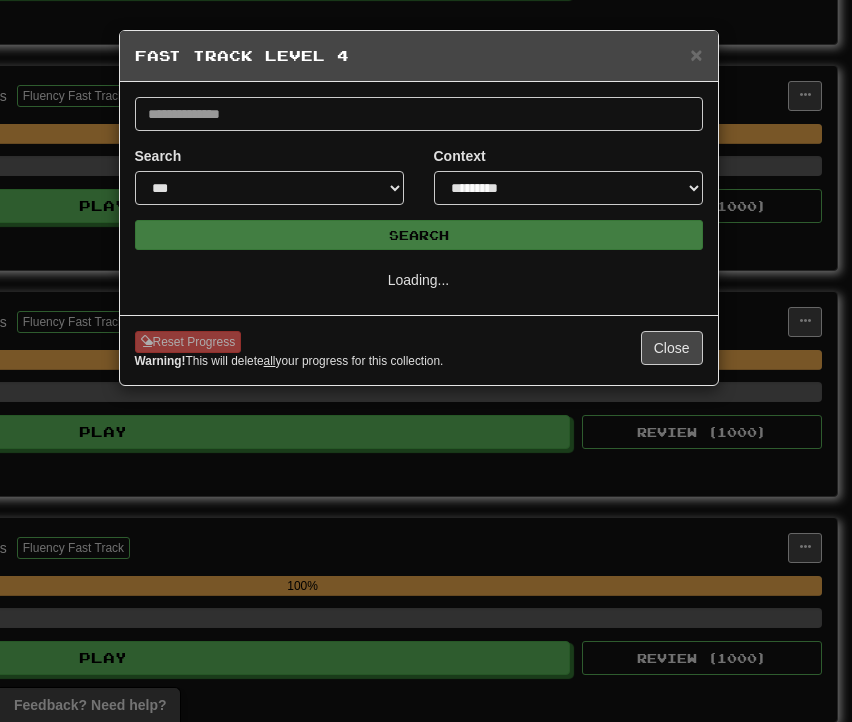 select on "*" 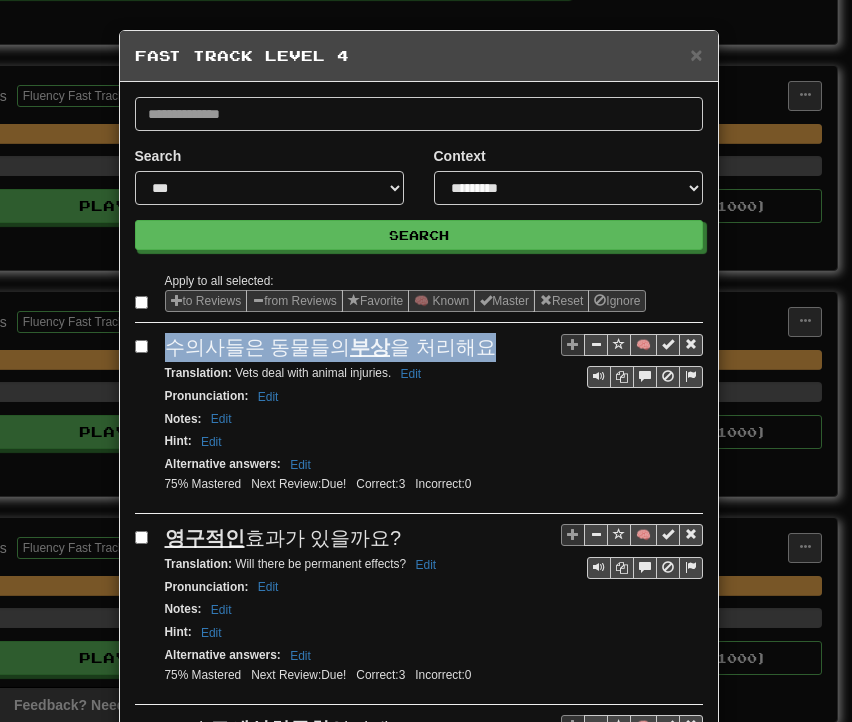 drag, startPoint x: 160, startPoint y: 345, endPoint x: 480, endPoint y: 339, distance: 320.05624 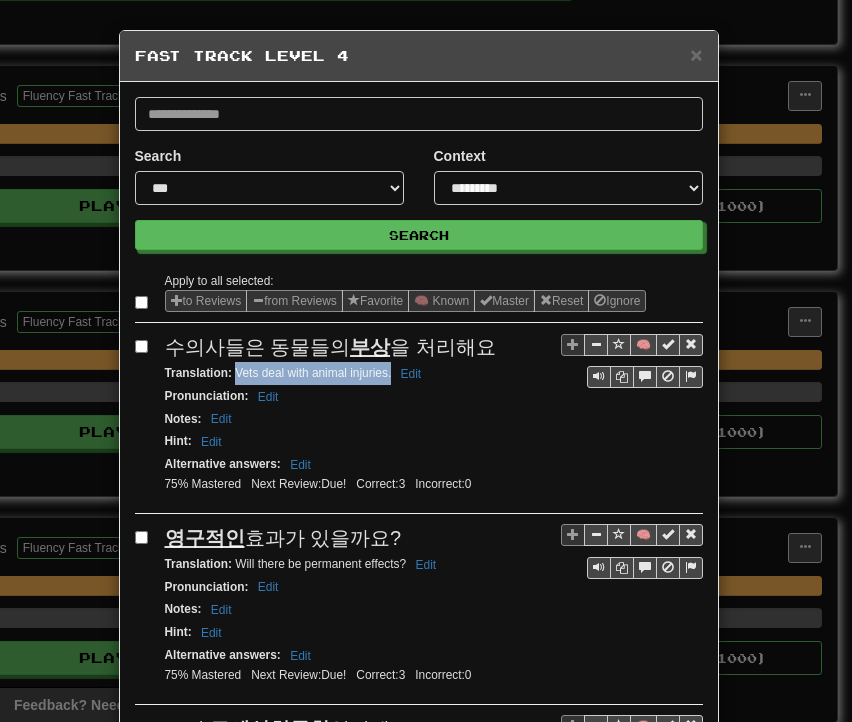 drag, startPoint x: 228, startPoint y: 369, endPoint x: 380, endPoint y: 377, distance: 152.21039 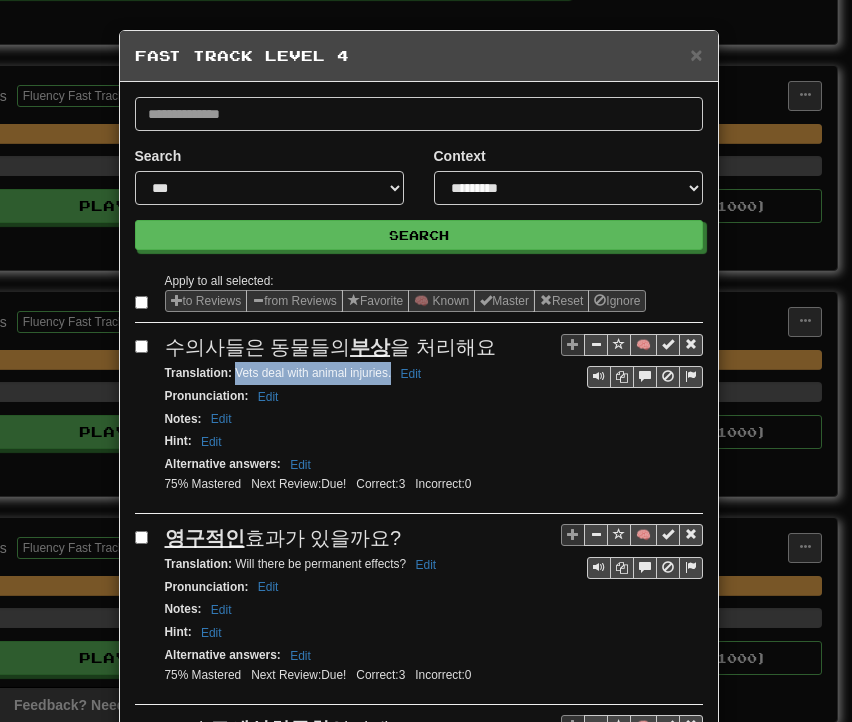 drag, startPoint x: 164, startPoint y: 537, endPoint x: 402, endPoint y: 522, distance: 238.47221 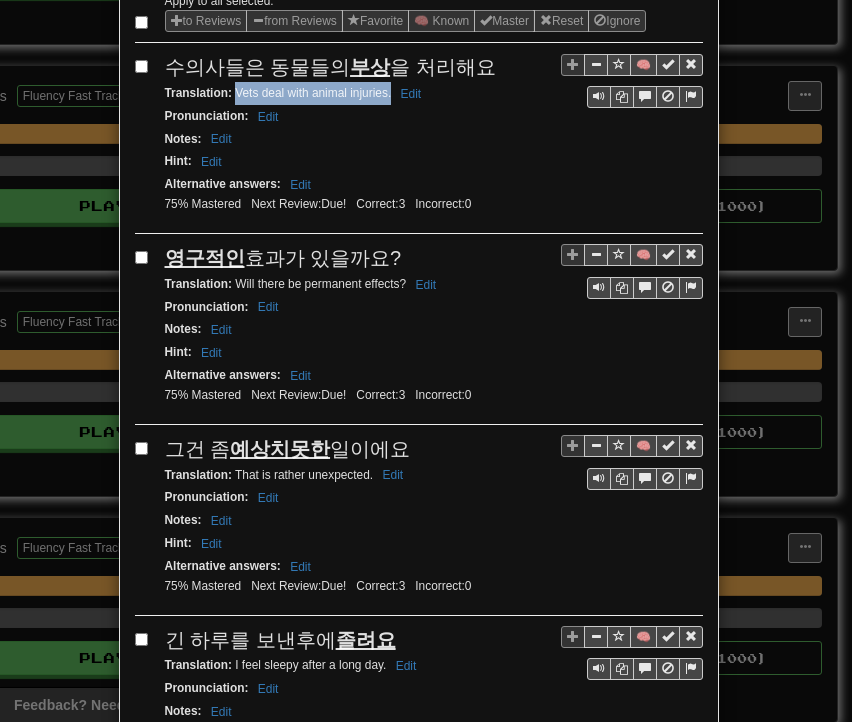 scroll, scrollTop: 400, scrollLeft: 0, axis: vertical 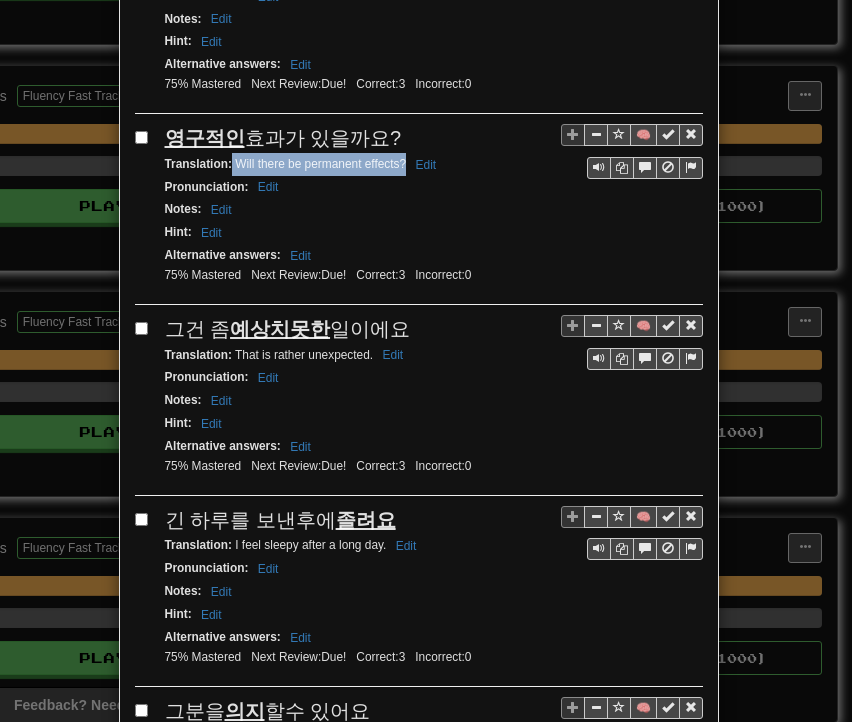 drag, startPoint x: 224, startPoint y: 159, endPoint x: 397, endPoint y: 149, distance: 173.28877 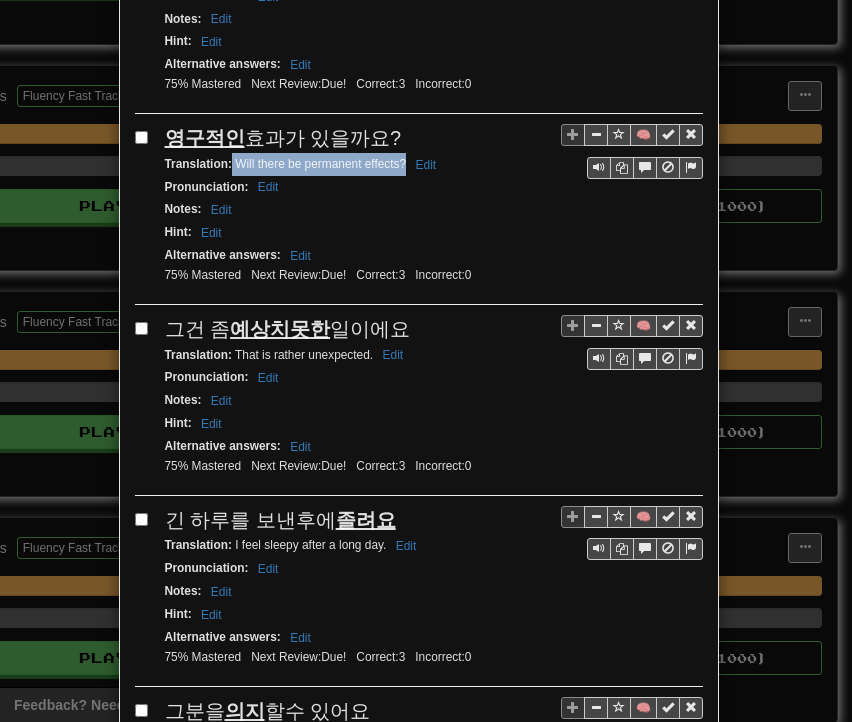 drag, startPoint x: 159, startPoint y: 323, endPoint x: 410, endPoint y: 313, distance: 251.19913 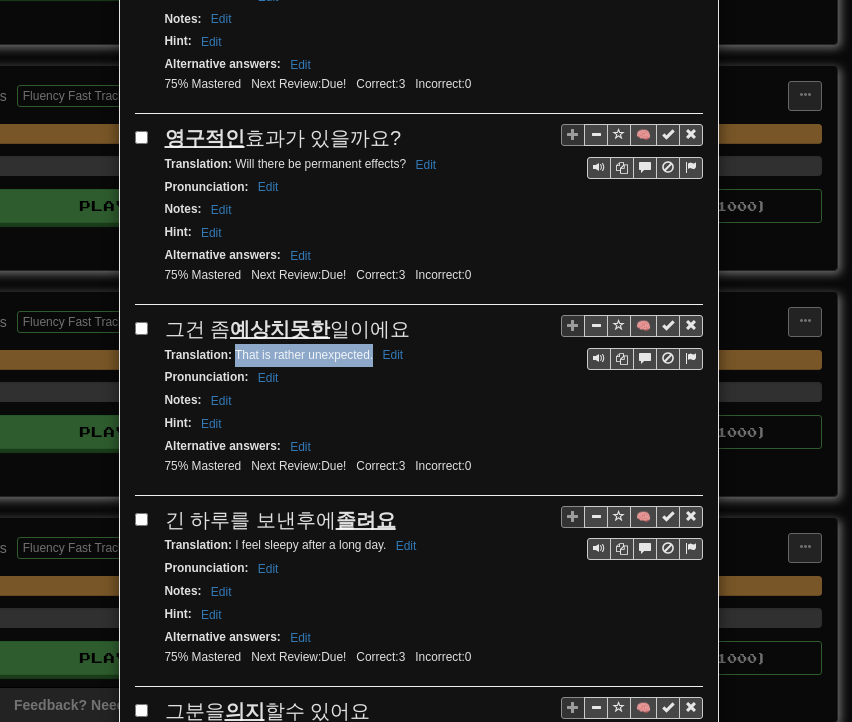 drag, startPoint x: 226, startPoint y: 344, endPoint x: 364, endPoint y: 349, distance: 138.09055 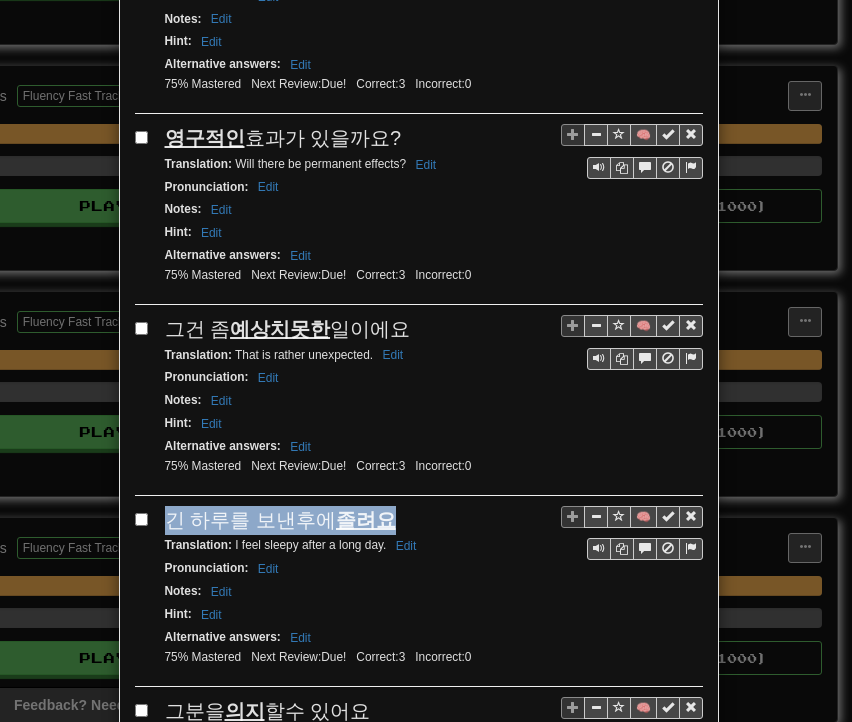 drag, startPoint x: 161, startPoint y: 505, endPoint x: 381, endPoint y: 498, distance: 220.11133 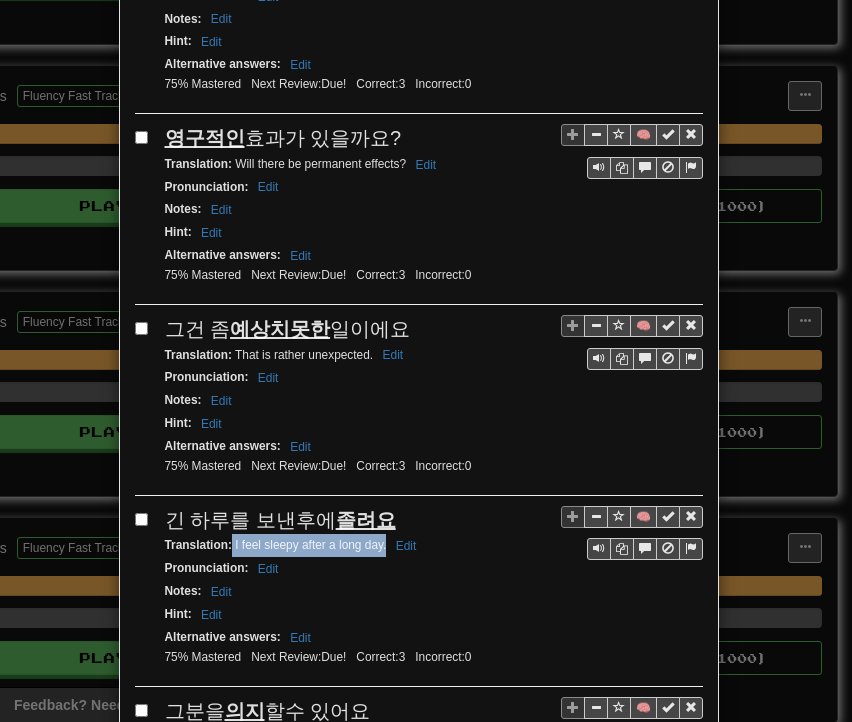 drag, startPoint x: 224, startPoint y: 531, endPoint x: 378, endPoint y: 537, distance: 154.11684 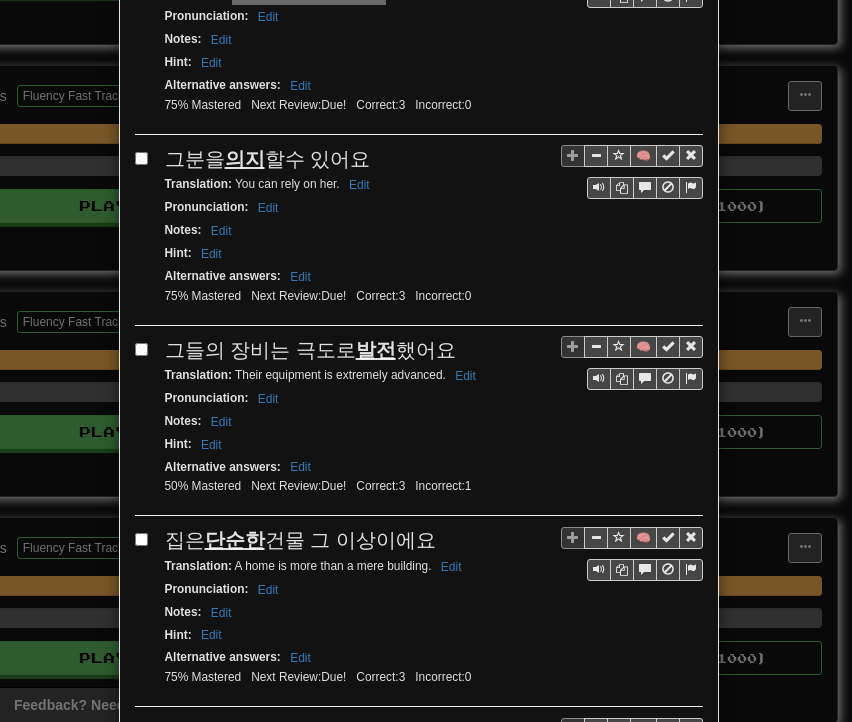 scroll, scrollTop: 1000, scrollLeft: 0, axis: vertical 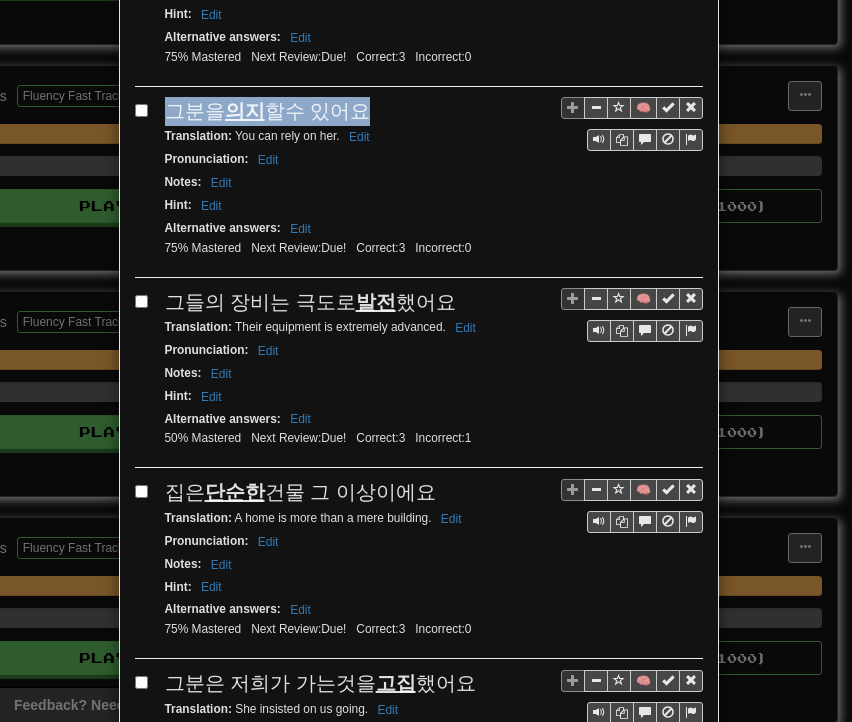 drag, startPoint x: 158, startPoint y: 90, endPoint x: 352, endPoint y: 93, distance: 194.0232 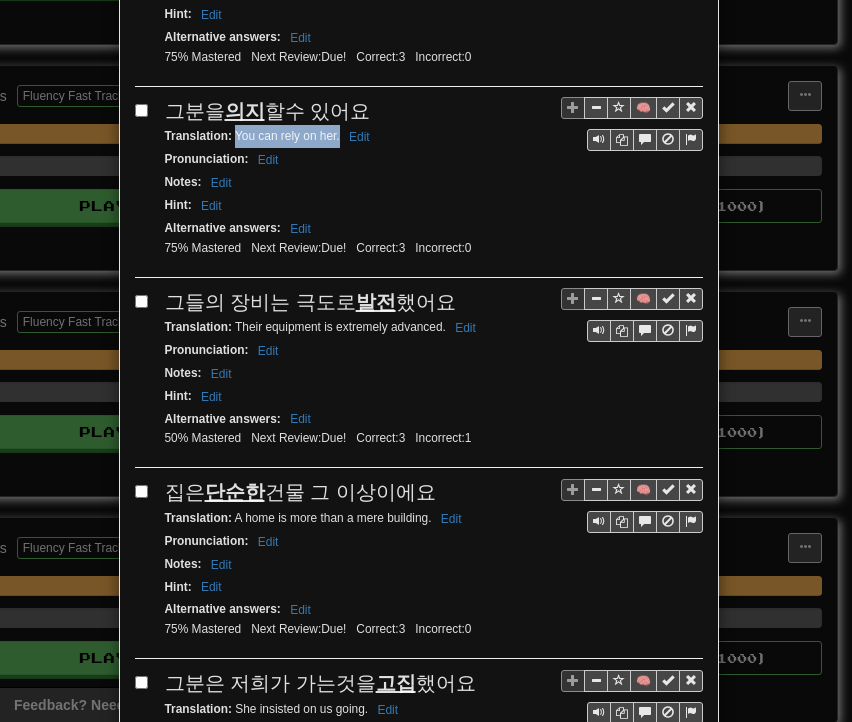 drag, startPoint x: 227, startPoint y: 119, endPoint x: 331, endPoint y: 125, distance: 104.172935 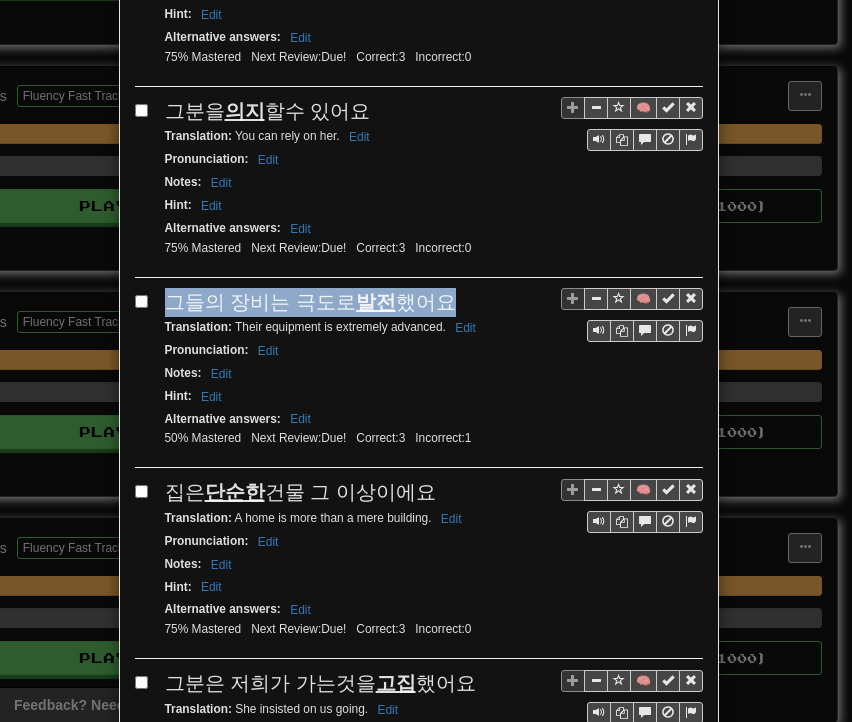 drag, startPoint x: 159, startPoint y: 277, endPoint x: 440, endPoint y: 284, distance: 281.0872 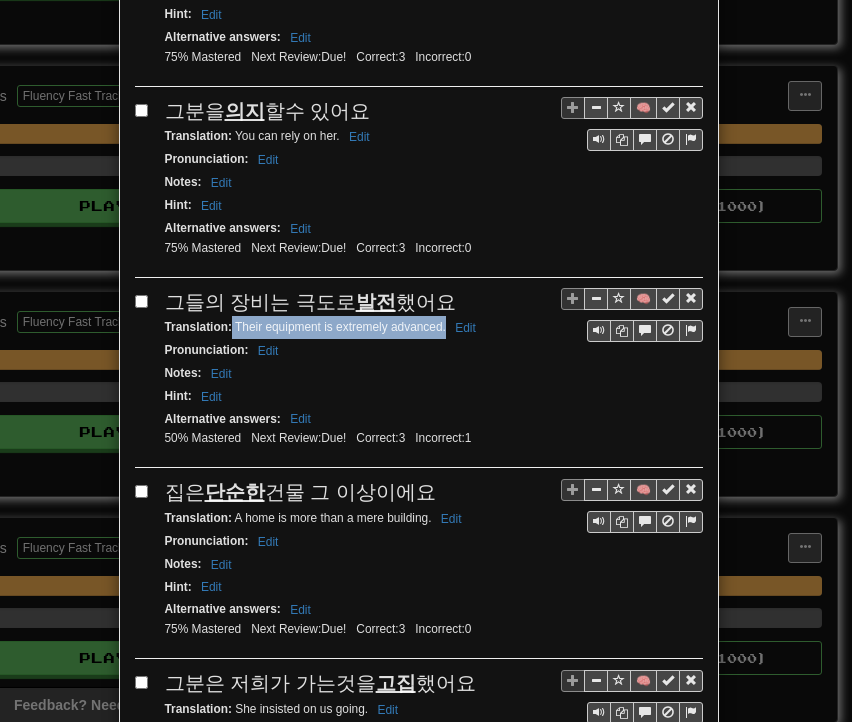 drag, startPoint x: 224, startPoint y: 305, endPoint x: 437, endPoint y: 308, distance: 213.02112 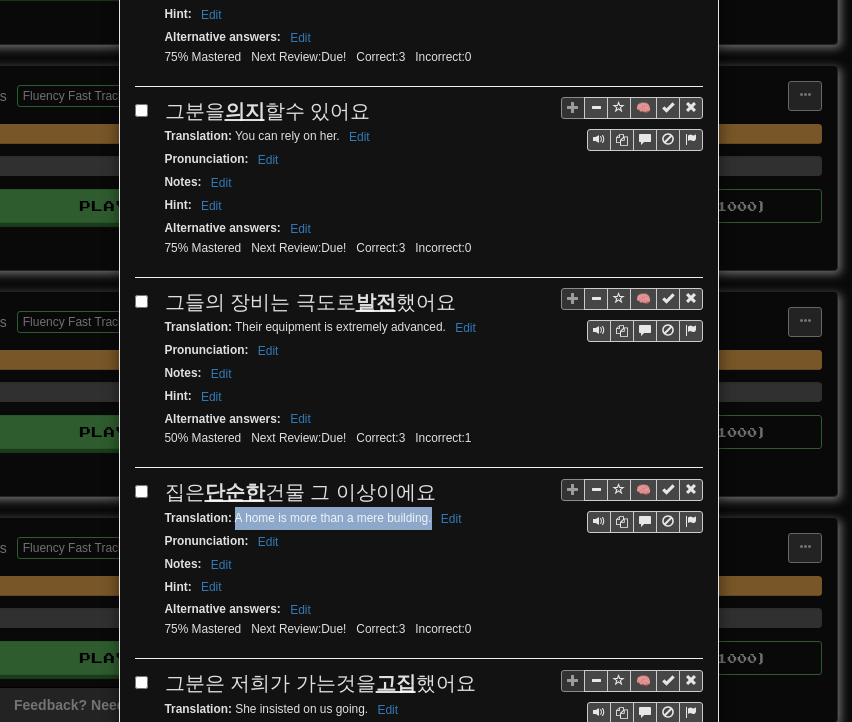 drag, startPoint x: 226, startPoint y: 498, endPoint x: 424, endPoint y: 489, distance: 198.20444 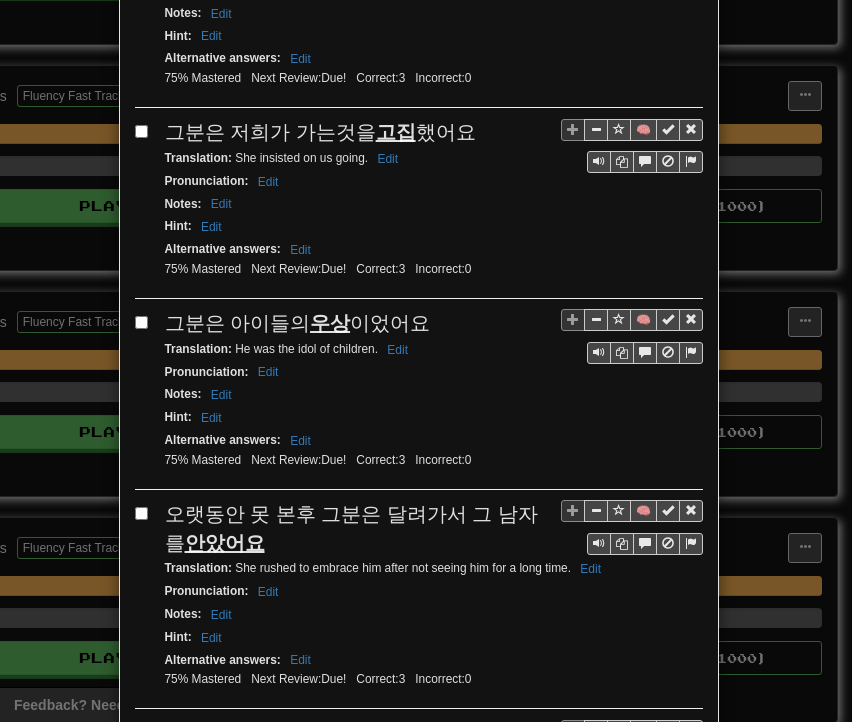 scroll, scrollTop: 1600, scrollLeft: 0, axis: vertical 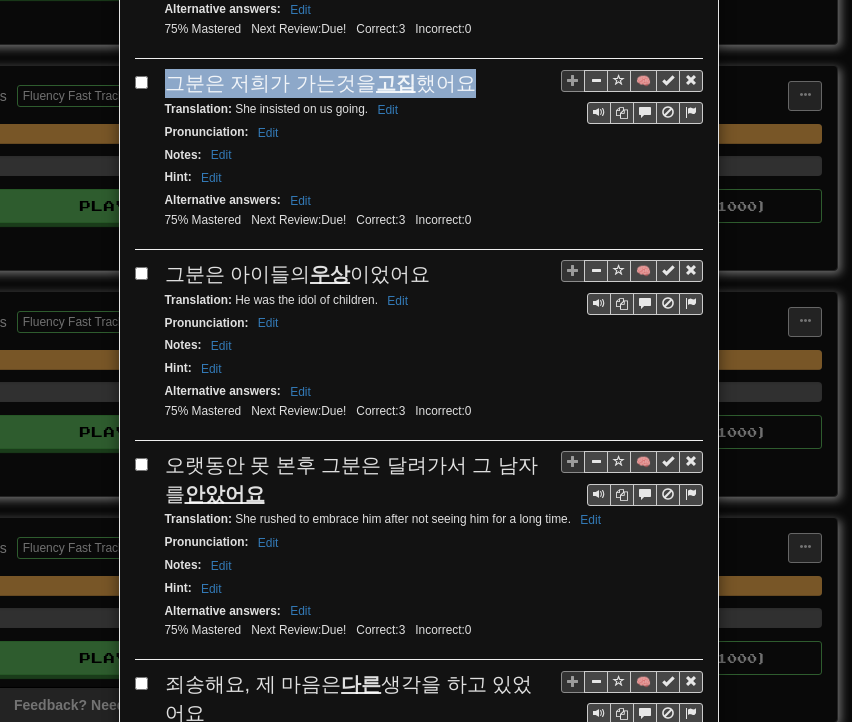 drag, startPoint x: 160, startPoint y: 55, endPoint x: 448, endPoint y: 61, distance: 288.0625 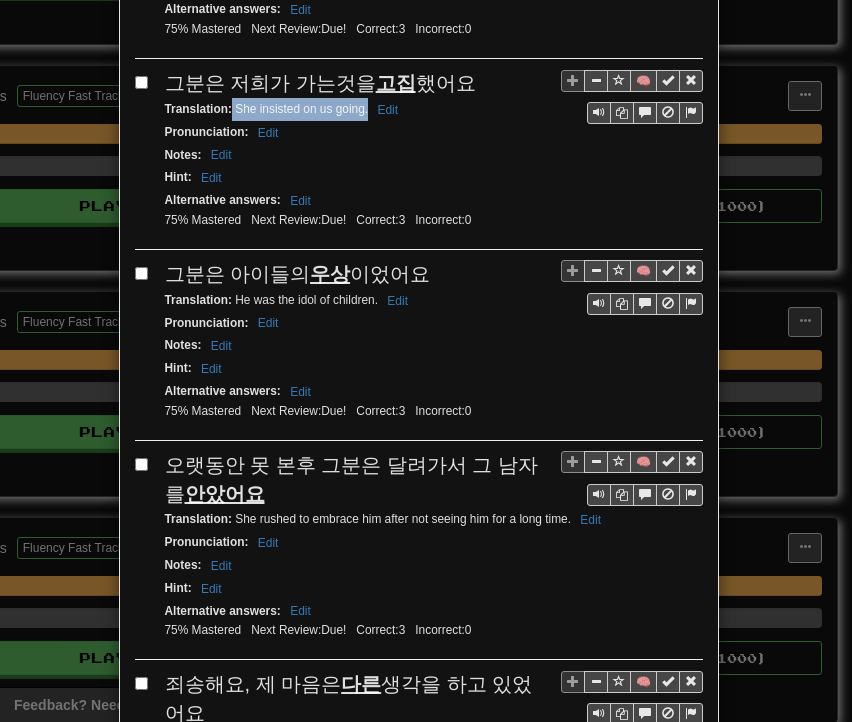 drag, startPoint x: 224, startPoint y: 79, endPoint x: 360, endPoint y: 90, distance: 136.44412 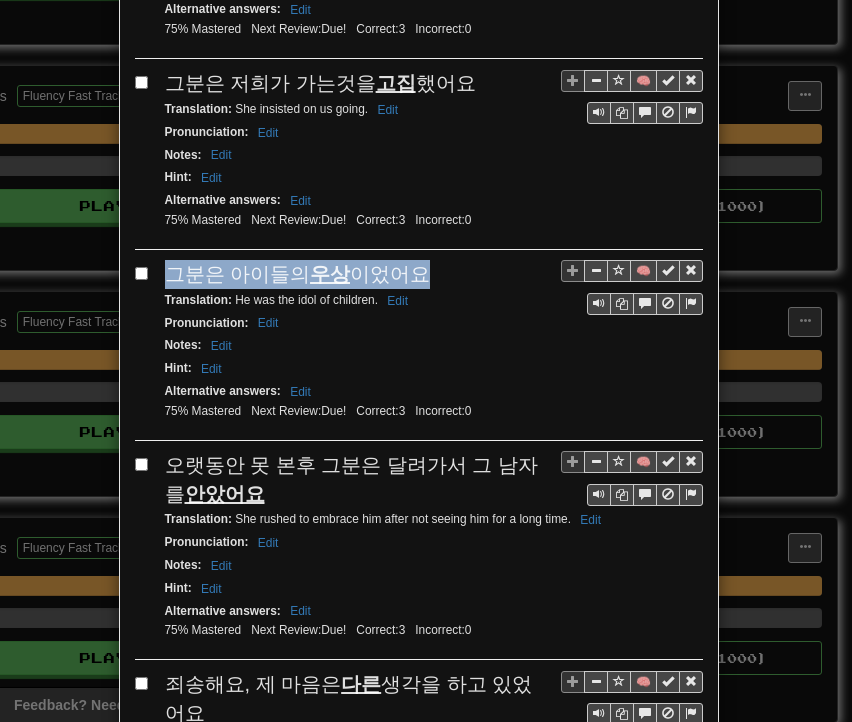 drag, startPoint x: 161, startPoint y: 241, endPoint x: 410, endPoint y: 240, distance: 249.00201 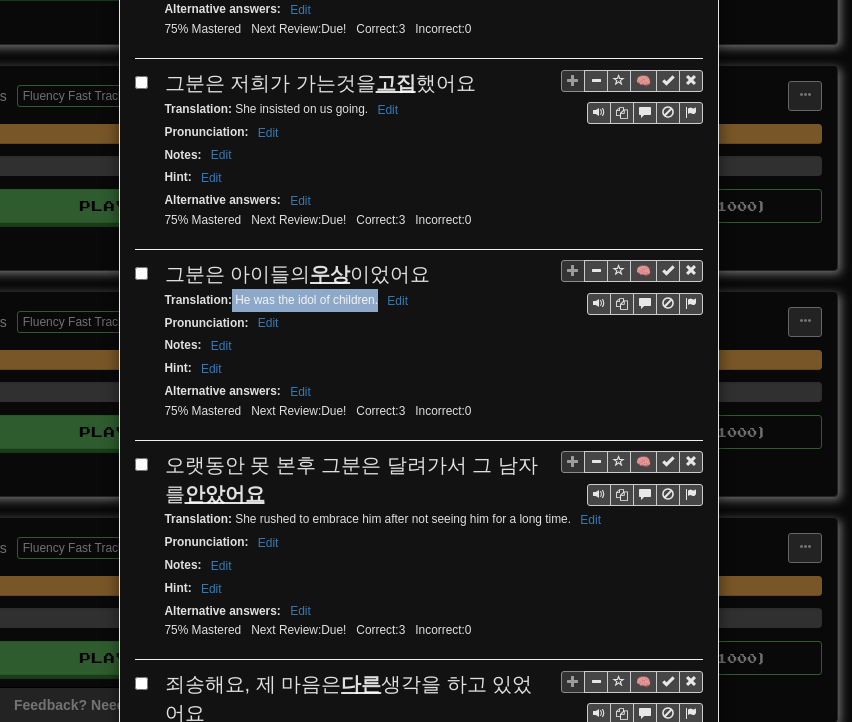 drag, startPoint x: 225, startPoint y: 262, endPoint x: 370, endPoint y: 272, distance: 145.34442 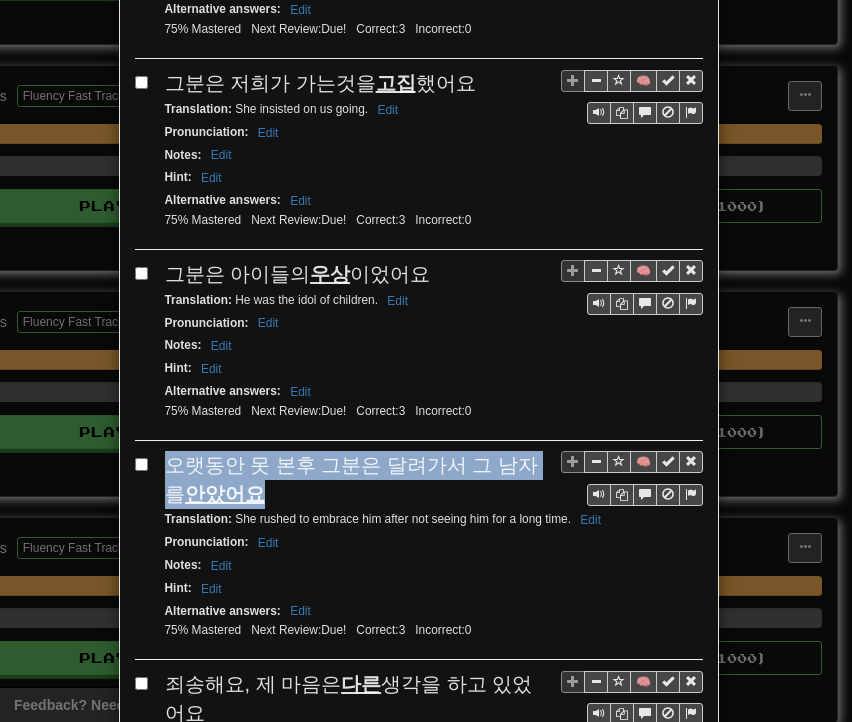 drag, startPoint x: 163, startPoint y: 429, endPoint x: 261, endPoint y: 452, distance: 100.6628 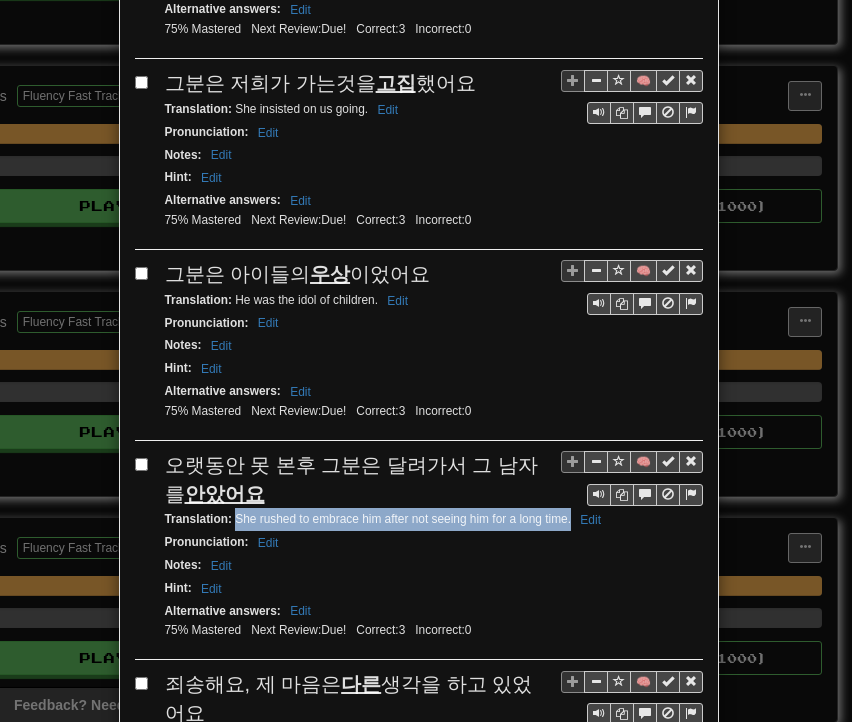 drag, startPoint x: 229, startPoint y: 479, endPoint x: 564, endPoint y: 485, distance: 335.05374 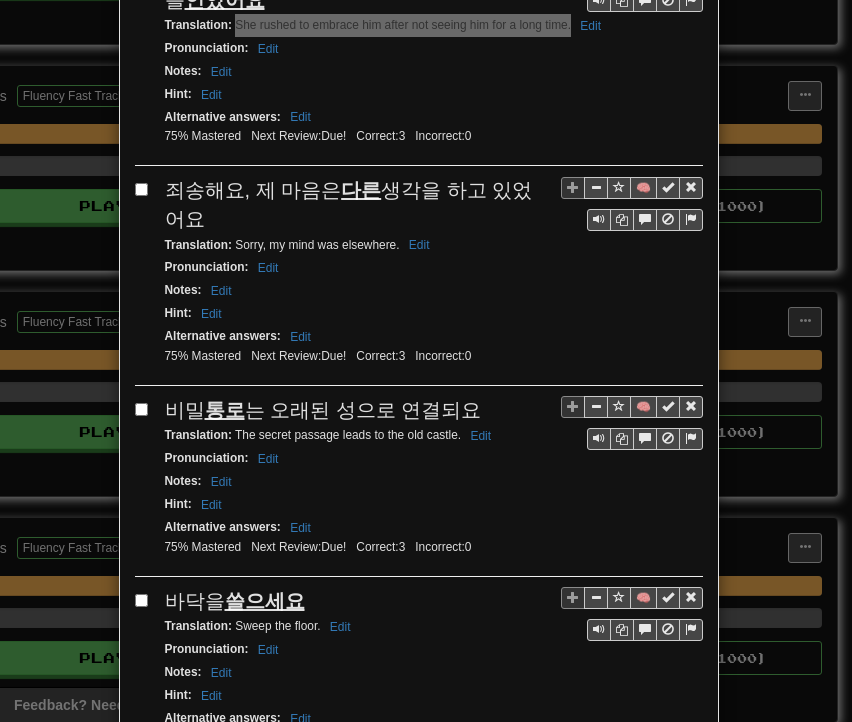 scroll, scrollTop: 2100, scrollLeft: 0, axis: vertical 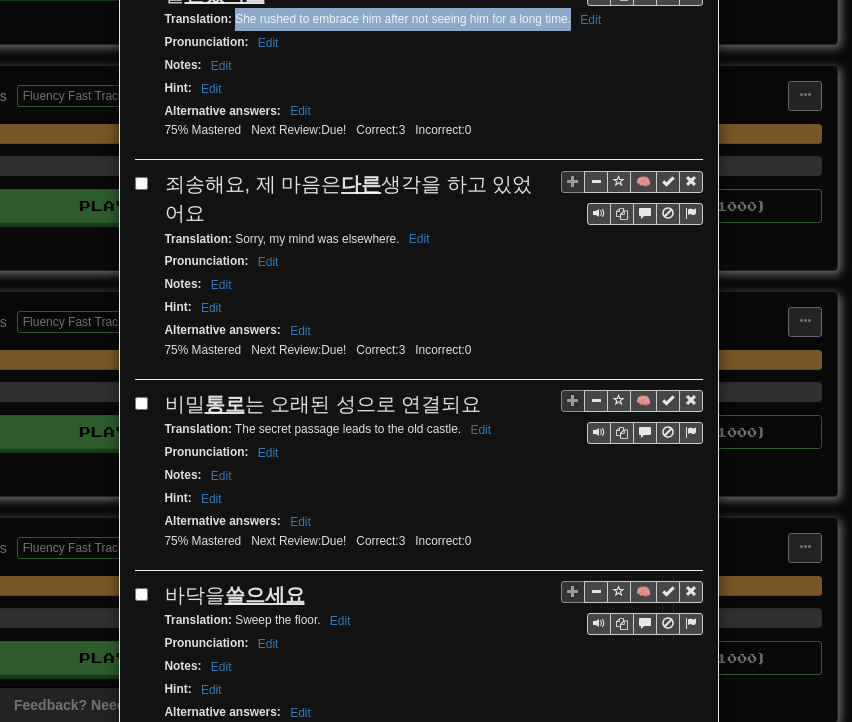 drag, startPoint x: 161, startPoint y: 133, endPoint x: 191, endPoint y: 169, distance: 46.8615 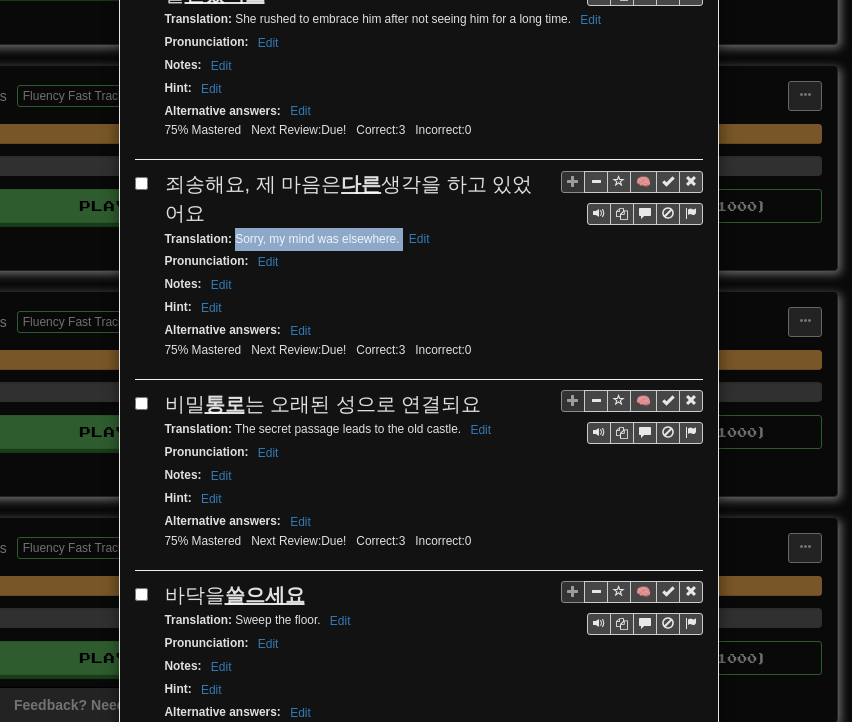 drag, startPoint x: 228, startPoint y: 194, endPoint x: 390, endPoint y: 202, distance: 162.19742 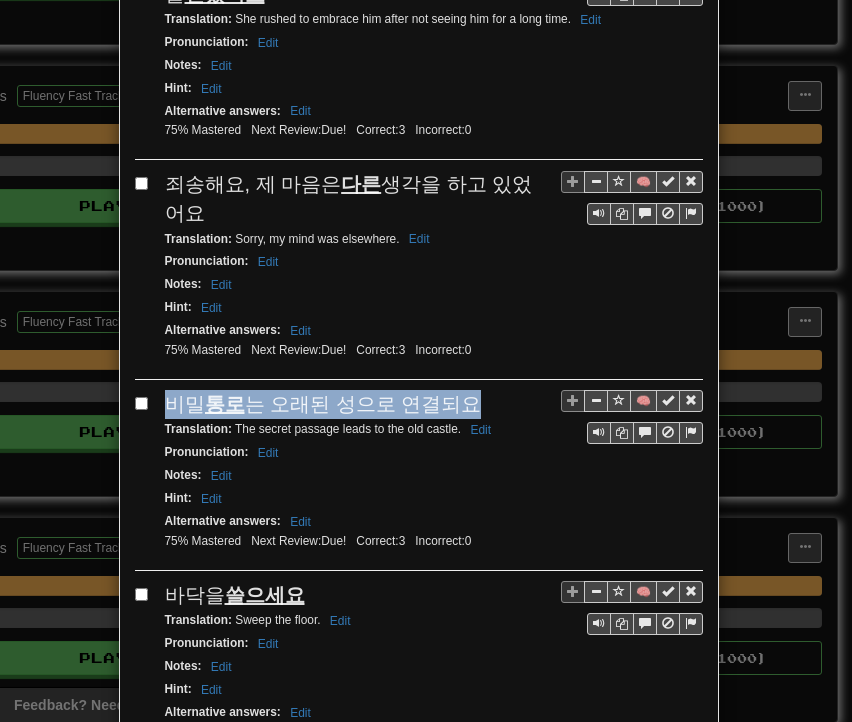 drag, startPoint x: 156, startPoint y: 363, endPoint x: 462, endPoint y: 353, distance: 306.16336 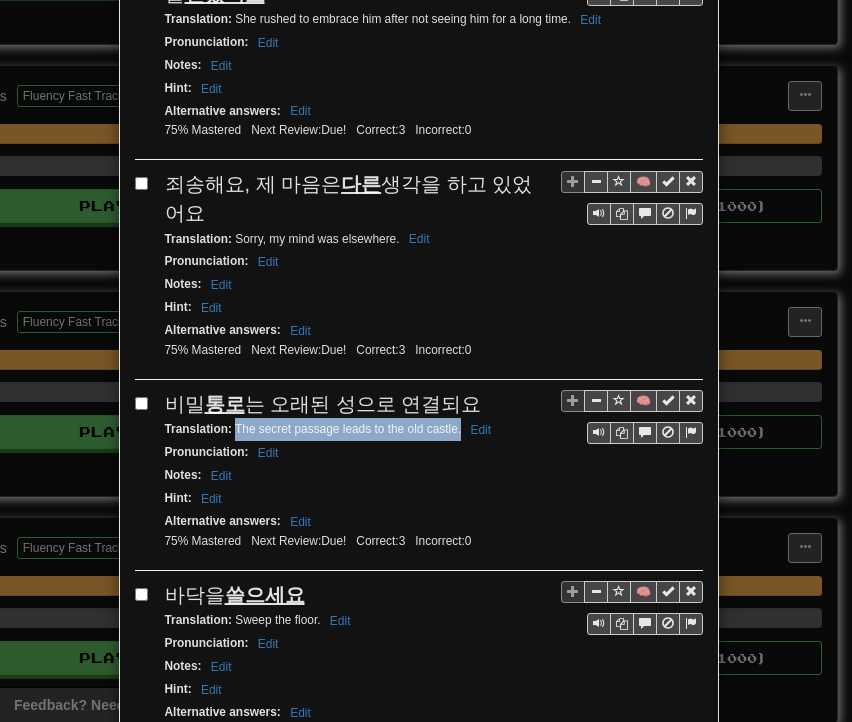 drag, startPoint x: 228, startPoint y: 385, endPoint x: 452, endPoint y: 381, distance: 224.0357 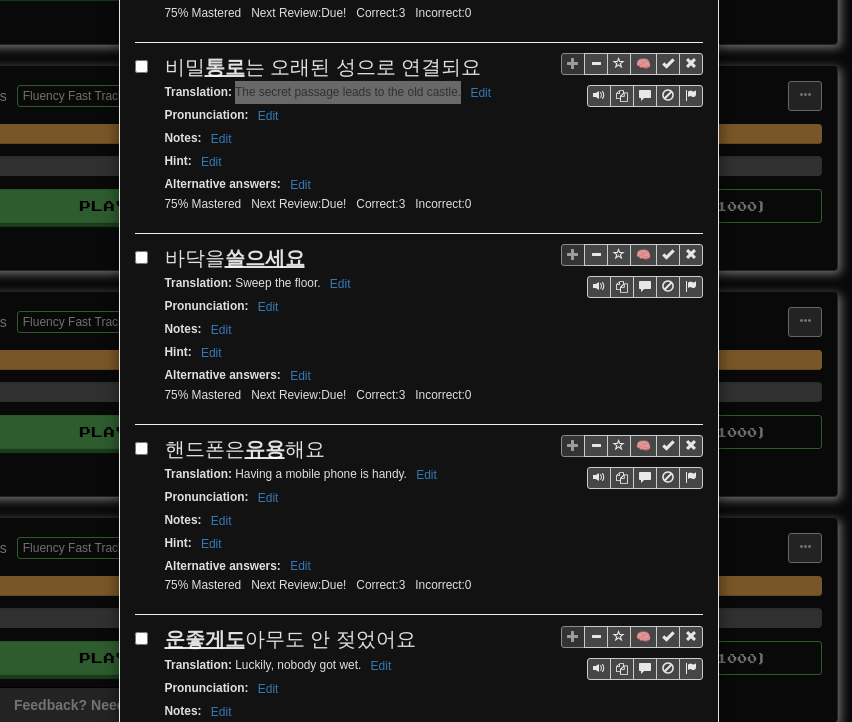 scroll, scrollTop: 2500, scrollLeft: 0, axis: vertical 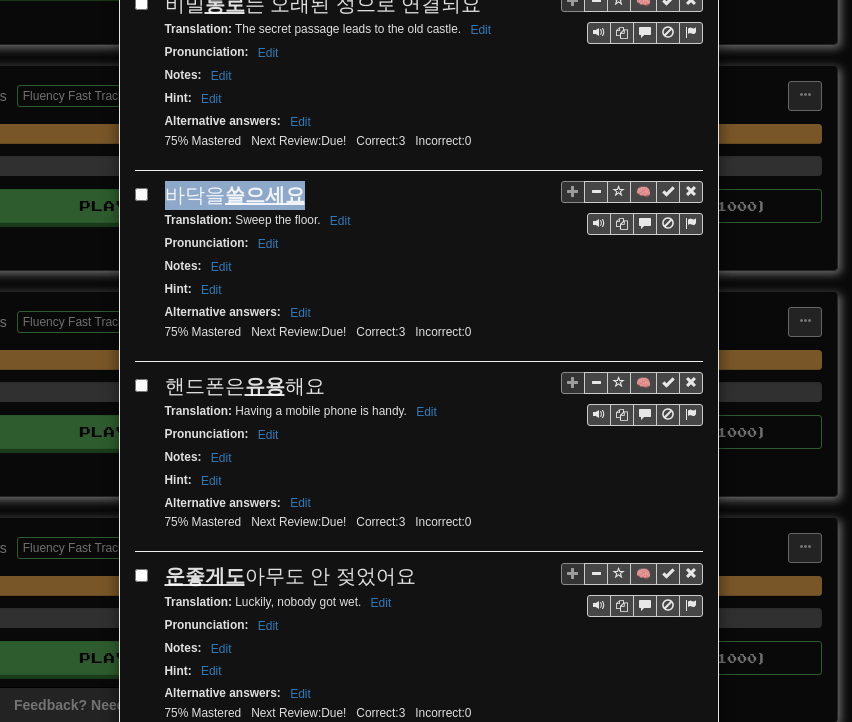 drag, startPoint x: 158, startPoint y: 145, endPoint x: 294, endPoint y: 141, distance: 136.0588 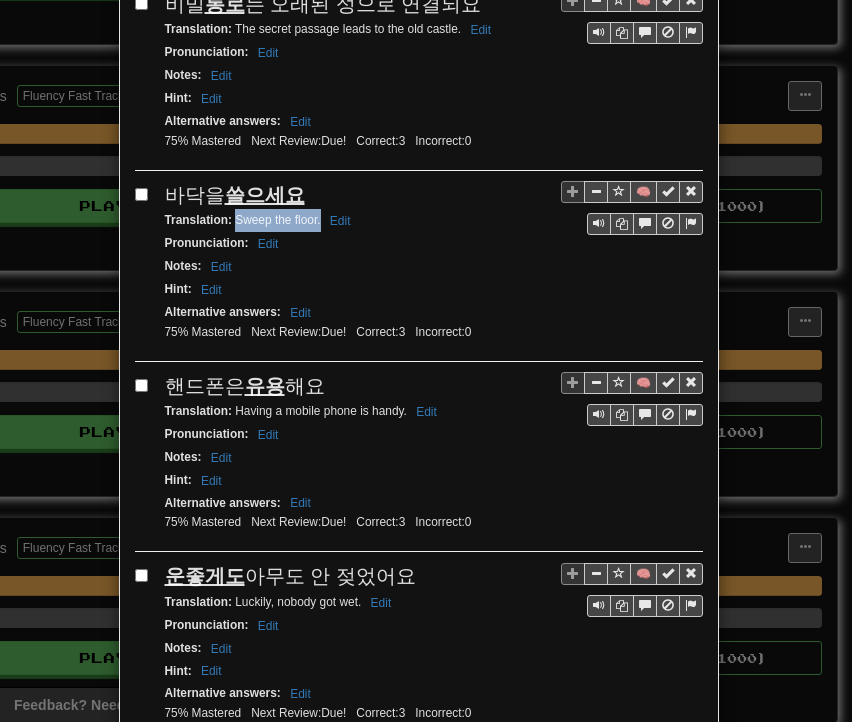 drag, startPoint x: 228, startPoint y: 170, endPoint x: 310, endPoint y: 172, distance: 82.02438 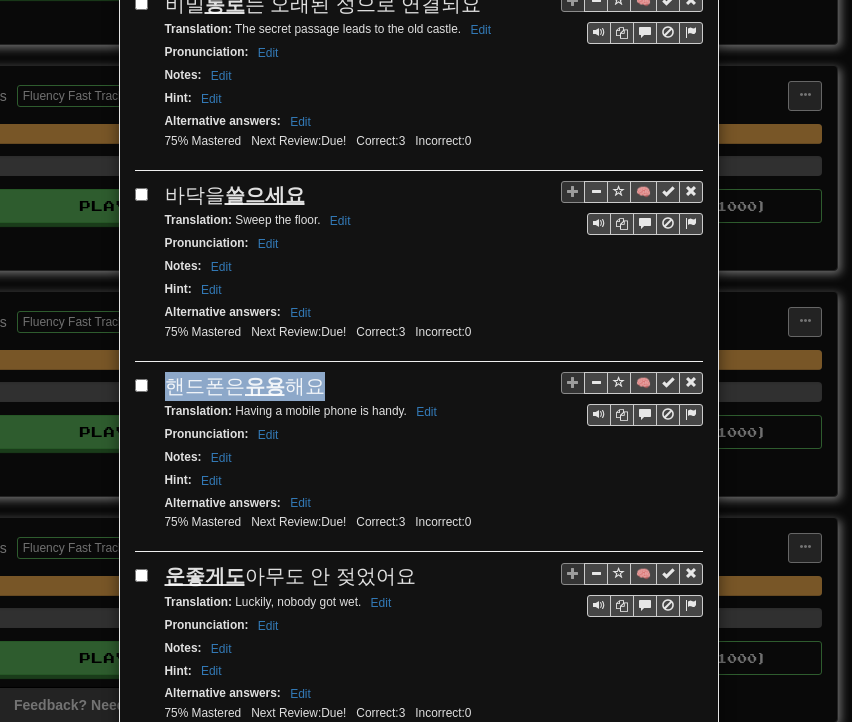 drag, startPoint x: 164, startPoint y: 325, endPoint x: 316, endPoint y: 330, distance: 152.08221 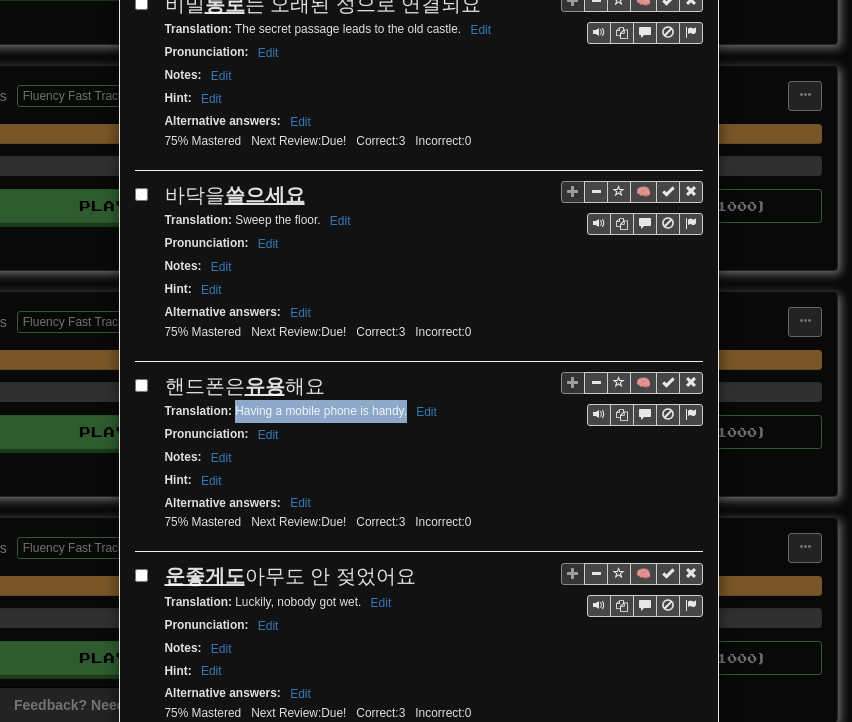 drag, startPoint x: 229, startPoint y: 357, endPoint x: 398, endPoint y: 363, distance: 169.10648 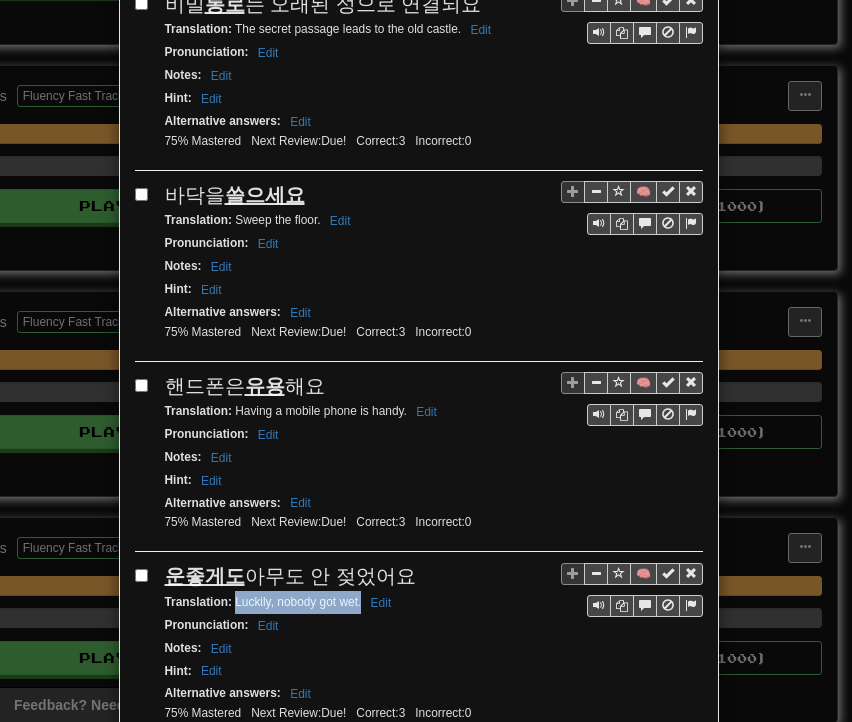drag, startPoint x: 227, startPoint y: 549, endPoint x: 352, endPoint y: 552, distance: 125.035995 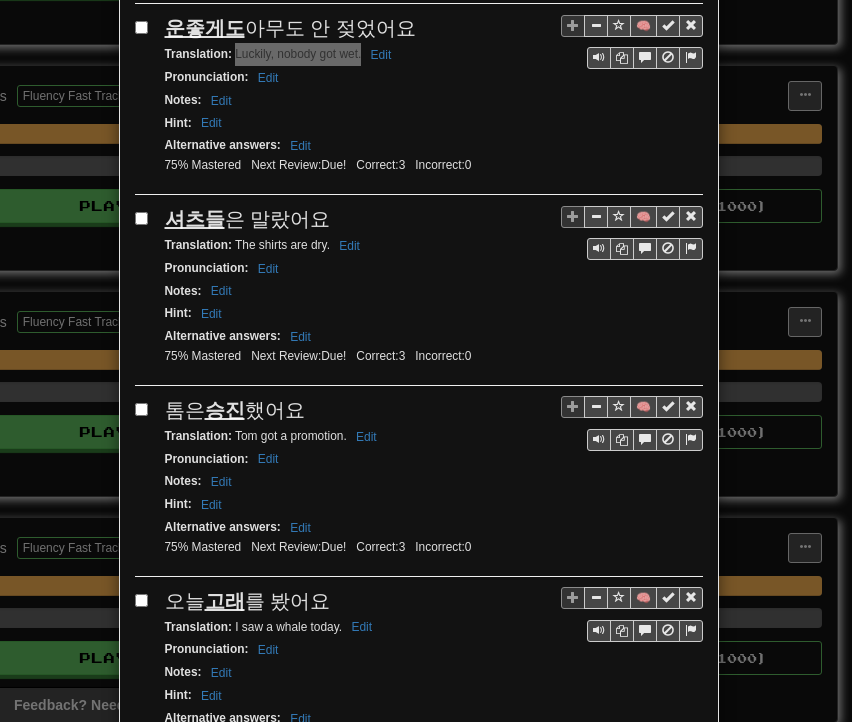 scroll, scrollTop: 3100, scrollLeft: 0, axis: vertical 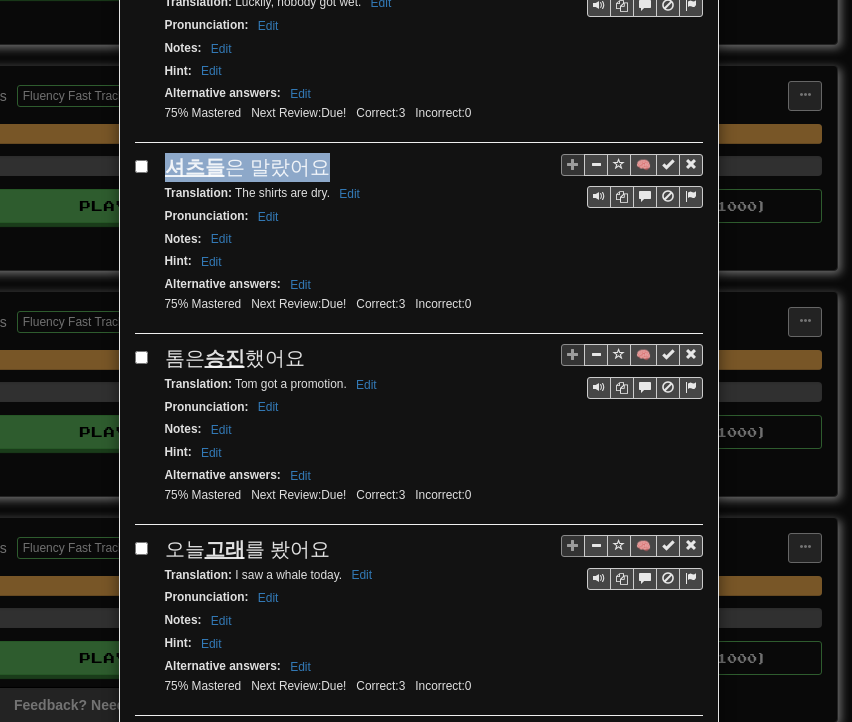 drag, startPoint x: 157, startPoint y: 105, endPoint x: 313, endPoint y: 97, distance: 156.20499 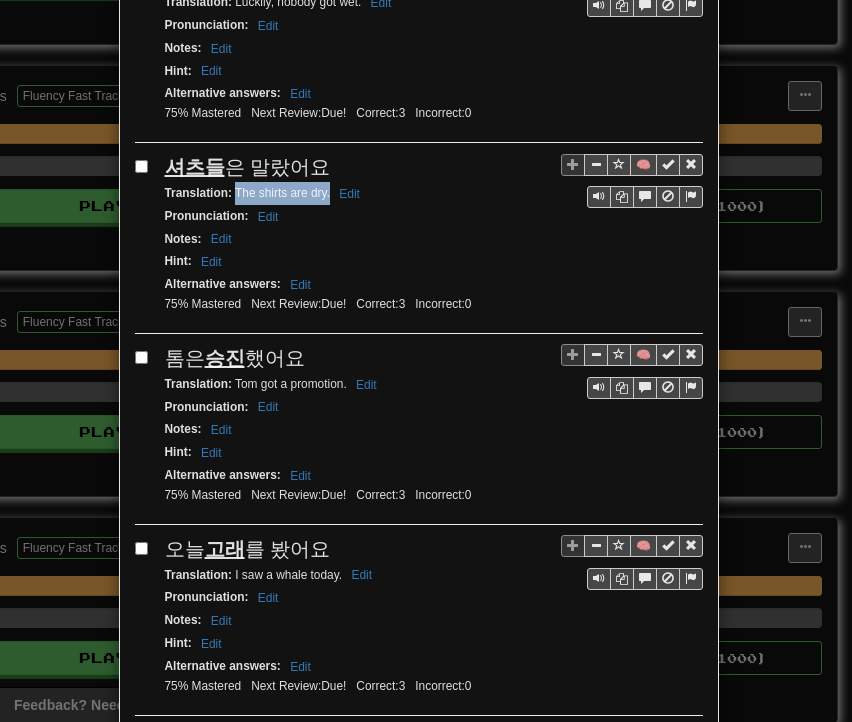 drag, startPoint x: 227, startPoint y: 134, endPoint x: 320, endPoint y: 135, distance: 93.00538 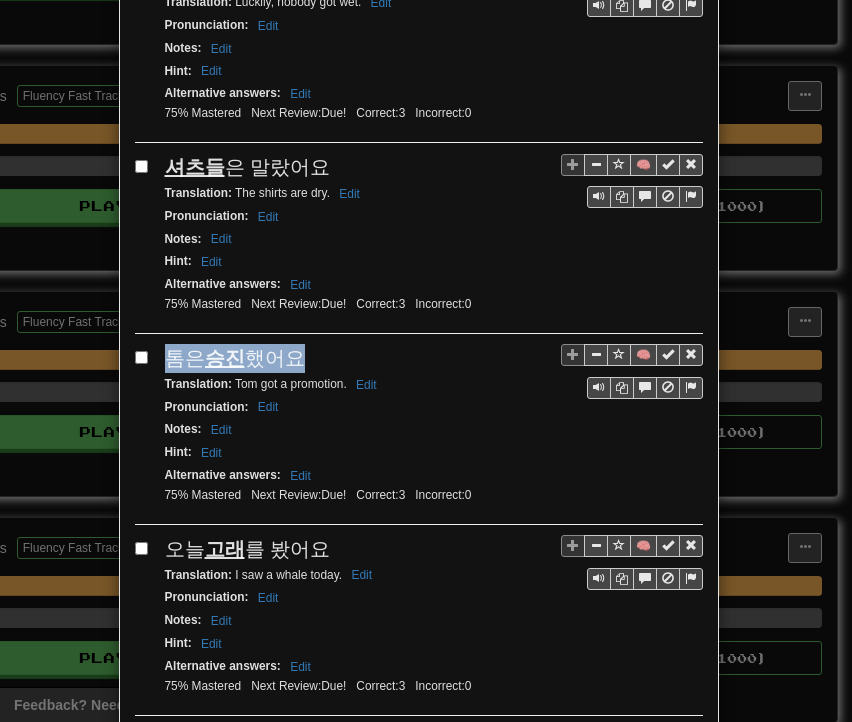 drag, startPoint x: 160, startPoint y: 297, endPoint x: 301, endPoint y: 293, distance: 141.05673 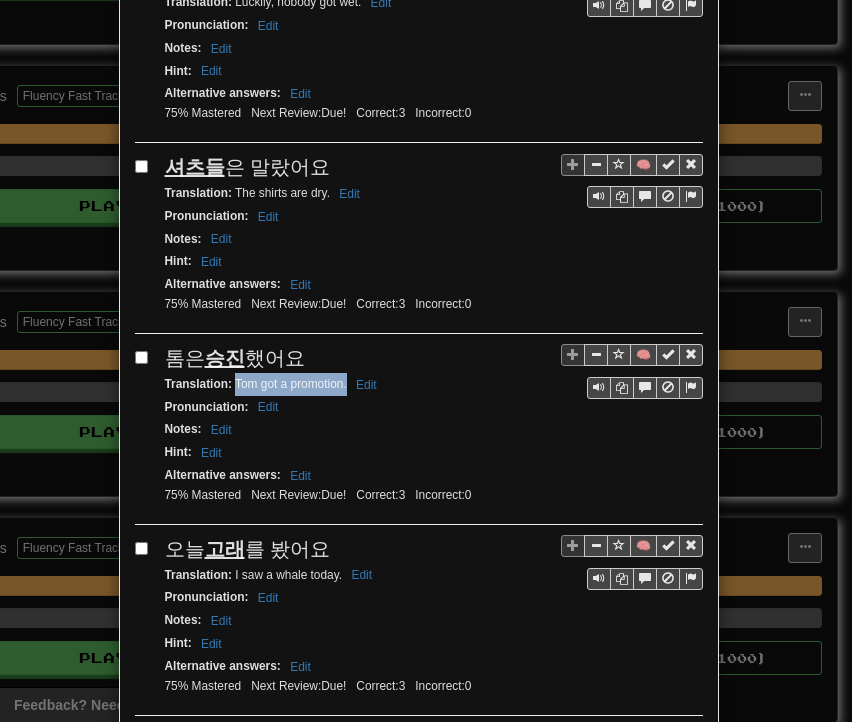 drag, startPoint x: 226, startPoint y: 320, endPoint x: 338, endPoint y: 322, distance: 112.01785 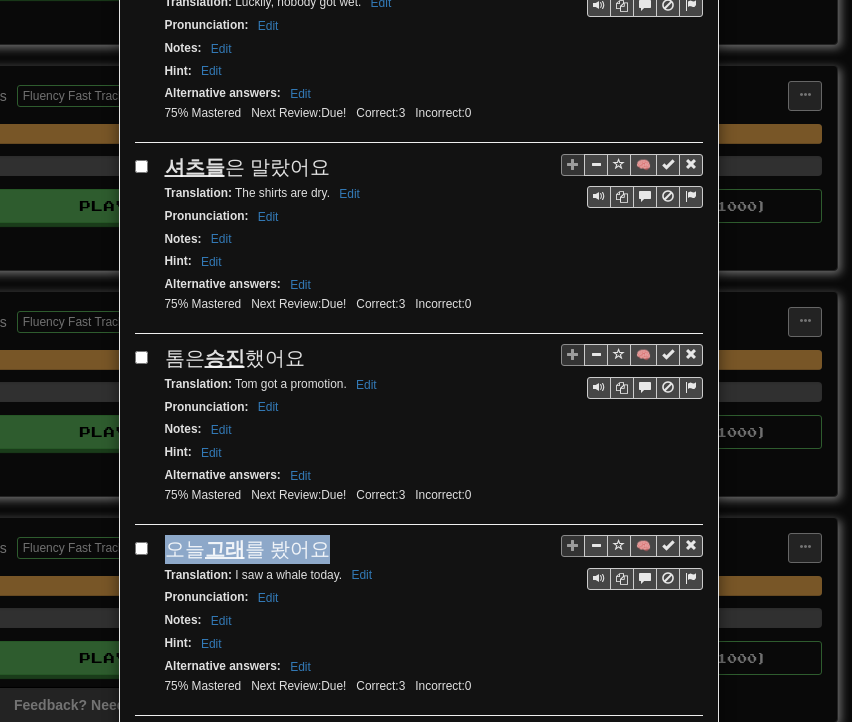 drag, startPoint x: 163, startPoint y: 482, endPoint x: 318, endPoint y: 478, distance: 155.0516 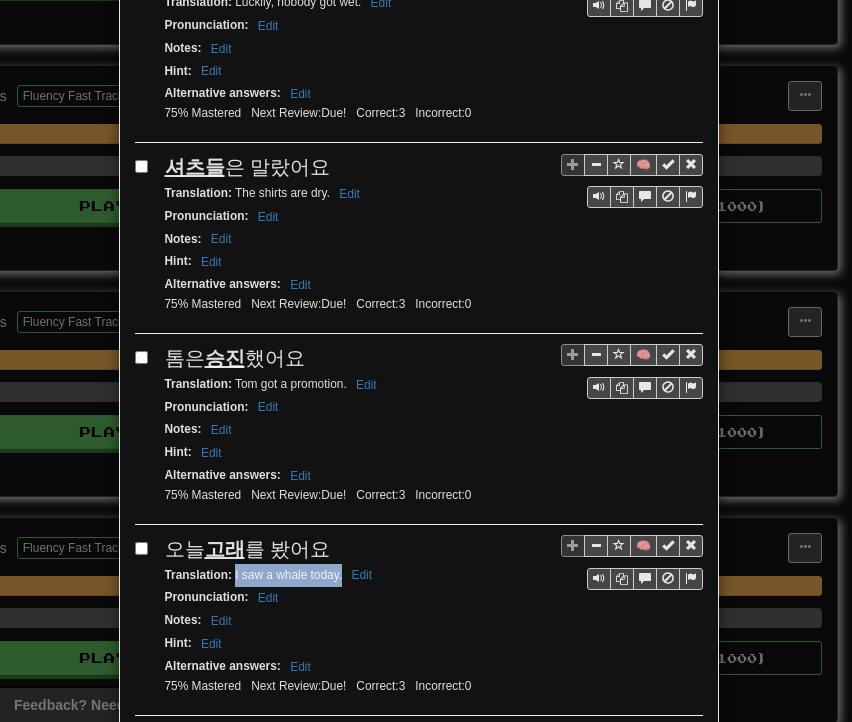 drag, startPoint x: 227, startPoint y: 509, endPoint x: 332, endPoint y: 511, distance: 105.01904 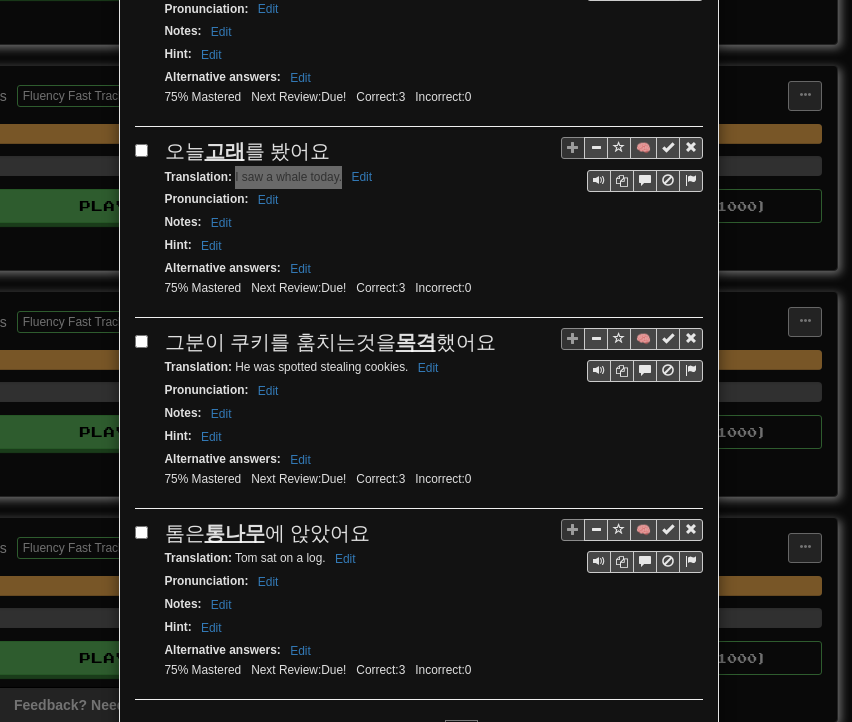 scroll, scrollTop: 3568, scrollLeft: 0, axis: vertical 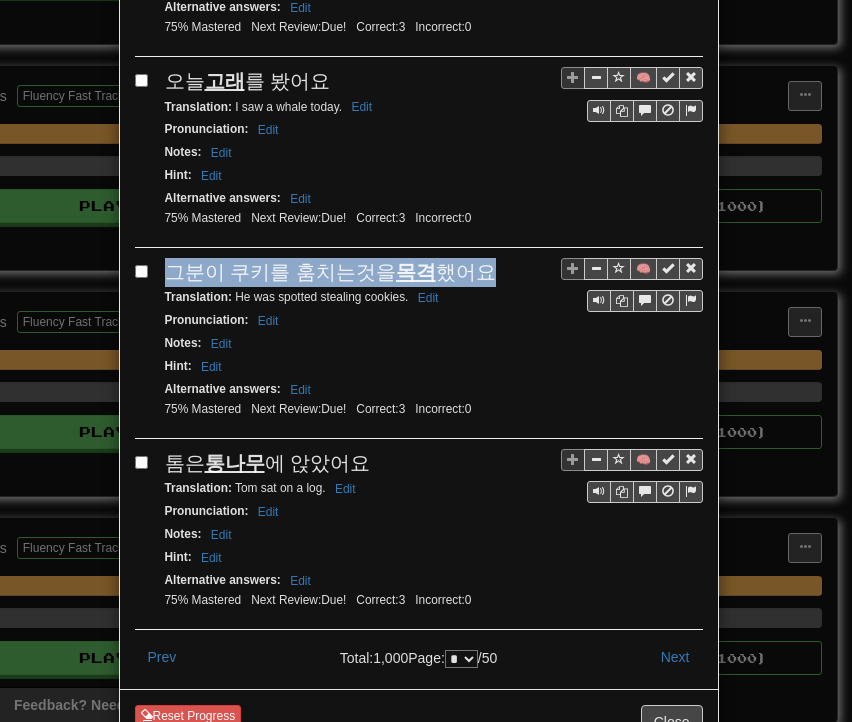 drag, startPoint x: 158, startPoint y: 196, endPoint x: 466, endPoint y: 198, distance: 308.0065 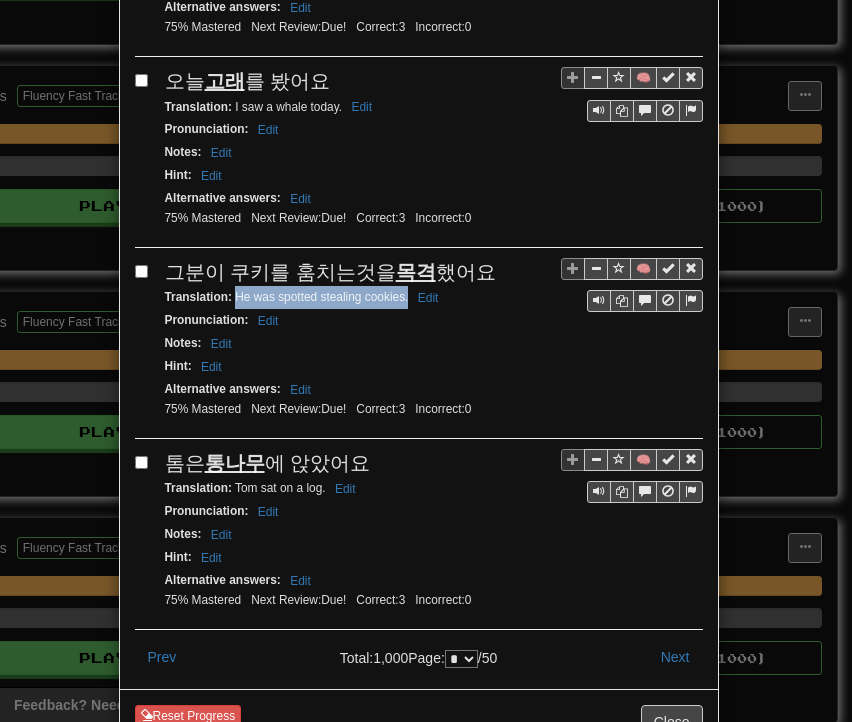 drag, startPoint x: 226, startPoint y: 225, endPoint x: 400, endPoint y: 225, distance: 174 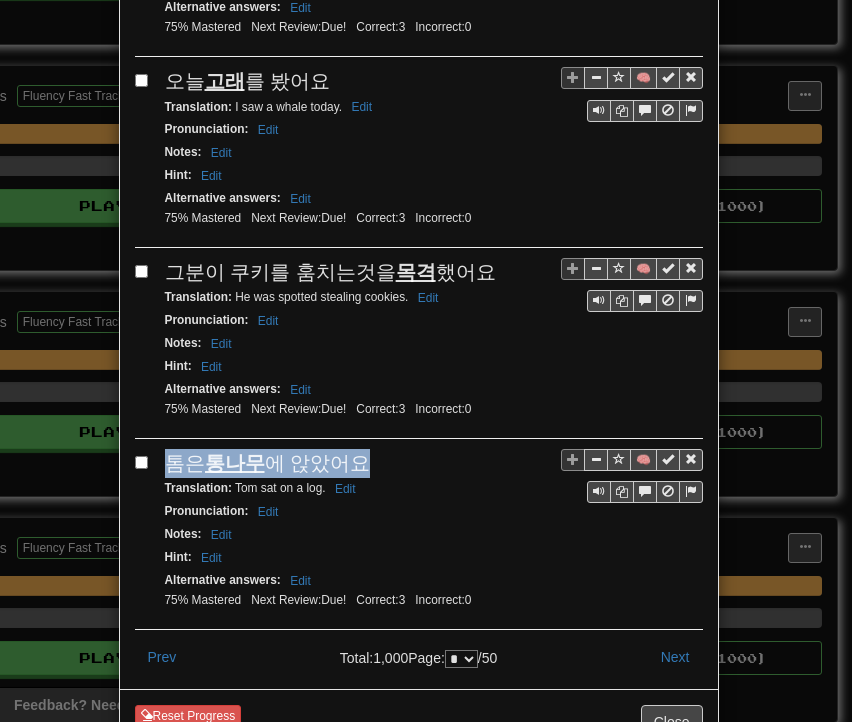 drag, startPoint x: 160, startPoint y: 385, endPoint x: 348, endPoint y: 382, distance: 188.02394 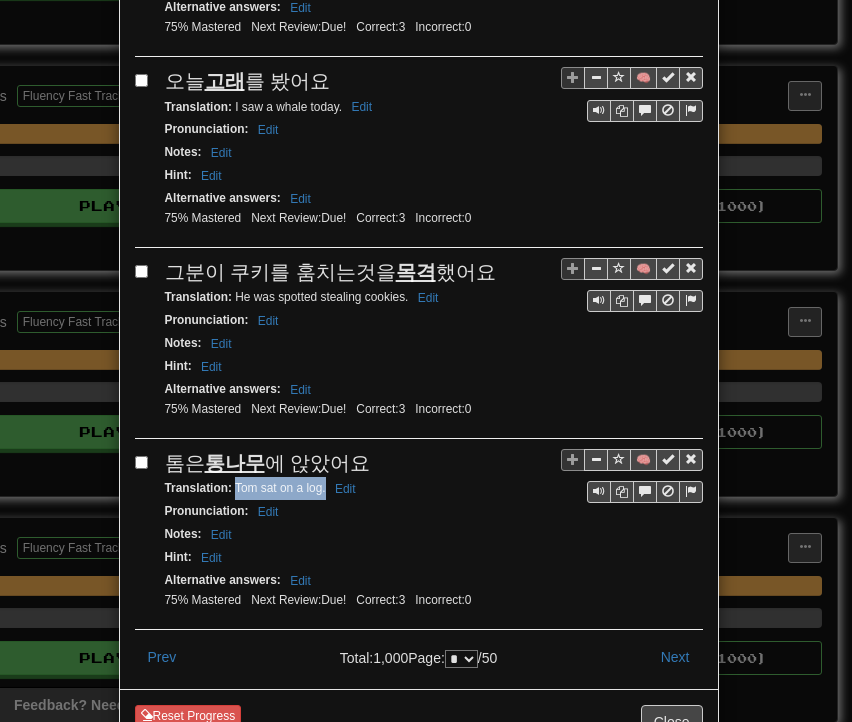 drag, startPoint x: 228, startPoint y: 410, endPoint x: 316, endPoint y: 415, distance: 88.14193 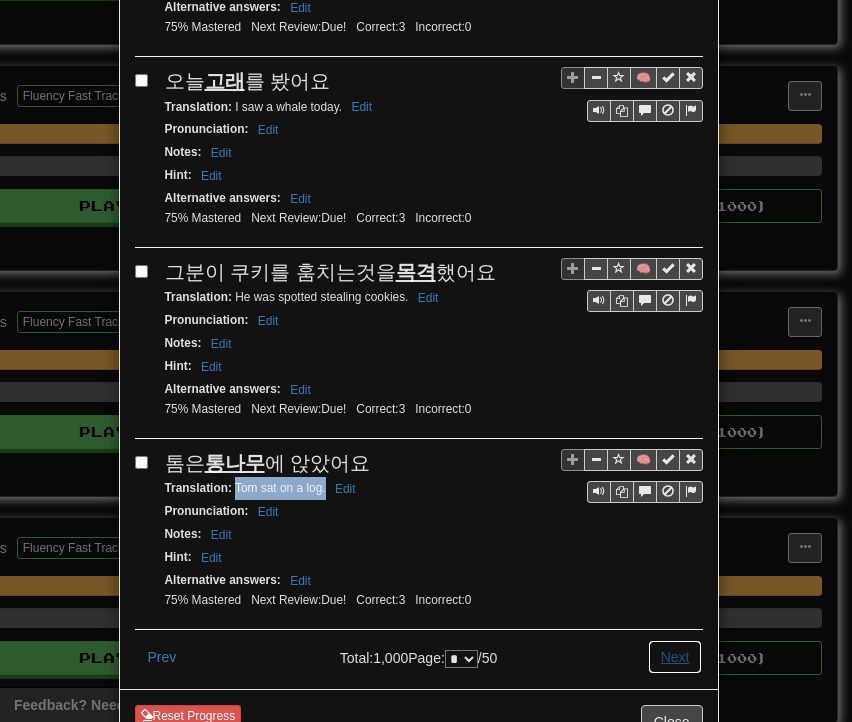 click on "Next" at bounding box center [675, 657] 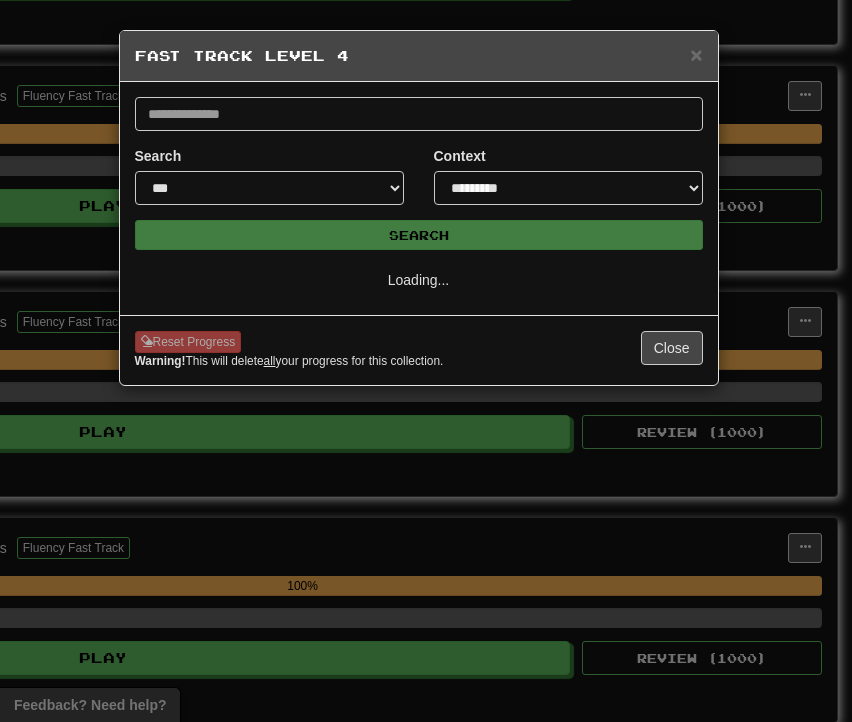 scroll, scrollTop: 0, scrollLeft: 0, axis: both 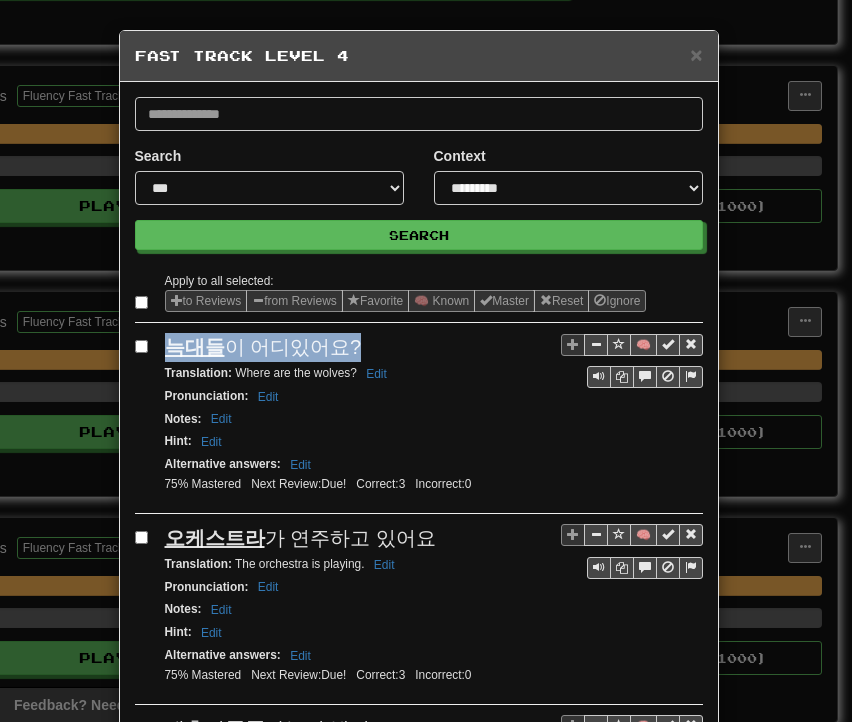 drag, startPoint x: 160, startPoint y: 349, endPoint x: 345, endPoint y: 338, distance: 185.32674 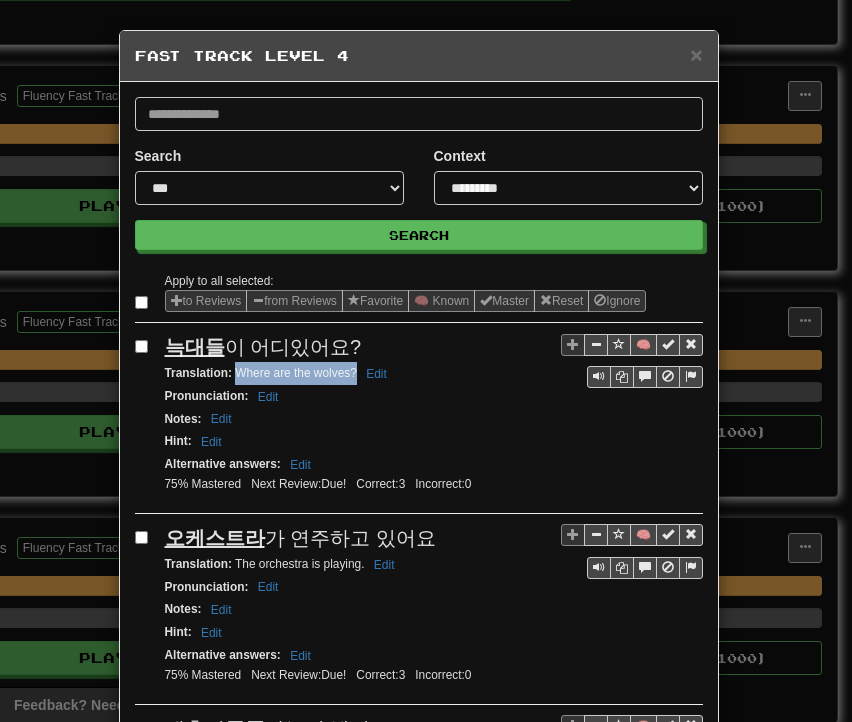 drag, startPoint x: 228, startPoint y: 371, endPoint x: 347, endPoint y: 372, distance: 119.0042 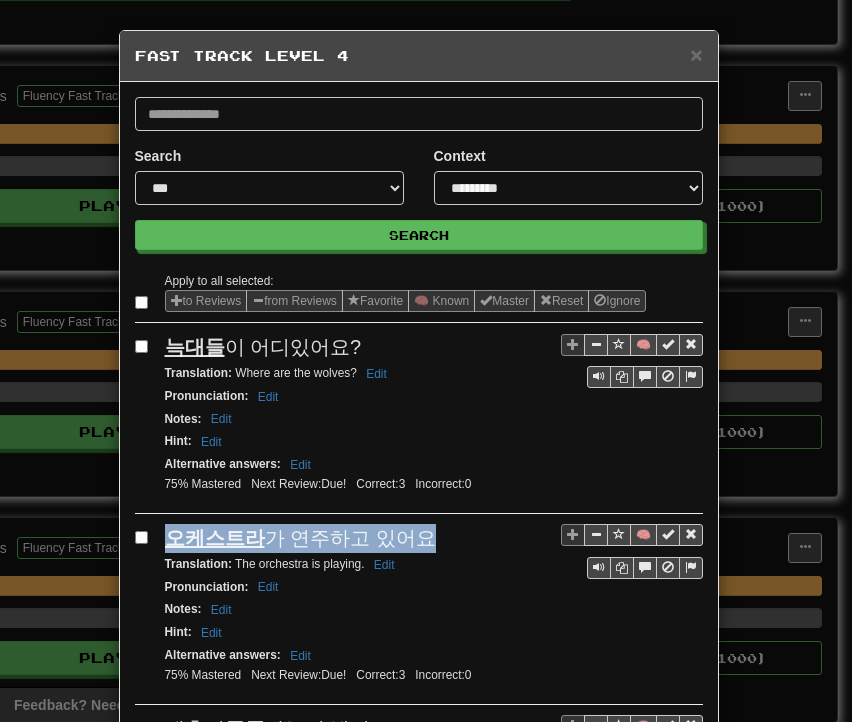 drag, startPoint x: 173, startPoint y: 533, endPoint x: 392, endPoint y: 529, distance: 219.03653 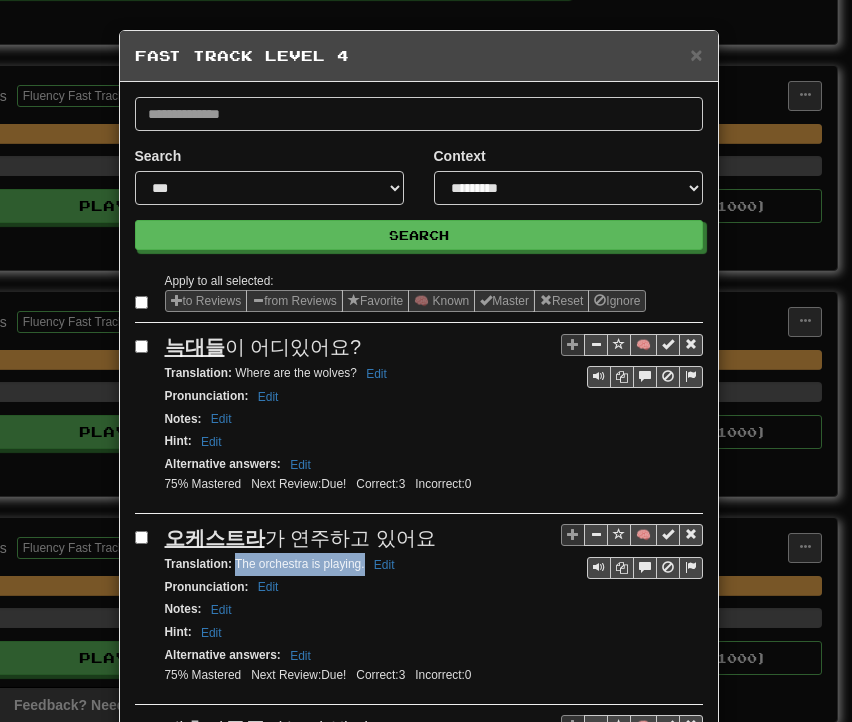 drag, startPoint x: 228, startPoint y: 557, endPoint x: 356, endPoint y: 566, distance: 128.31601 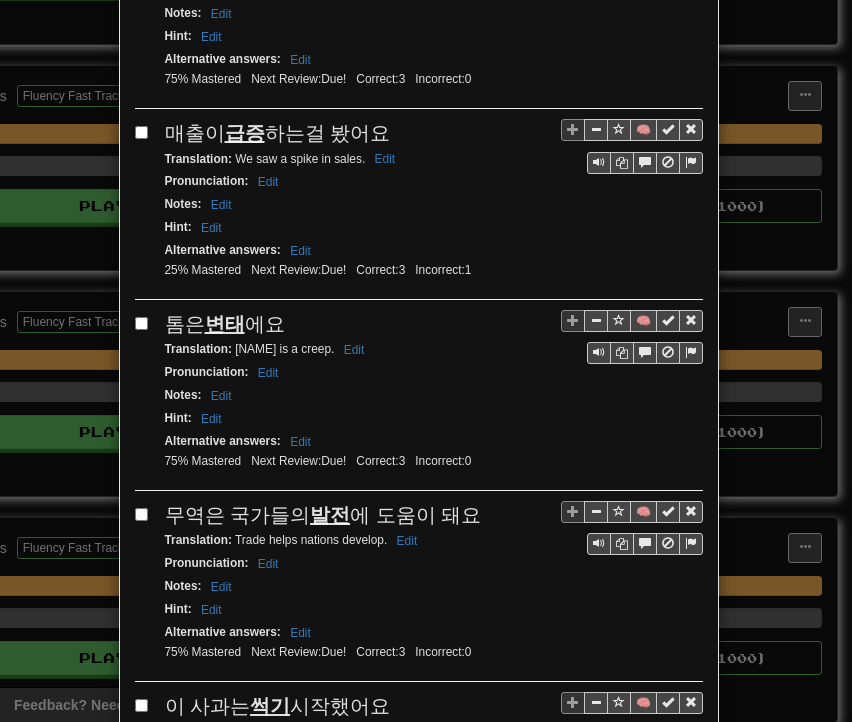 scroll, scrollTop: 600, scrollLeft: 0, axis: vertical 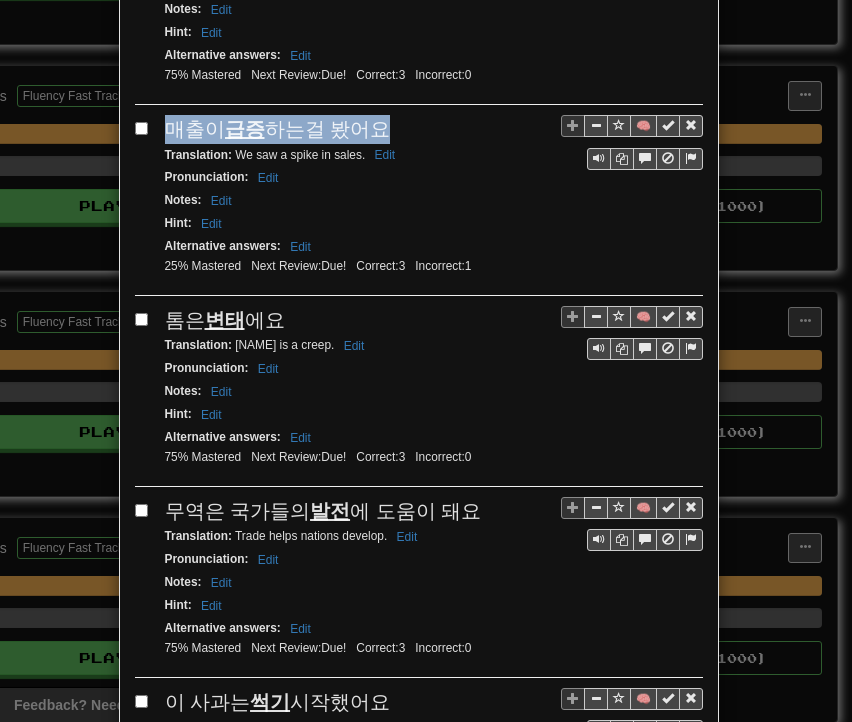 drag, startPoint x: 156, startPoint y: 123, endPoint x: 376, endPoint y: 100, distance: 221.199 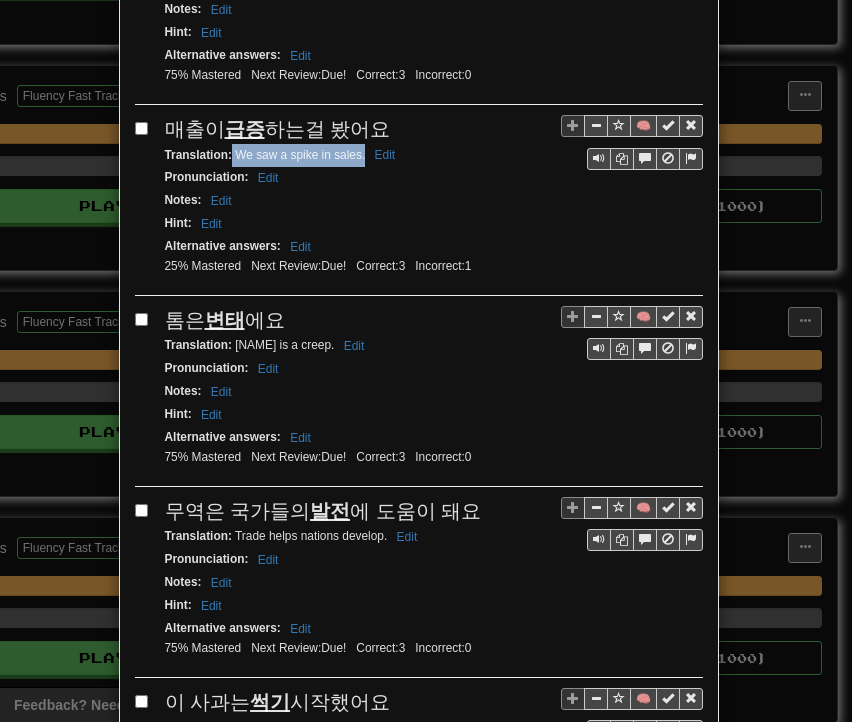drag, startPoint x: 225, startPoint y: 145, endPoint x: 358, endPoint y: 150, distance: 133.09395 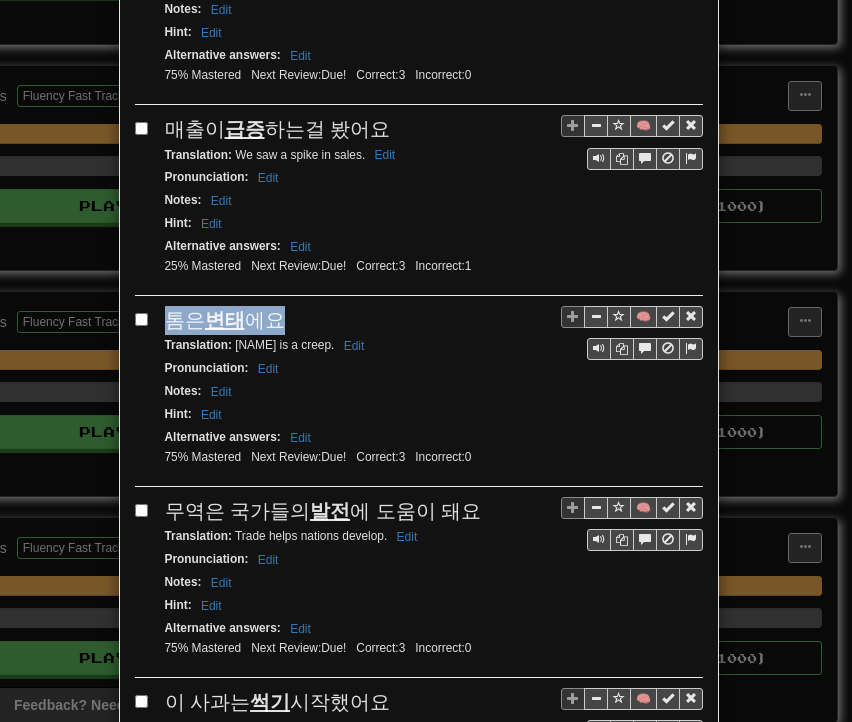 drag, startPoint x: 154, startPoint y: 307, endPoint x: 287, endPoint y: 310, distance: 133.03383 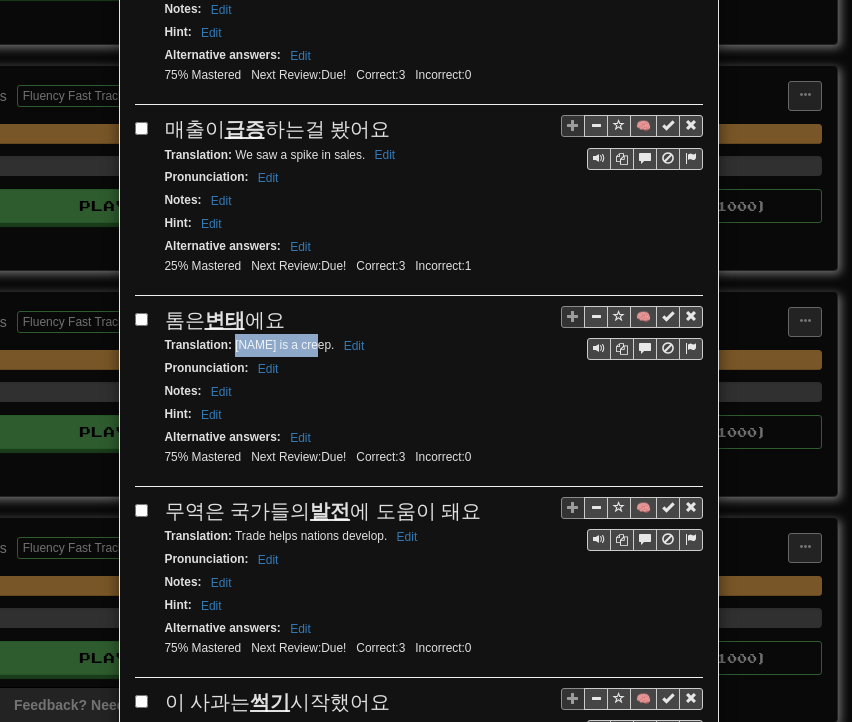 drag, startPoint x: 227, startPoint y: 332, endPoint x: 308, endPoint y: 337, distance: 81.154175 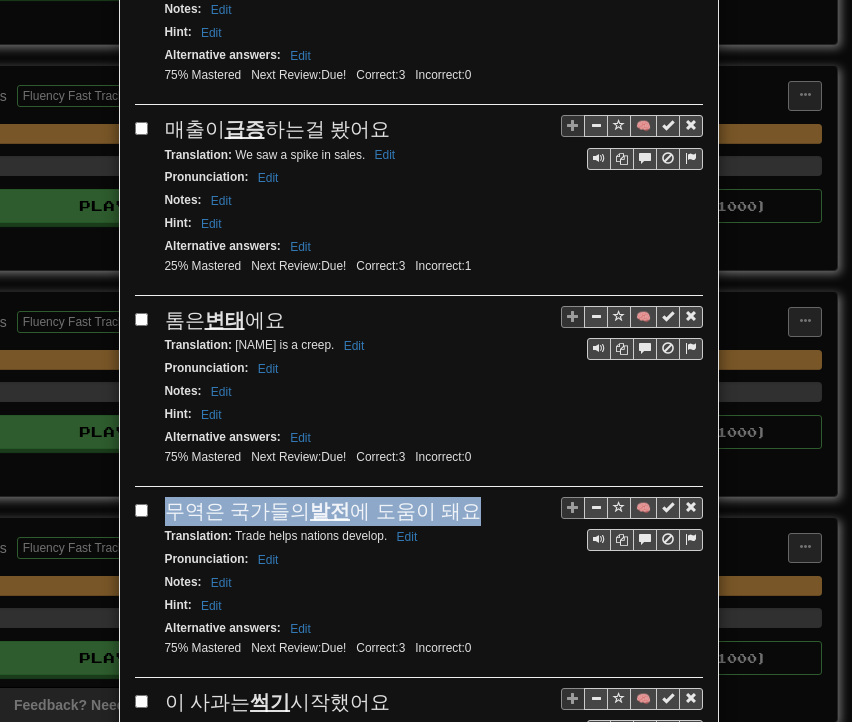 drag, startPoint x: 159, startPoint y: 495, endPoint x: 460, endPoint y: 490, distance: 301.04153 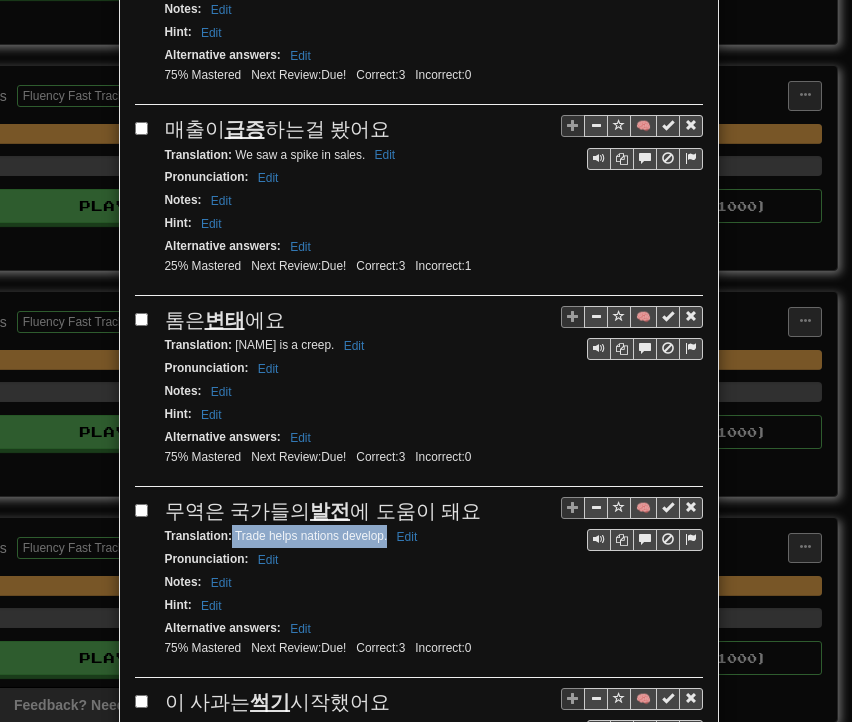 drag, startPoint x: 224, startPoint y: 517, endPoint x: 380, endPoint y: 526, distance: 156.2594 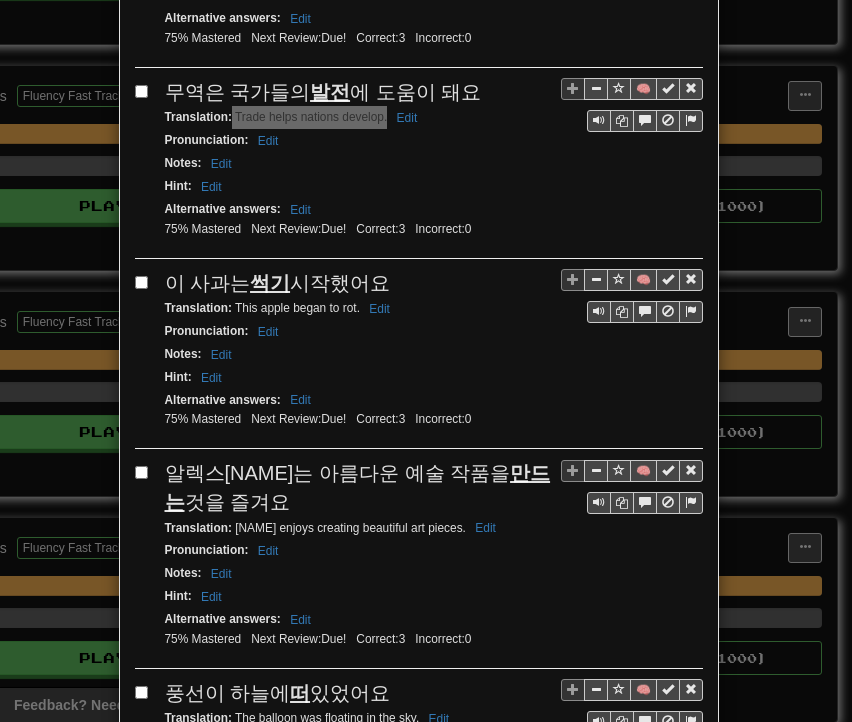 scroll, scrollTop: 1200, scrollLeft: 0, axis: vertical 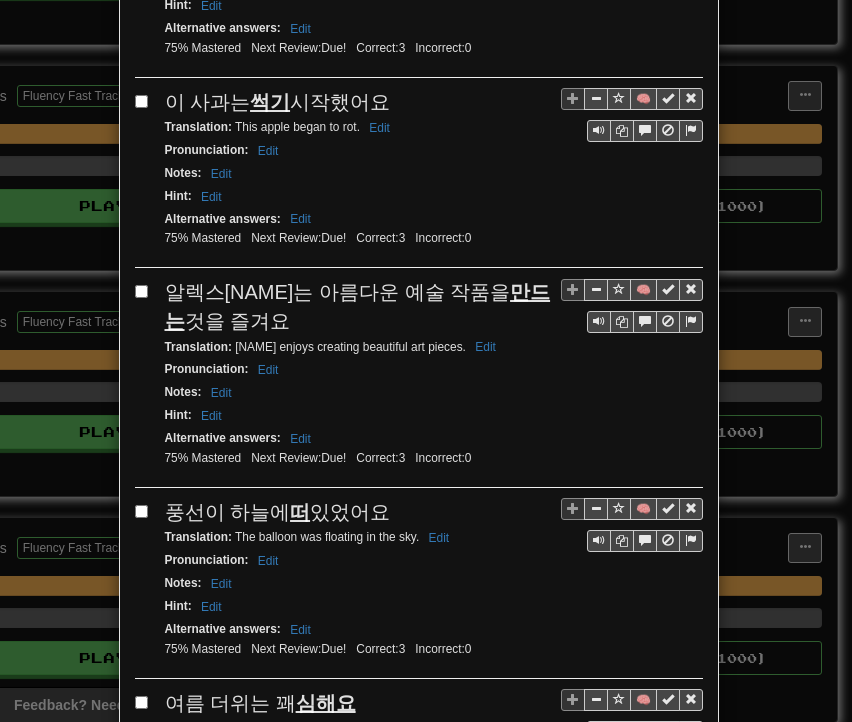 drag, startPoint x: 156, startPoint y: 73, endPoint x: 379, endPoint y: 71, distance: 223.00897 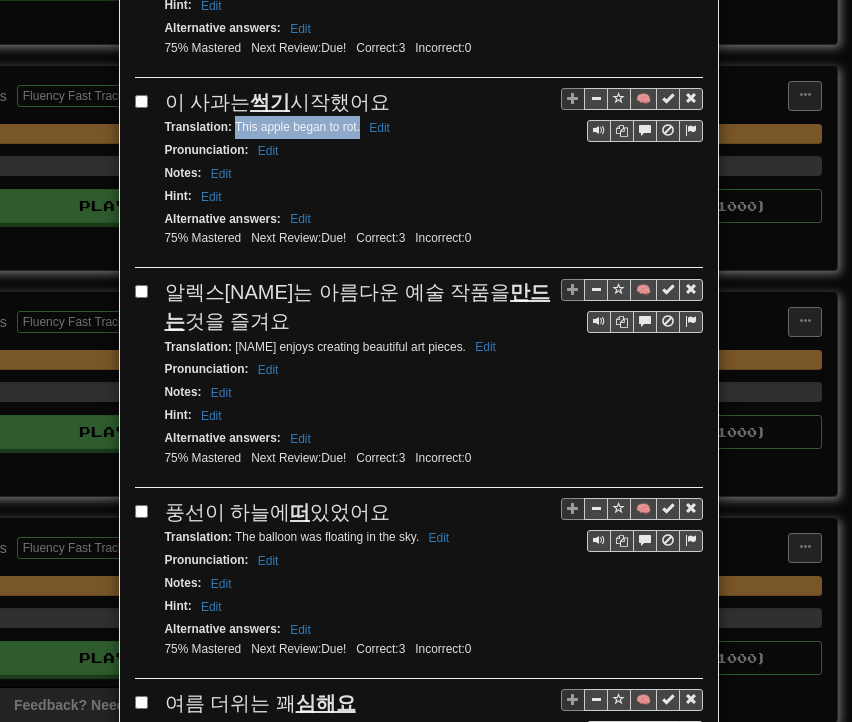drag, startPoint x: 228, startPoint y: 98, endPoint x: 352, endPoint y: 113, distance: 124.90396 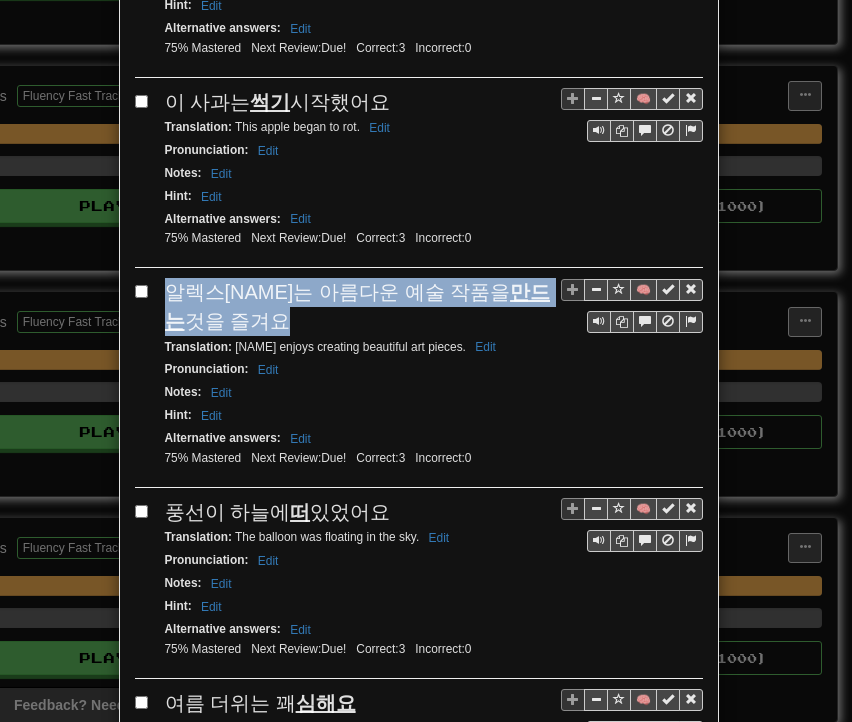 drag, startPoint x: 160, startPoint y: 257, endPoint x: 196, endPoint y: 287, distance: 46.8615 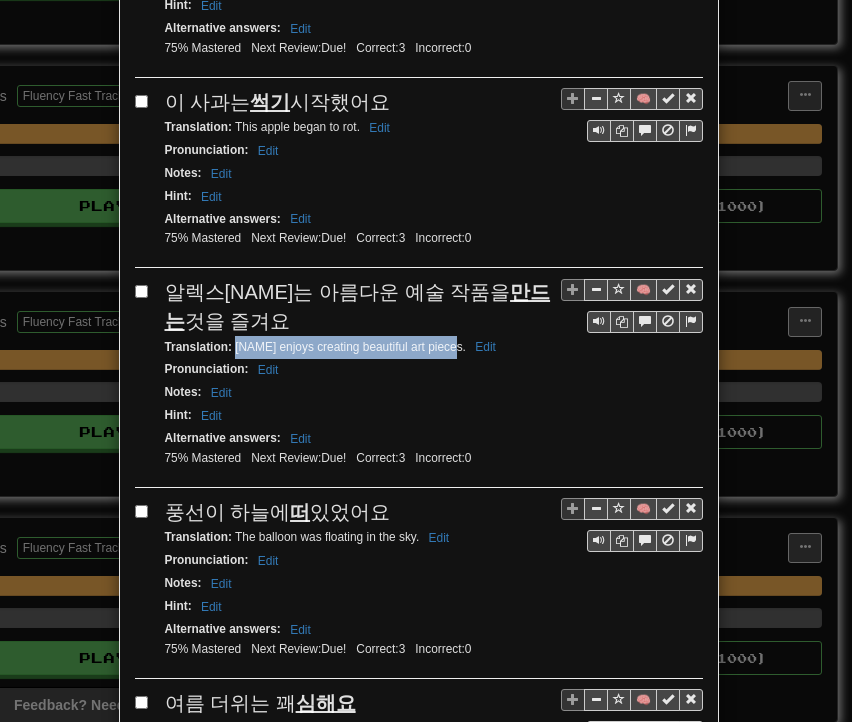drag, startPoint x: 227, startPoint y: 318, endPoint x: 440, endPoint y: 329, distance: 213.28384 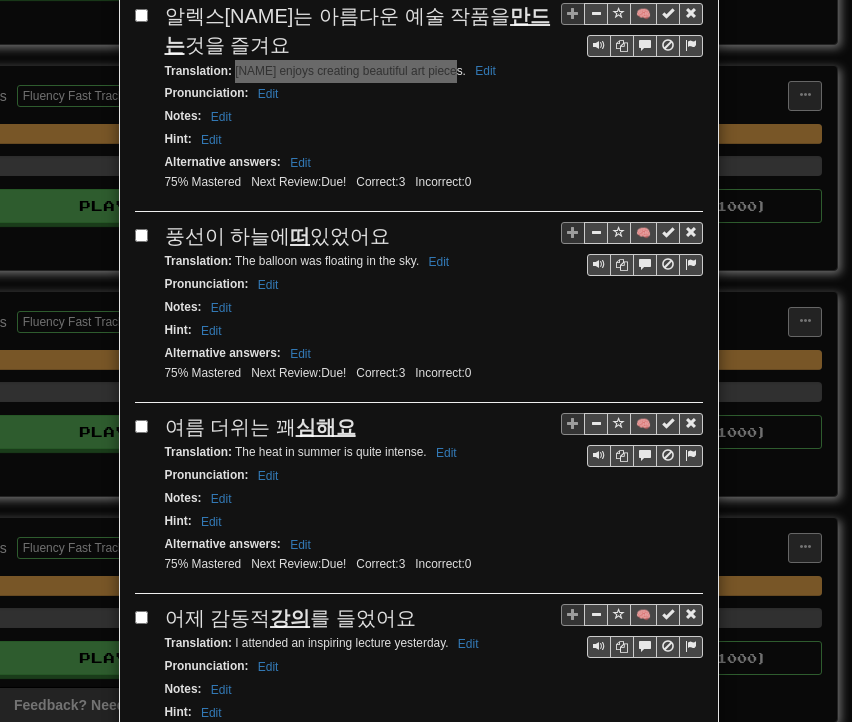 scroll, scrollTop: 1500, scrollLeft: 0, axis: vertical 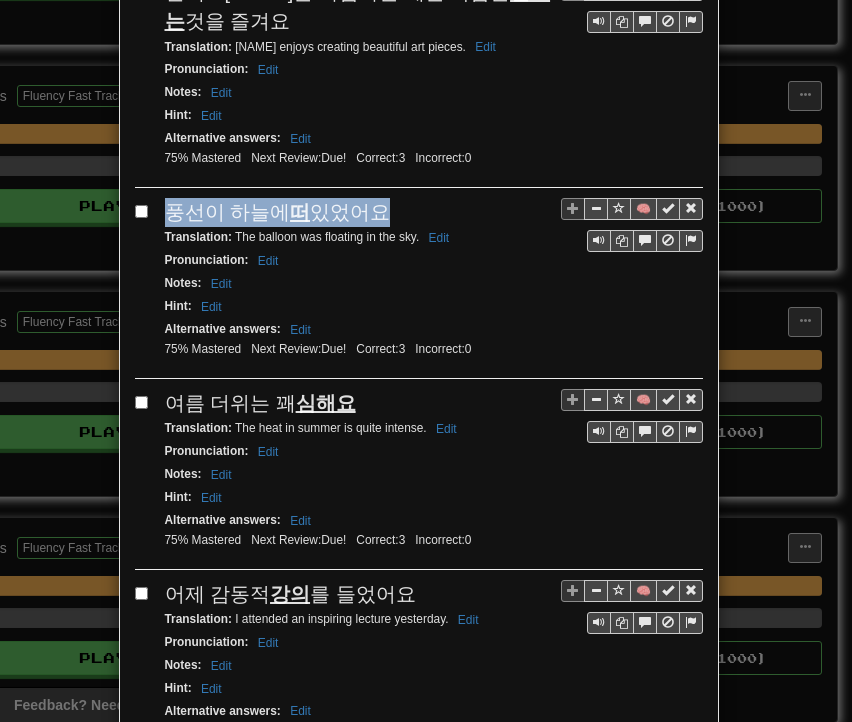 drag, startPoint x: 160, startPoint y: 187, endPoint x: 357, endPoint y: 181, distance: 197.09135 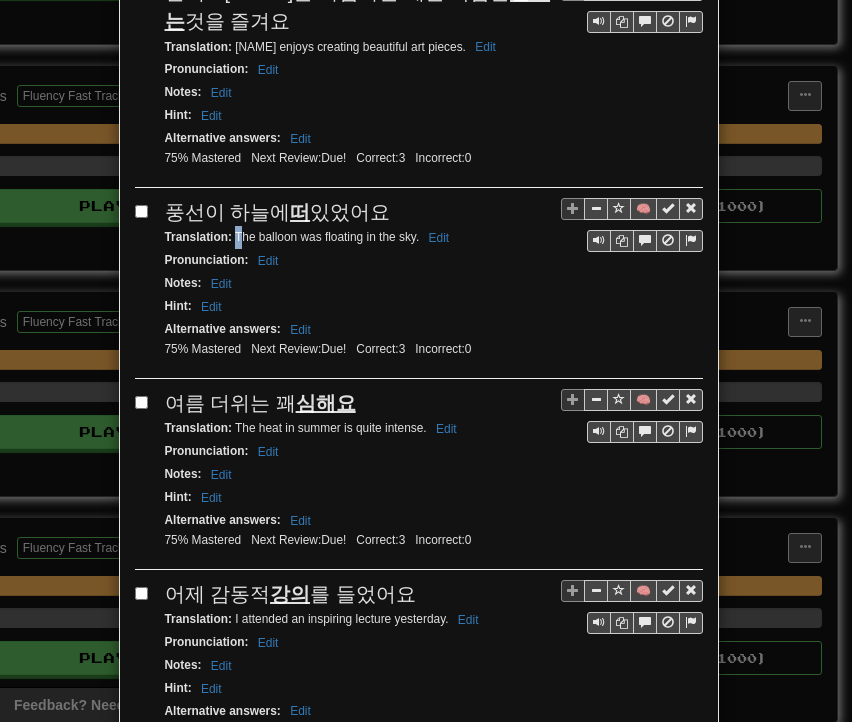 click on "The balloon was floating in the sky." at bounding box center [310, 237] 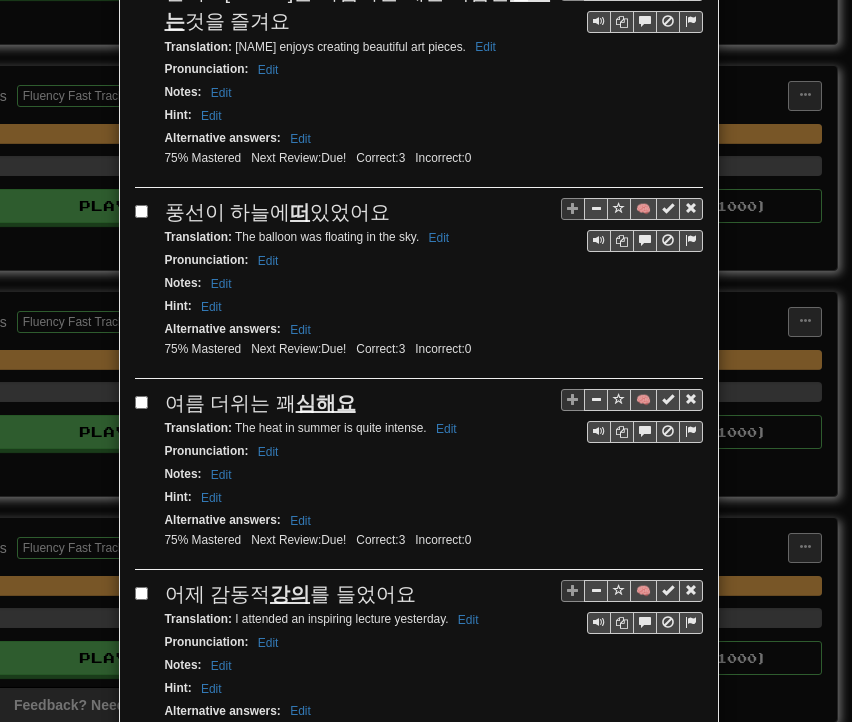 click on "Translation :" at bounding box center [198, 237] 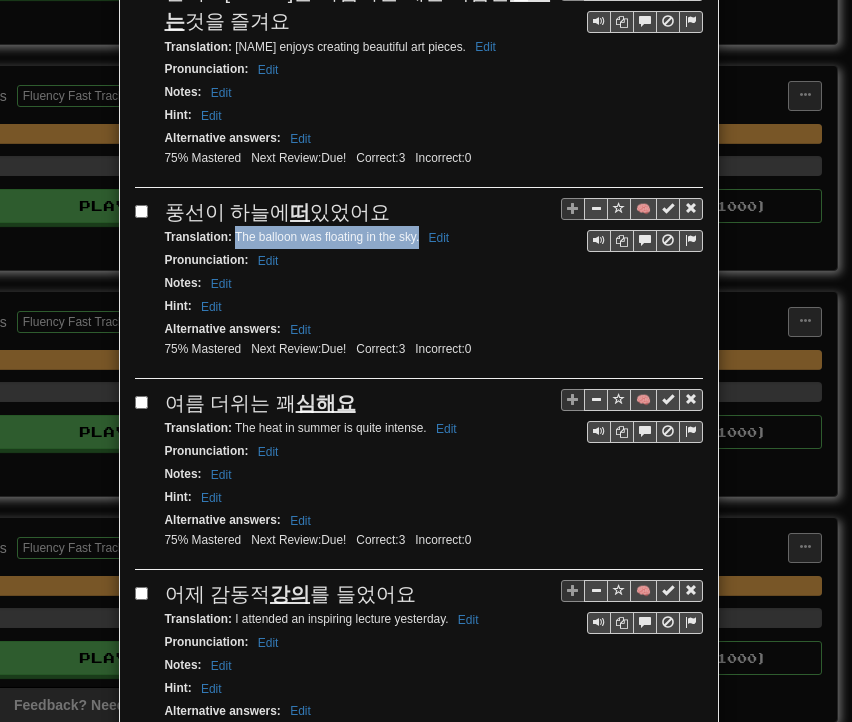 drag, startPoint x: 228, startPoint y: 208, endPoint x: 412, endPoint y: 215, distance: 184.1331 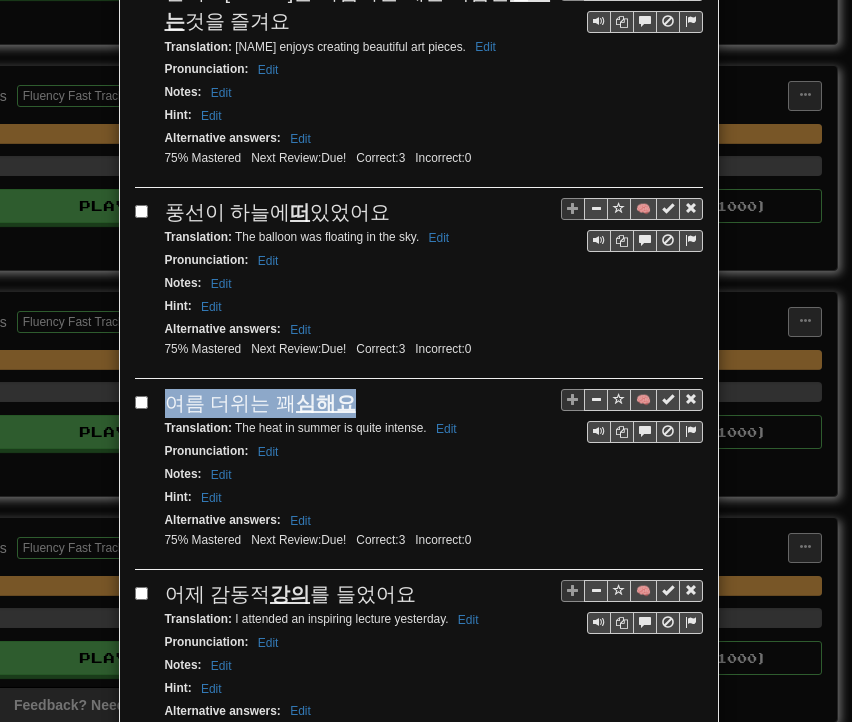 drag, startPoint x: 160, startPoint y: 369, endPoint x: 344, endPoint y: 372, distance: 184.02446 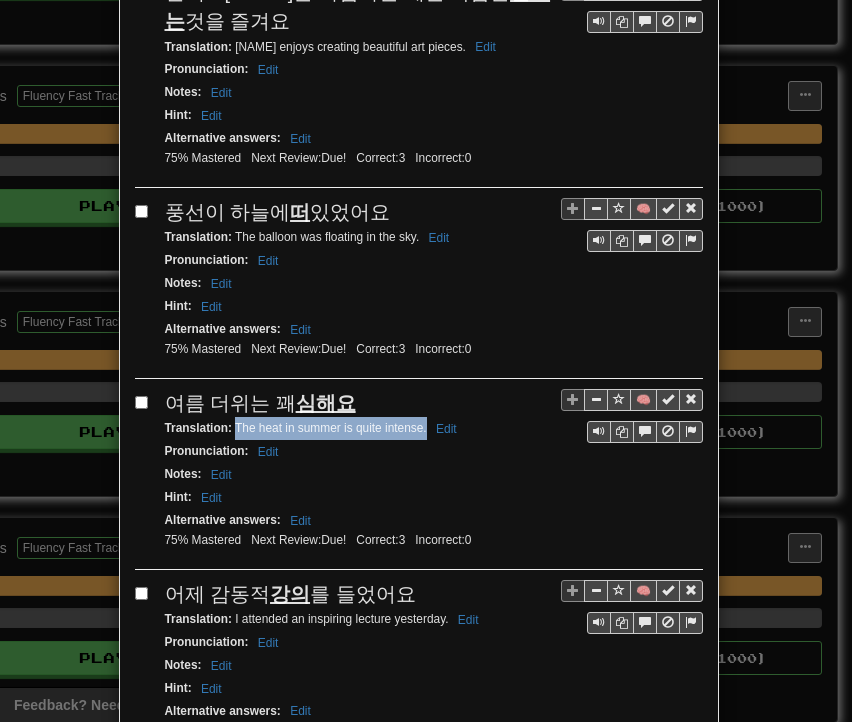 drag, startPoint x: 228, startPoint y: 394, endPoint x: 419, endPoint y: 397, distance: 191.02356 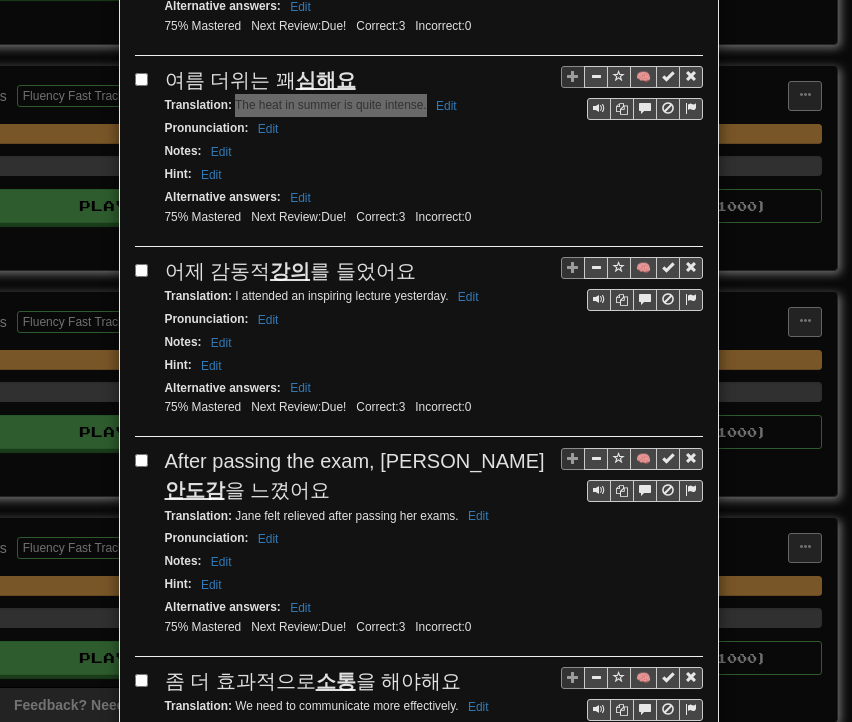 scroll, scrollTop: 1900, scrollLeft: 0, axis: vertical 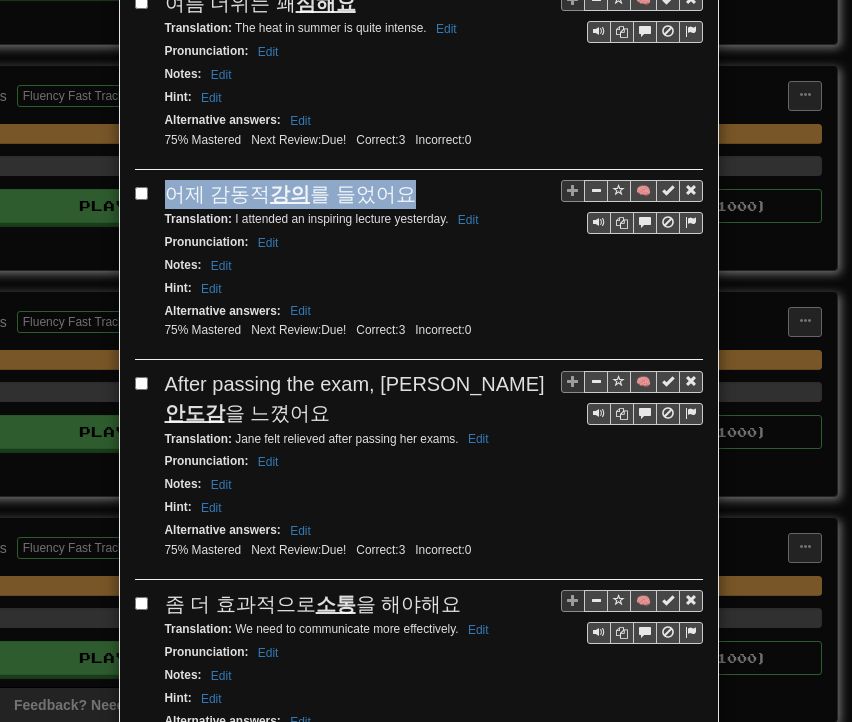 drag, startPoint x: 159, startPoint y: 150, endPoint x: 401, endPoint y: 155, distance: 242.05165 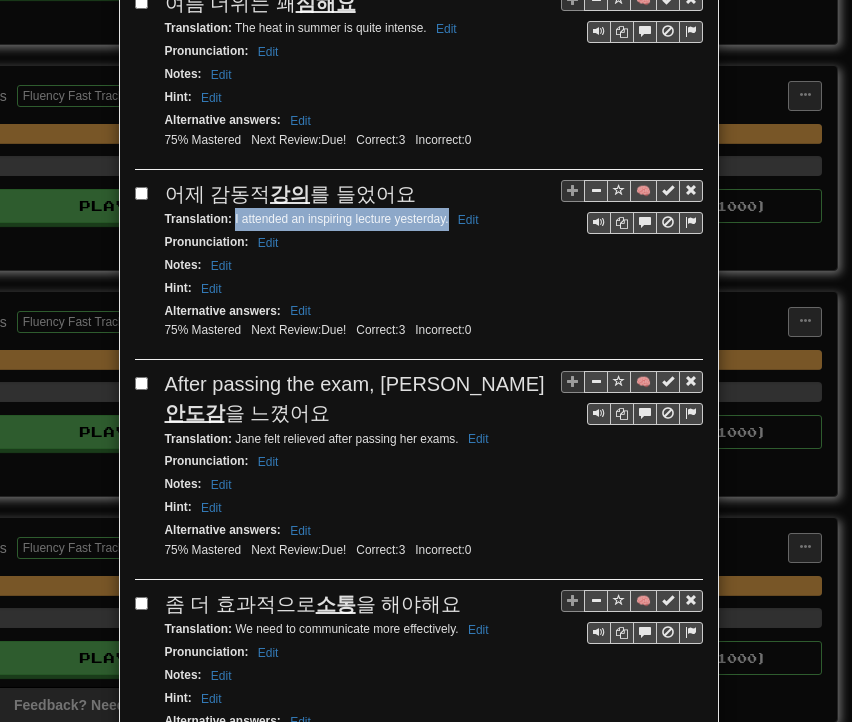 drag, startPoint x: 227, startPoint y: 181, endPoint x: 439, endPoint y: 184, distance: 212.02122 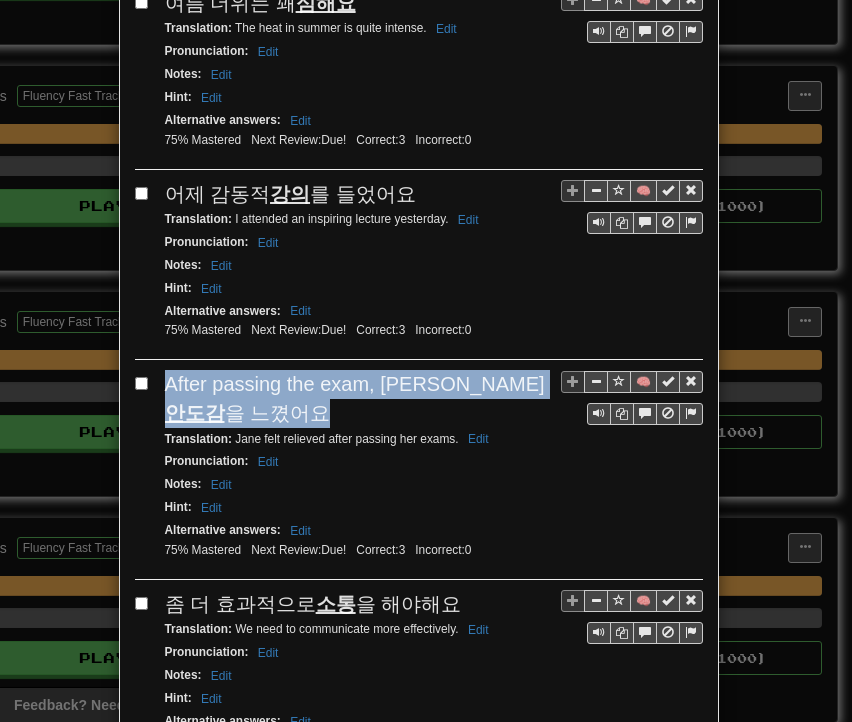 drag, startPoint x: 160, startPoint y: 343, endPoint x: 187, endPoint y: 365, distance: 34.828148 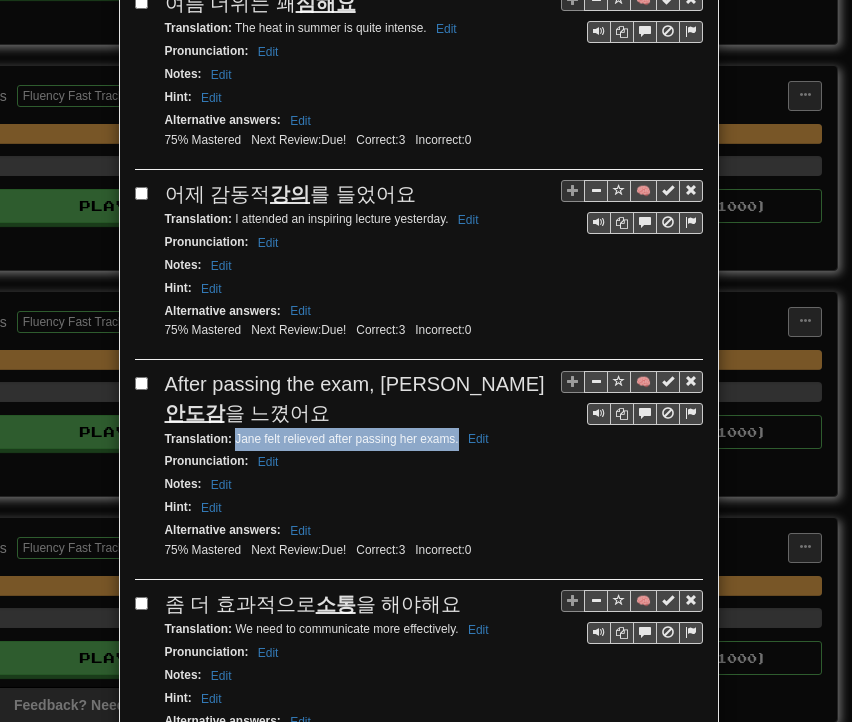 drag, startPoint x: 228, startPoint y: 396, endPoint x: 450, endPoint y: 398, distance: 222.009 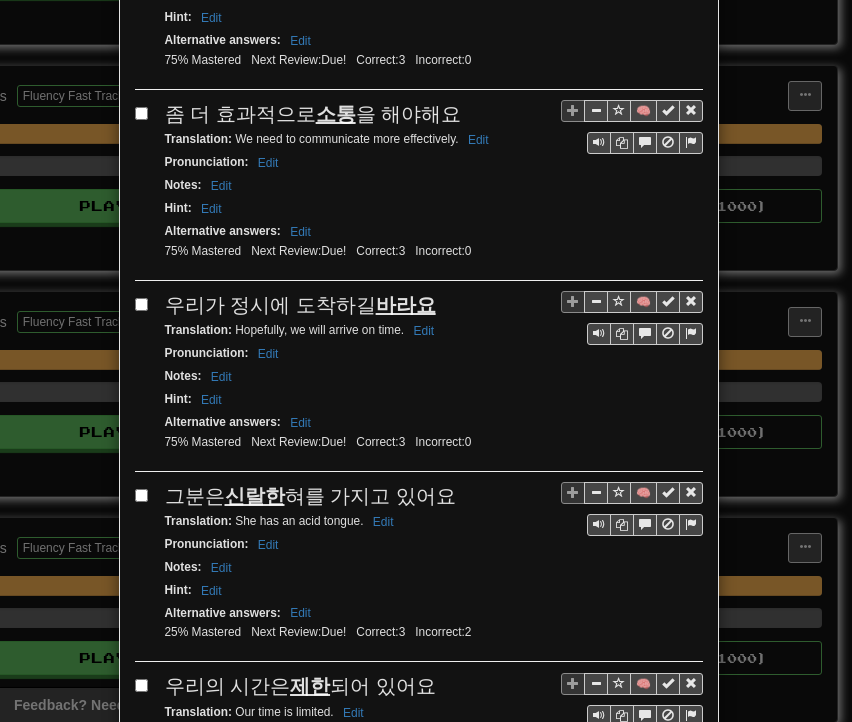 scroll, scrollTop: 2400, scrollLeft: 0, axis: vertical 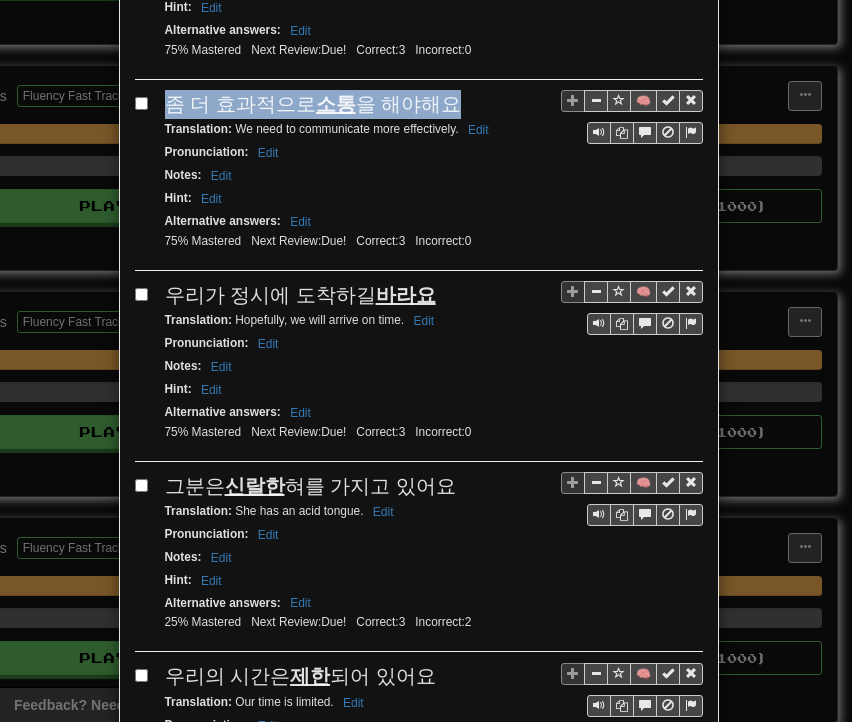 drag, startPoint x: 160, startPoint y: 59, endPoint x: 440, endPoint y: 51, distance: 280.11426 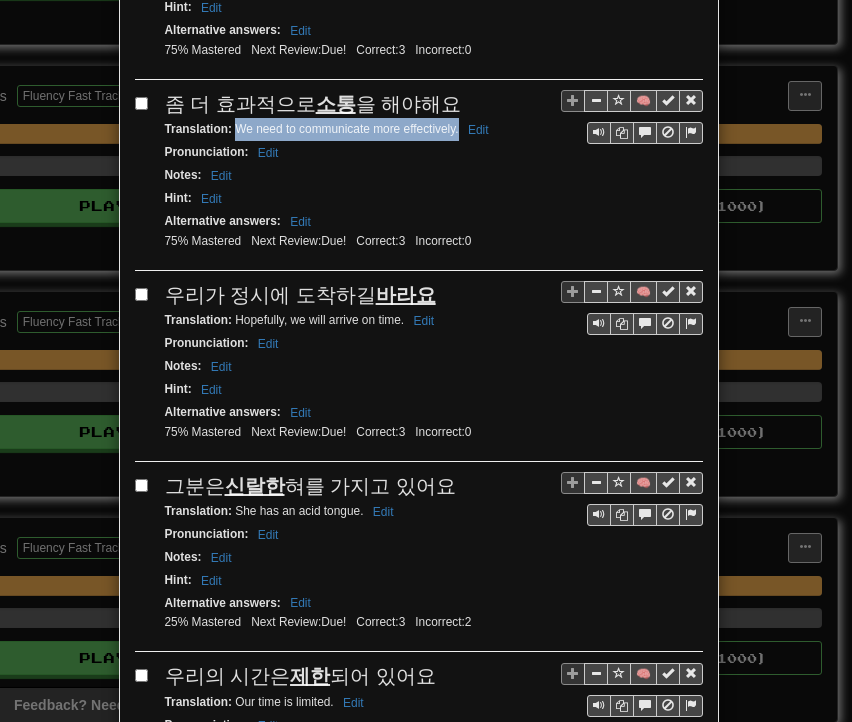 drag, startPoint x: 226, startPoint y: 82, endPoint x: 452, endPoint y: 90, distance: 226.14156 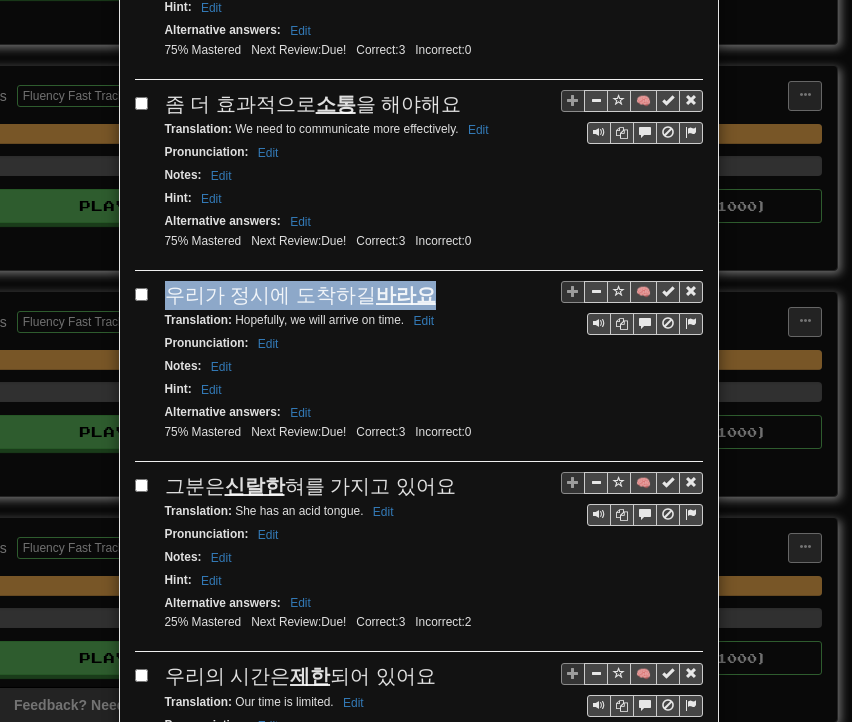 drag, startPoint x: 161, startPoint y: 251, endPoint x: 415, endPoint y: 246, distance: 254.04921 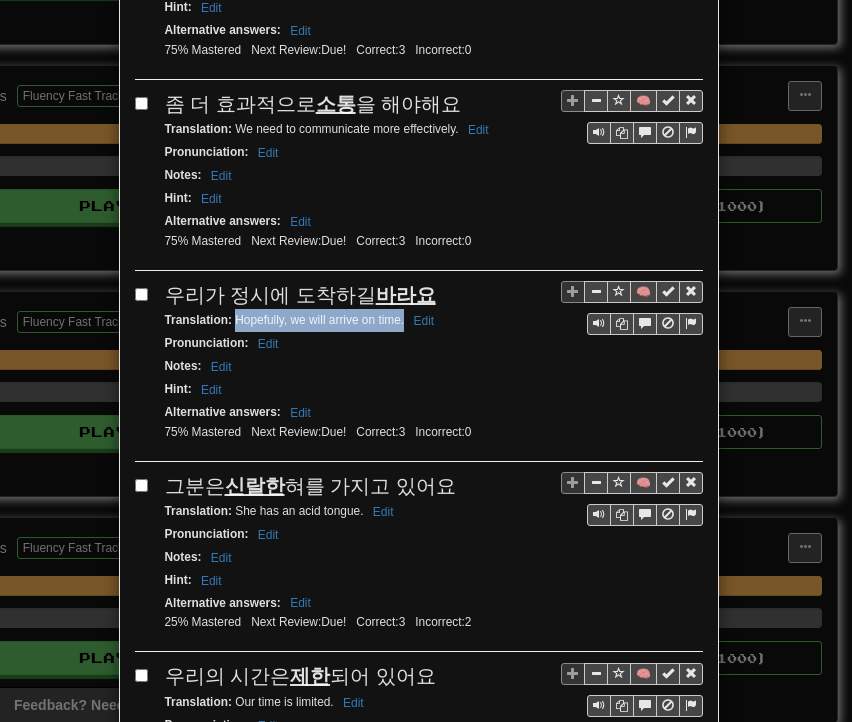 drag, startPoint x: 229, startPoint y: 273, endPoint x: 395, endPoint y: 276, distance: 166.0271 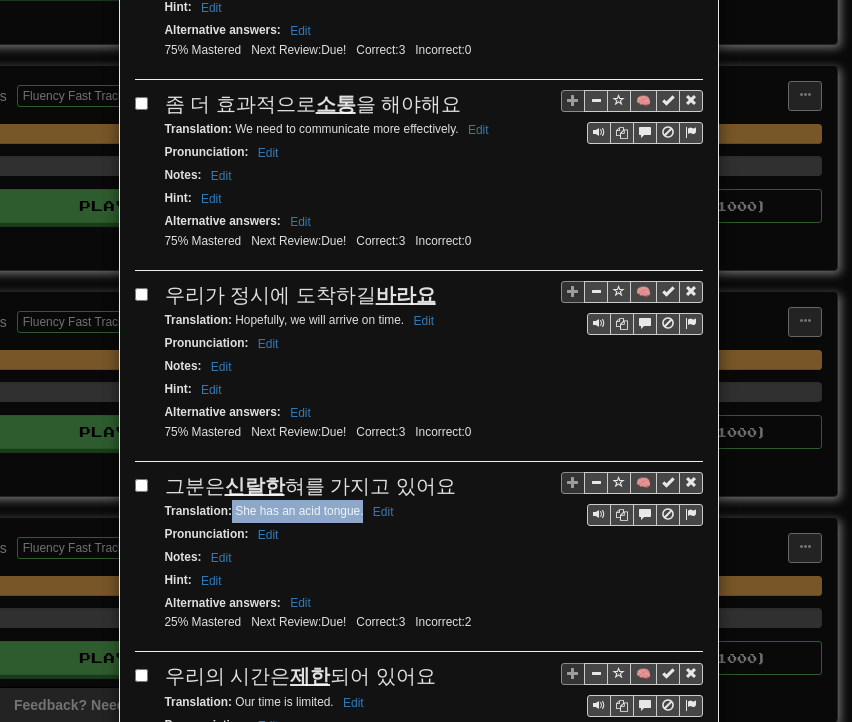 drag, startPoint x: 225, startPoint y: 457, endPoint x: 354, endPoint y: 457, distance: 129 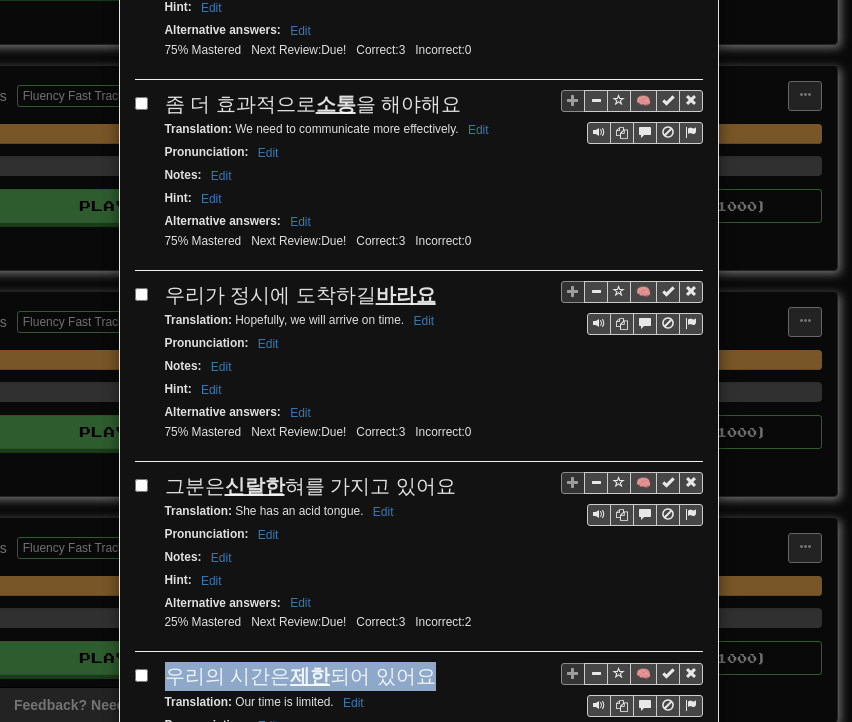 drag, startPoint x: 158, startPoint y: 624, endPoint x: 432, endPoint y: 612, distance: 274.26263 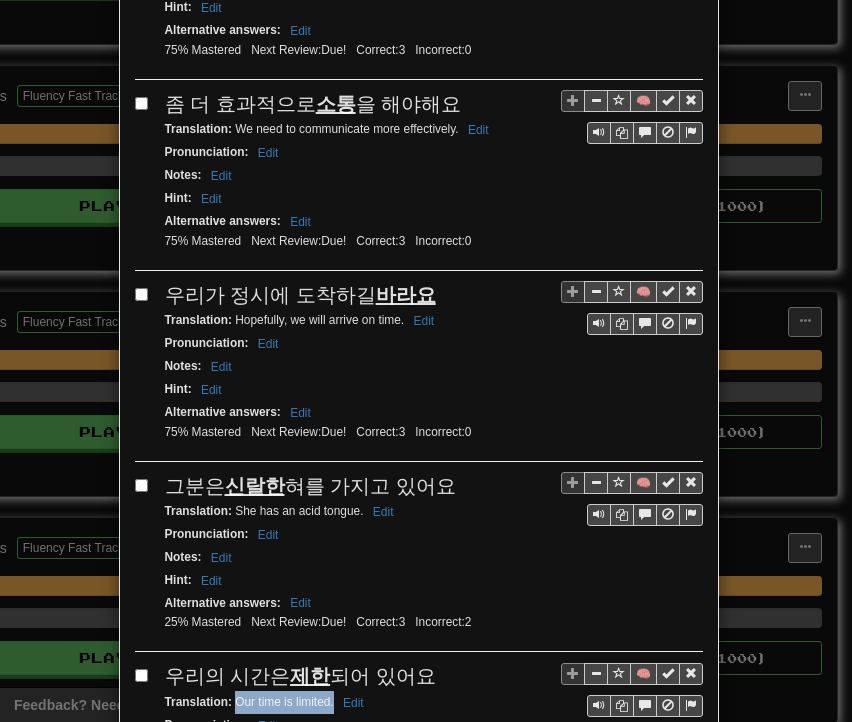 drag, startPoint x: 228, startPoint y: 648, endPoint x: 327, endPoint y: 649, distance: 99.00505 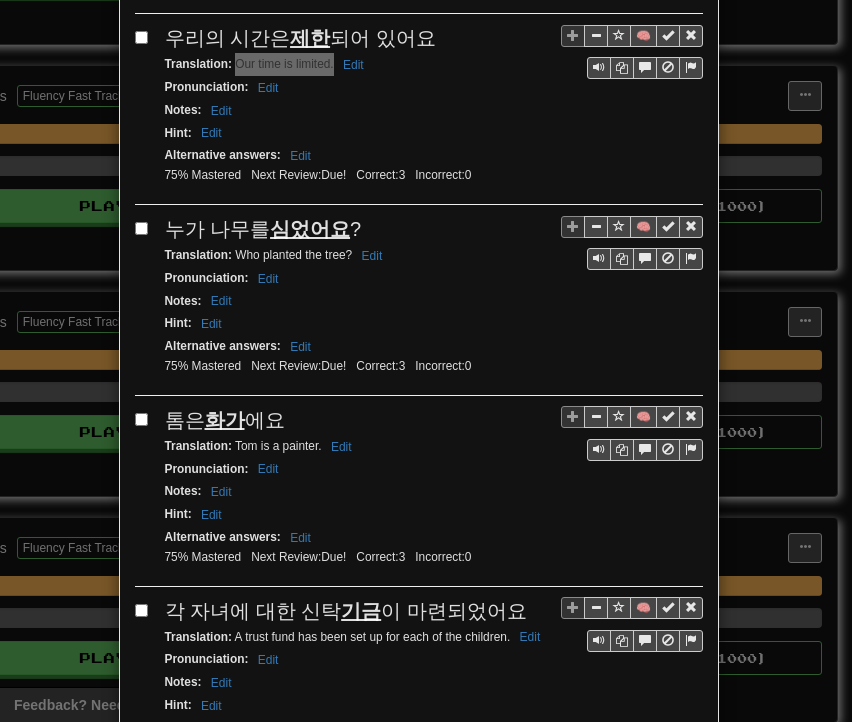 scroll, scrollTop: 3100, scrollLeft: 0, axis: vertical 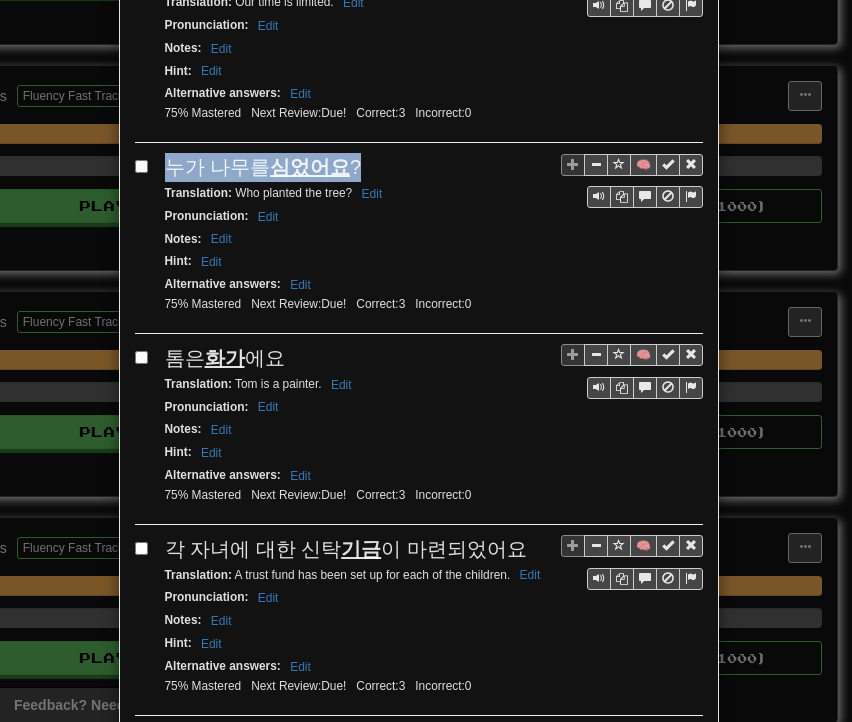 drag, startPoint x: 159, startPoint y: 105, endPoint x: 348, endPoint y: 103, distance: 189.01057 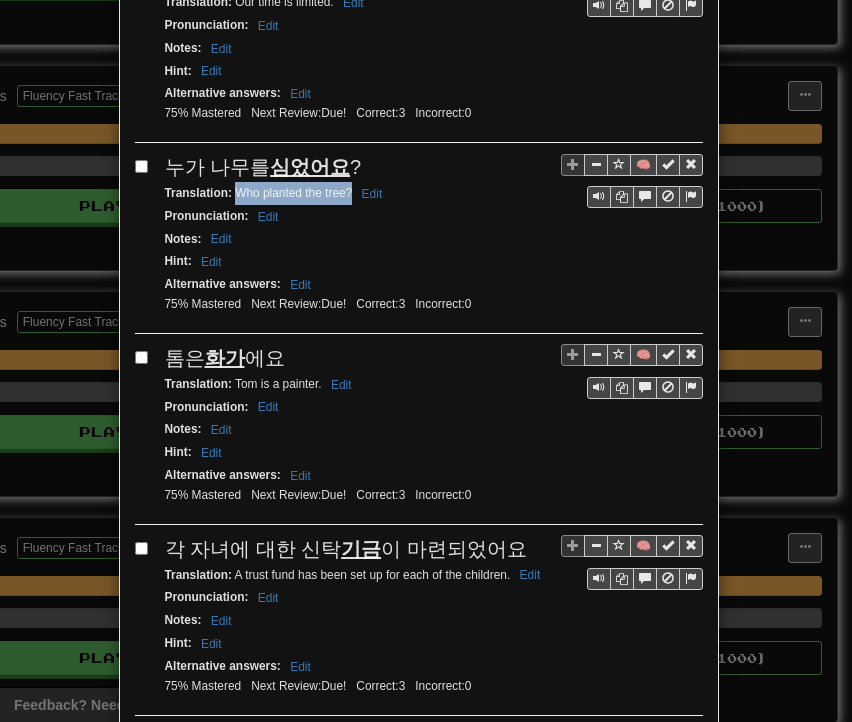 drag, startPoint x: 231, startPoint y: 129, endPoint x: 342, endPoint y: 135, distance: 111.16204 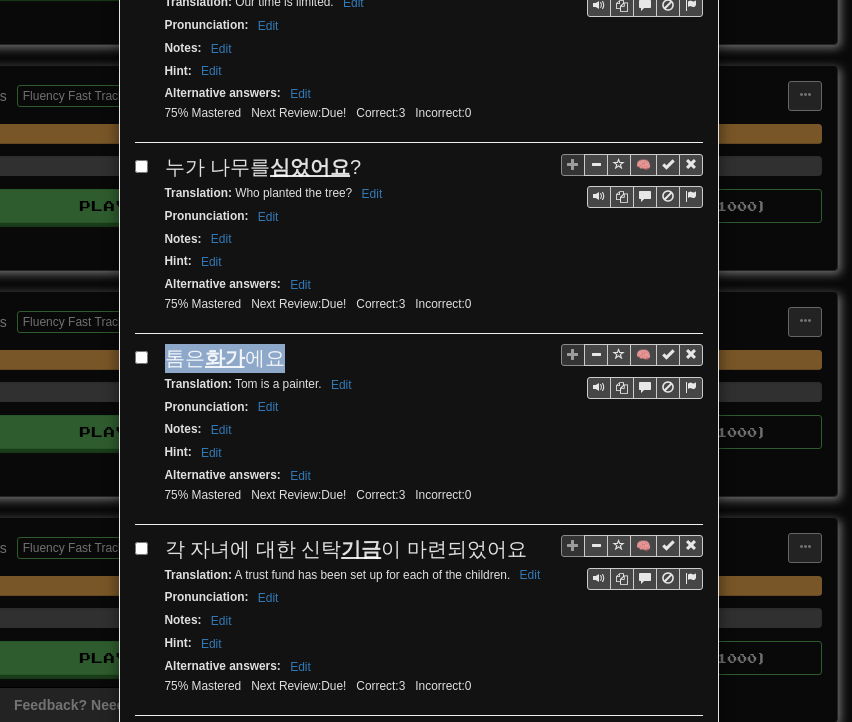 drag, startPoint x: 160, startPoint y: 297, endPoint x: 286, endPoint y: 293, distance: 126.06348 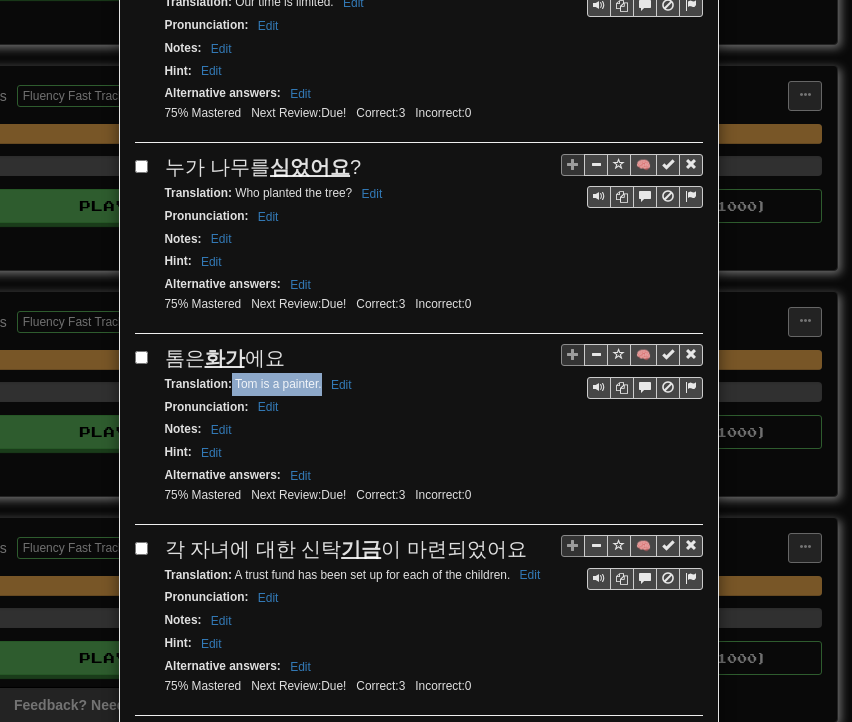 drag, startPoint x: 225, startPoint y: 317, endPoint x: 313, endPoint y: 323, distance: 88.20431 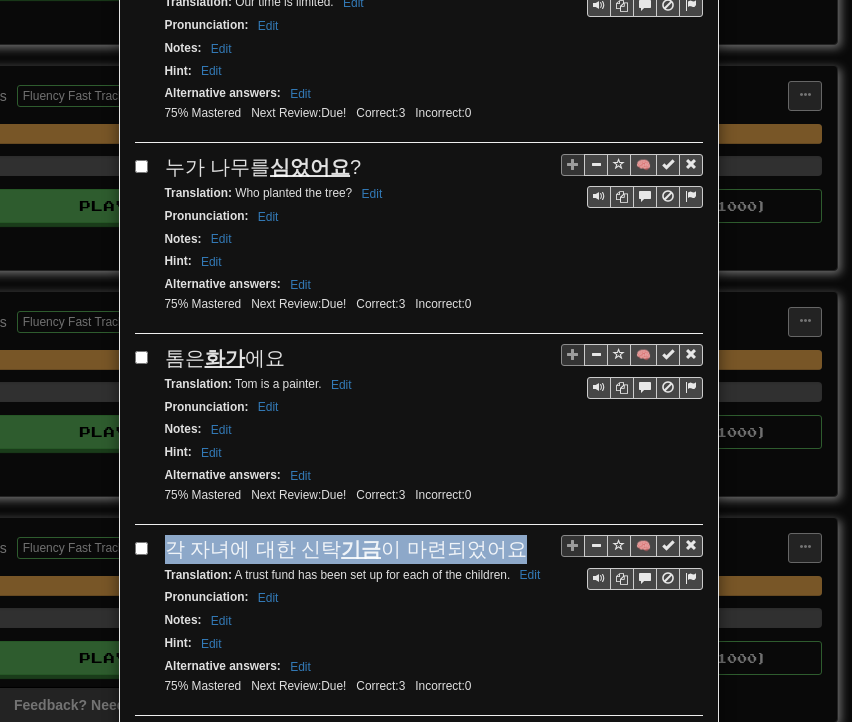 drag, startPoint x: 161, startPoint y: 478, endPoint x: 488, endPoint y: 476, distance: 327.0061 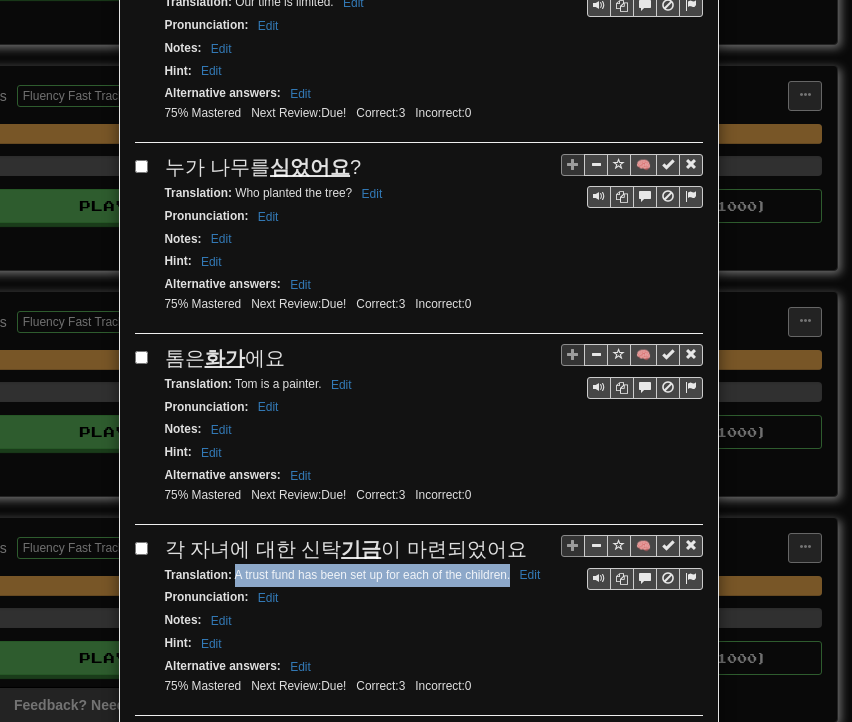 drag, startPoint x: 227, startPoint y: 510, endPoint x: 502, endPoint y: 509, distance: 275.00183 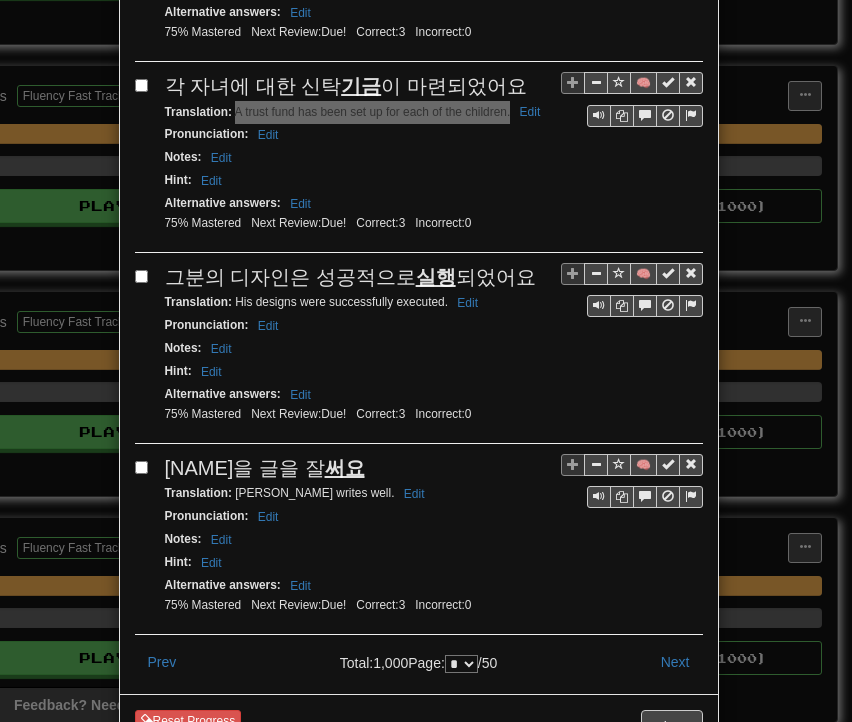 scroll, scrollTop: 3568, scrollLeft: 0, axis: vertical 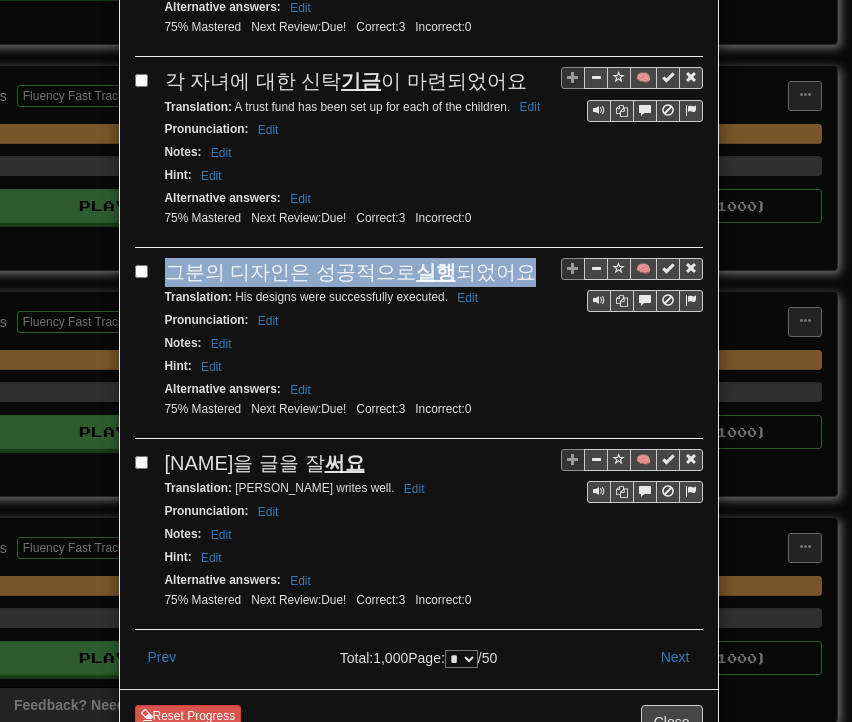 drag, startPoint x: 164, startPoint y: 205, endPoint x: 500, endPoint y: 202, distance: 336.0134 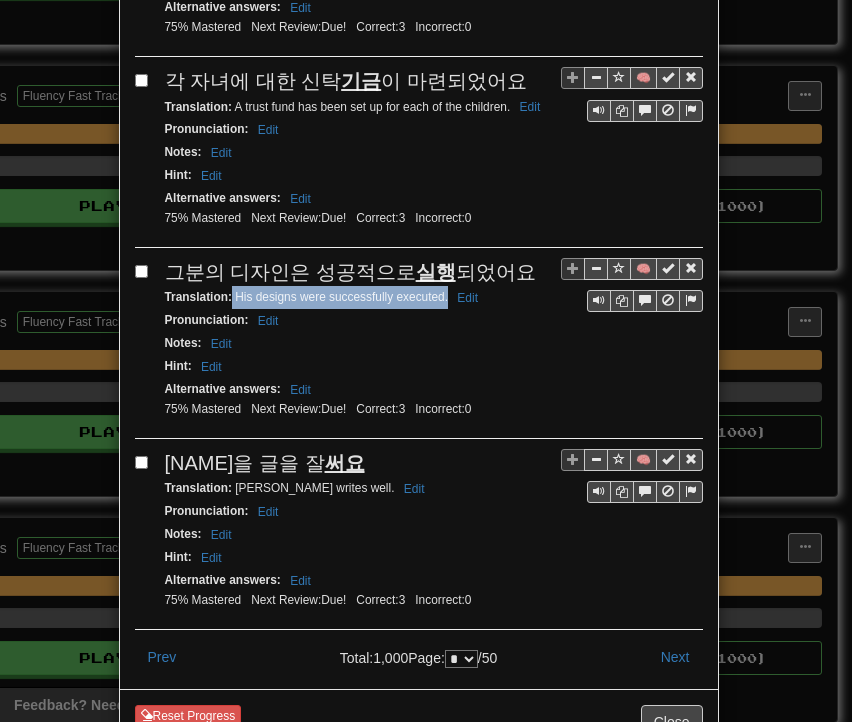 drag, startPoint x: 229, startPoint y: 229, endPoint x: 440, endPoint y: 226, distance: 211.02133 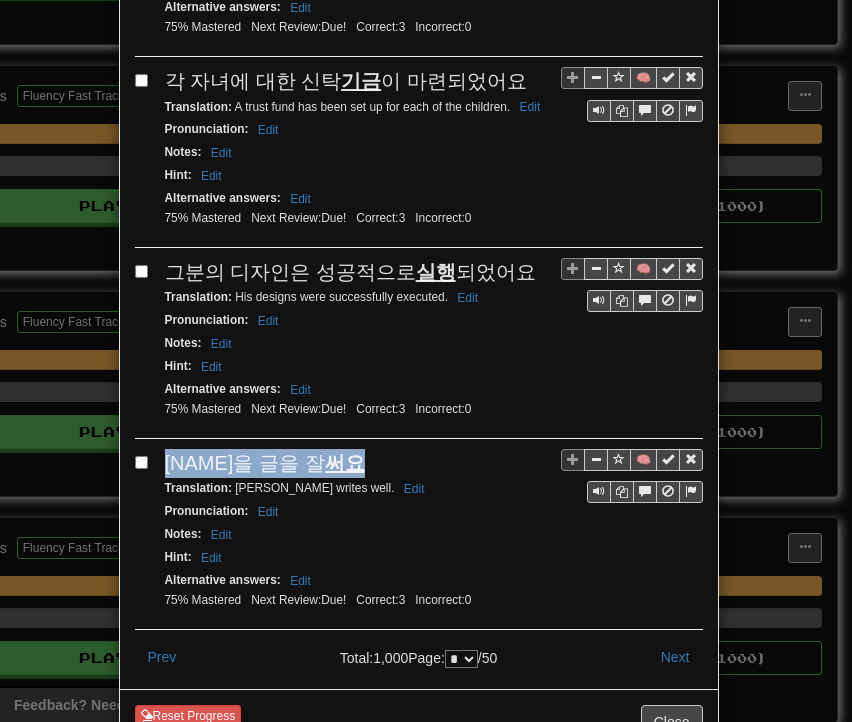 drag, startPoint x: 163, startPoint y: 387, endPoint x: 299, endPoint y: 390, distance: 136.03308 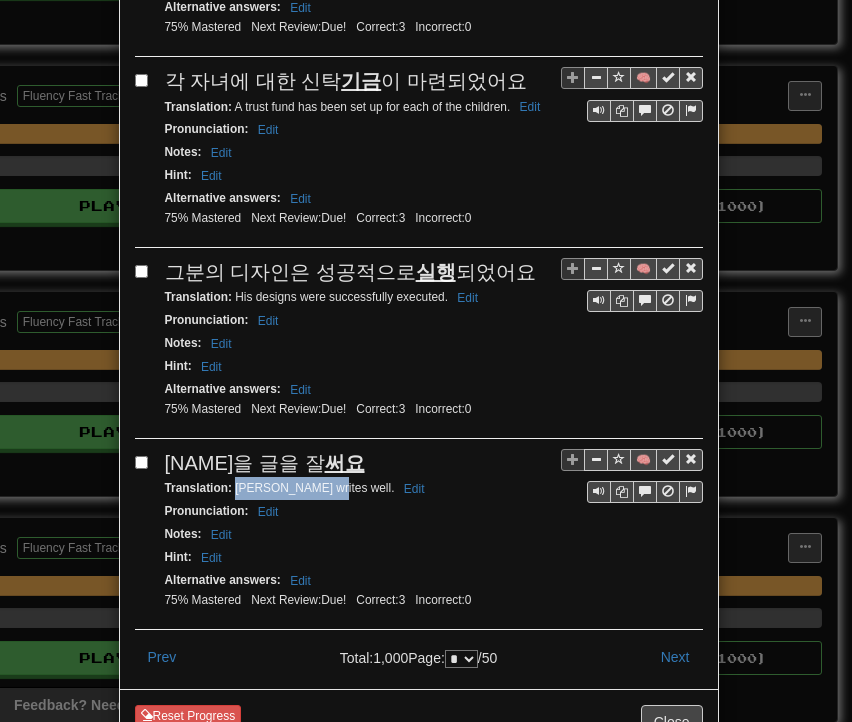 drag, startPoint x: 228, startPoint y: 410, endPoint x: 310, endPoint y: 417, distance: 82.29824 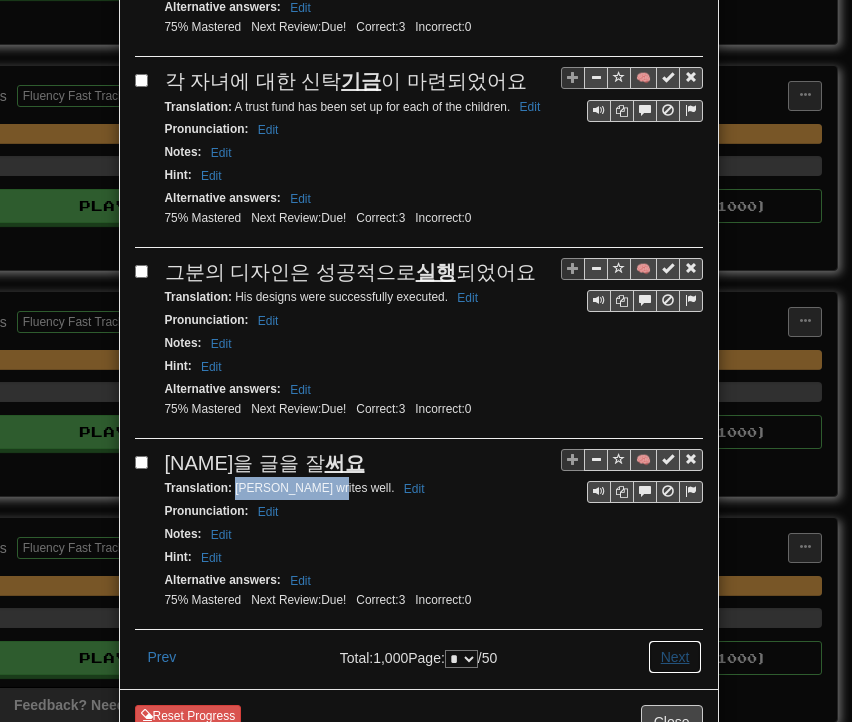 click on "Next" at bounding box center [675, 657] 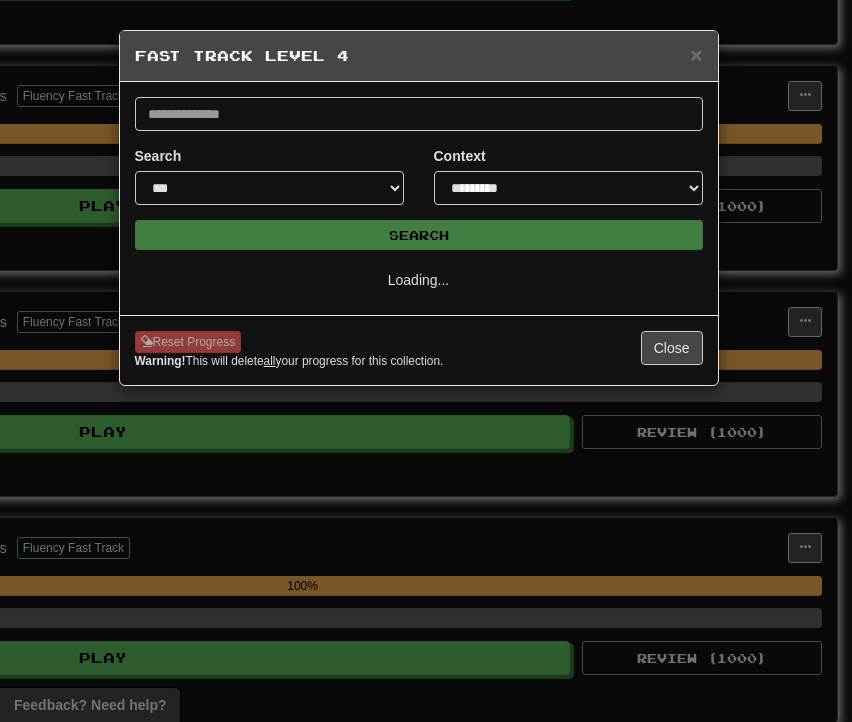 scroll, scrollTop: 0, scrollLeft: 0, axis: both 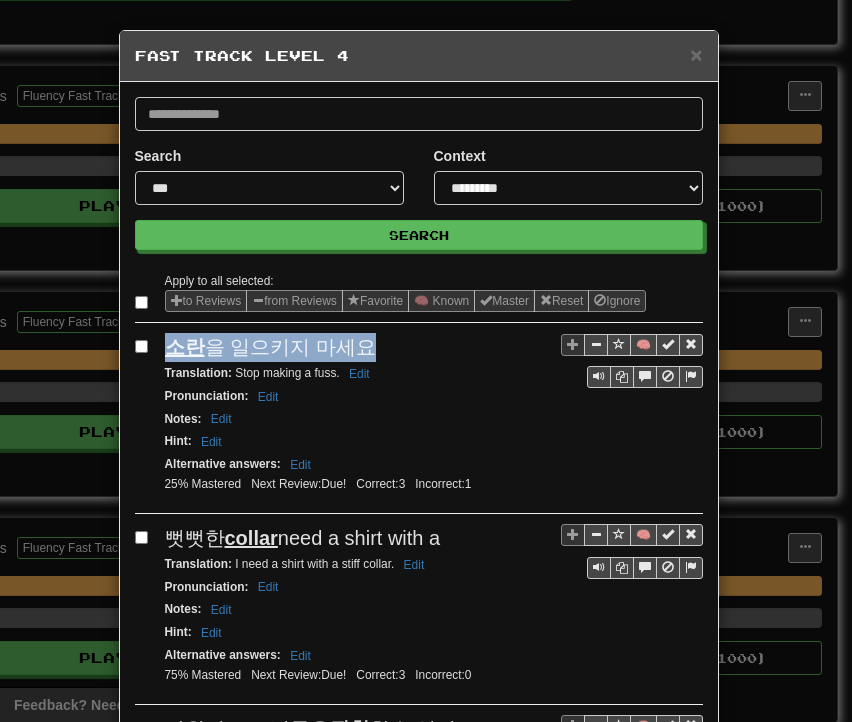 drag, startPoint x: 158, startPoint y: 351, endPoint x: 359, endPoint y: 346, distance: 201.06218 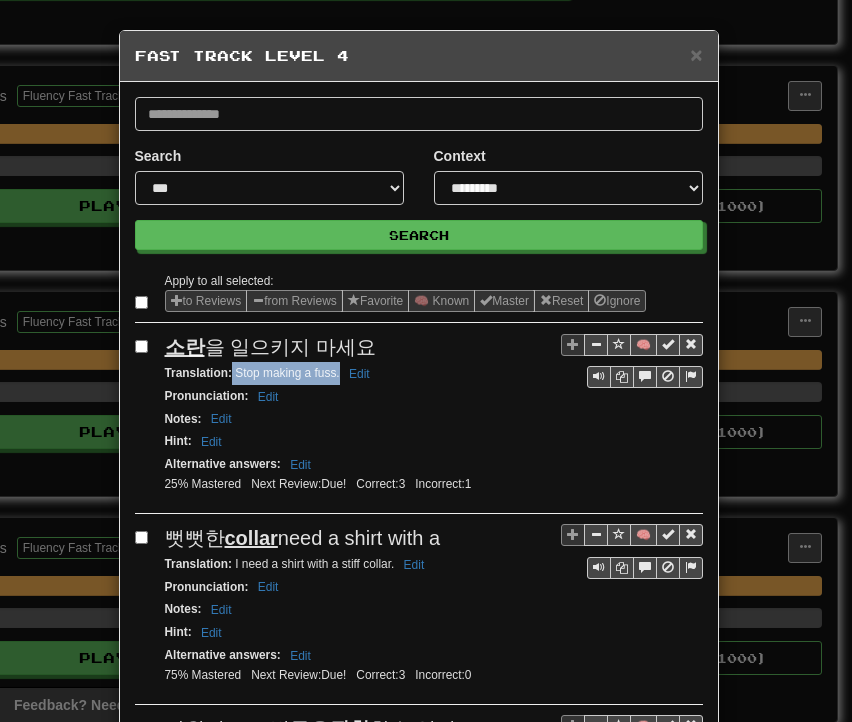 drag, startPoint x: 224, startPoint y: 372, endPoint x: 330, endPoint y: 373, distance: 106.004715 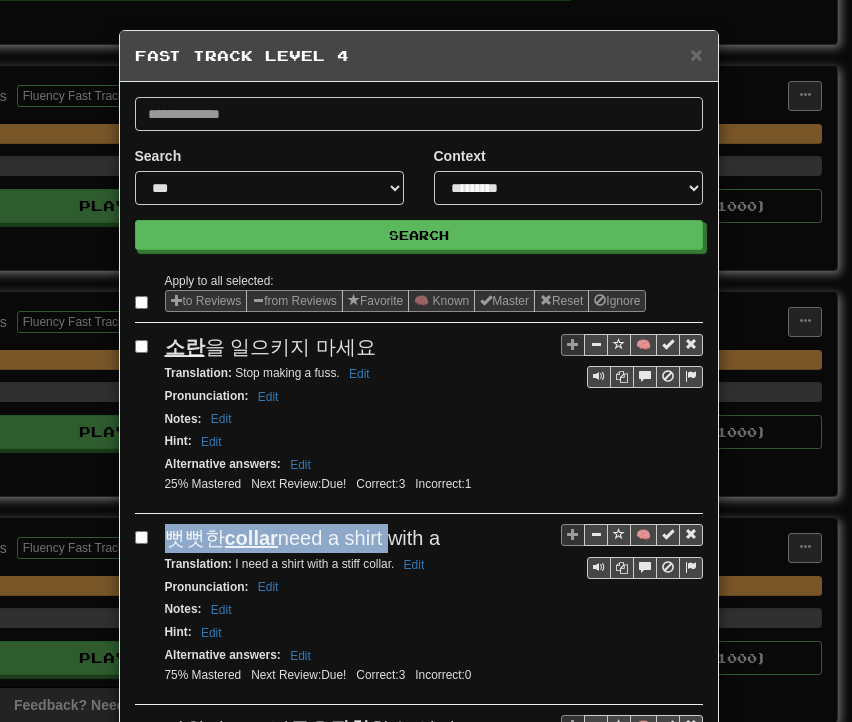 drag, startPoint x: 158, startPoint y: 533, endPoint x: 472, endPoint y: 523, distance: 314.1592 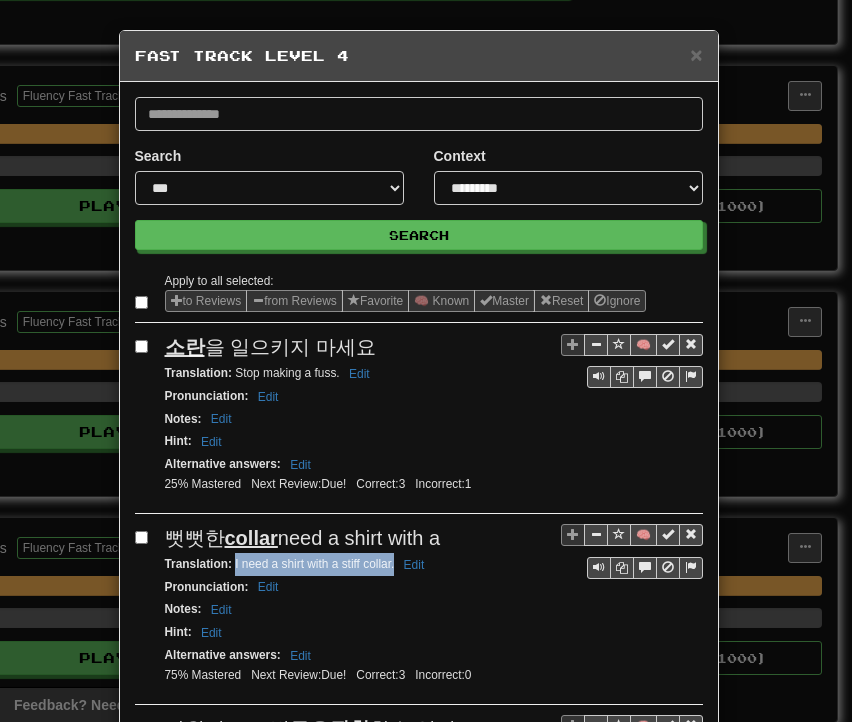 drag, startPoint x: 227, startPoint y: 556, endPoint x: 383, endPoint y: 565, distance: 156.2594 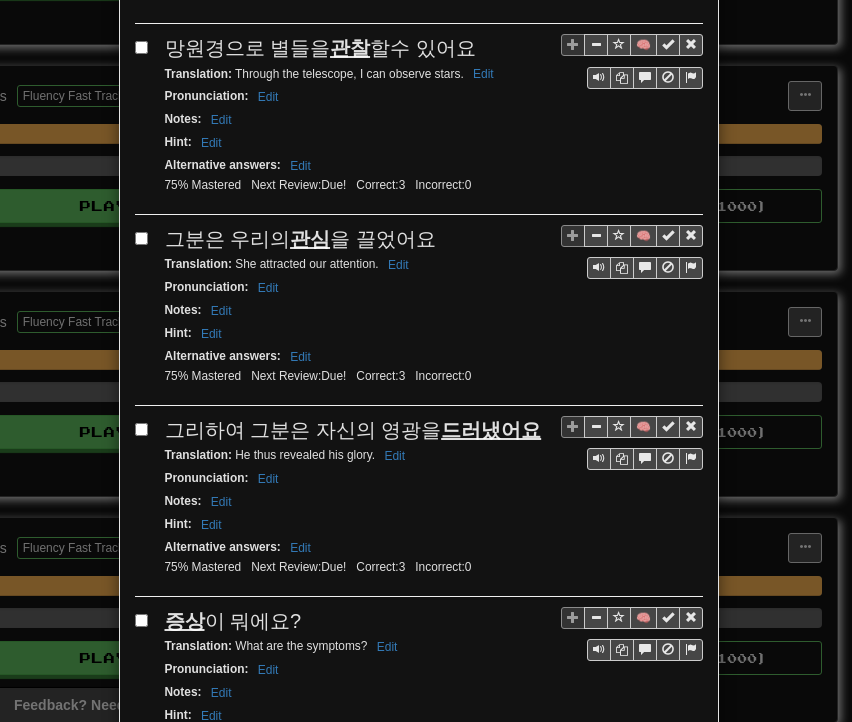 scroll, scrollTop: 700, scrollLeft: 0, axis: vertical 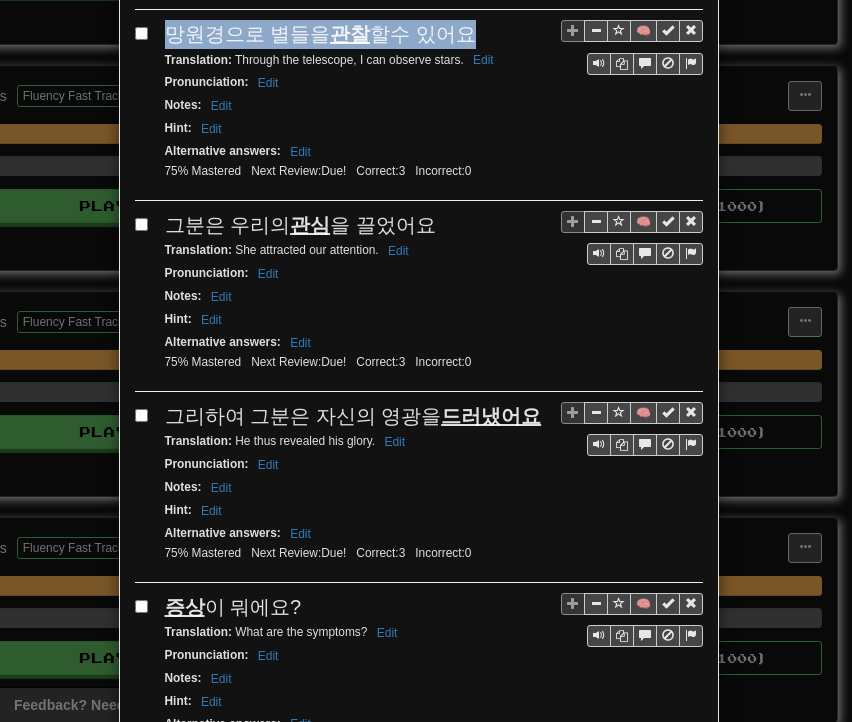 drag, startPoint x: 160, startPoint y: 17, endPoint x: 444, endPoint y: 26, distance: 284.14258 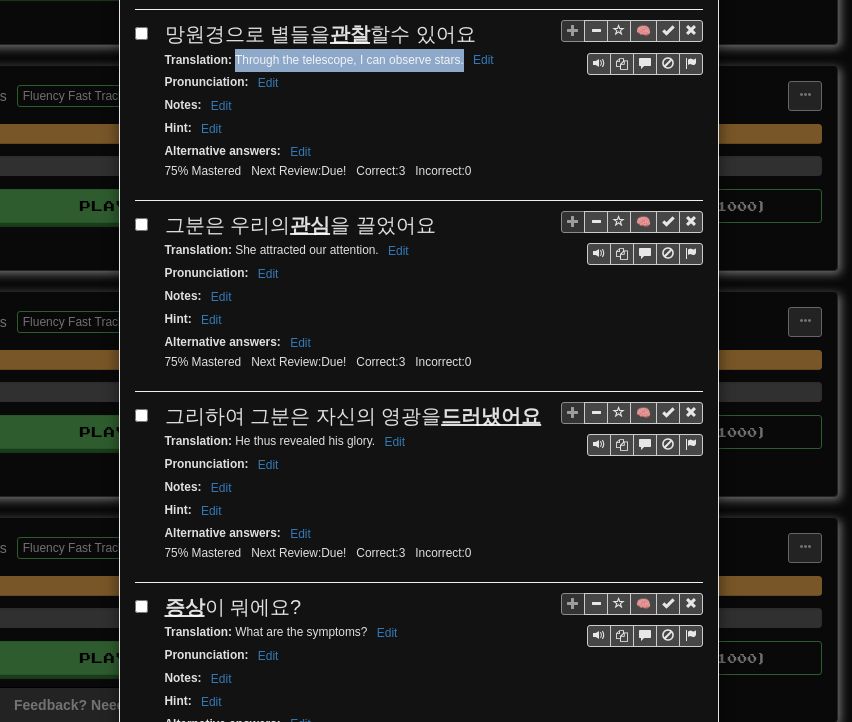 drag, startPoint x: 227, startPoint y: 51, endPoint x: 455, endPoint y: 58, distance: 228.10744 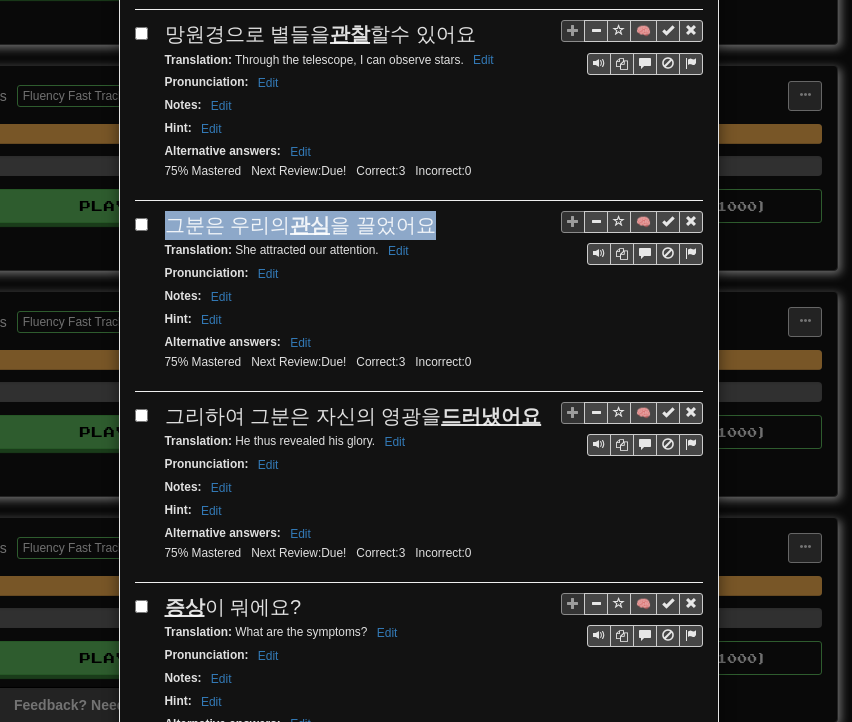 drag, startPoint x: 160, startPoint y: 213, endPoint x: 413, endPoint y: 205, distance: 253.12645 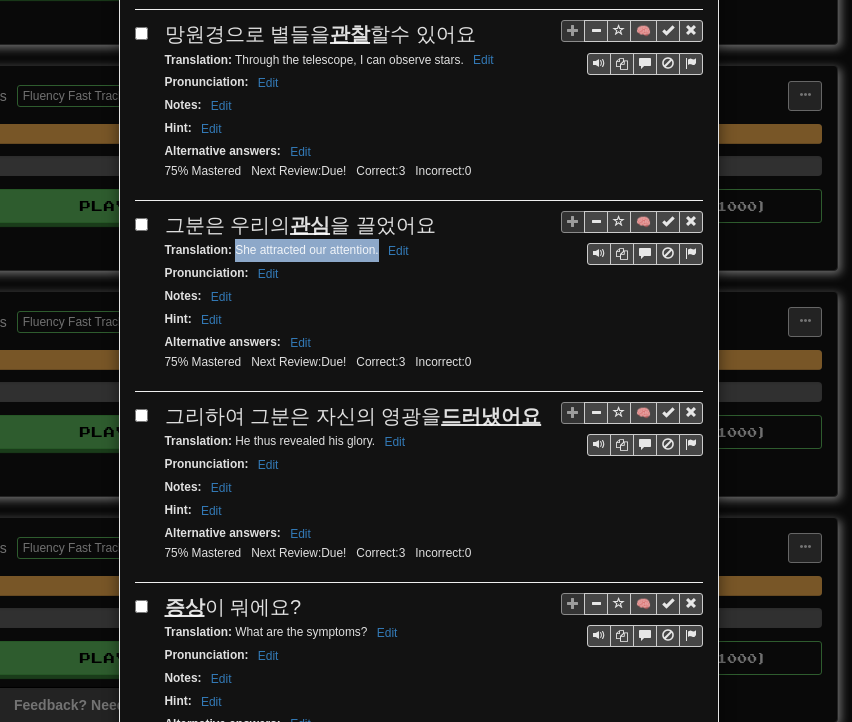 drag, startPoint x: 228, startPoint y: 237, endPoint x: 370, endPoint y: 237, distance: 142 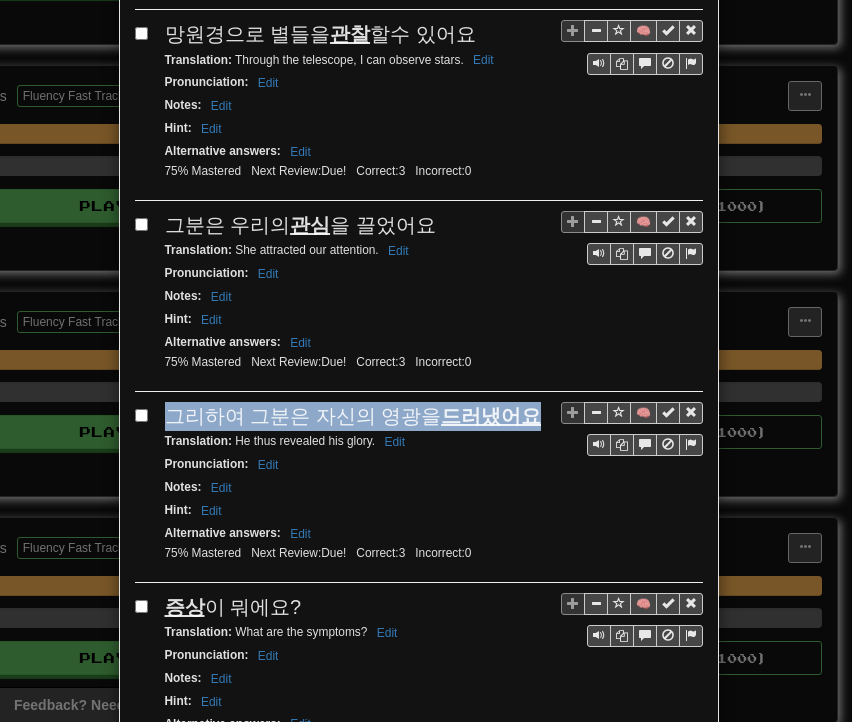 drag, startPoint x: 160, startPoint y: 397, endPoint x: 520, endPoint y: 397, distance: 360 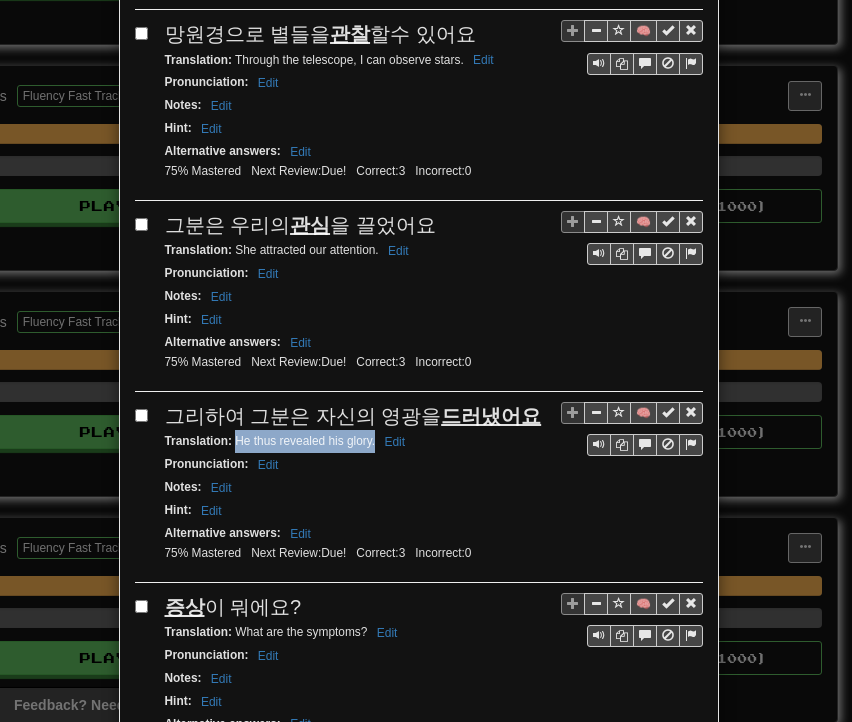 drag, startPoint x: 228, startPoint y: 421, endPoint x: 359, endPoint y: 427, distance: 131.13733 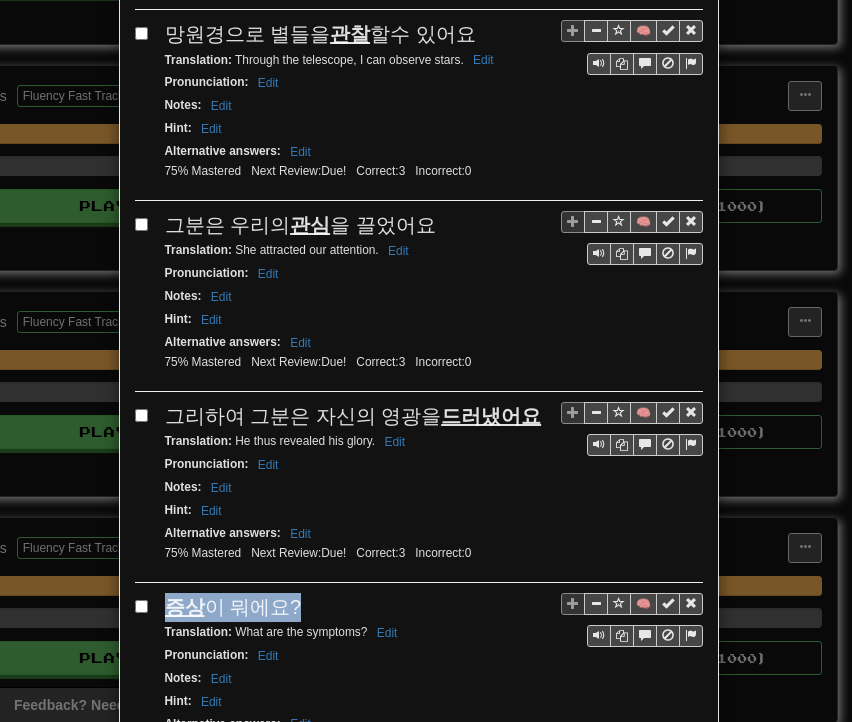 drag, startPoint x: 156, startPoint y: 582, endPoint x: 291, endPoint y: 588, distance: 135.13327 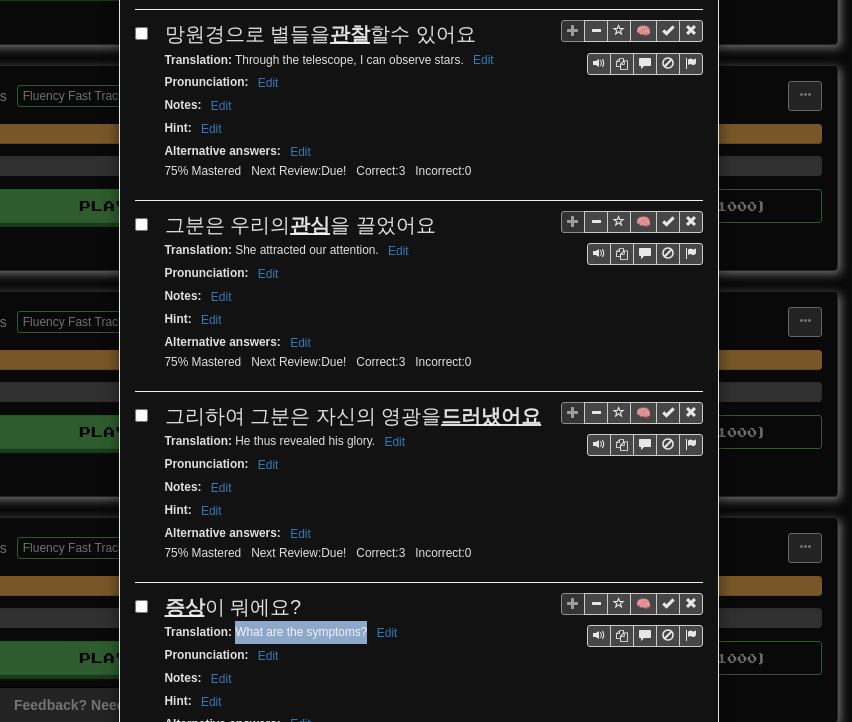 drag, startPoint x: 228, startPoint y: 609, endPoint x: 357, endPoint y: 609, distance: 129 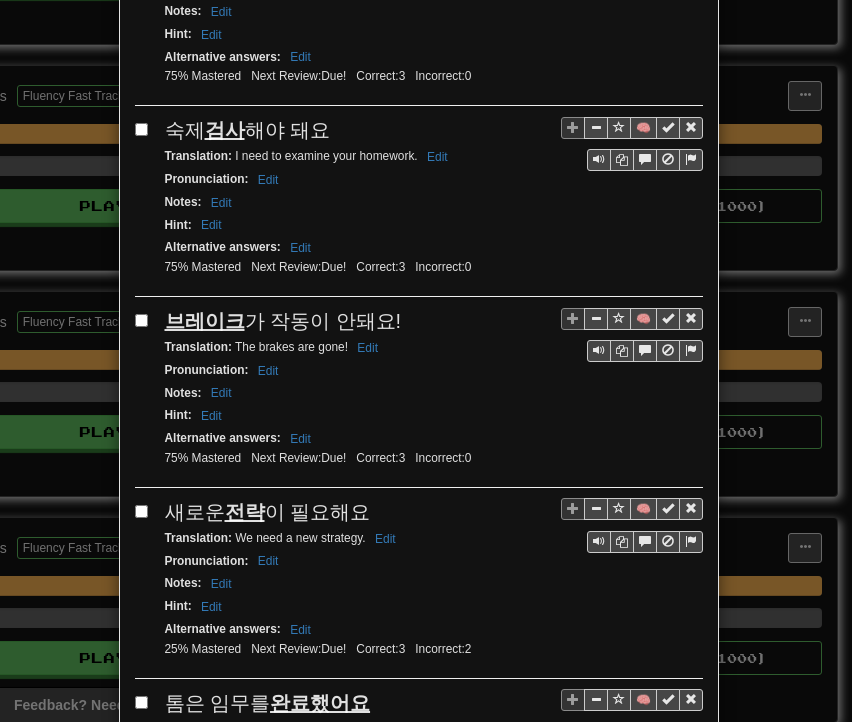 scroll, scrollTop: 1395, scrollLeft: 0, axis: vertical 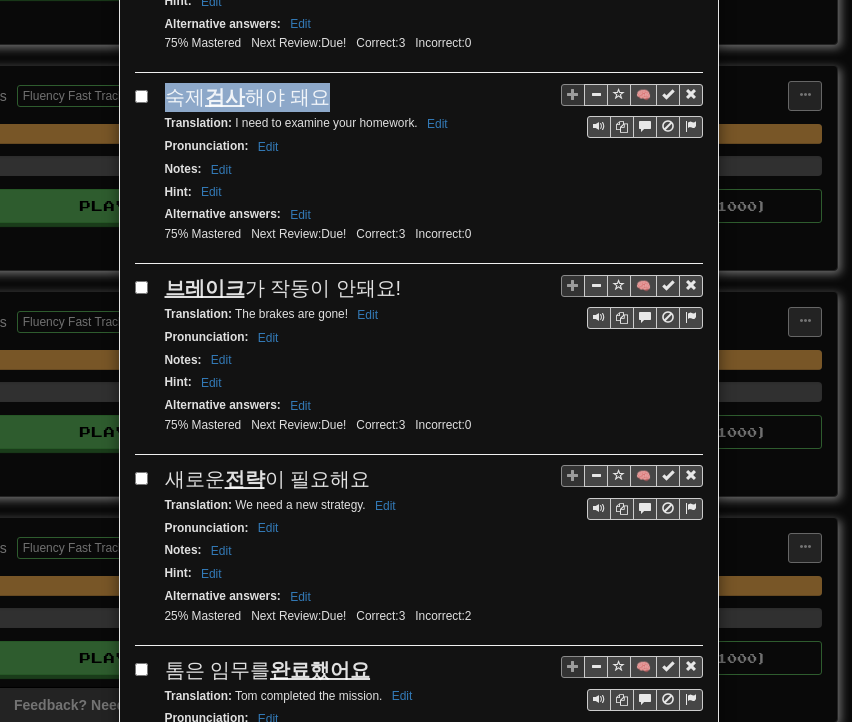 drag, startPoint x: 164, startPoint y: 81, endPoint x: 313, endPoint y: 69, distance: 149.48244 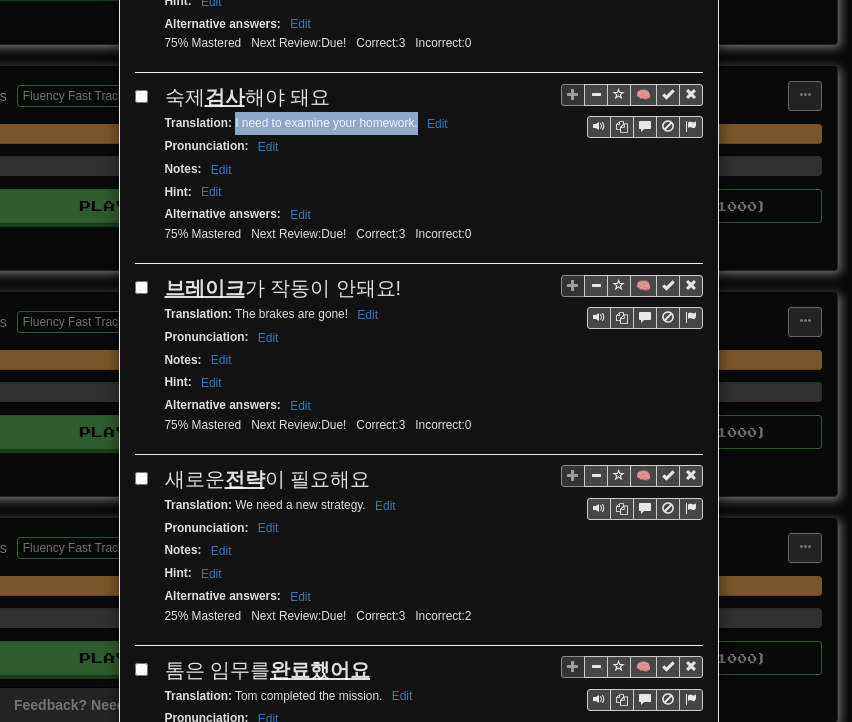 drag, startPoint x: 227, startPoint y: 97, endPoint x: 410, endPoint y: 101, distance: 183.04372 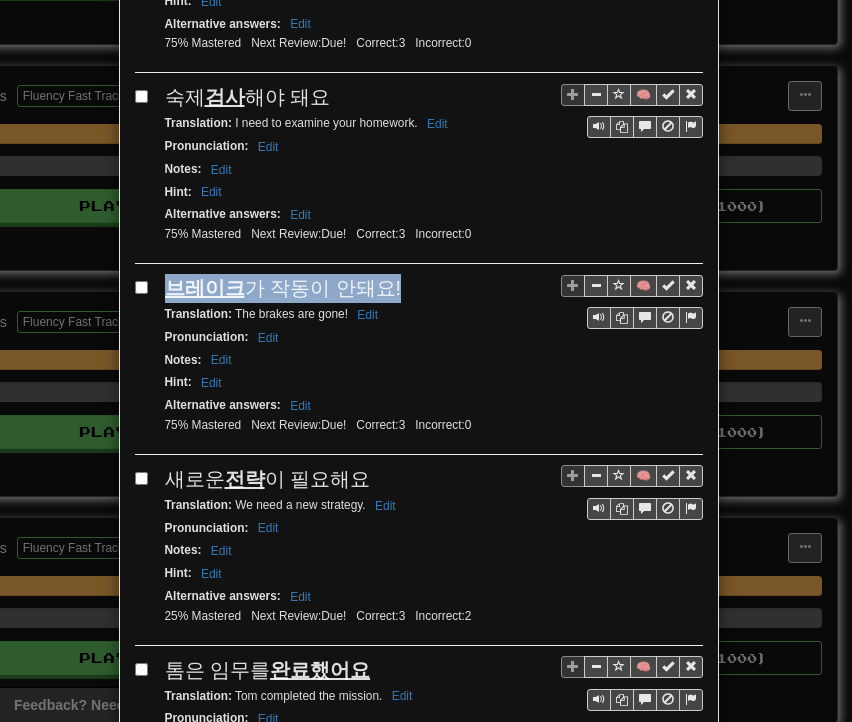 drag, startPoint x: 168, startPoint y: 262, endPoint x: 381, endPoint y: 254, distance: 213.15018 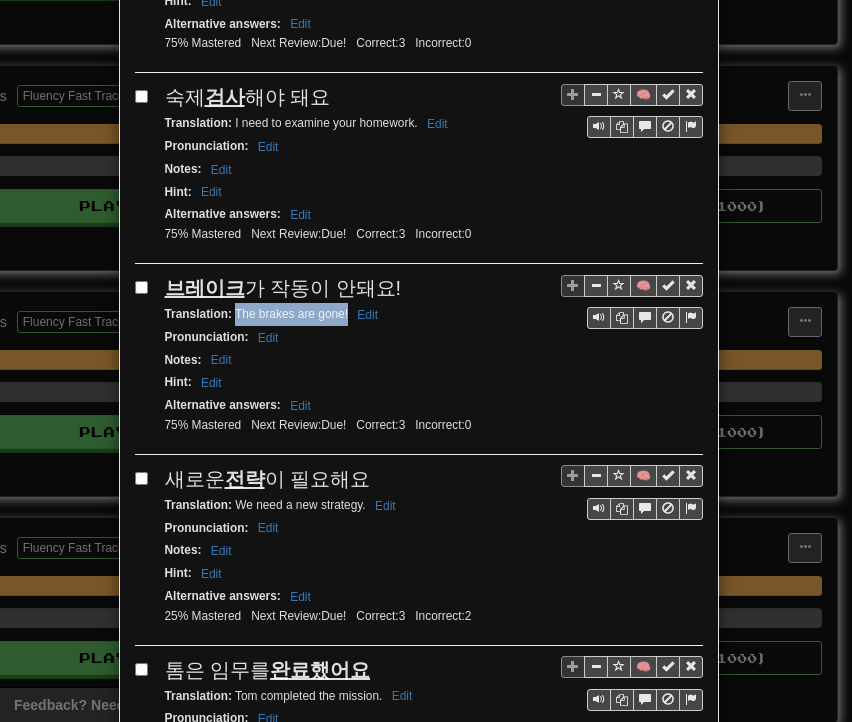 drag, startPoint x: 228, startPoint y: 285, endPoint x: 340, endPoint y: 283, distance: 112.01785 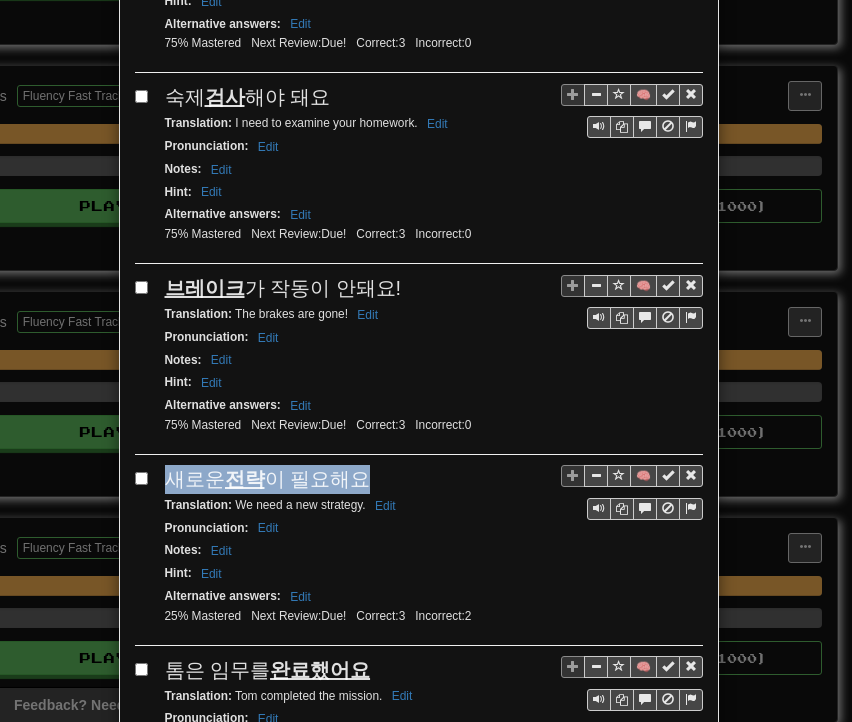 drag, startPoint x: 158, startPoint y: 445, endPoint x: 348, endPoint y: 445, distance: 190 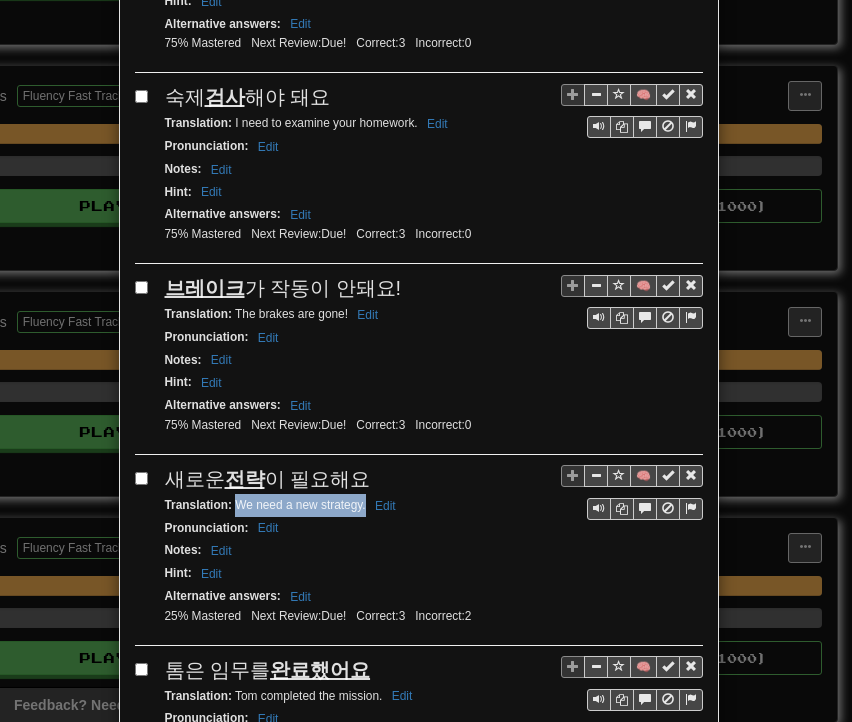 drag, startPoint x: 227, startPoint y: 472, endPoint x: 357, endPoint y: 479, distance: 130.18832 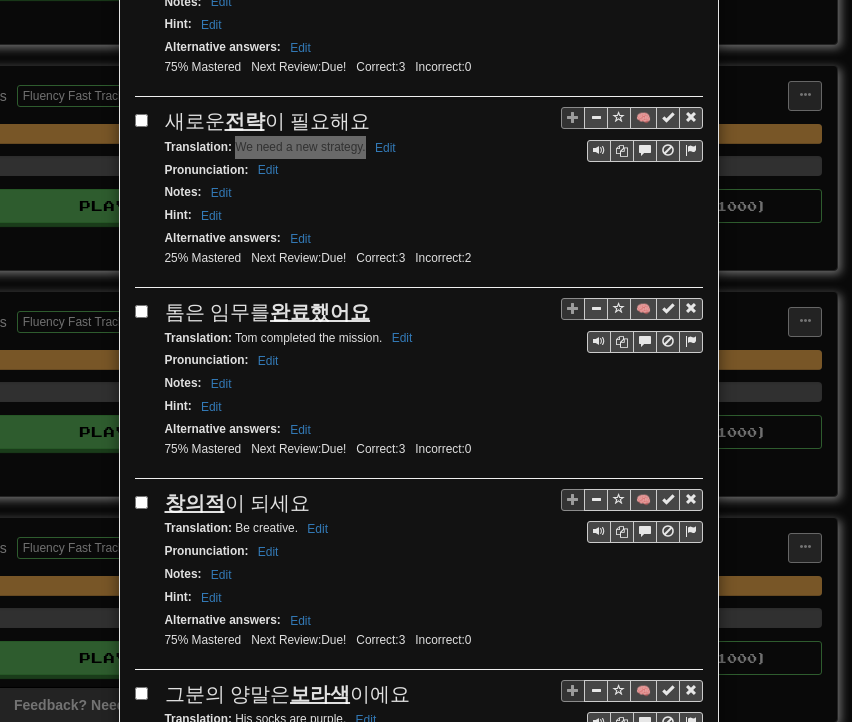 scroll, scrollTop: 1895, scrollLeft: 0, axis: vertical 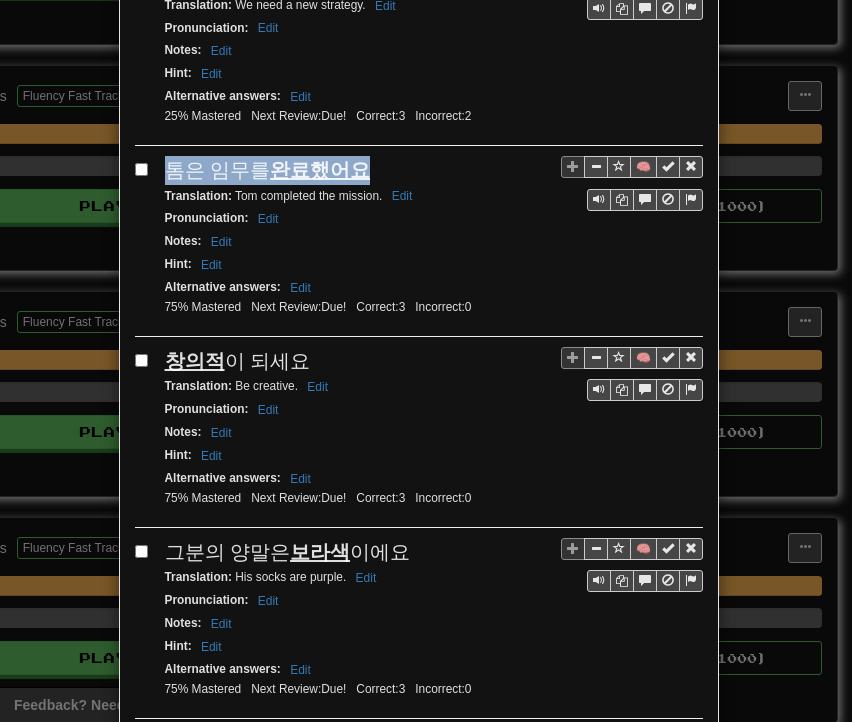 drag, startPoint x: 160, startPoint y: 133, endPoint x: 354, endPoint y: 125, distance: 194.16487 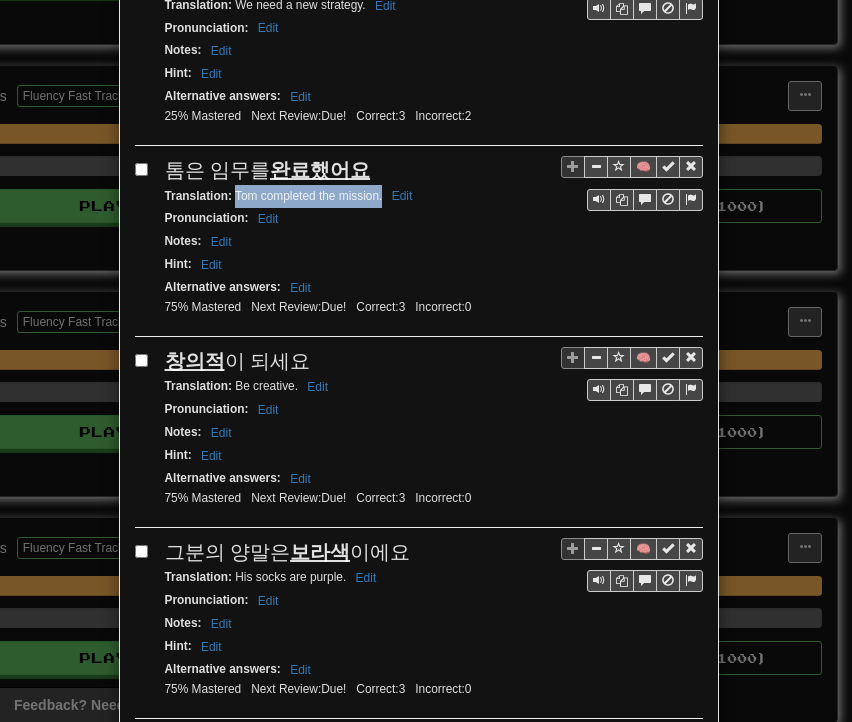 drag, startPoint x: 226, startPoint y: 156, endPoint x: 372, endPoint y: 165, distance: 146.27713 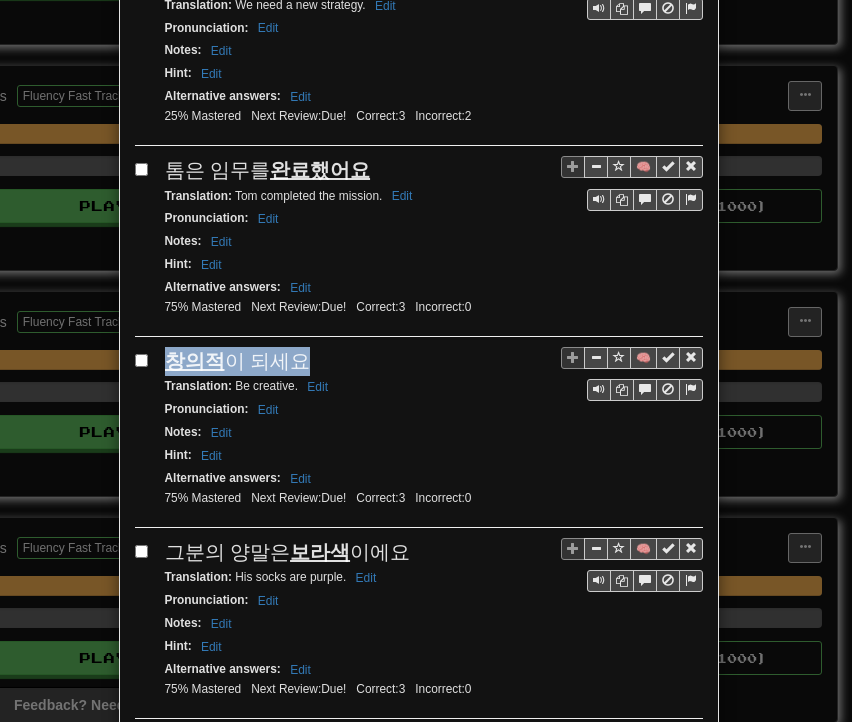 drag, startPoint x: 156, startPoint y: 312, endPoint x: 292, endPoint y: 320, distance: 136.23509 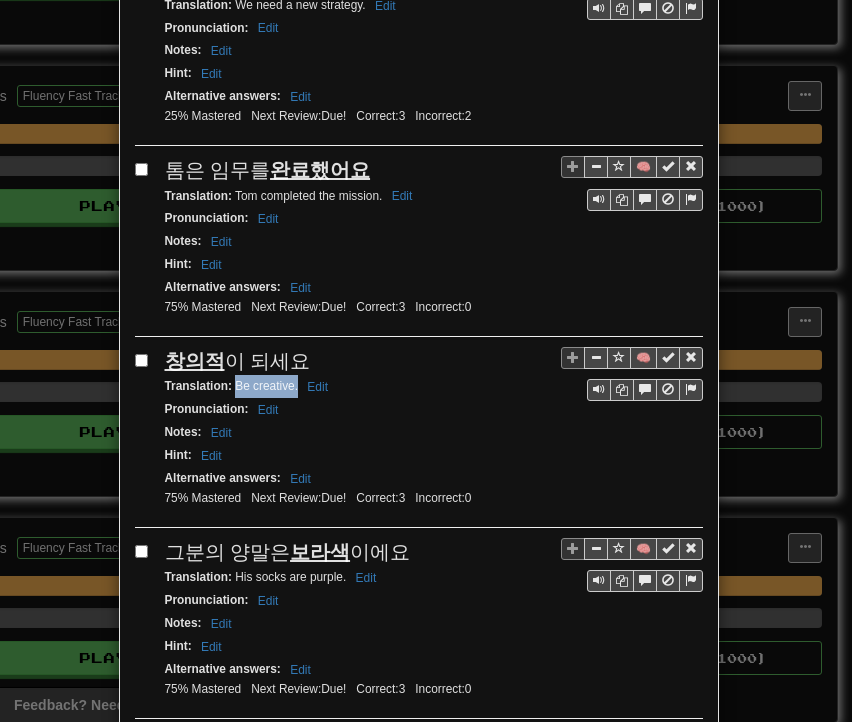drag, startPoint x: 226, startPoint y: 342, endPoint x: 279, endPoint y: 345, distance: 53.08484 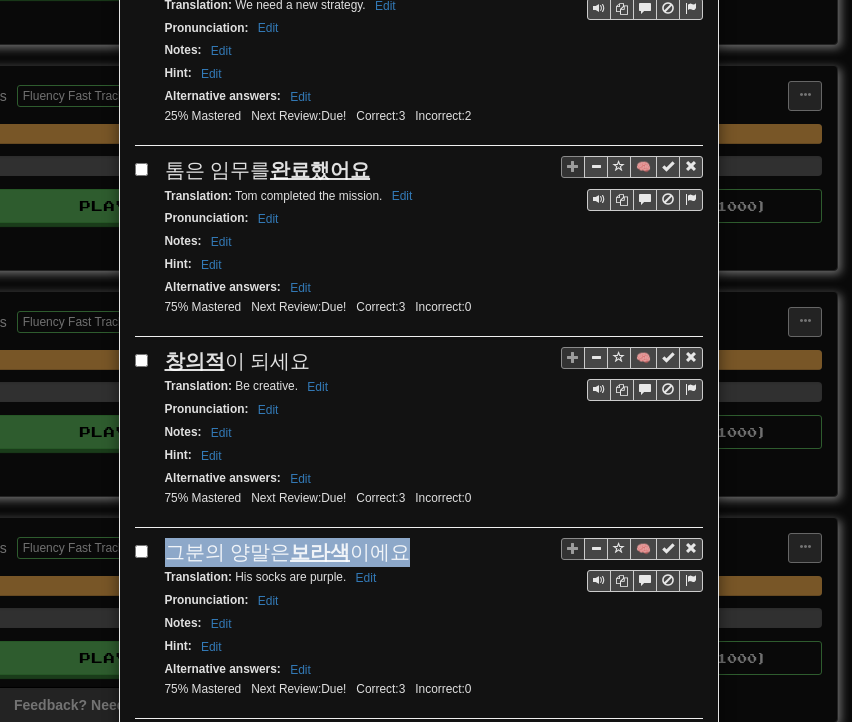 drag, startPoint x: 163, startPoint y: 512, endPoint x: 408, endPoint y: 506, distance: 245.07346 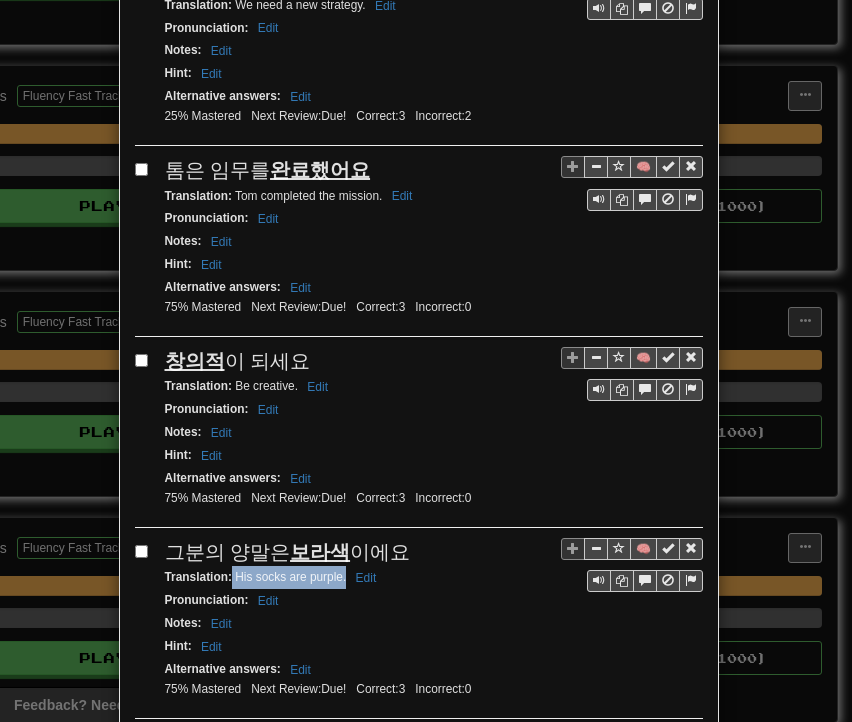 drag, startPoint x: 225, startPoint y: 532, endPoint x: 339, endPoint y: 533, distance: 114.00439 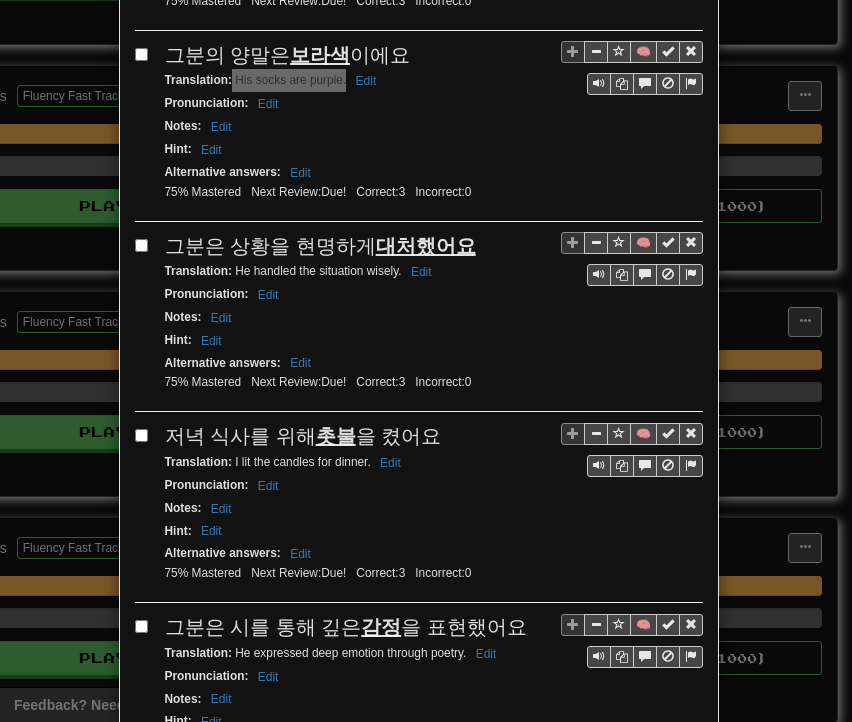 scroll, scrollTop: 2495, scrollLeft: 0, axis: vertical 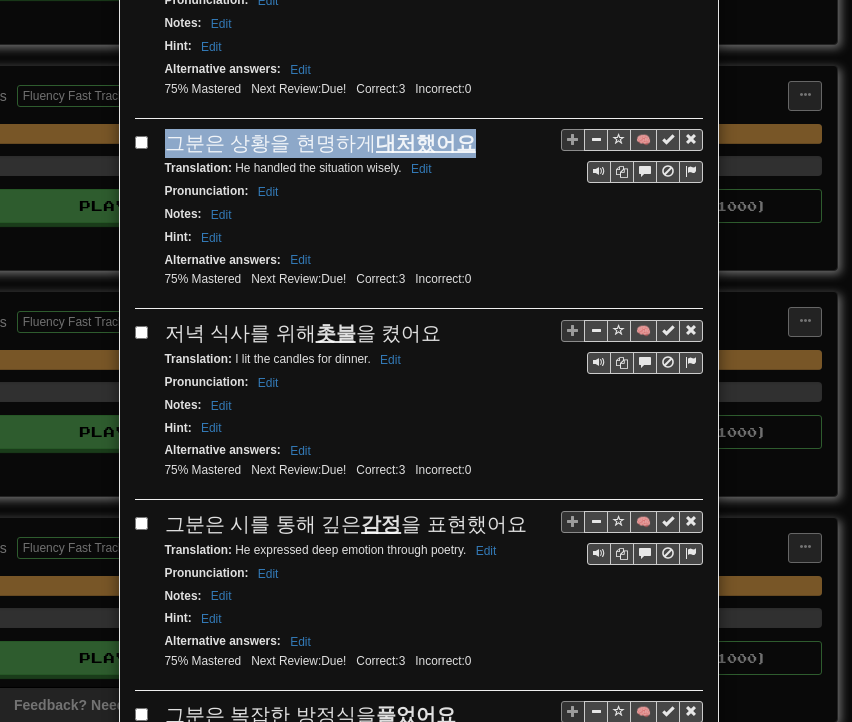 drag, startPoint x: 159, startPoint y: 93, endPoint x: 463, endPoint y: 90, distance: 304.0148 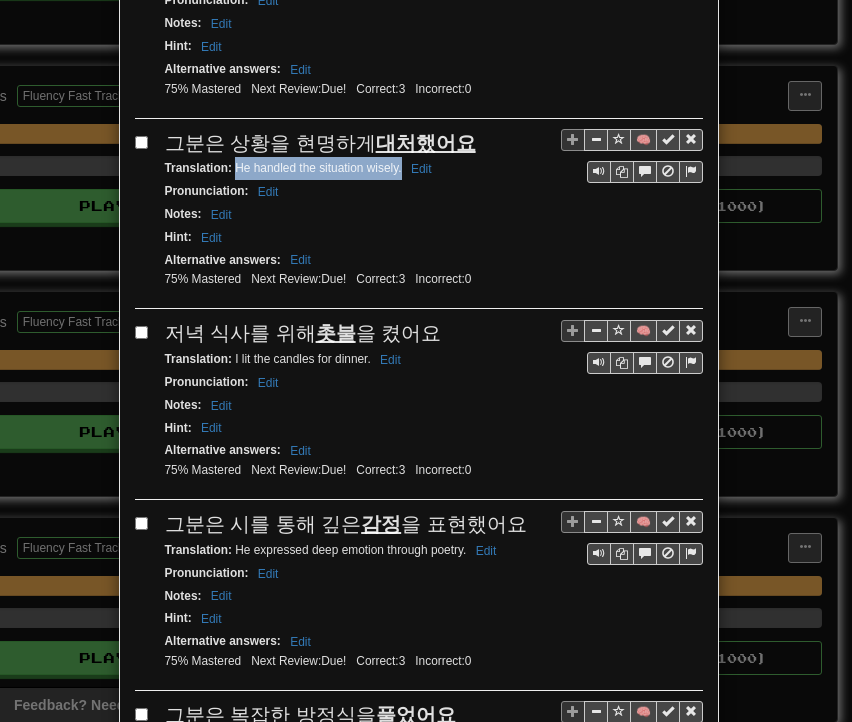 drag, startPoint x: 228, startPoint y: 115, endPoint x: 394, endPoint y: 127, distance: 166.43317 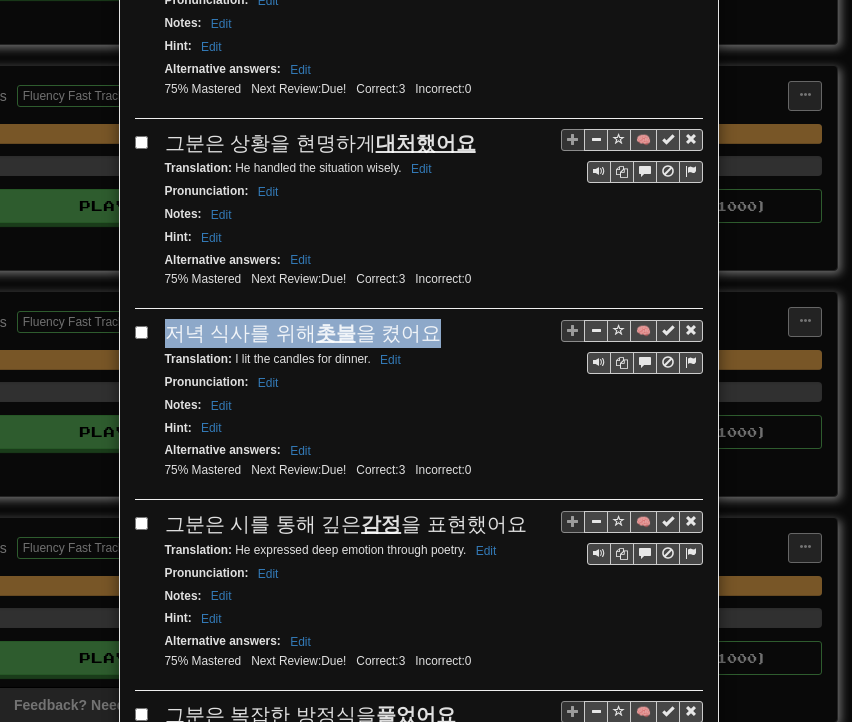 drag, startPoint x: 159, startPoint y: 277, endPoint x: 423, endPoint y: 281, distance: 264.0303 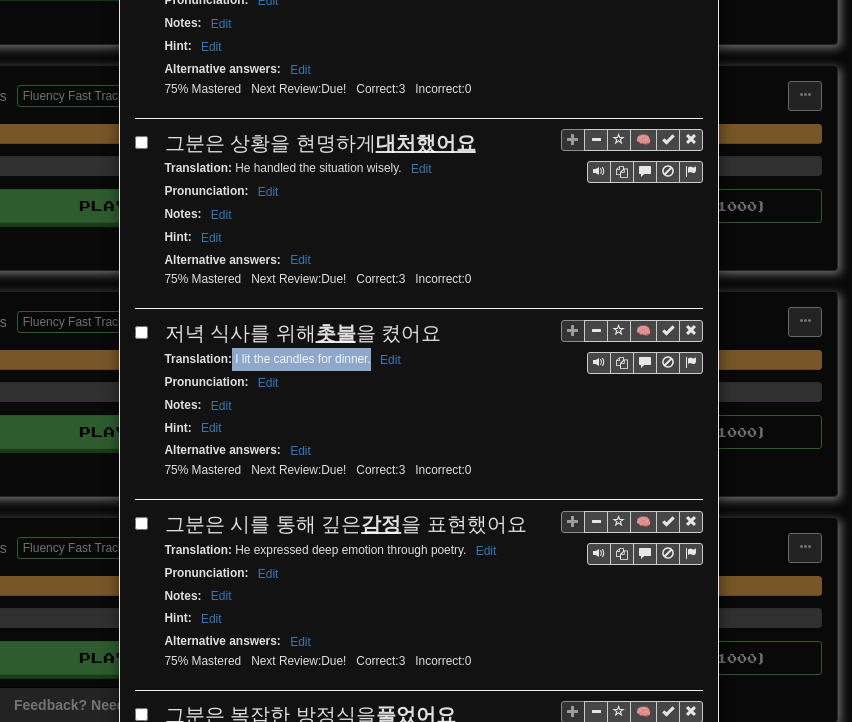 drag, startPoint x: 224, startPoint y: 306, endPoint x: 363, endPoint y: 309, distance: 139.03236 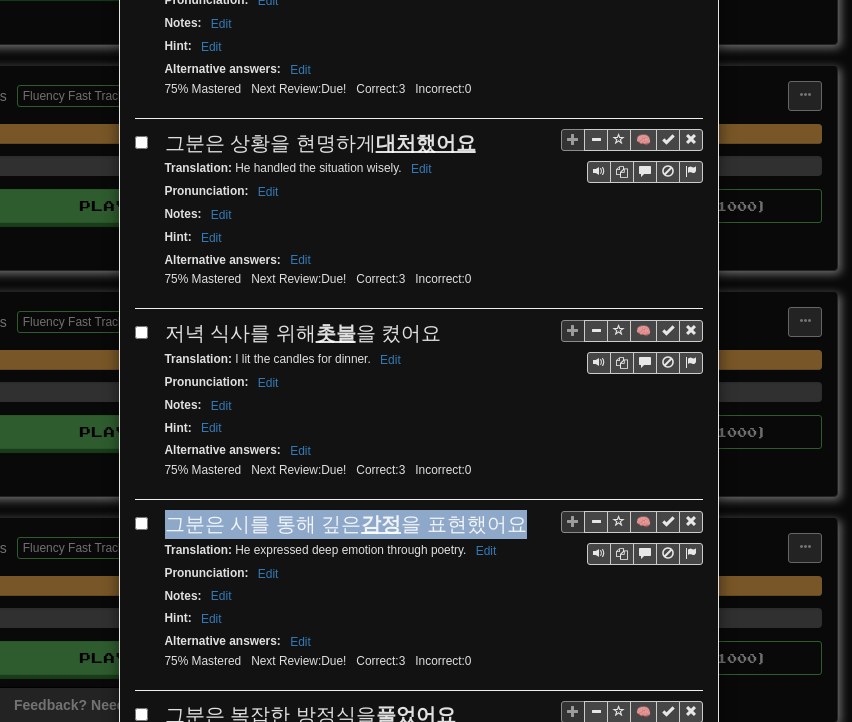 drag, startPoint x: 161, startPoint y: 469, endPoint x: 497, endPoint y: 471, distance: 336.00595 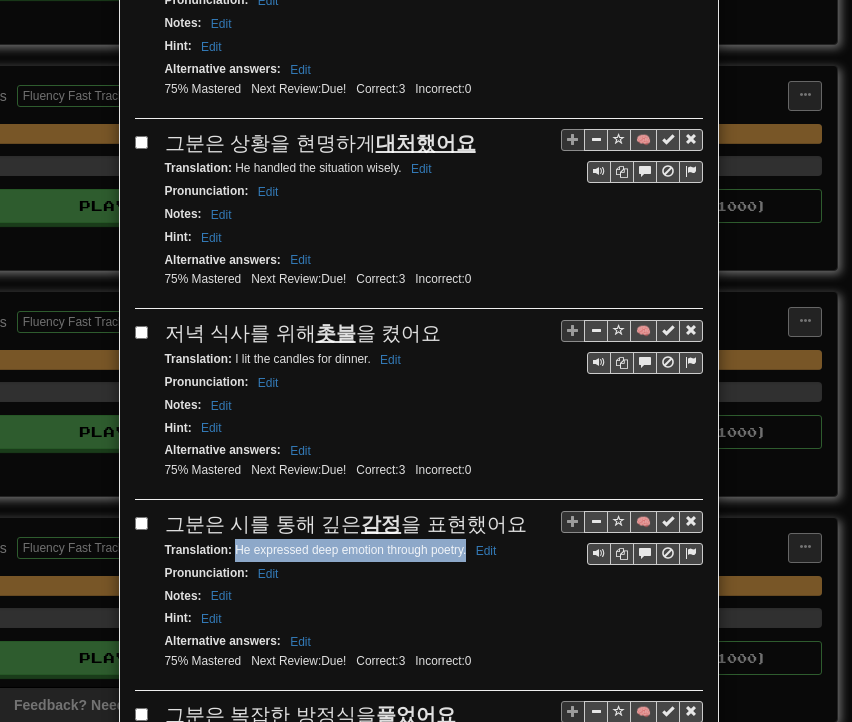 drag, startPoint x: 229, startPoint y: 490, endPoint x: 458, endPoint y: 497, distance: 229.10696 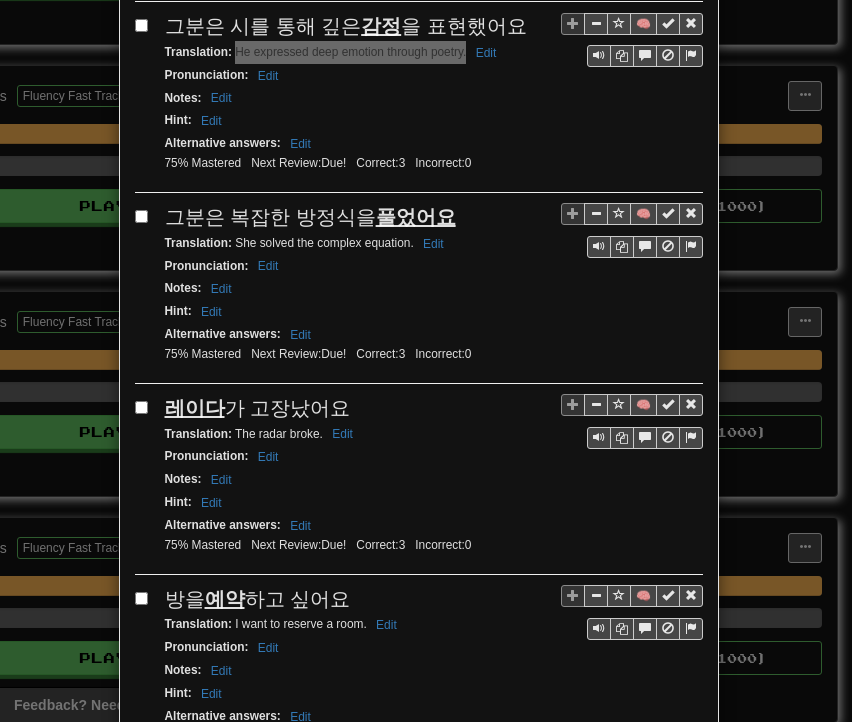 scroll, scrollTop: 2995, scrollLeft: 0, axis: vertical 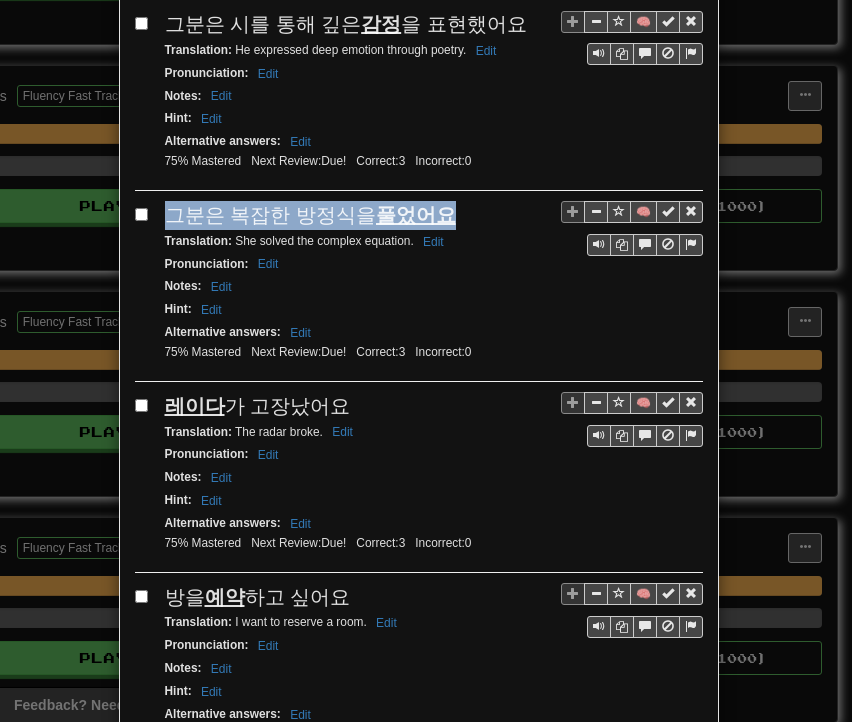 drag, startPoint x: 160, startPoint y: 145, endPoint x: 437, endPoint y: 146, distance: 277.0018 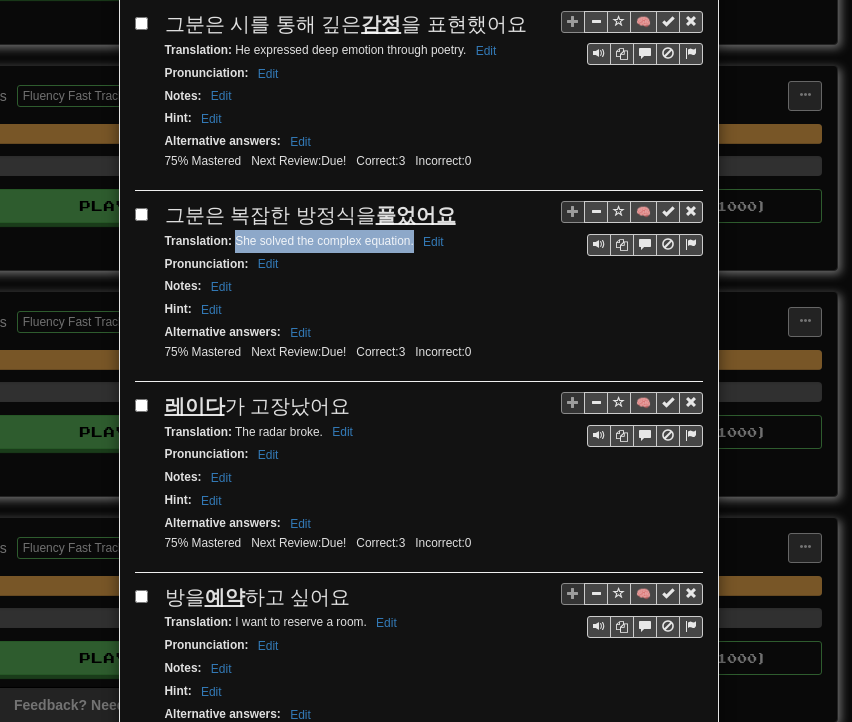 drag, startPoint x: 230, startPoint y: 178, endPoint x: 405, endPoint y: 184, distance: 175.10283 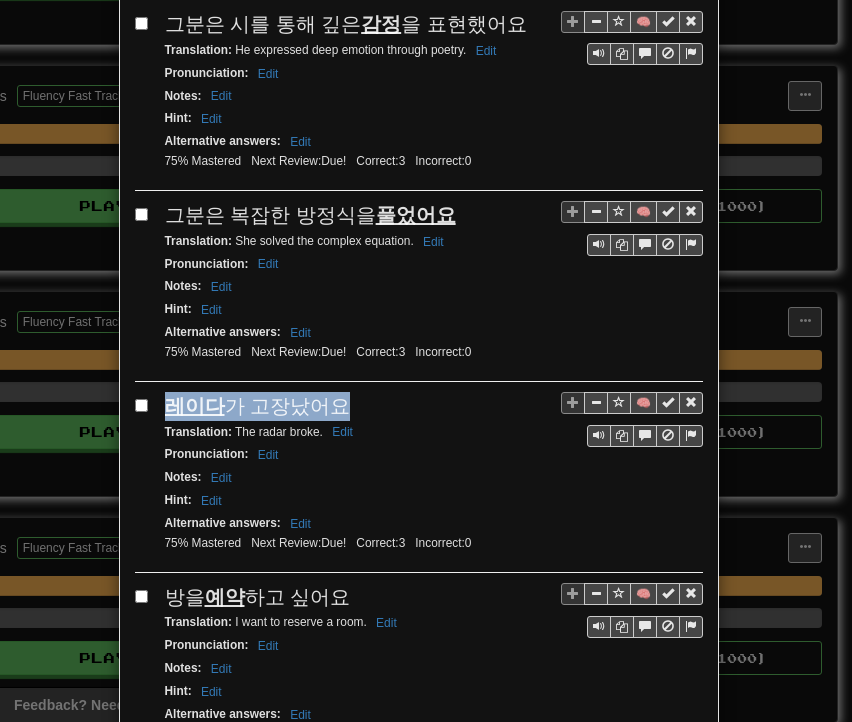 drag, startPoint x: 160, startPoint y: 336, endPoint x: 335, endPoint y: 333, distance: 175.02571 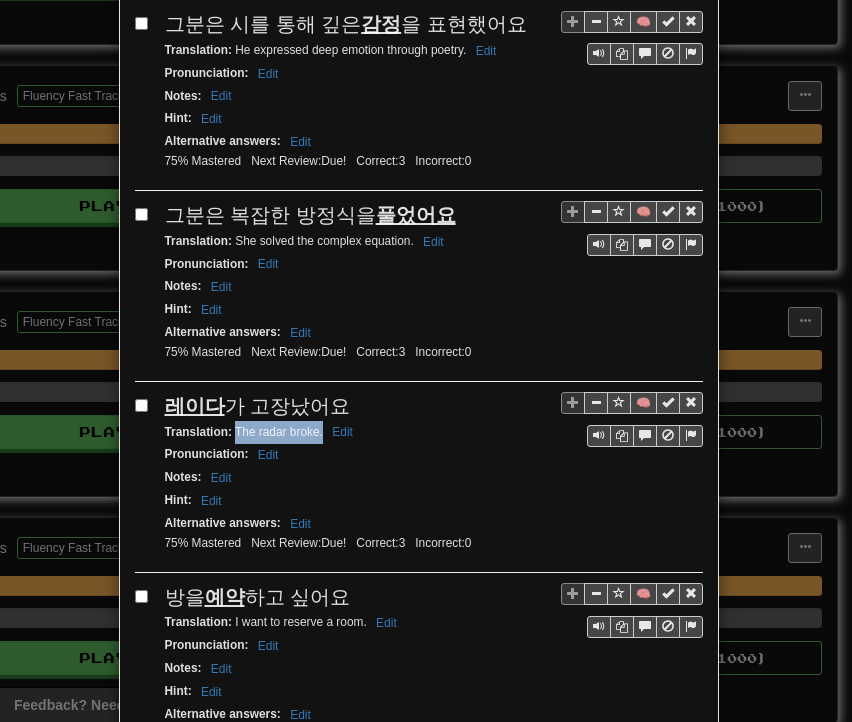 drag, startPoint x: 226, startPoint y: 369, endPoint x: 315, endPoint y: 365, distance: 89.08984 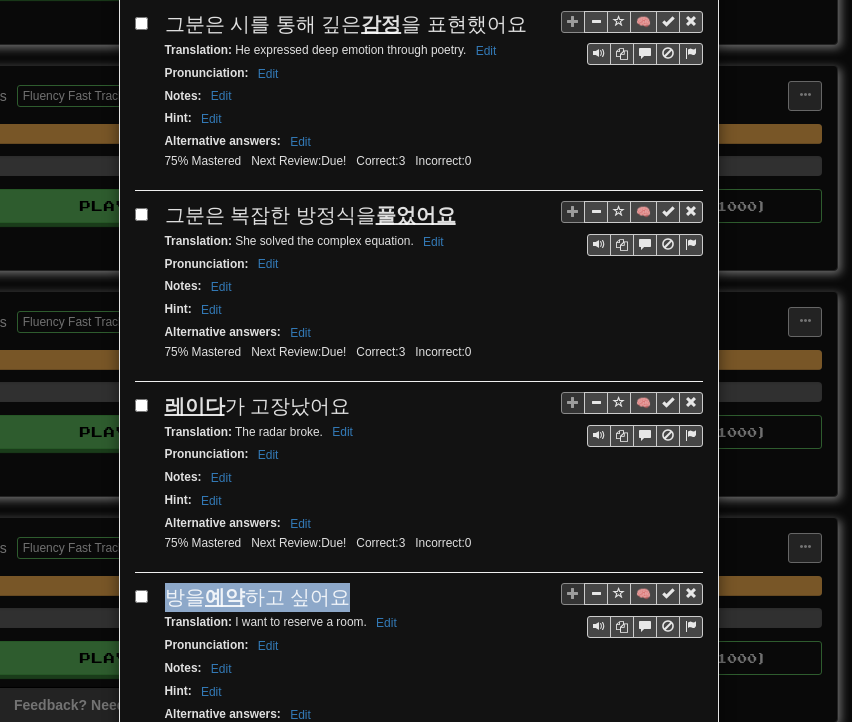 drag, startPoint x: 160, startPoint y: 528, endPoint x: 345, endPoint y: 533, distance: 185.06755 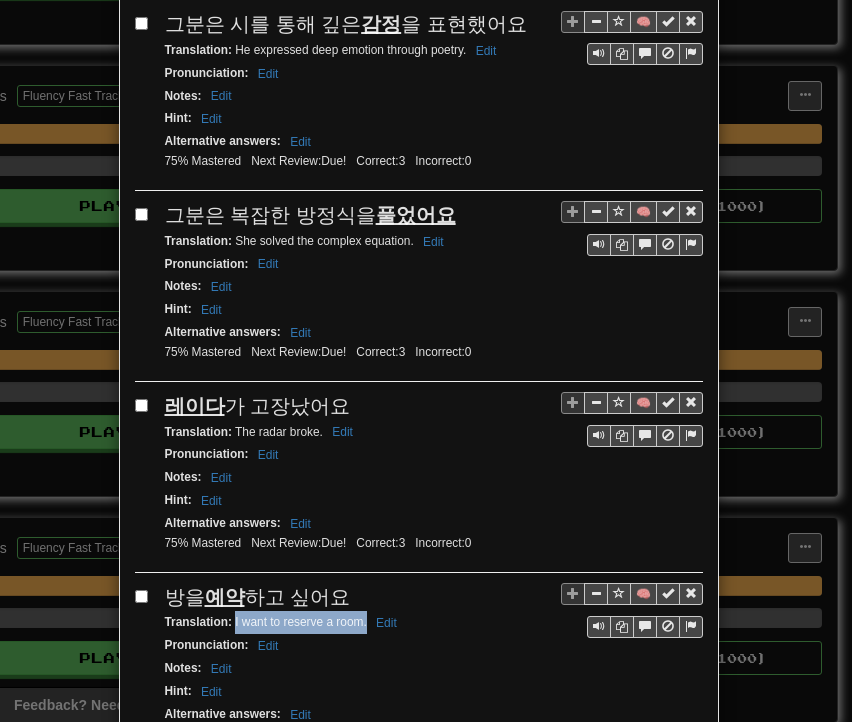 drag, startPoint x: 226, startPoint y: 552, endPoint x: 357, endPoint y: 556, distance: 131.06105 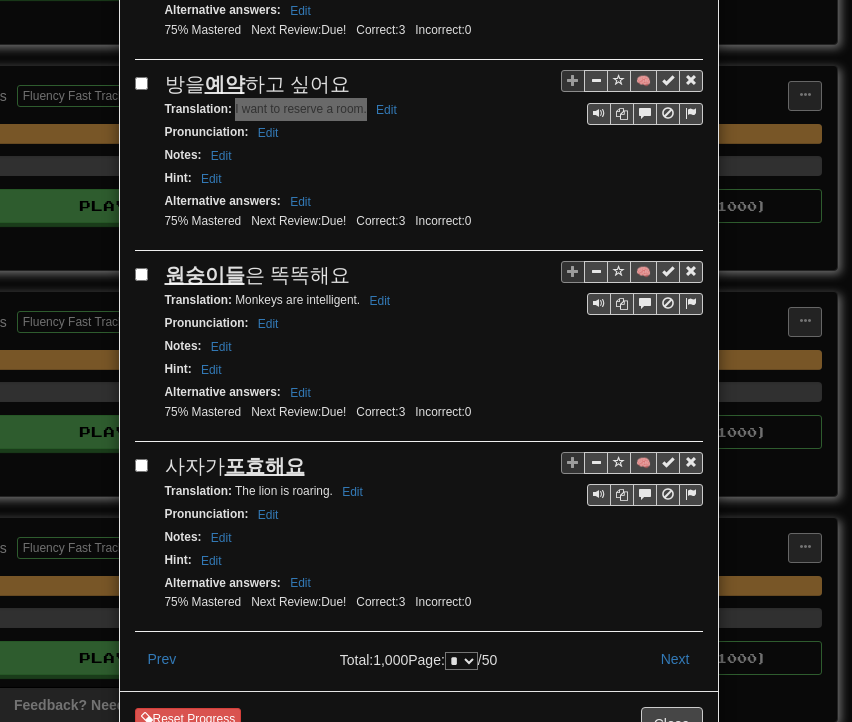 scroll, scrollTop: 3511, scrollLeft: 0, axis: vertical 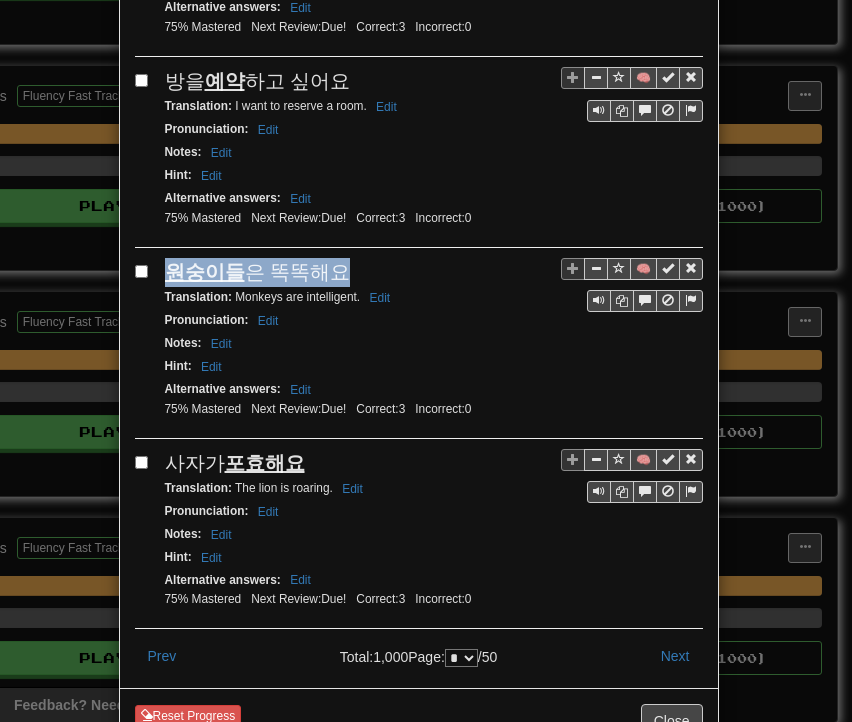 drag, startPoint x: 160, startPoint y: 198, endPoint x: 332, endPoint y: 196, distance: 172.01163 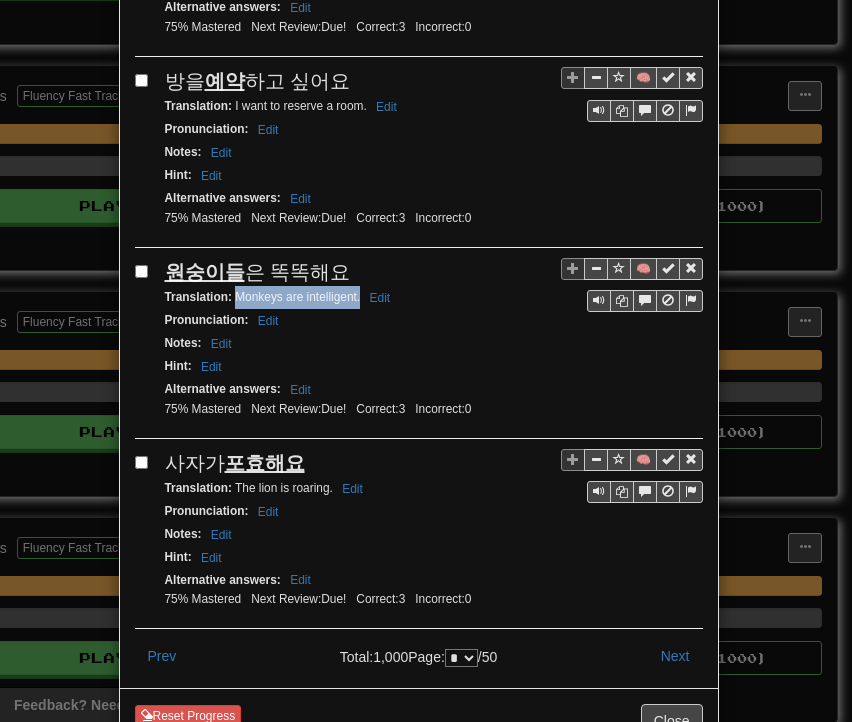 drag, startPoint x: 228, startPoint y: 227, endPoint x: 352, endPoint y: 233, distance: 124.14507 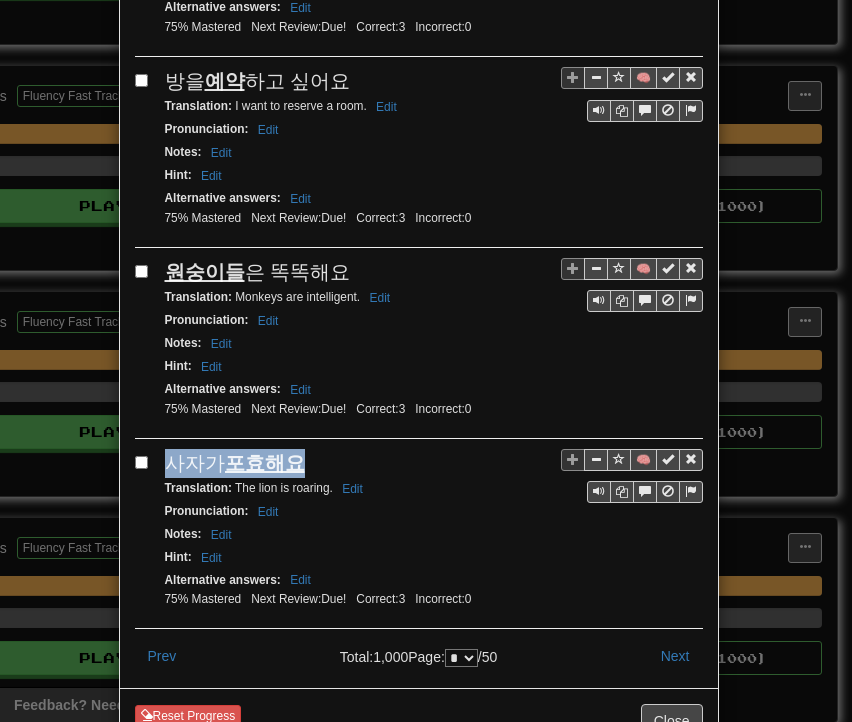 drag, startPoint x: 157, startPoint y: 381, endPoint x: 296, endPoint y: 385, distance: 139.05754 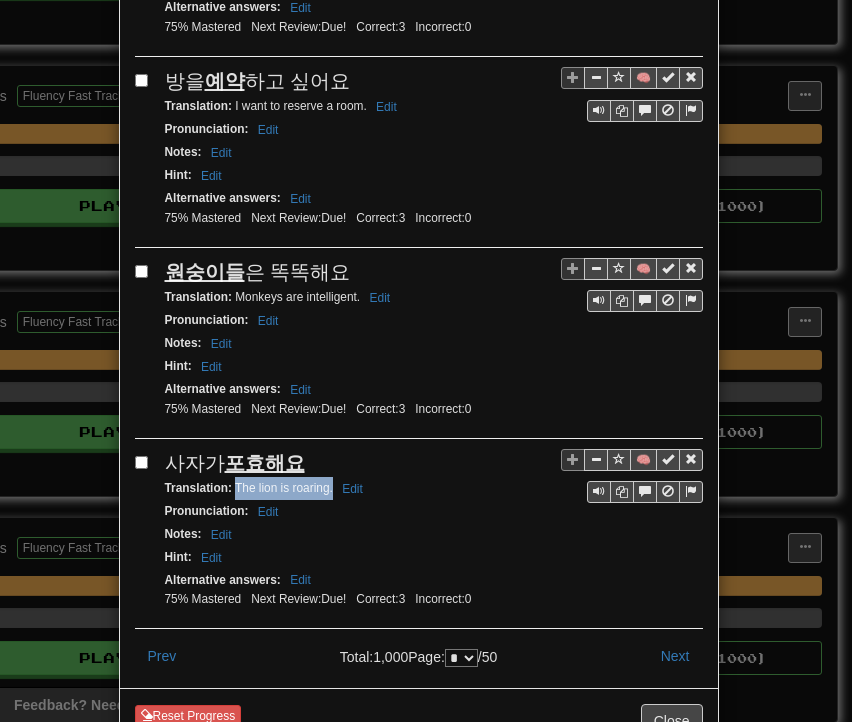 drag, startPoint x: 227, startPoint y: 414, endPoint x: 324, endPoint y: 416, distance: 97.020615 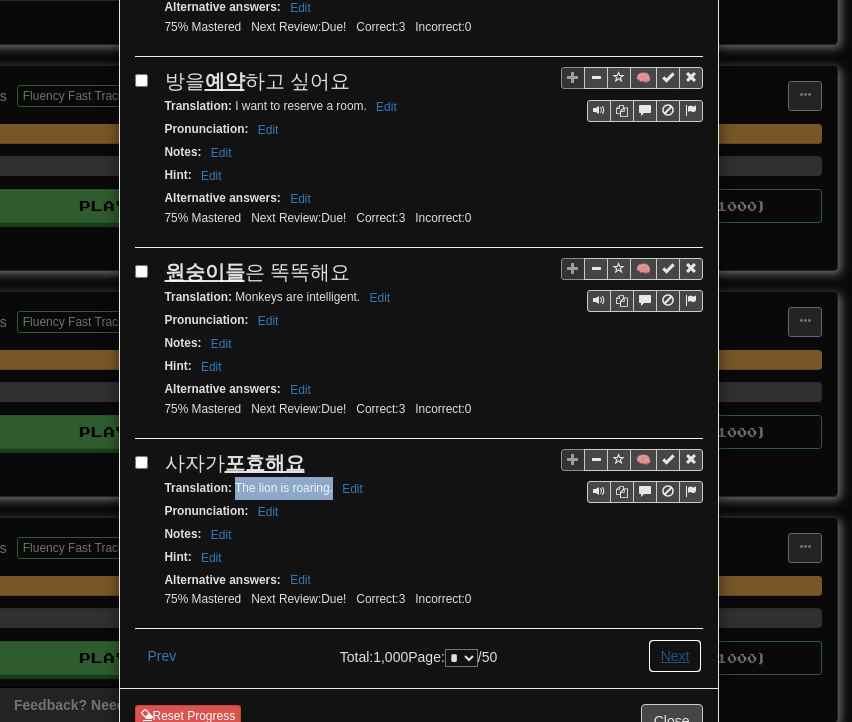 click on "Next" at bounding box center [675, 656] 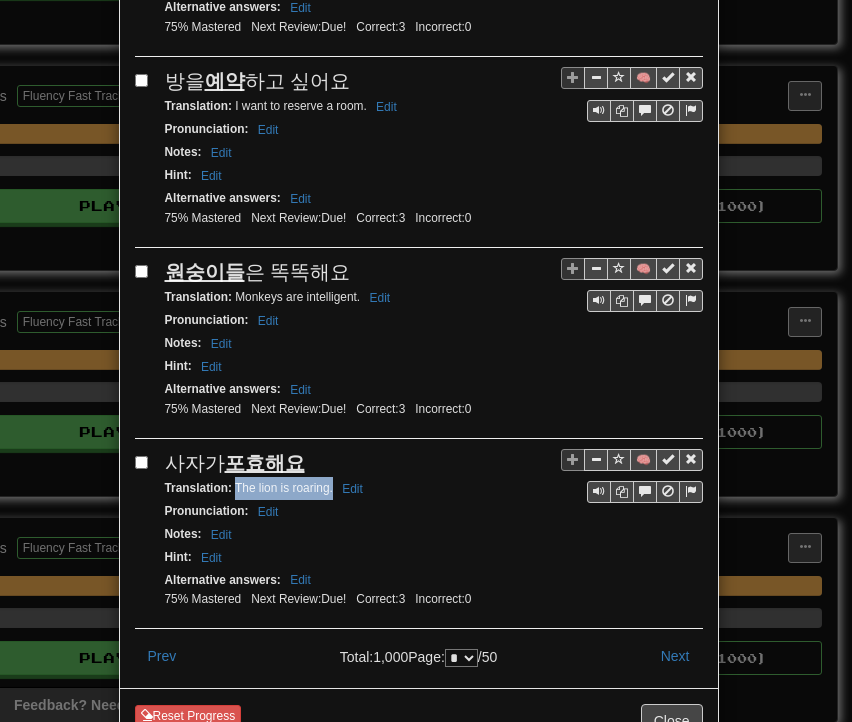 scroll, scrollTop: 0, scrollLeft: 0, axis: both 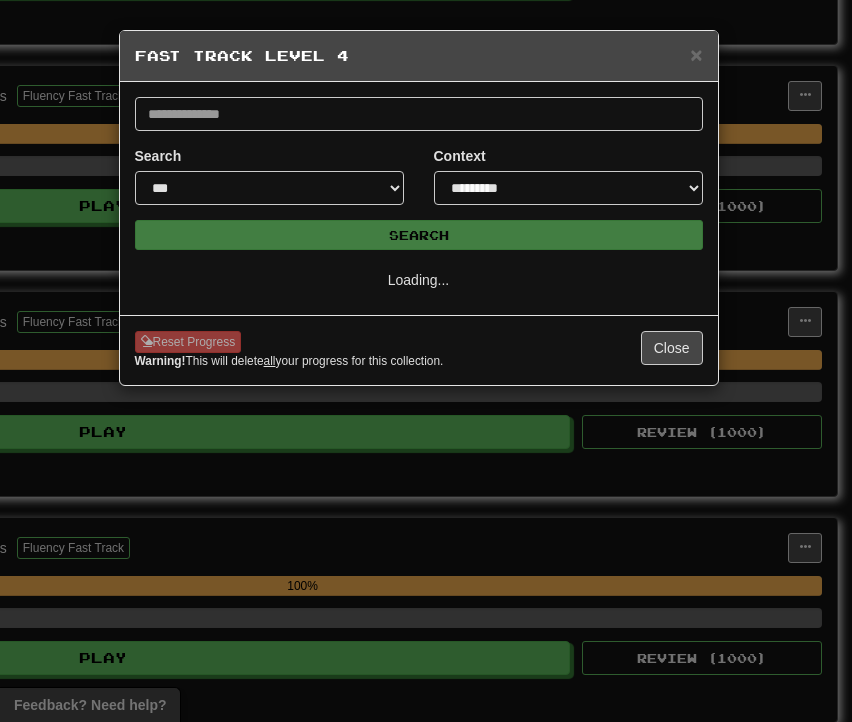 select on "*" 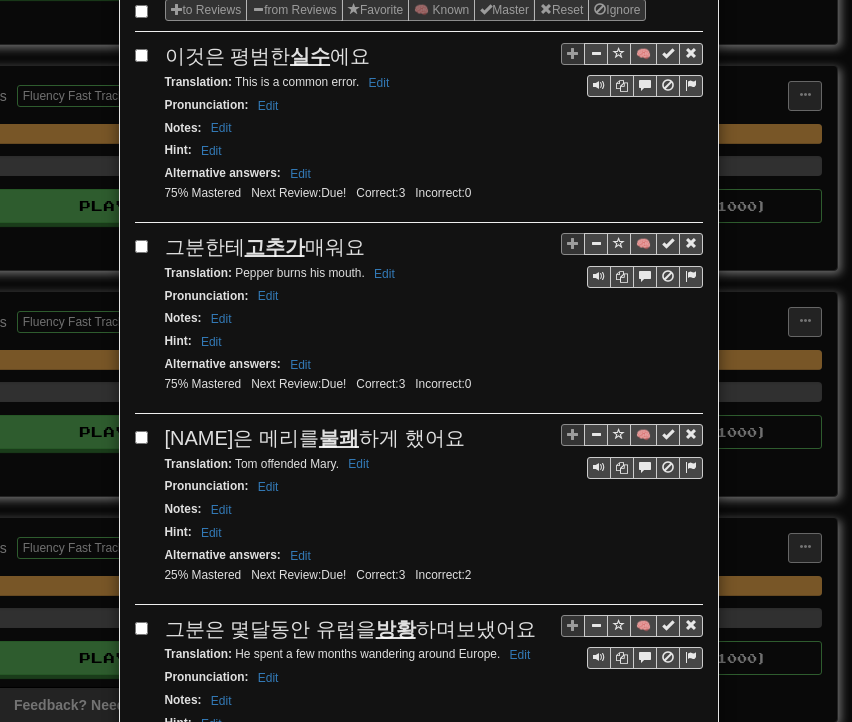 scroll, scrollTop: 300, scrollLeft: 0, axis: vertical 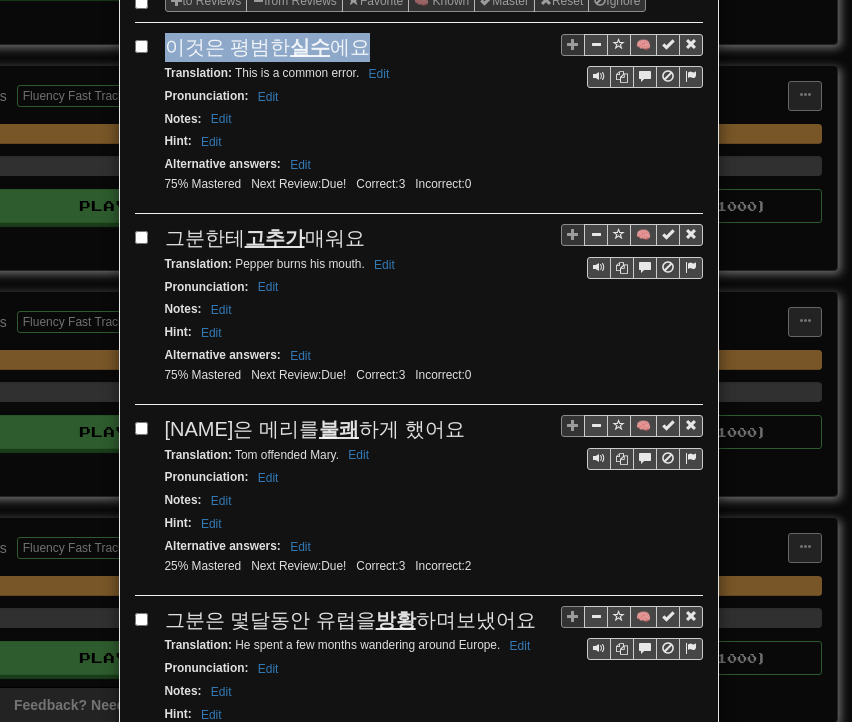 drag, startPoint x: 160, startPoint y: 41, endPoint x: 352, endPoint y: 47, distance: 192.09373 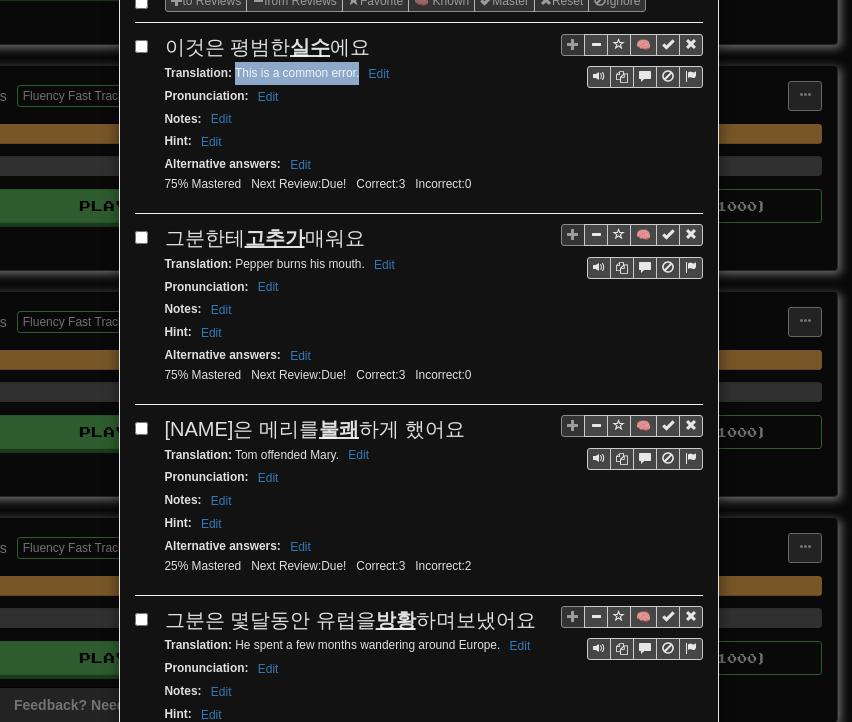 drag, startPoint x: 236, startPoint y: 73, endPoint x: 350, endPoint y: 73, distance: 114 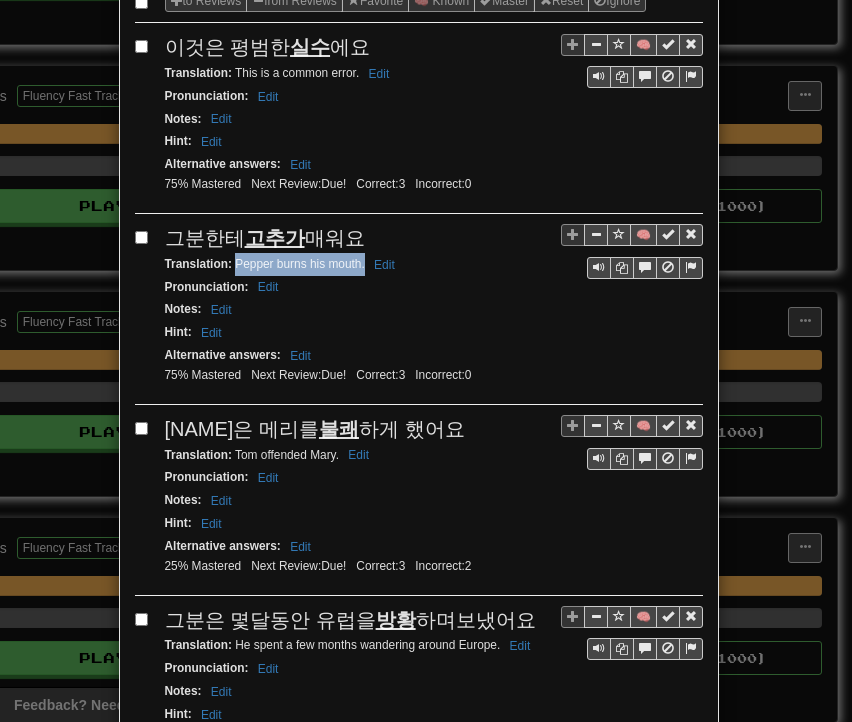drag, startPoint x: 227, startPoint y: 257, endPoint x: 356, endPoint y: 269, distance: 129.55693 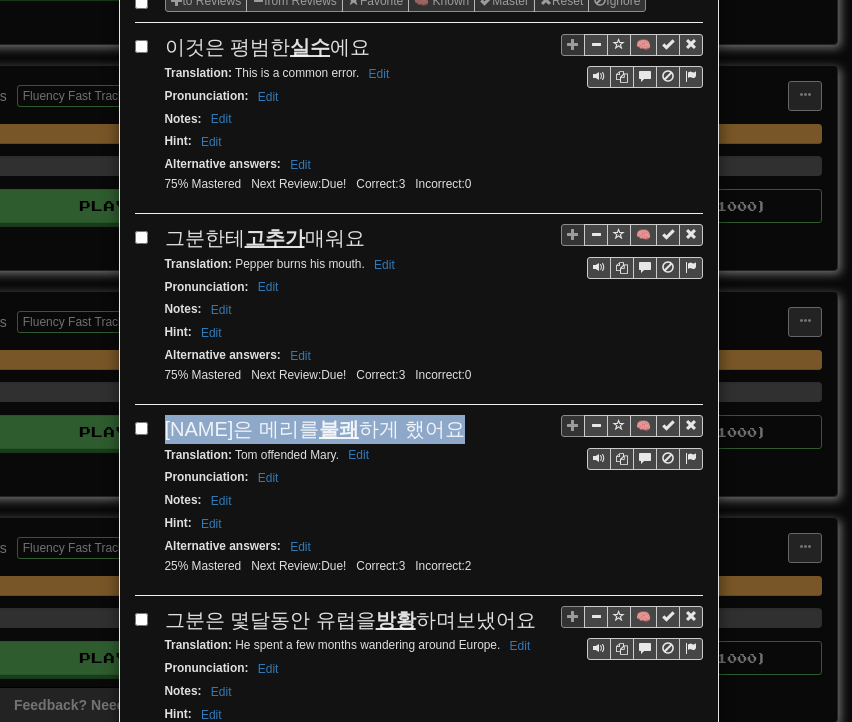 drag, startPoint x: 160, startPoint y: 415, endPoint x: 396, endPoint y: 421, distance: 236.07626 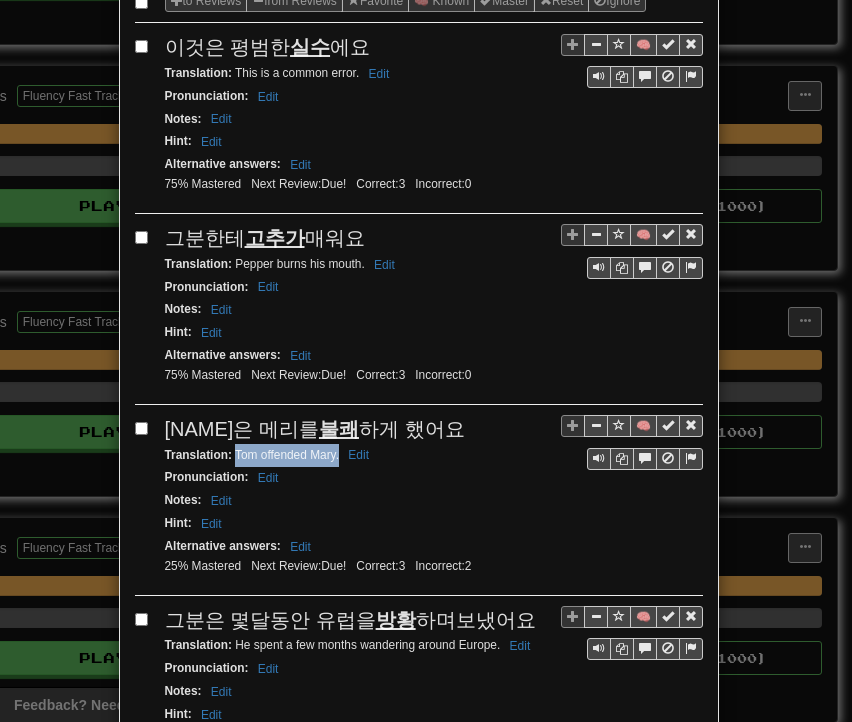 drag, startPoint x: 228, startPoint y: 445, endPoint x: 330, endPoint y: 447, distance: 102.01961 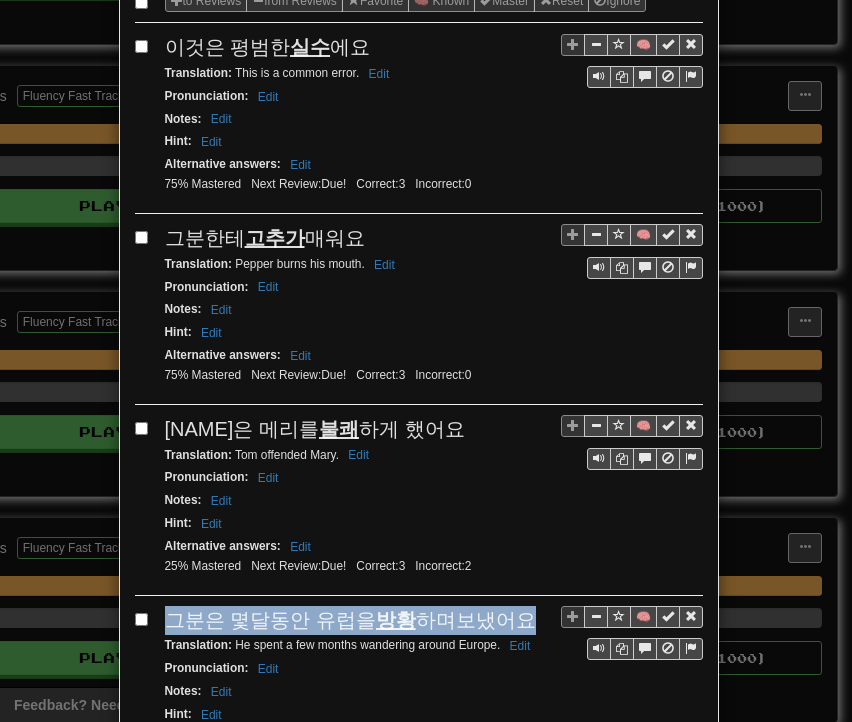 drag, startPoint x: 160, startPoint y: 609, endPoint x: 500, endPoint y: 599, distance: 340.14703 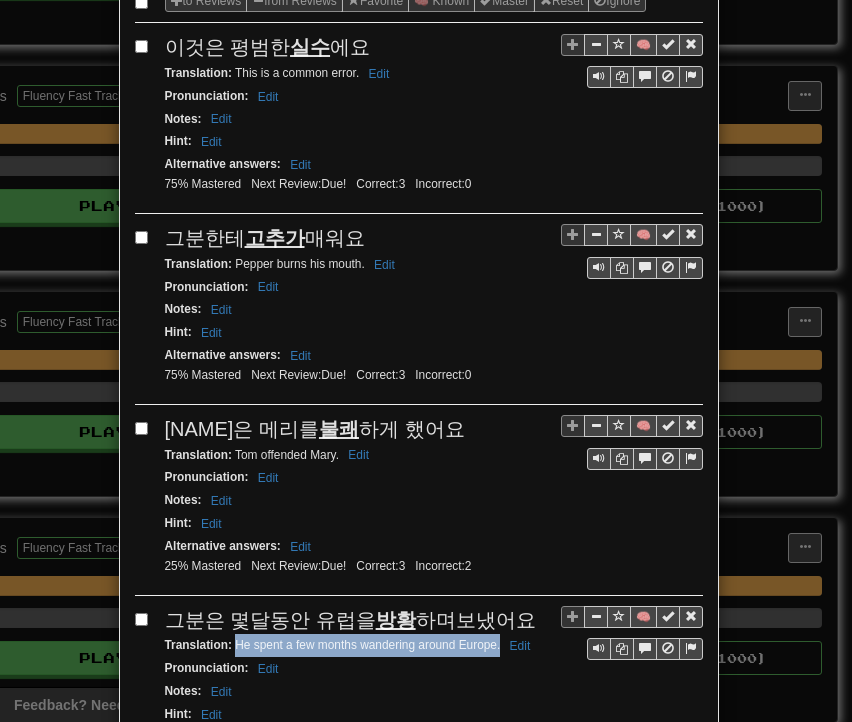 drag, startPoint x: 228, startPoint y: 631, endPoint x: 491, endPoint y: 637, distance: 263.06842 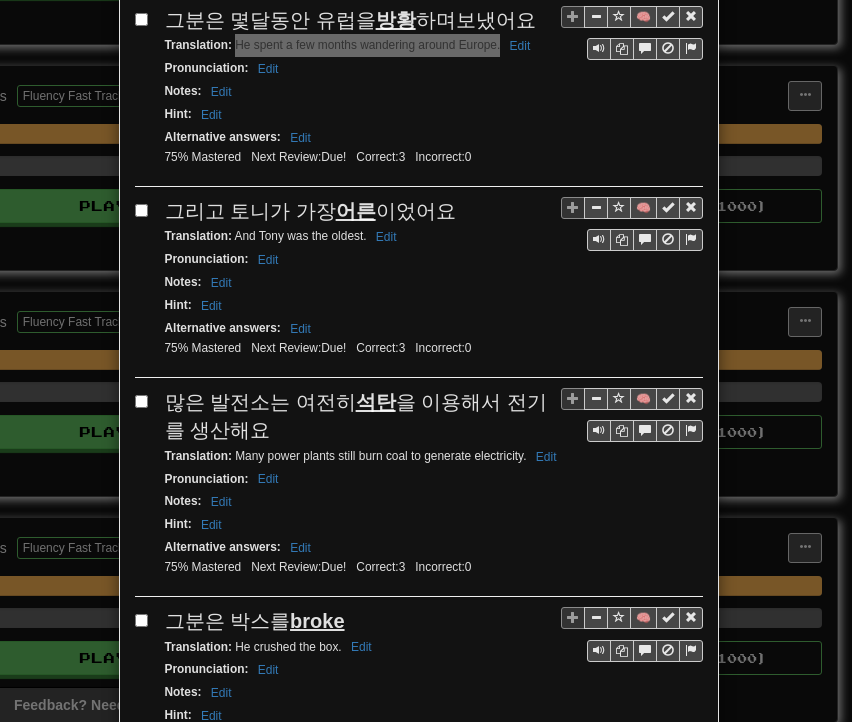 scroll, scrollTop: 1000, scrollLeft: 0, axis: vertical 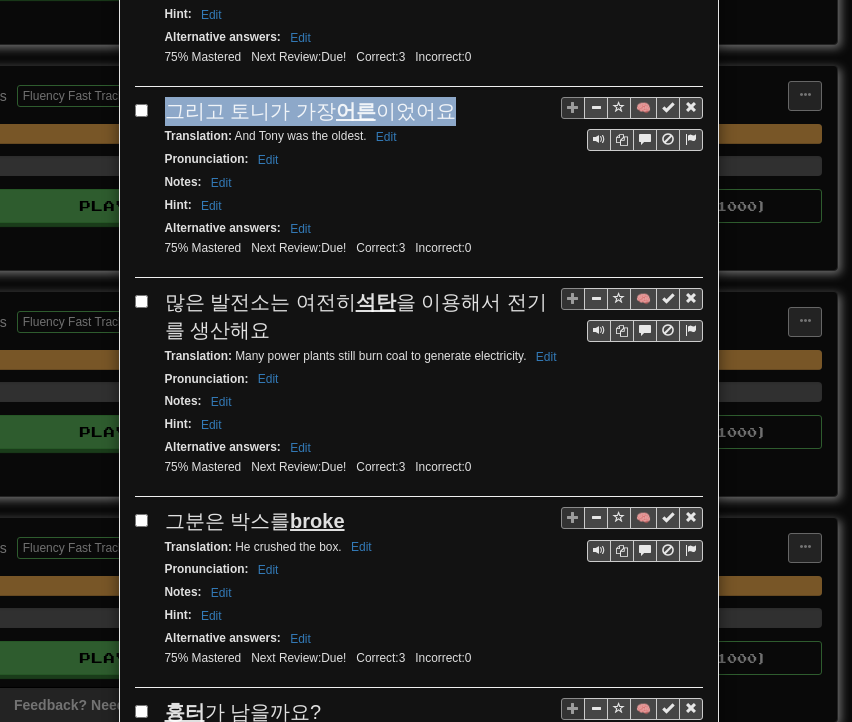 drag, startPoint x: 156, startPoint y: 96, endPoint x: 424, endPoint y: 88, distance: 268.1194 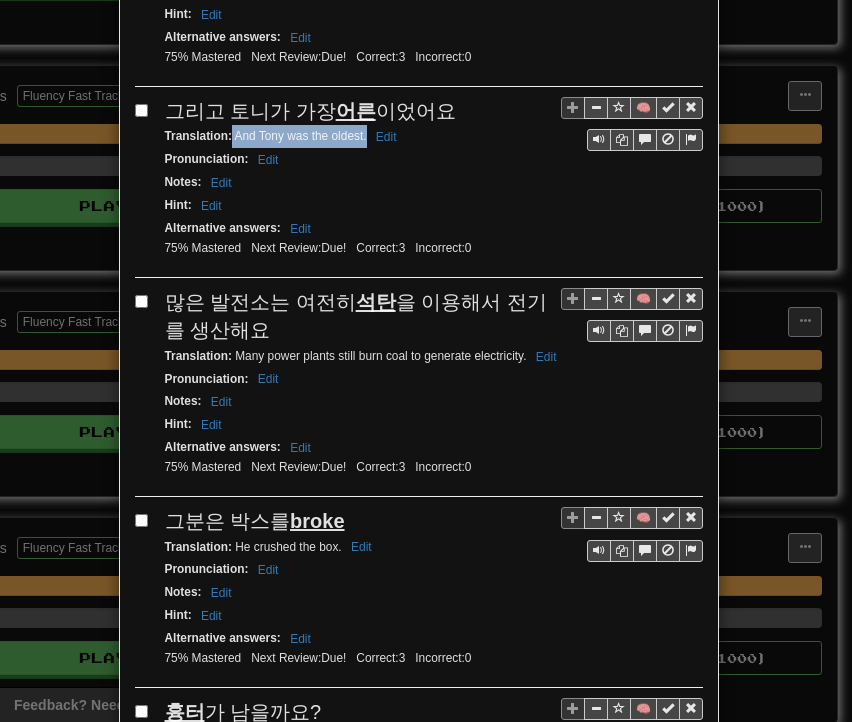 drag, startPoint x: 224, startPoint y: 121, endPoint x: 358, endPoint y: 122, distance: 134.00374 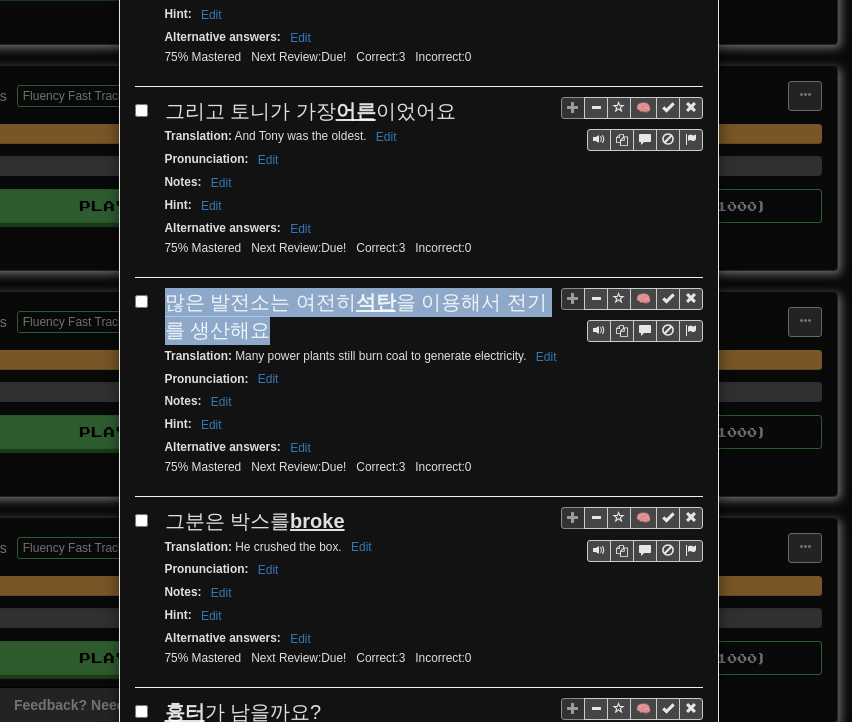 drag, startPoint x: 159, startPoint y: 276, endPoint x: 230, endPoint y: 301, distance: 75.272835 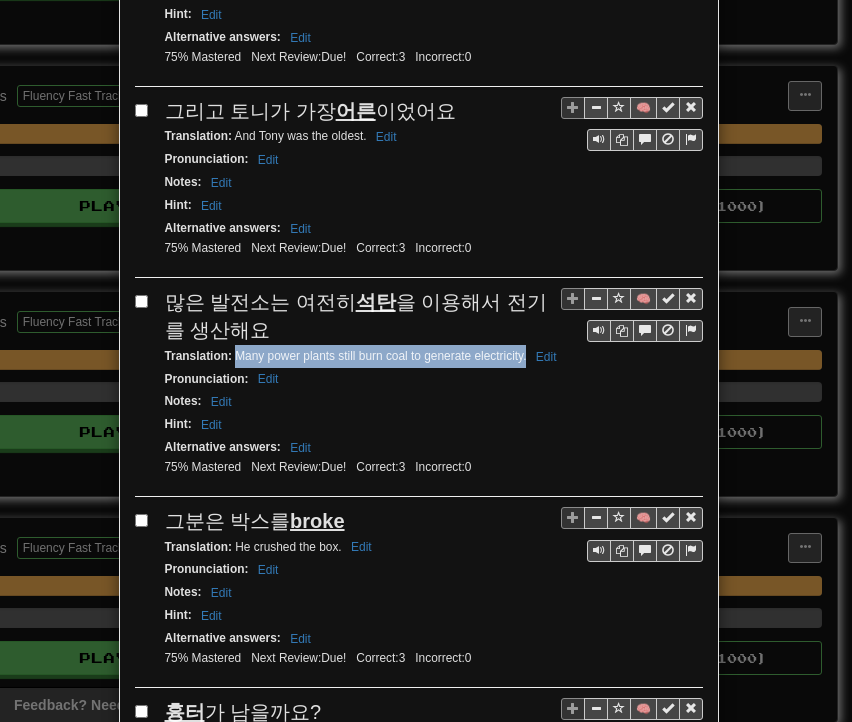 drag, startPoint x: 231, startPoint y: 333, endPoint x: 519, endPoint y: 328, distance: 288.0434 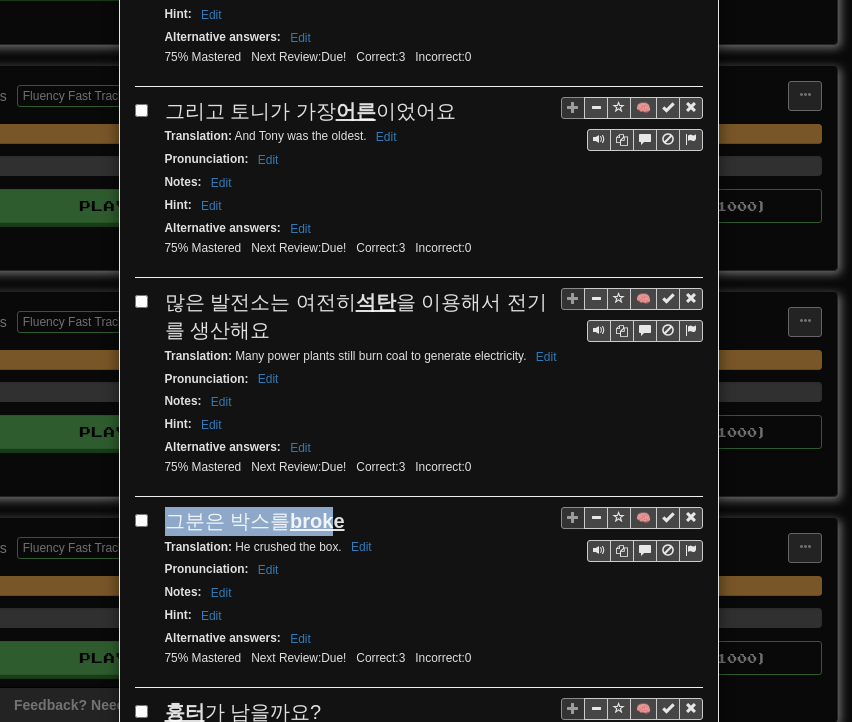 drag, startPoint x: 164, startPoint y: 493, endPoint x: 372, endPoint y: 497, distance: 208.03845 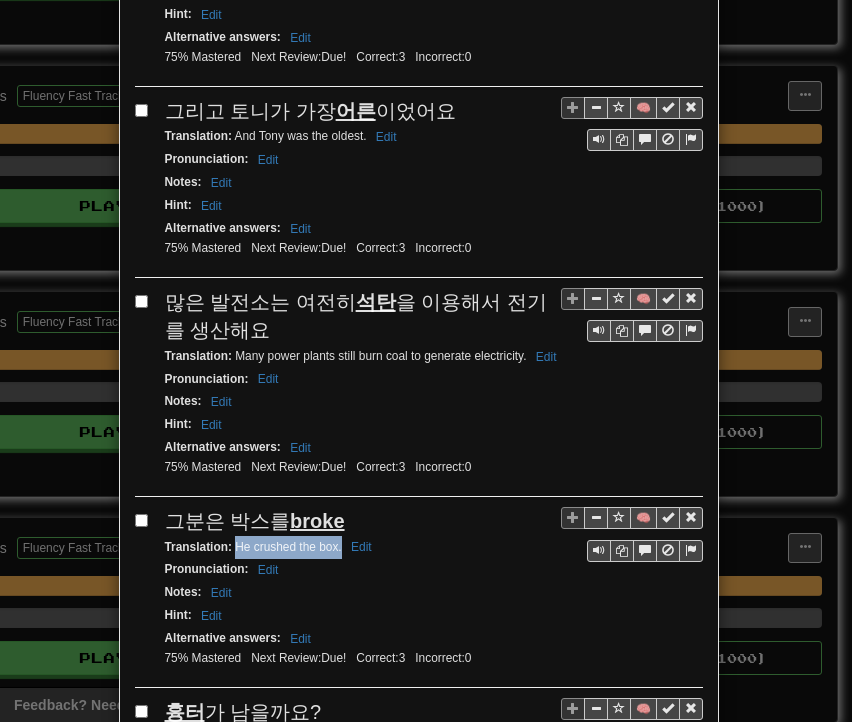 drag, startPoint x: 229, startPoint y: 522, endPoint x: 330, endPoint y: 525, distance: 101.04455 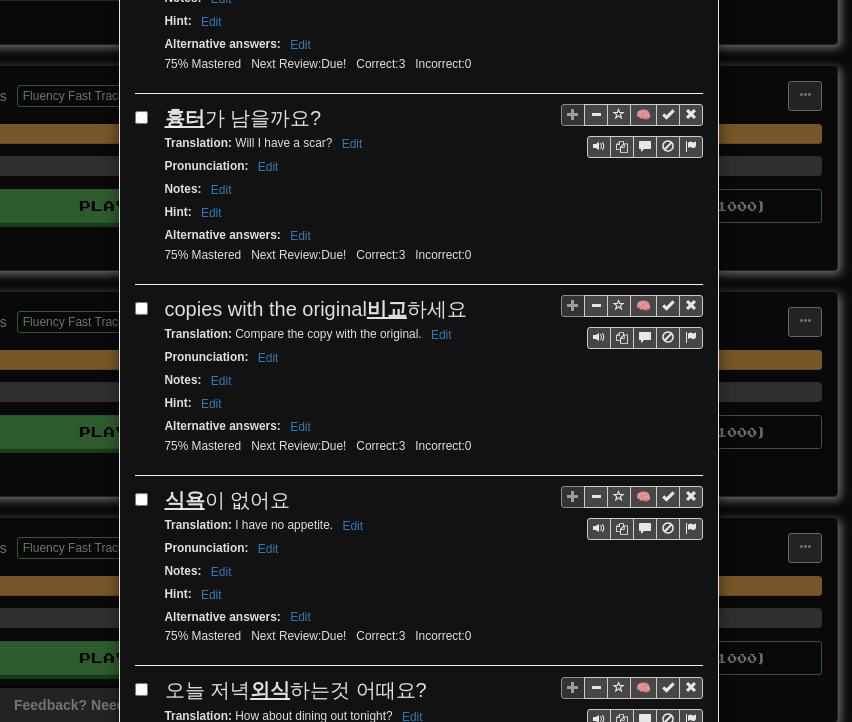 scroll, scrollTop: 1600, scrollLeft: 0, axis: vertical 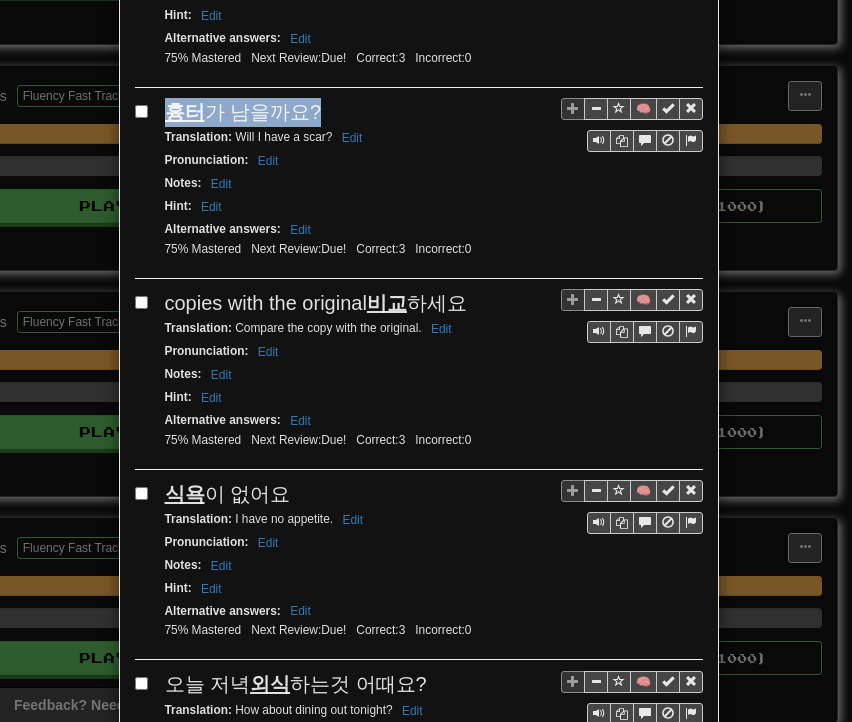 drag, startPoint x: 159, startPoint y: 86, endPoint x: 300, endPoint y: 86, distance: 141 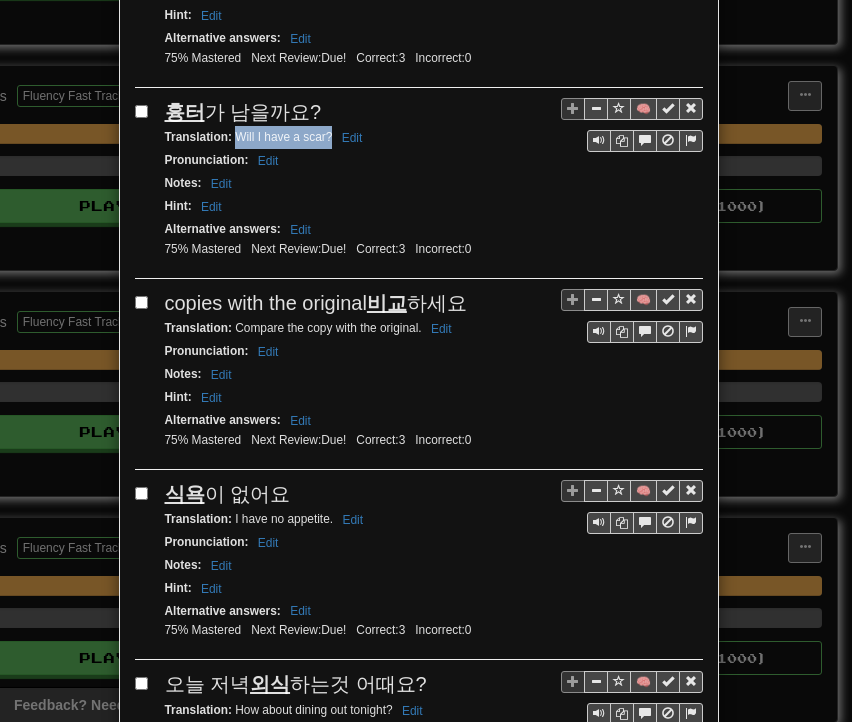drag, startPoint x: 229, startPoint y: 110, endPoint x: 324, endPoint y: 117, distance: 95.257545 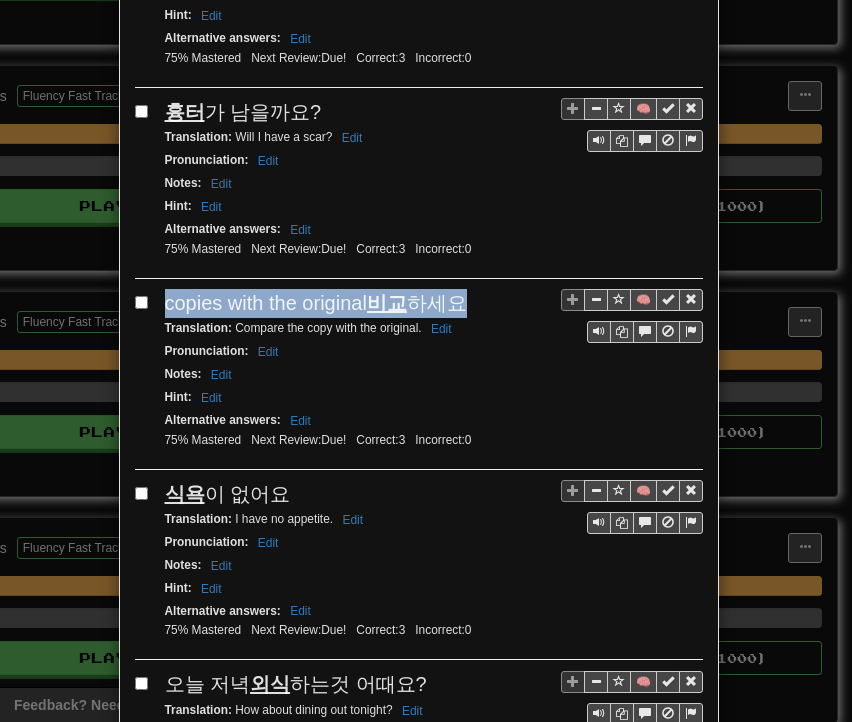 drag, startPoint x: 161, startPoint y: 265, endPoint x: 364, endPoint y: 271, distance: 203.08865 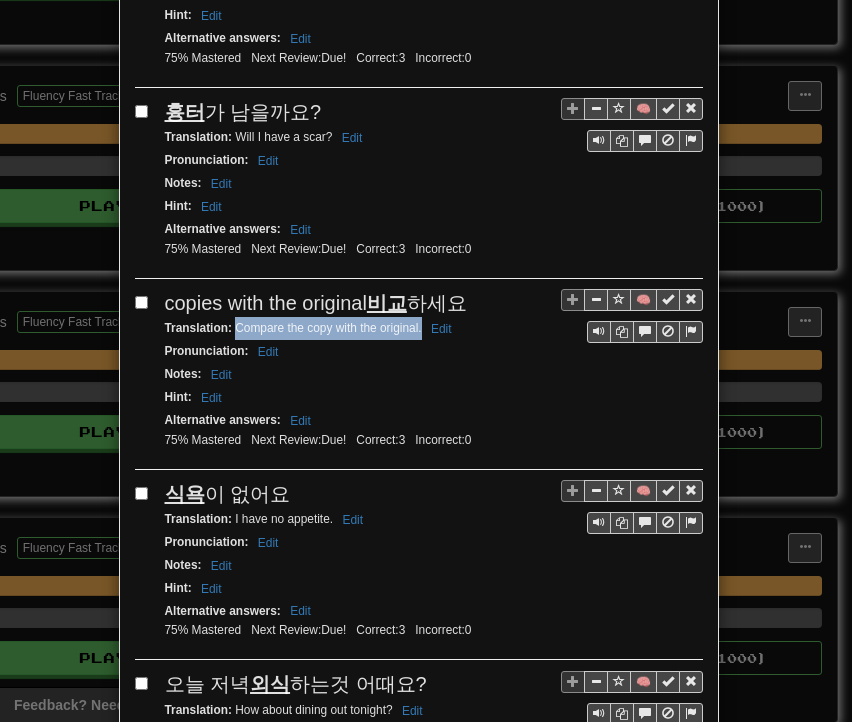 drag, startPoint x: 228, startPoint y: 294, endPoint x: 412, endPoint y: 301, distance: 184.1331 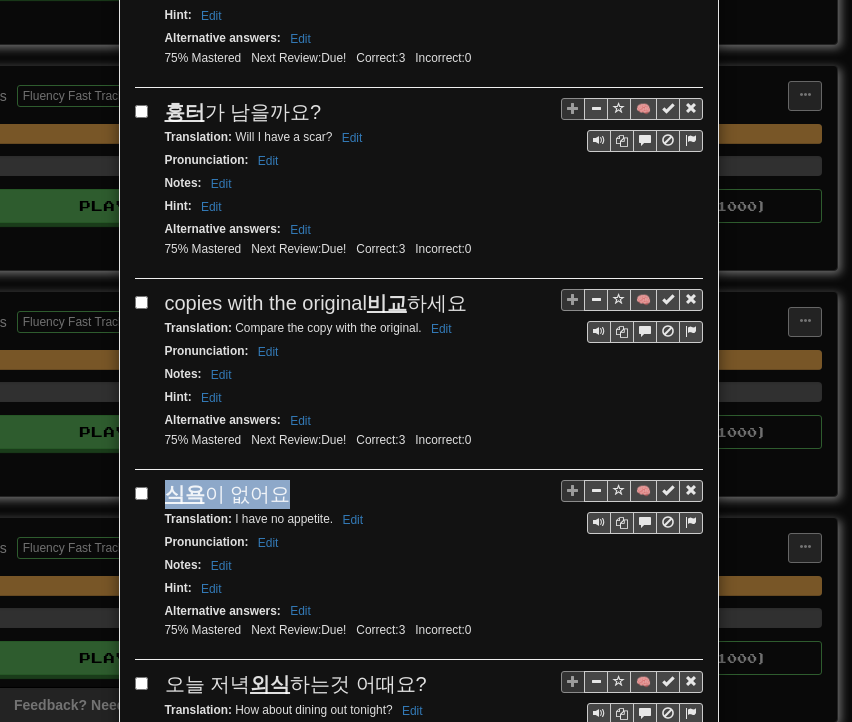 drag, startPoint x: 160, startPoint y: 453, endPoint x: 265, endPoint y: 455, distance: 105.01904 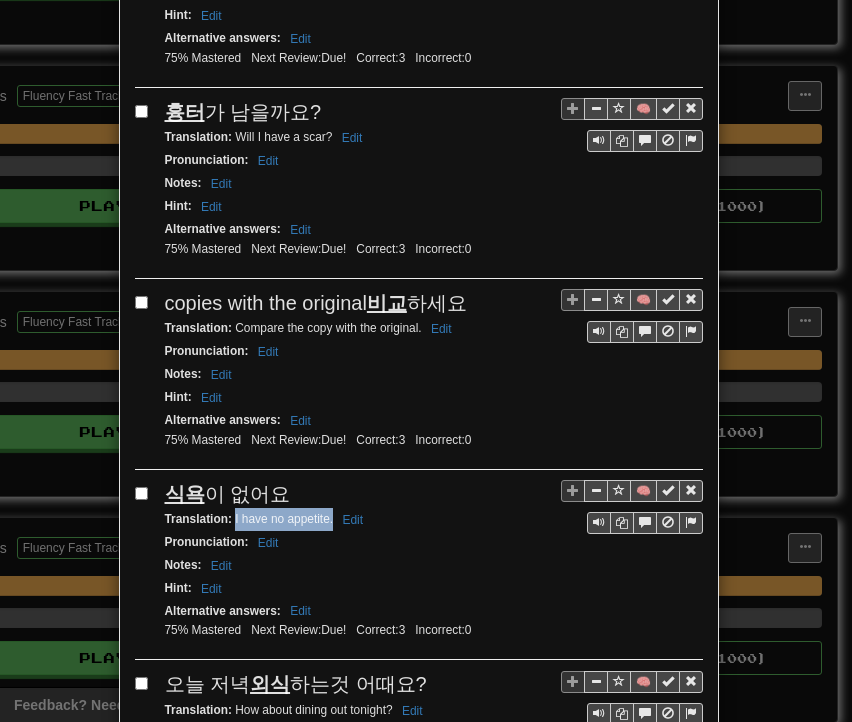 drag, startPoint x: 226, startPoint y: 482, endPoint x: 325, endPoint y: 484, distance: 99.0202 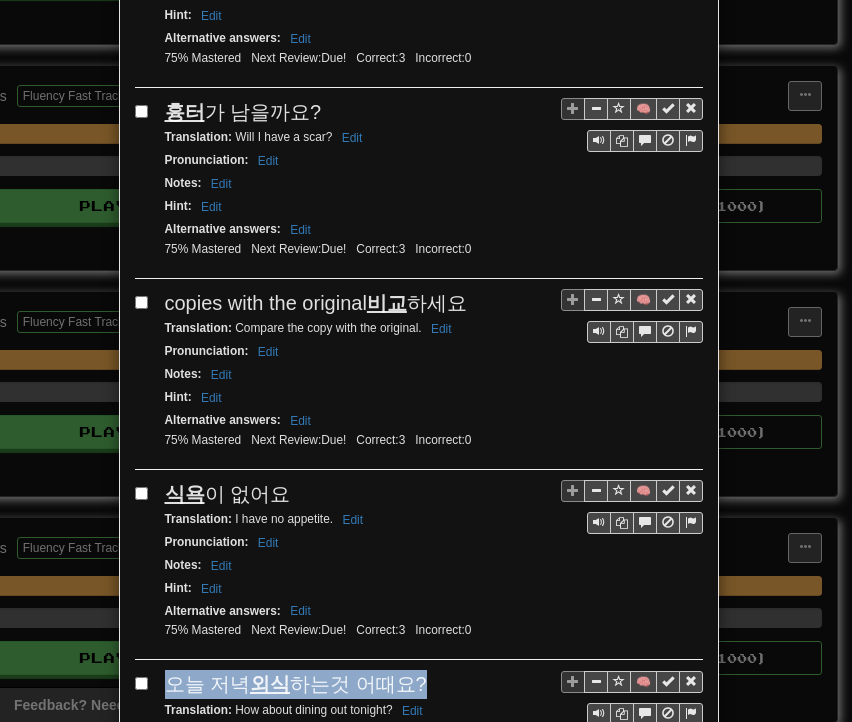 drag, startPoint x: 160, startPoint y: 647, endPoint x: 408, endPoint y: 644, distance: 248.01814 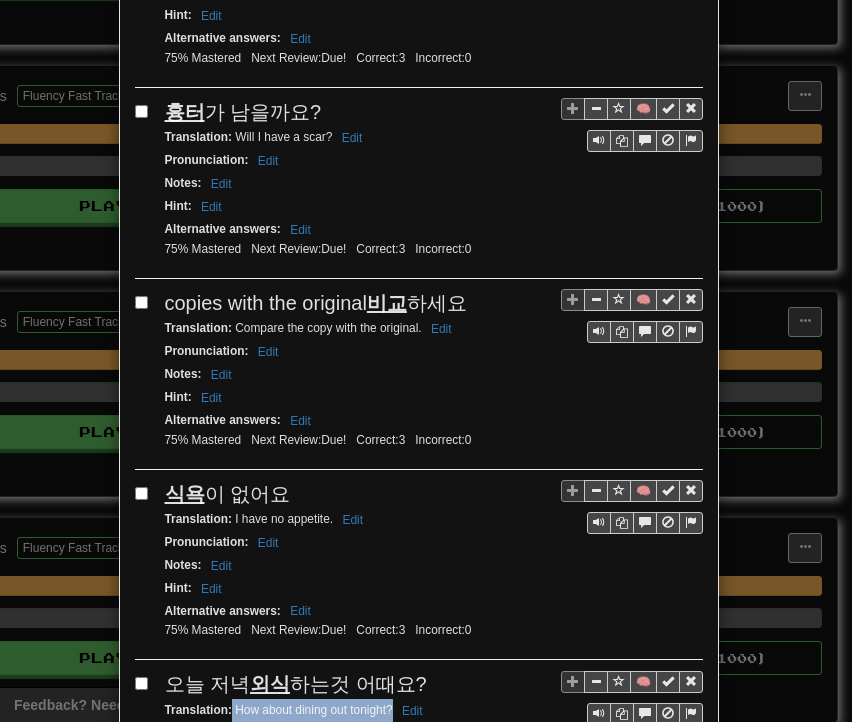 drag, startPoint x: 224, startPoint y: 671, endPoint x: 383, endPoint y: 672, distance: 159.00314 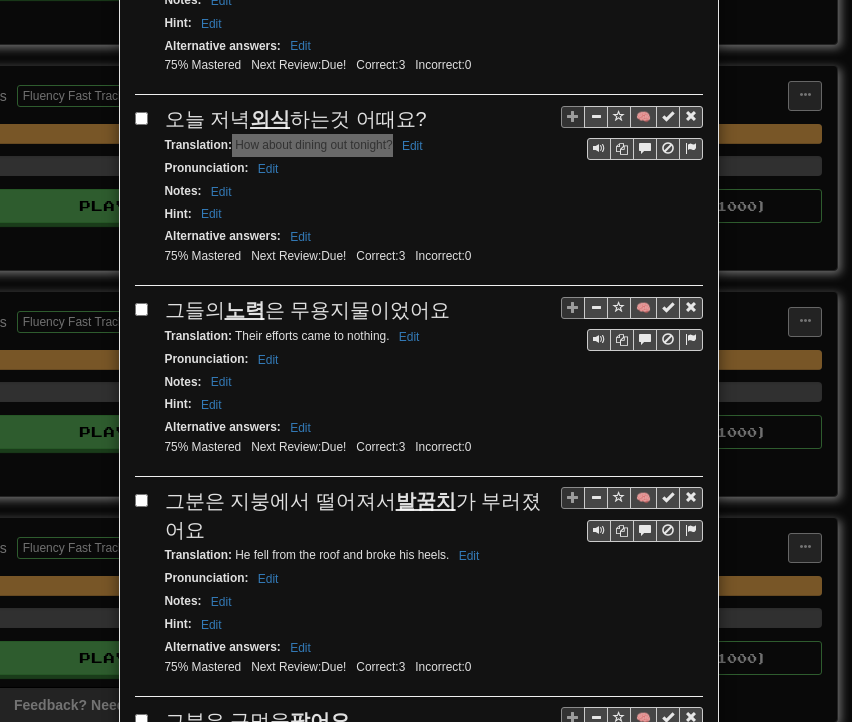 scroll, scrollTop: 2200, scrollLeft: 0, axis: vertical 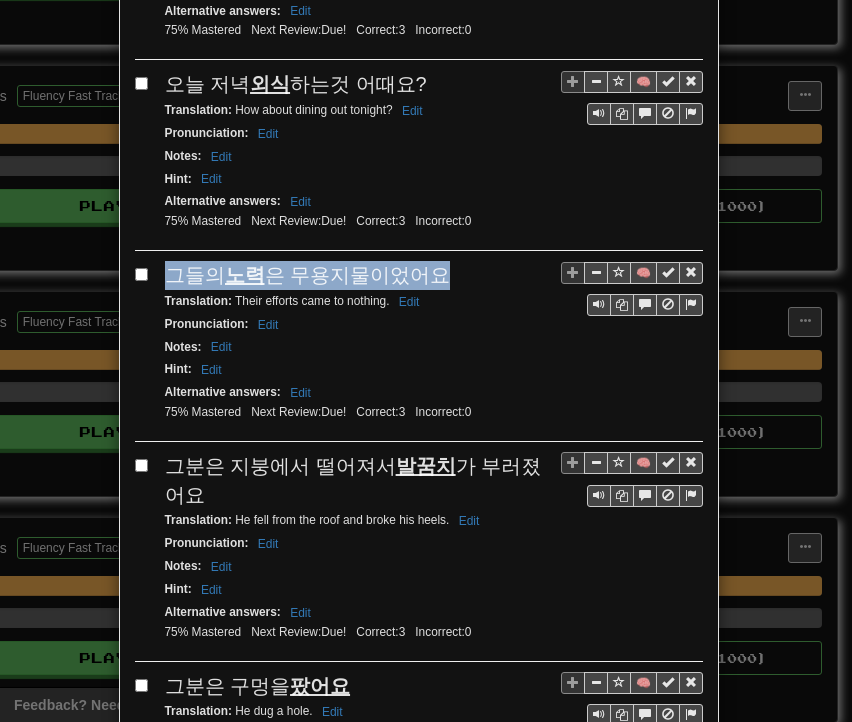 drag, startPoint x: 159, startPoint y: 231, endPoint x: 425, endPoint y: 215, distance: 266.48077 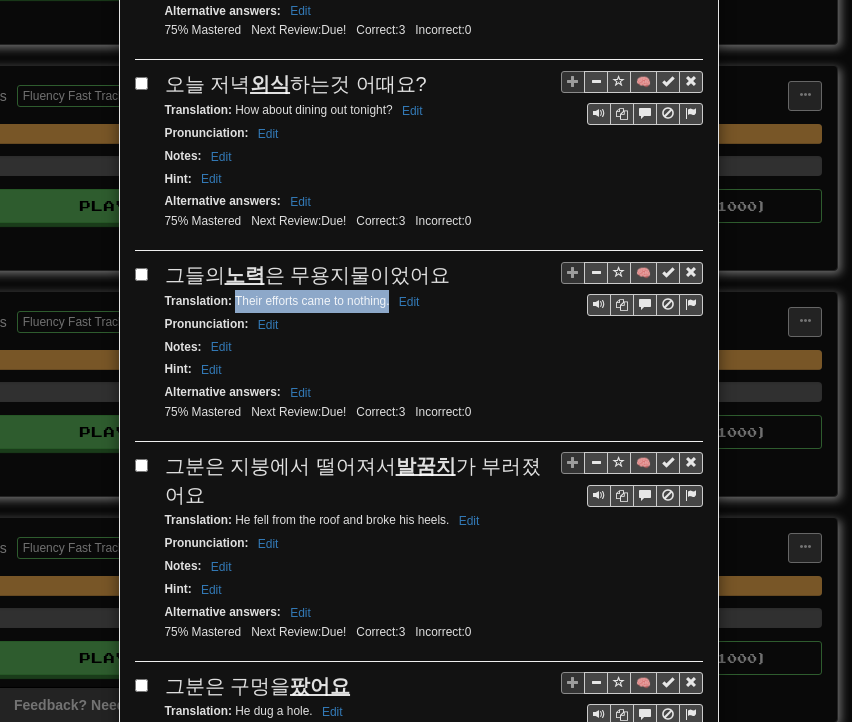 drag, startPoint x: 228, startPoint y: 253, endPoint x: 381, endPoint y: 261, distance: 153.20901 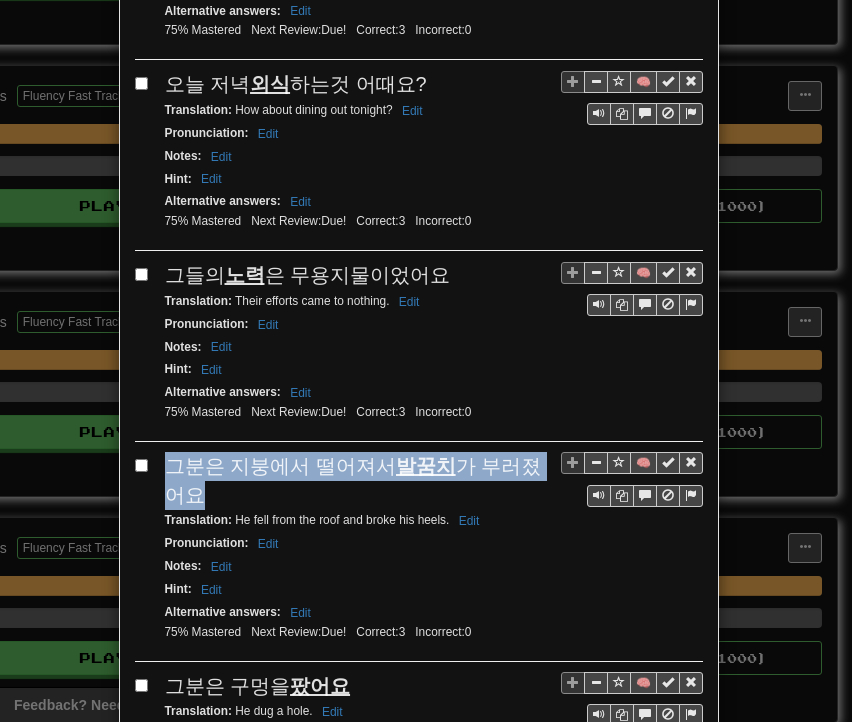 drag, startPoint x: 164, startPoint y: 420, endPoint x: 180, endPoint y: 441, distance: 26.400757 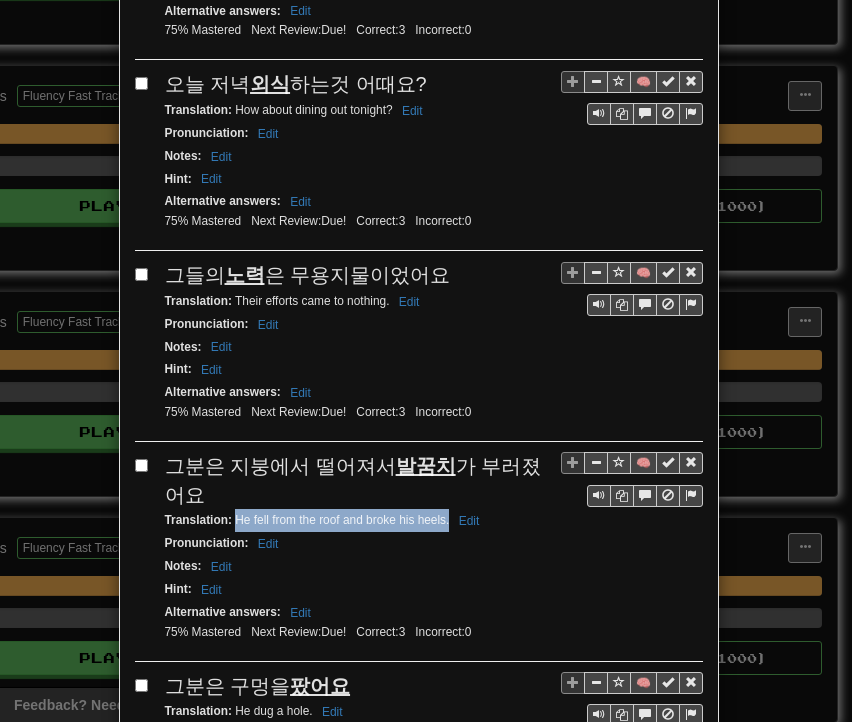 drag, startPoint x: 228, startPoint y: 468, endPoint x: 441, endPoint y: 471, distance: 213.02112 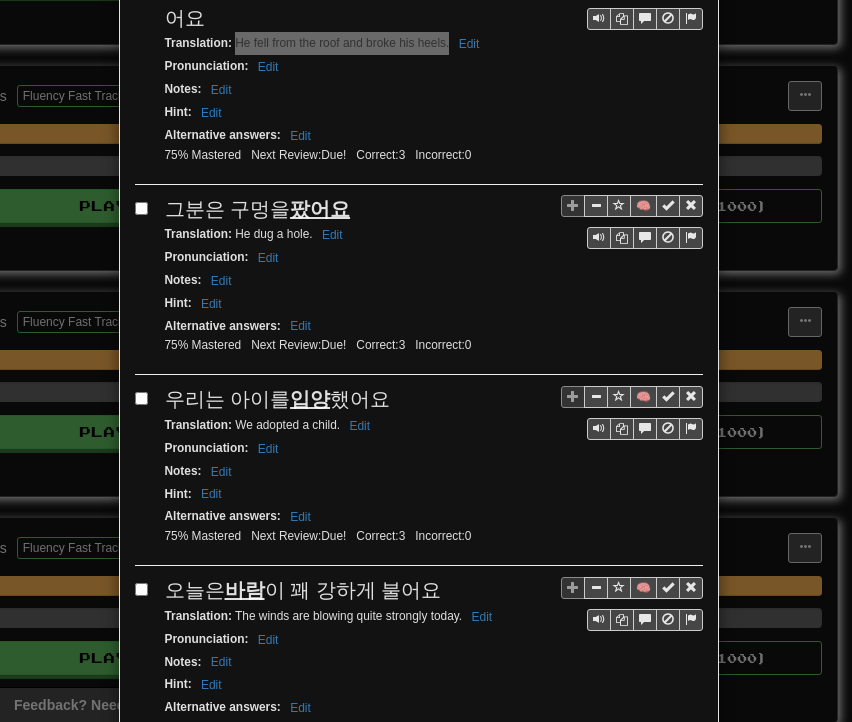 scroll, scrollTop: 2700, scrollLeft: 0, axis: vertical 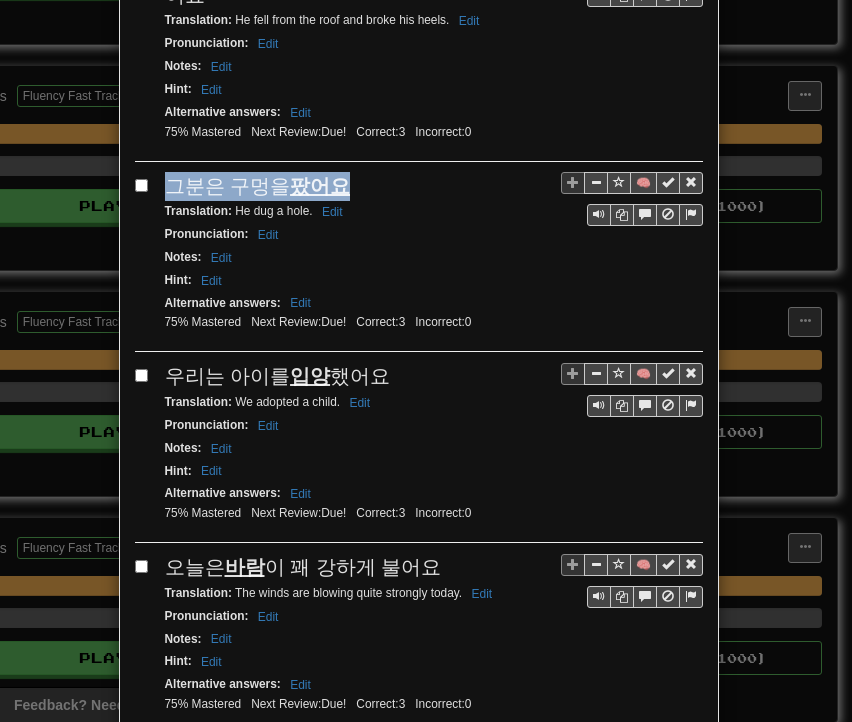 drag, startPoint x: 160, startPoint y: 136, endPoint x: 335, endPoint y: 133, distance: 175.02571 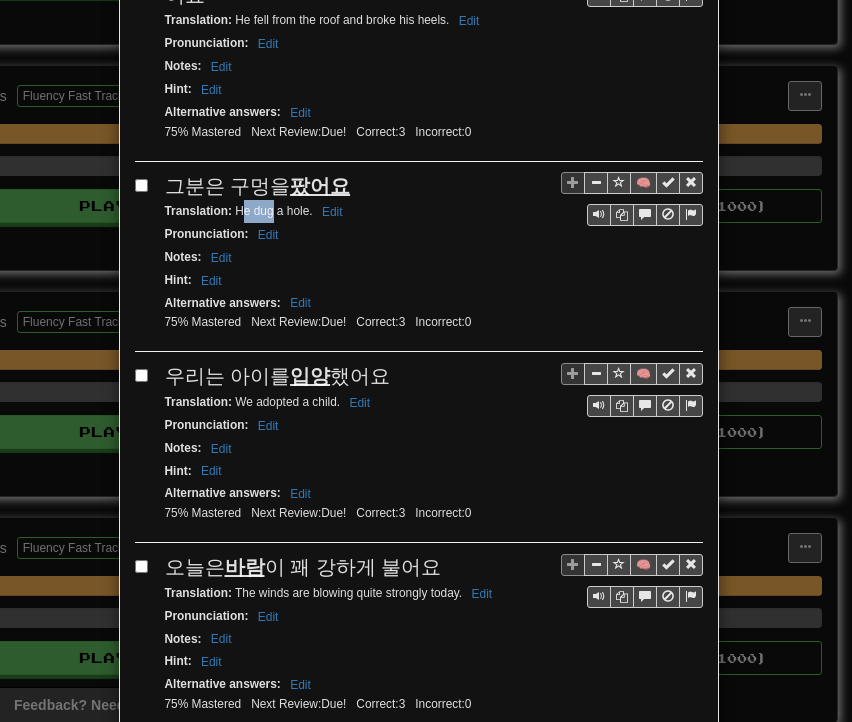 drag, startPoint x: 232, startPoint y: 160, endPoint x: 264, endPoint y: 162, distance: 32.06244 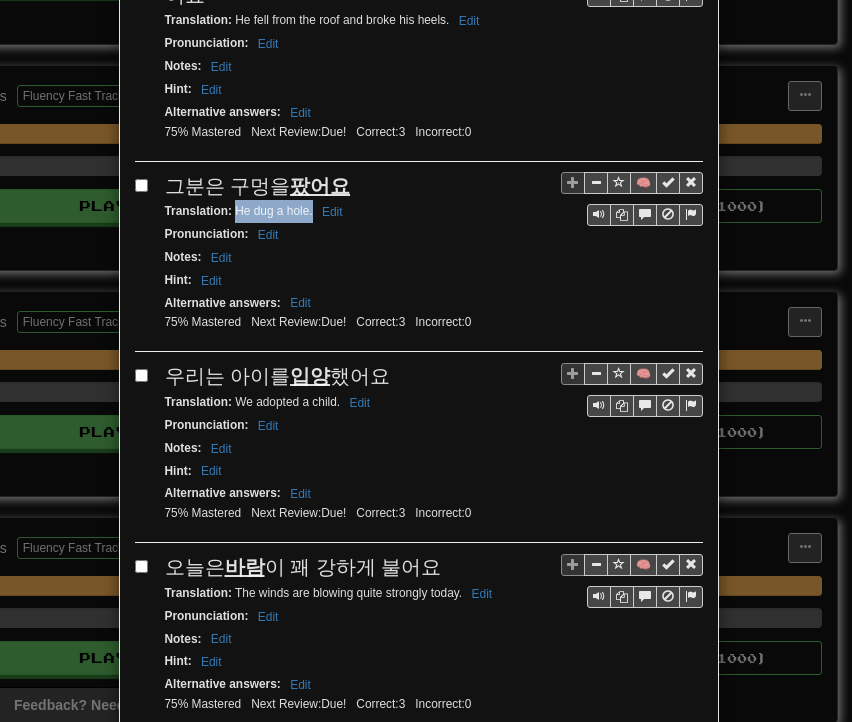 drag, startPoint x: 228, startPoint y: 157, endPoint x: 304, endPoint y: 157, distance: 76 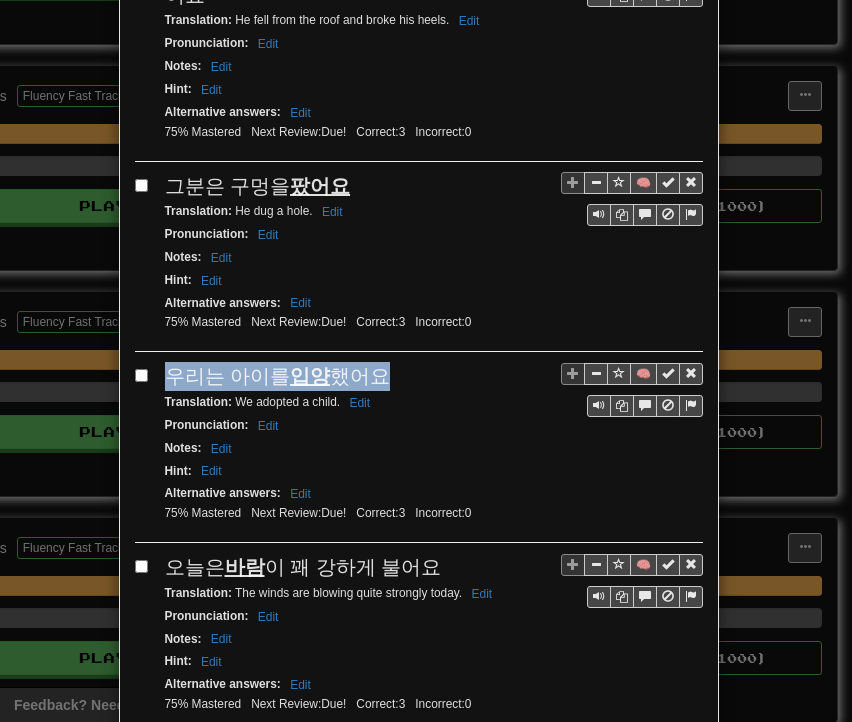 drag, startPoint x: 155, startPoint y: 321, endPoint x: 380, endPoint y: 321, distance: 225 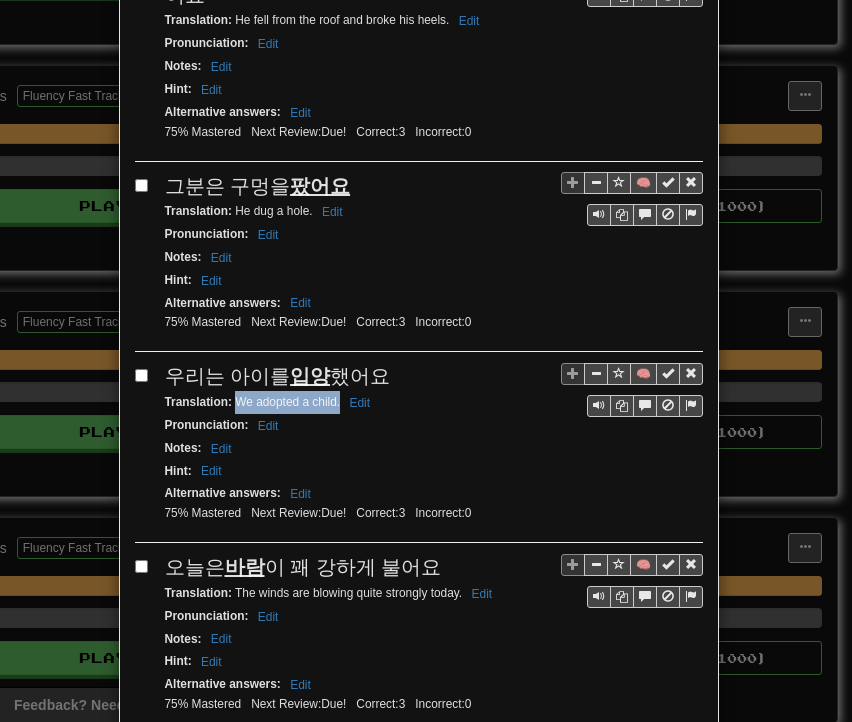 drag, startPoint x: 228, startPoint y: 345, endPoint x: 333, endPoint y: 349, distance: 105.076164 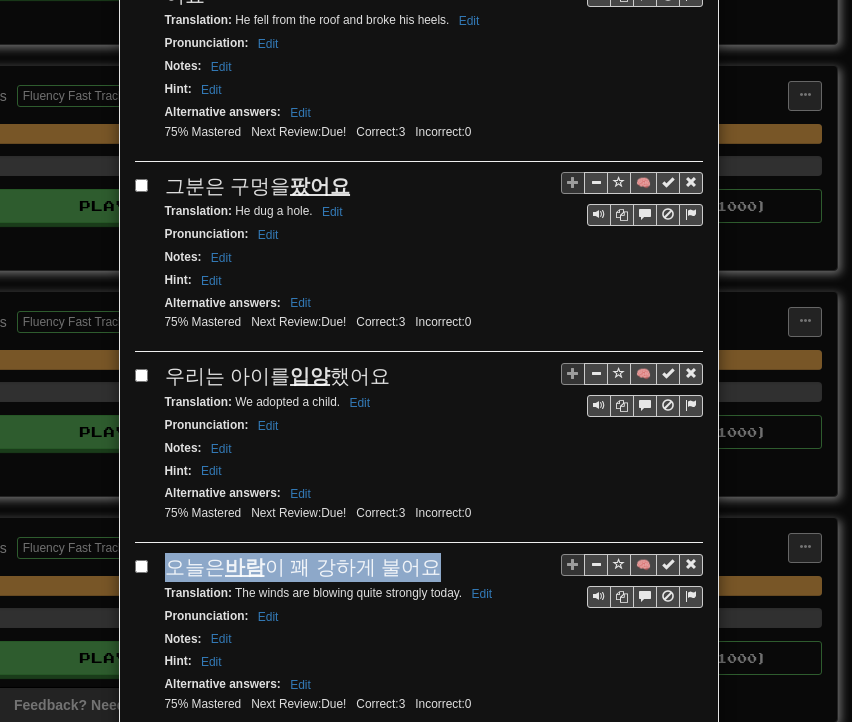 drag, startPoint x: 153, startPoint y: 502, endPoint x: 473, endPoint y: 498, distance: 320.025 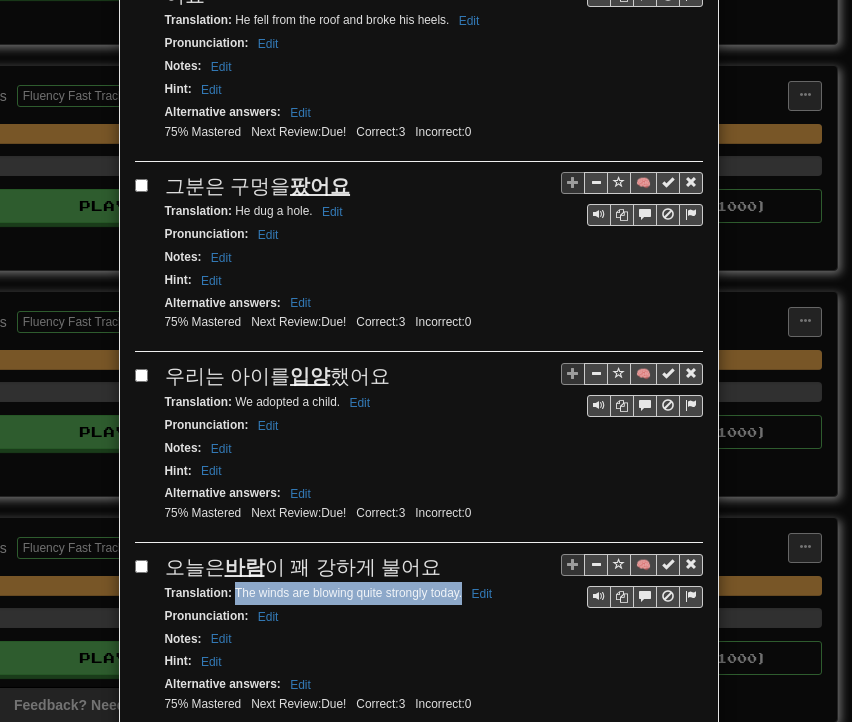 drag, startPoint x: 226, startPoint y: 530, endPoint x: 455, endPoint y: 533, distance: 229.01965 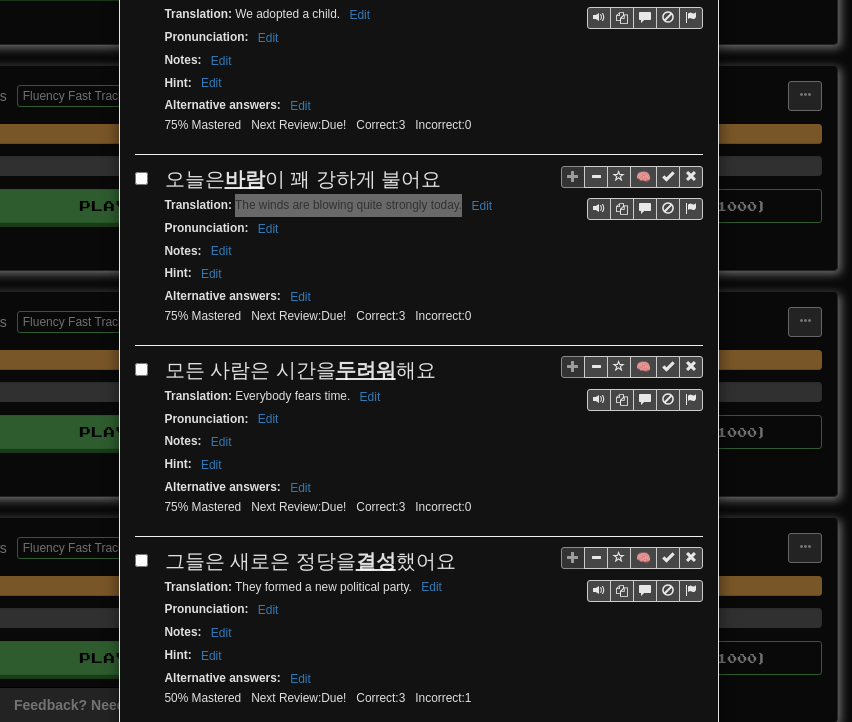 scroll, scrollTop: 3200, scrollLeft: 0, axis: vertical 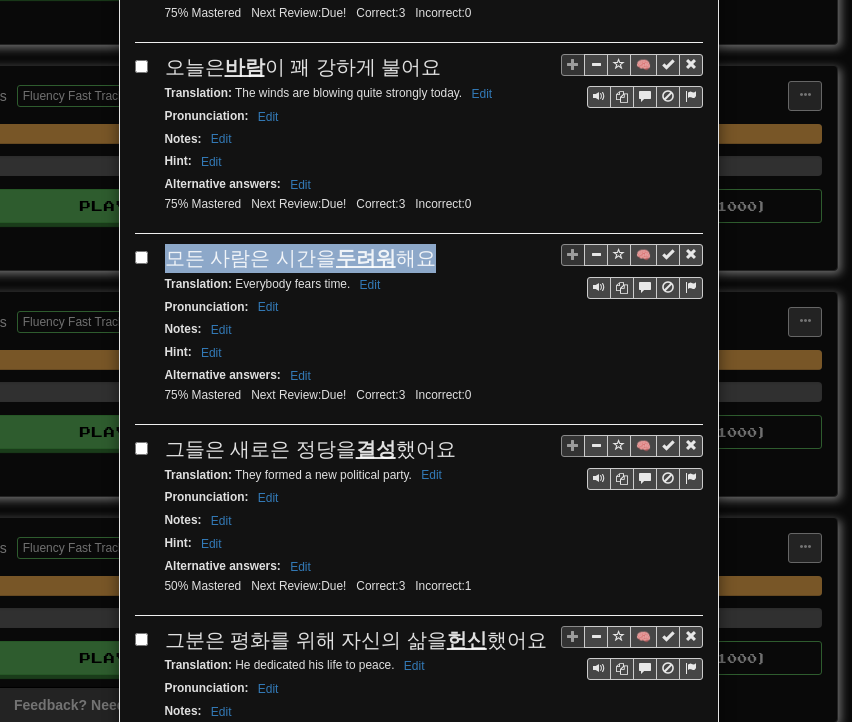 drag, startPoint x: 162, startPoint y: 189, endPoint x: 415, endPoint y: 193, distance: 253.03162 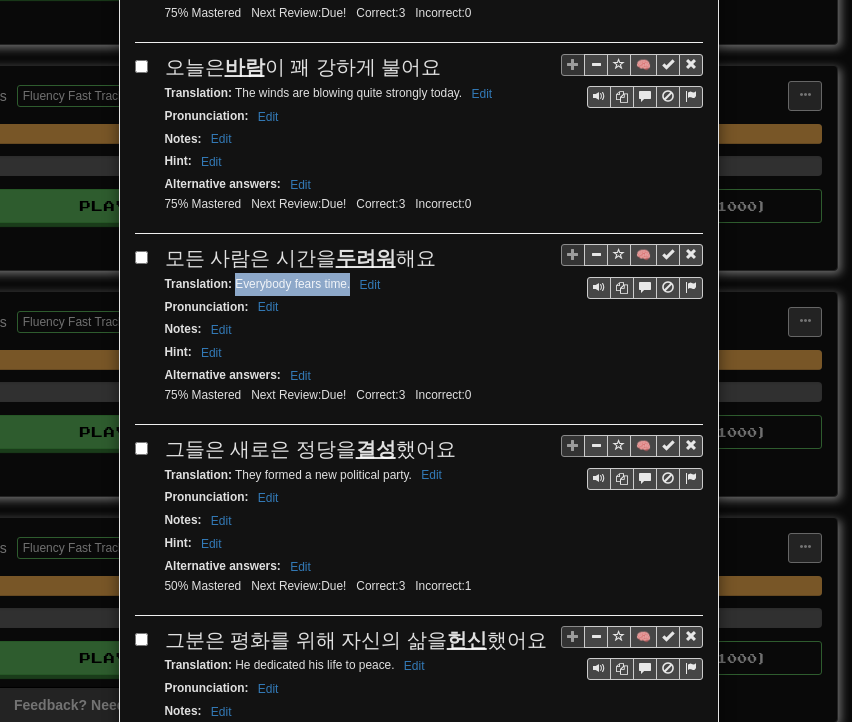 drag, startPoint x: 228, startPoint y: 225, endPoint x: 342, endPoint y: 223, distance: 114.01754 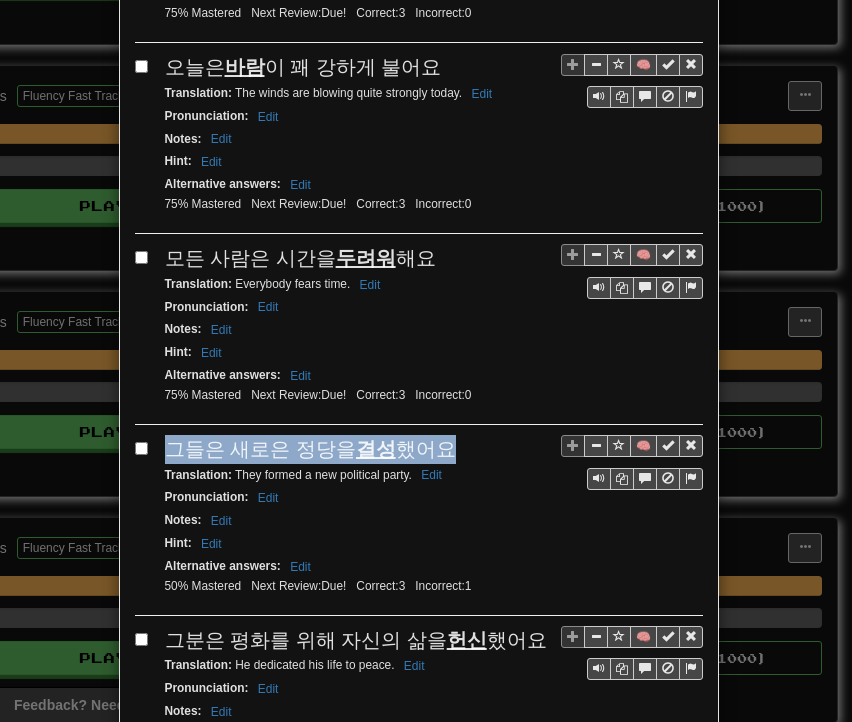 drag, startPoint x: 155, startPoint y: 376, endPoint x: 436, endPoint y: 372, distance: 281.02847 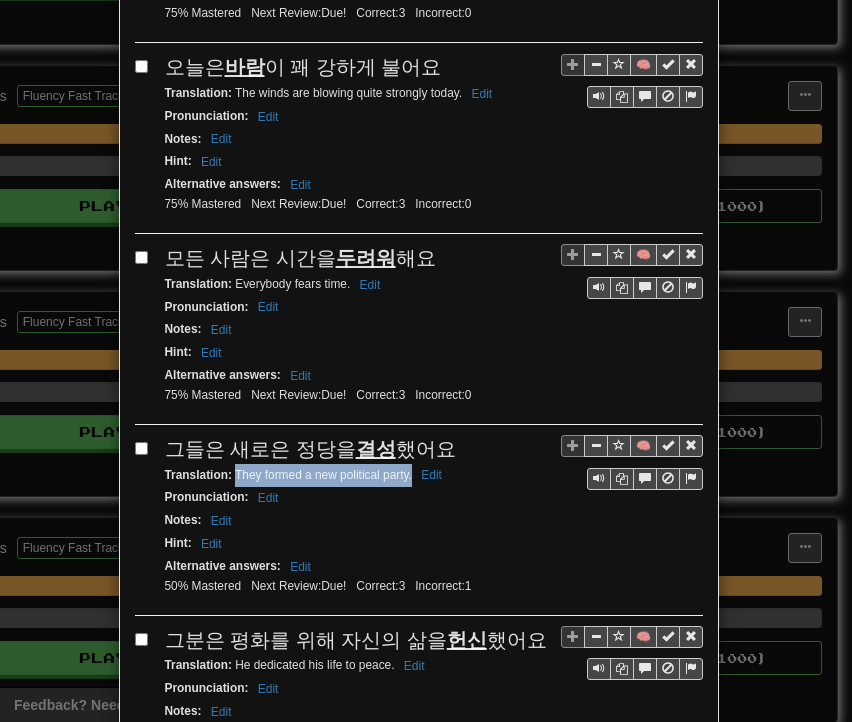 drag, startPoint x: 228, startPoint y: 402, endPoint x: 403, endPoint y: 409, distance: 175.13994 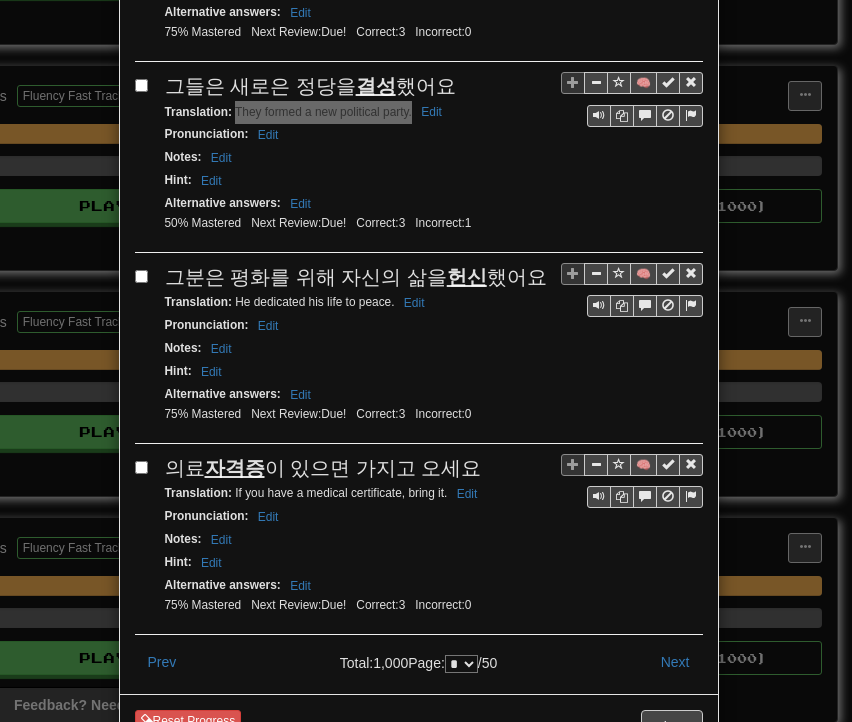 scroll, scrollTop: 3568, scrollLeft: 0, axis: vertical 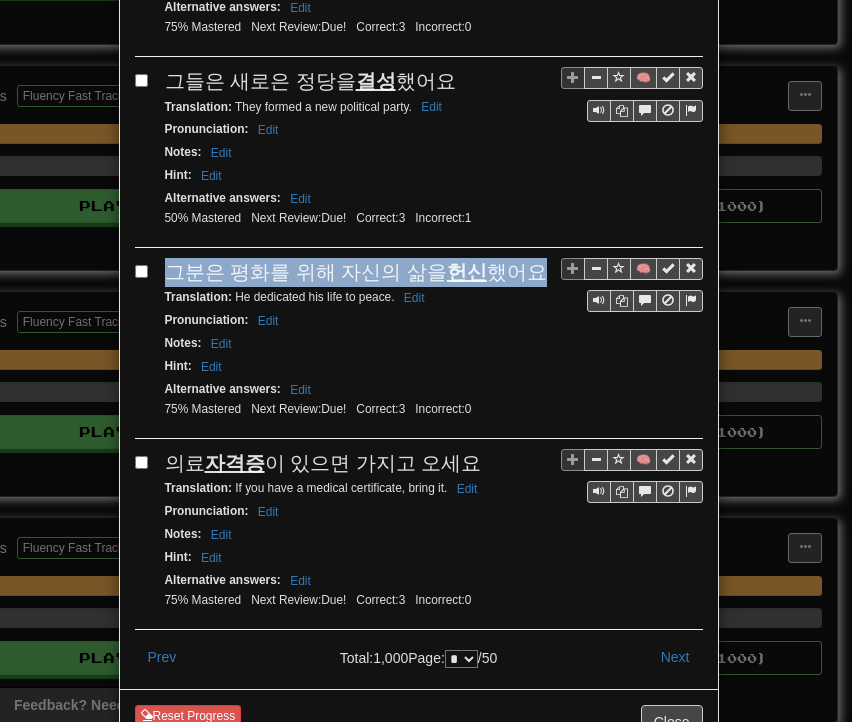 drag, startPoint x: 160, startPoint y: 201, endPoint x: 513, endPoint y: 204, distance: 353.01276 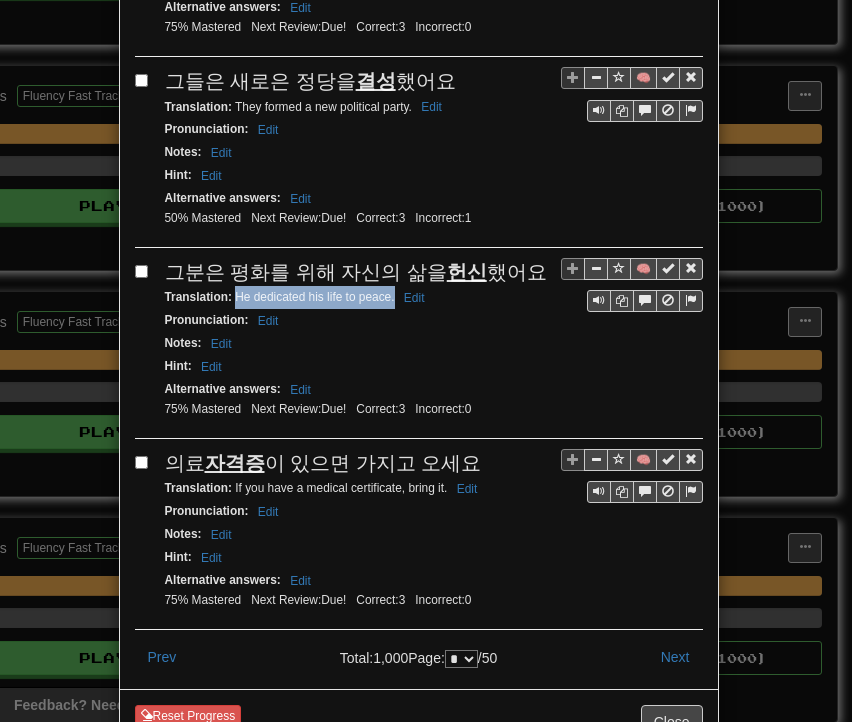 drag, startPoint x: 226, startPoint y: 227, endPoint x: 386, endPoint y: 233, distance: 160.11246 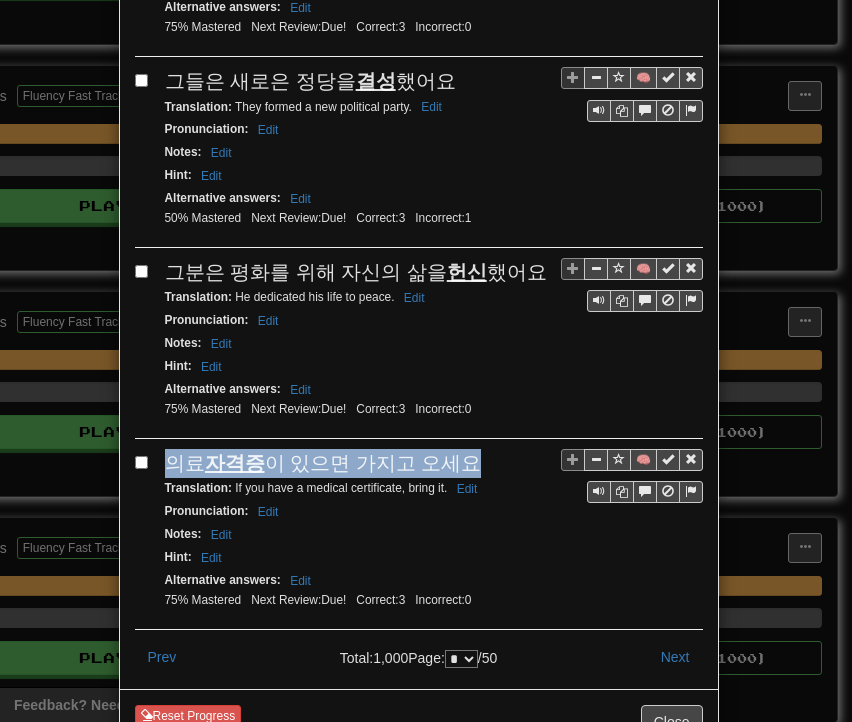 drag, startPoint x: 161, startPoint y: 386, endPoint x: 452, endPoint y: 373, distance: 291.29022 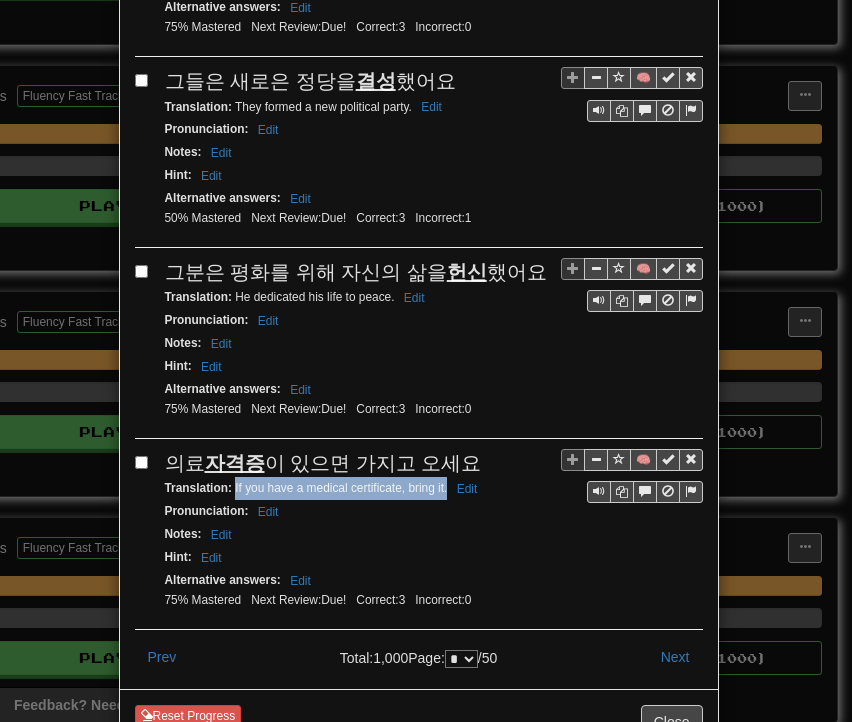 drag, startPoint x: 228, startPoint y: 415, endPoint x: 439, endPoint y: 415, distance: 211 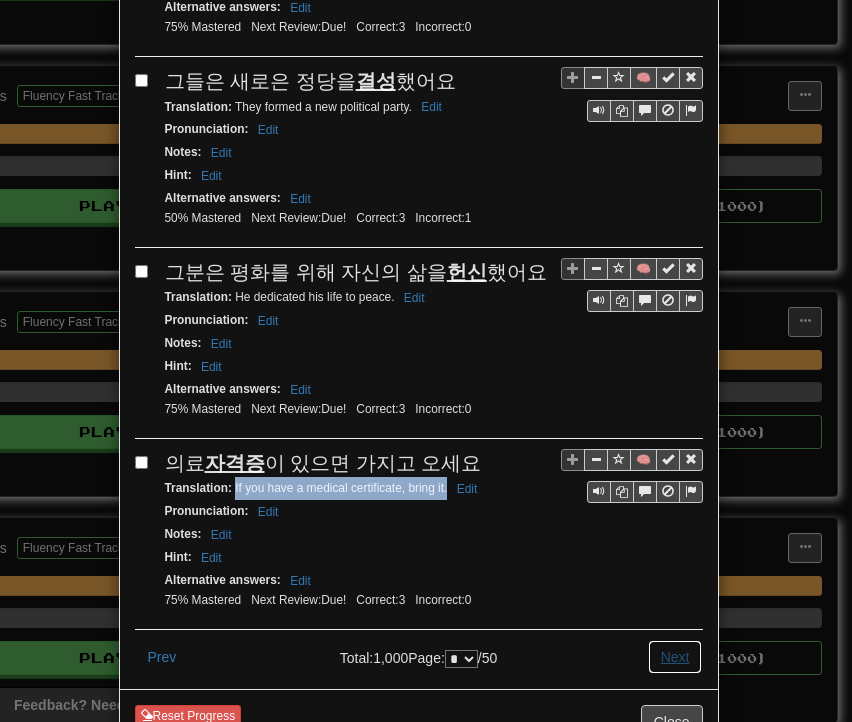 click on "Next" at bounding box center [675, 657] 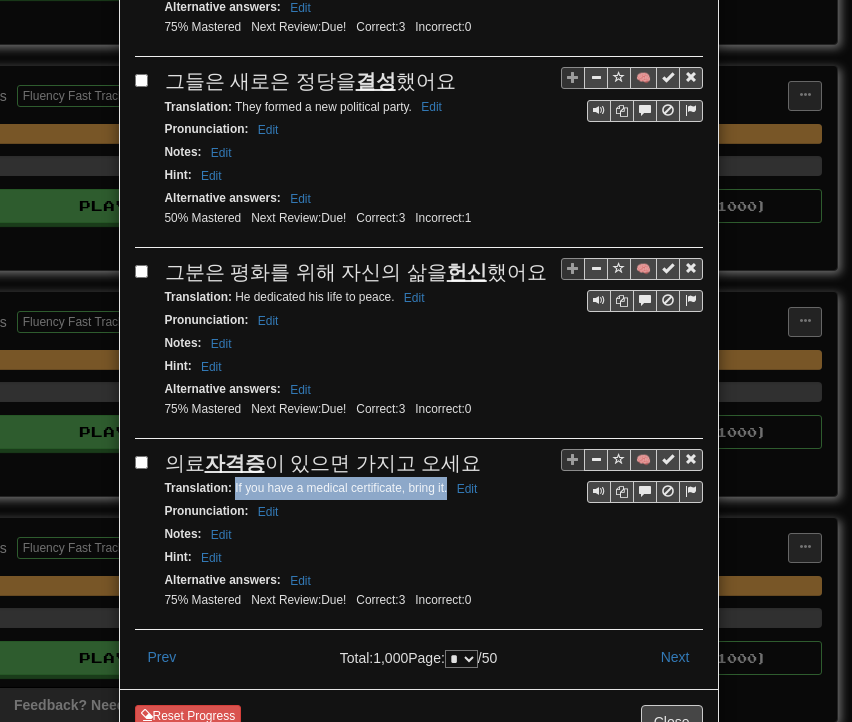 scroll, scrollTop: 0, scrollLeft: 0, axis: both 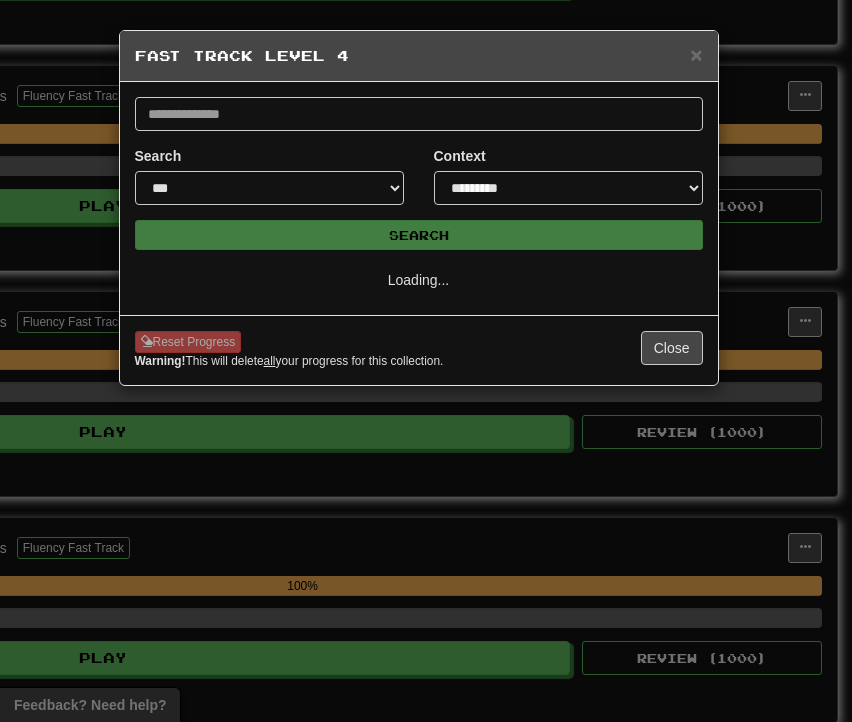 select on "*" 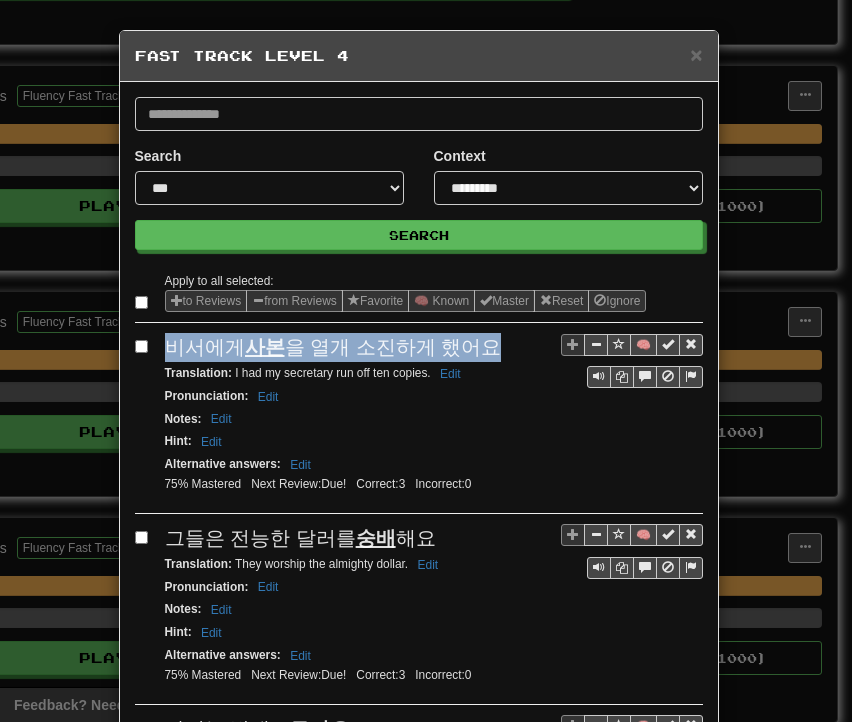 drag, startPoint x: 156, startPoint y: 344, endPoint x: 460, endPoint y: 349, distance: 304.0411 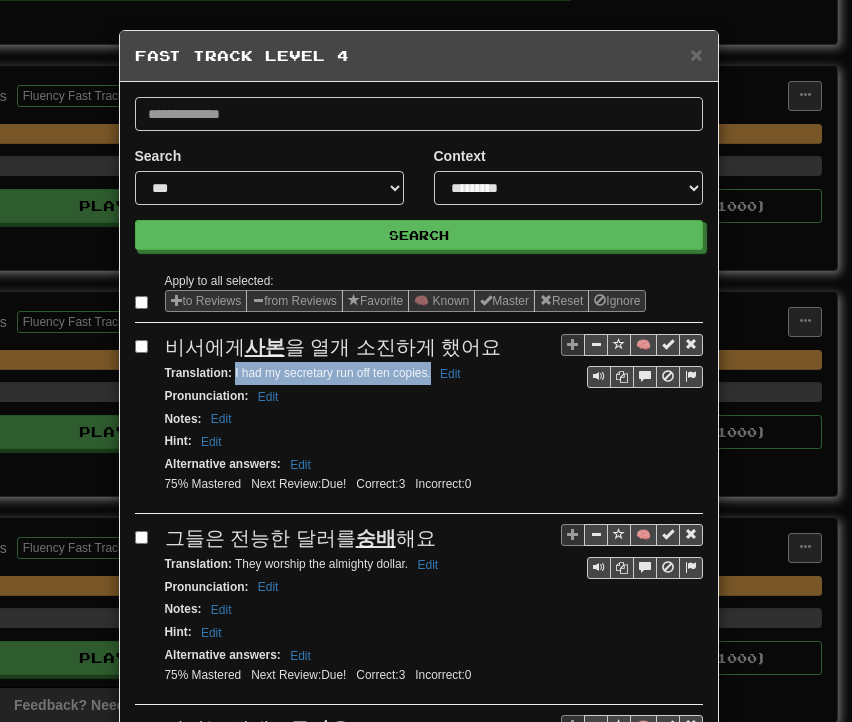 drag, startPoint x: 227, startPoint y: 373, endPoint x: 422, endPoint y: 376, distance: 195.02307 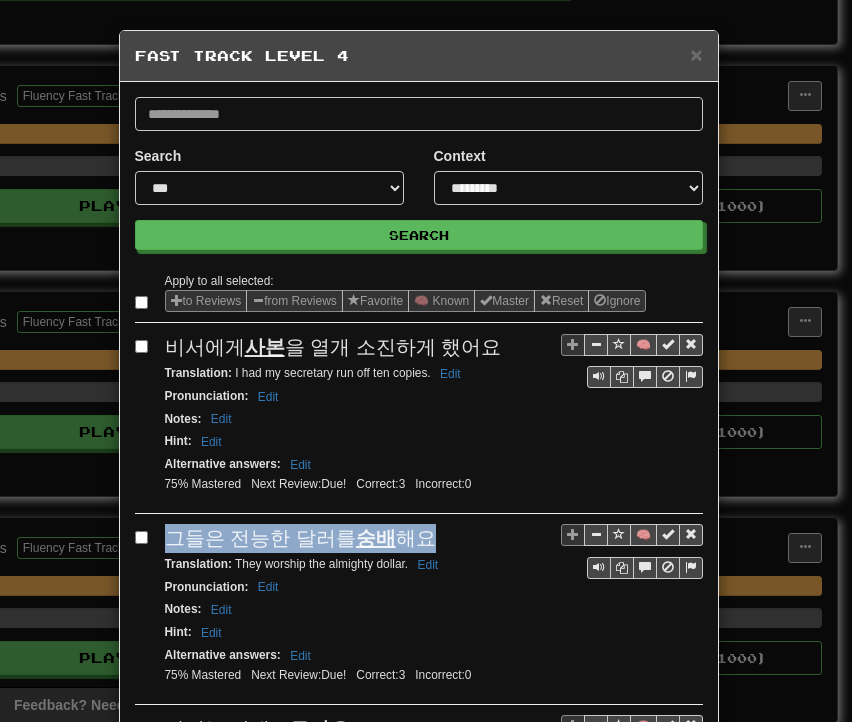 drag, startPoint x: 160, startPoint y: 537, endPoint x: 405, endPoint y: 537, distance: 245 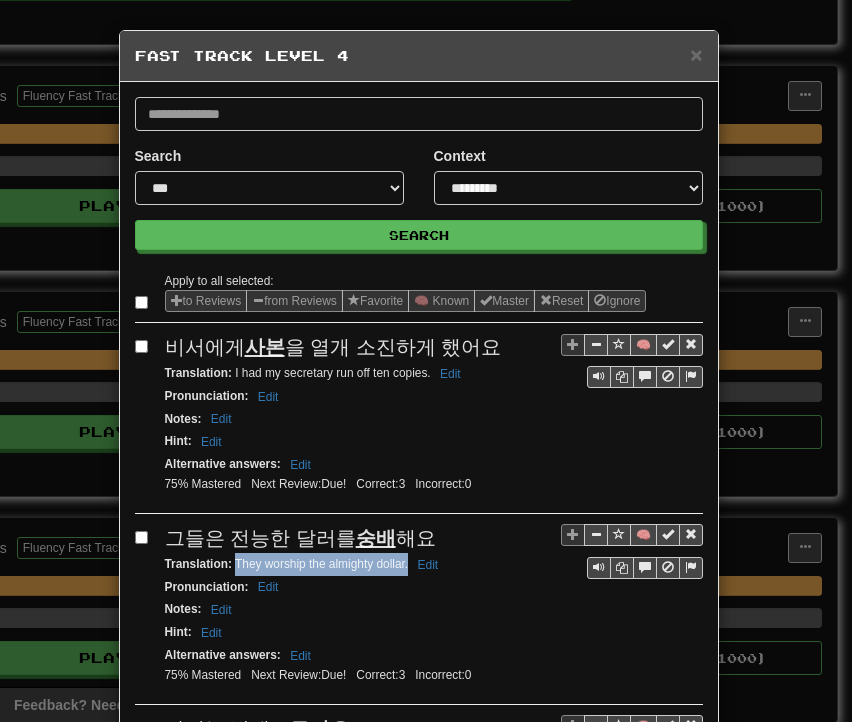 drag, startPoint x: 228, startPoint y: 557, endPoint x: 400, endPoint y: 557, distance: 172 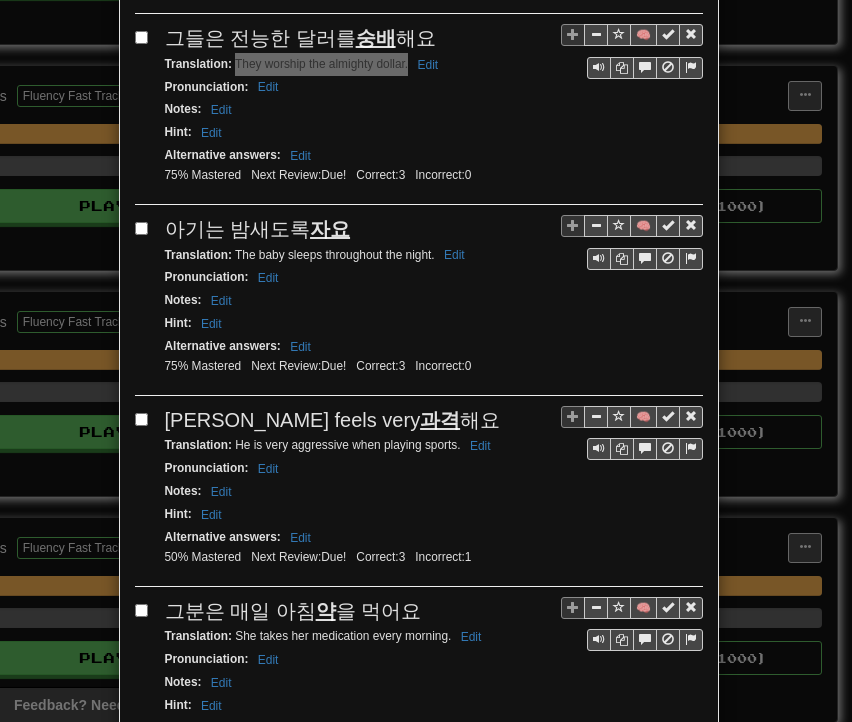 scroll, scrollTop: 600, scrollLeft: 0, axis: vertical 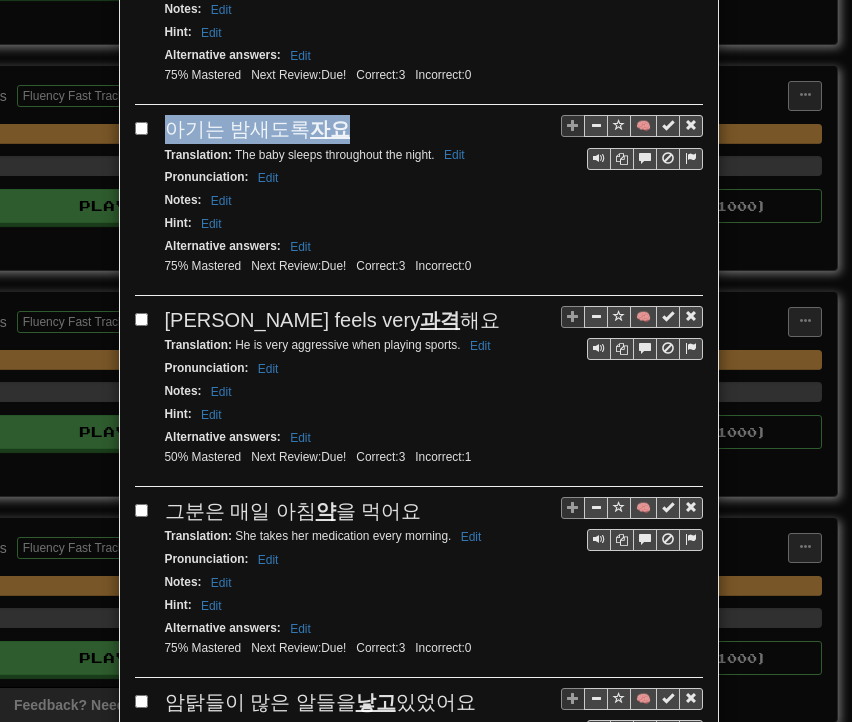 drag, startPoint x: 156, startPoint y: 121, endPoint x: 345, endPoint y: 128, distance: 189.12958 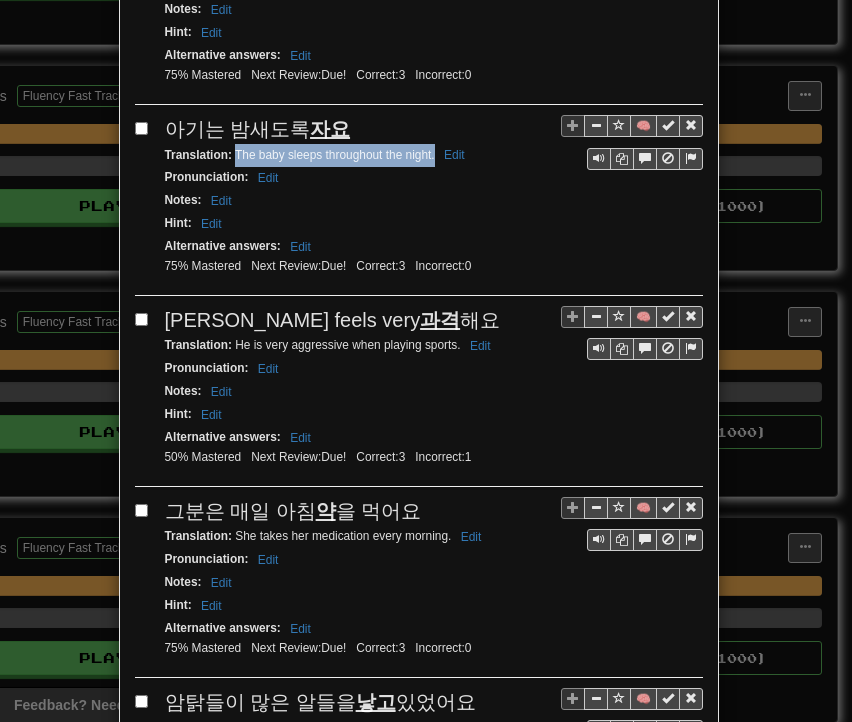 drag, startPoint x: 226, startPoint y: 143, endPoint x: 420, endPoint y: 149, distance: 194.09276 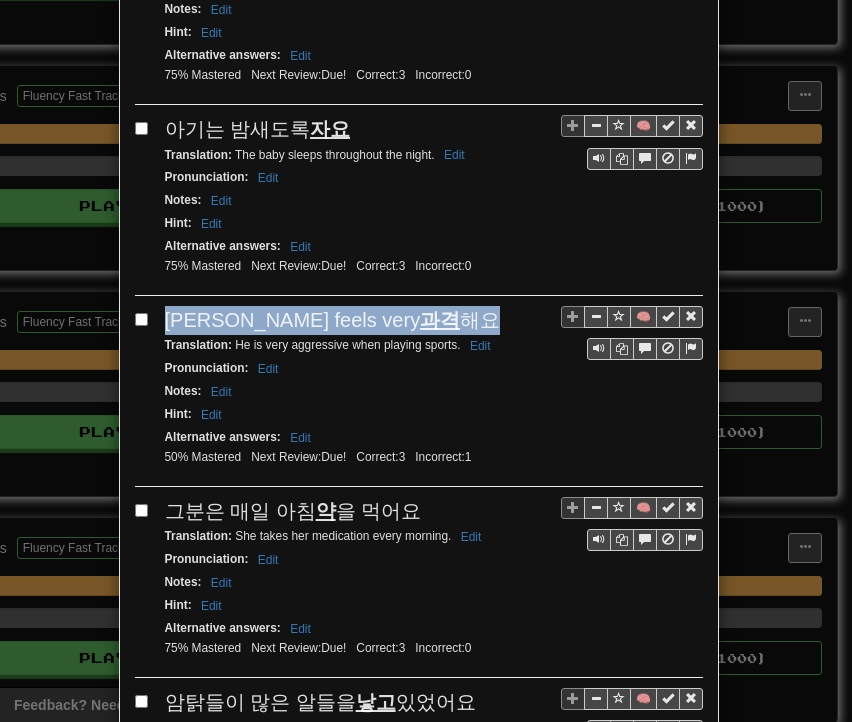 drag, startPoint x: 156, startPoint y: 307, endPoint x: 435, endPoint y: 308, distance: 279.0018 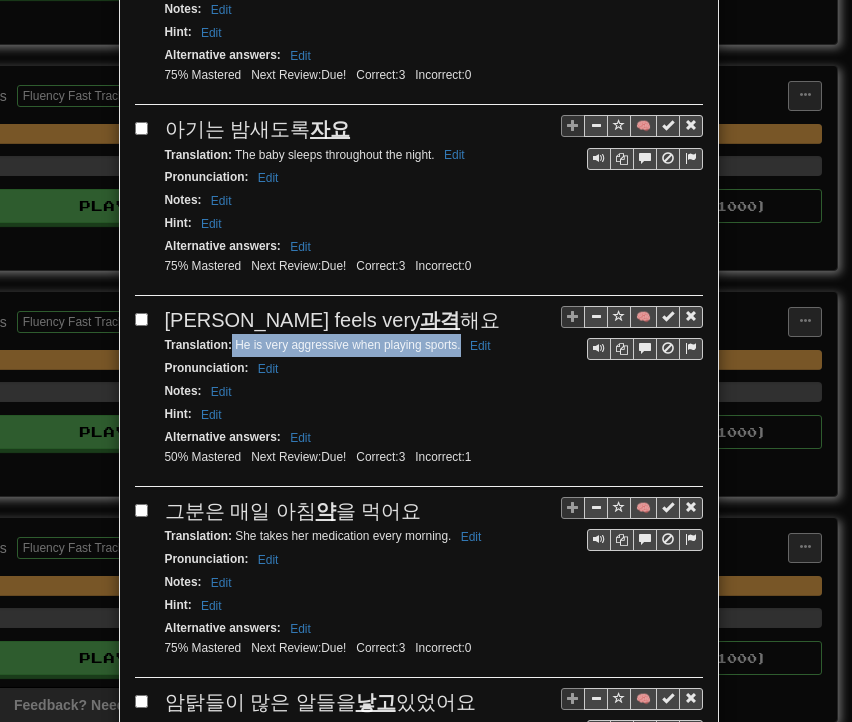 drag, startPoint x: 224, startPoint y: 329, endPoint x: 452, endPoint y: 335, distance: 228.07893 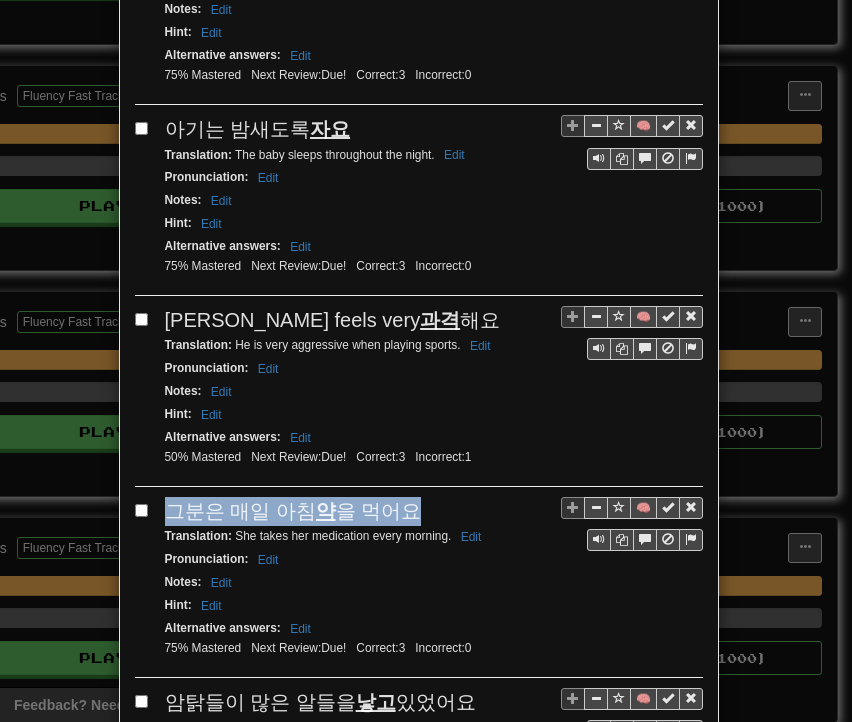 drag, startPoint x: 162, startPoint y: 490, endPoint x: 423, endPoint y: 485, distance: 261.04788 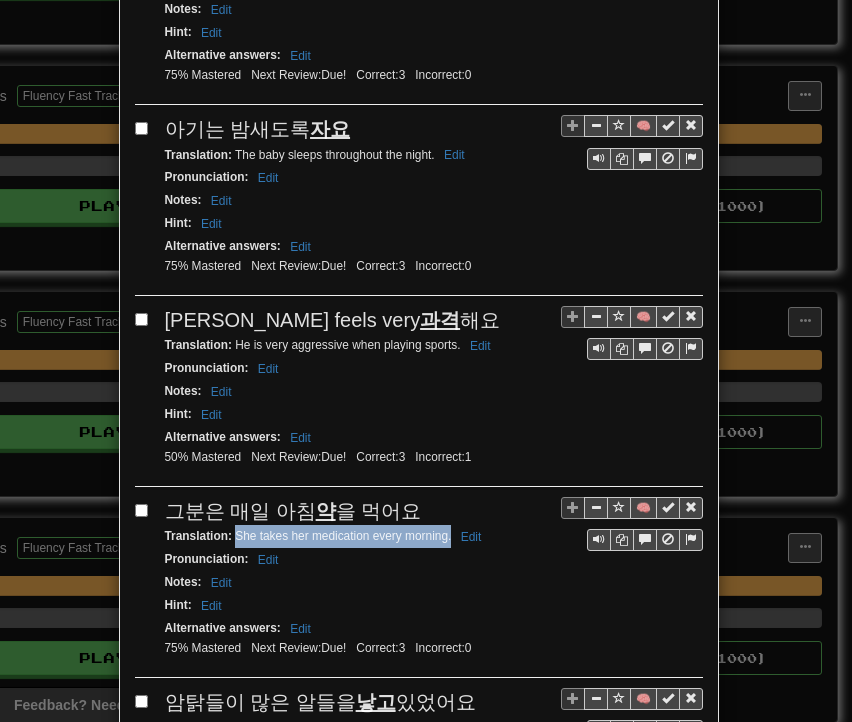 drag, startPoint x: 228, startPoint y: 519, endPoint x: 443, endPoint y: 521, distance: 215.00931 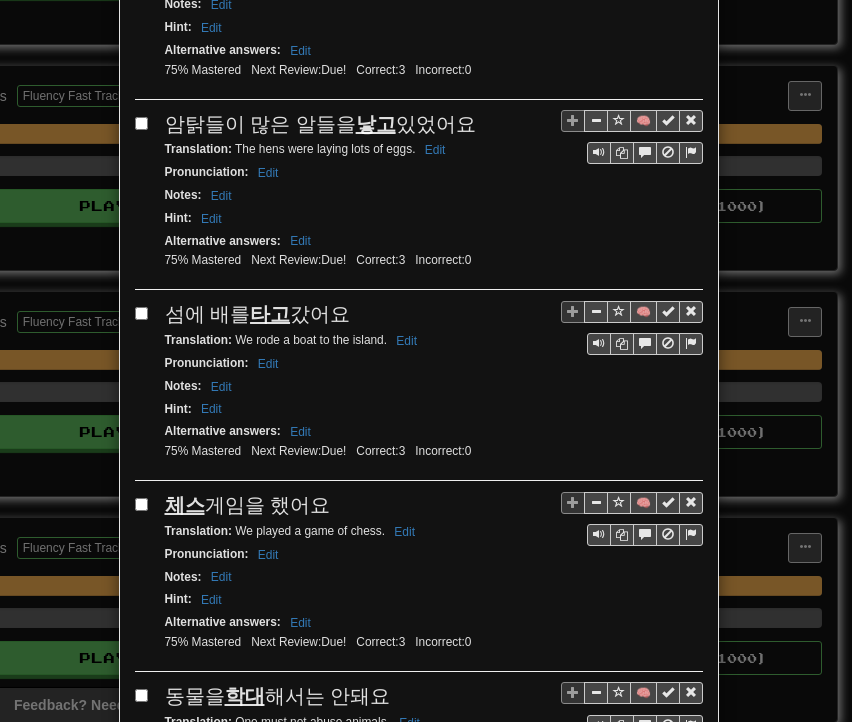 scroll, scrollTop: 1200, scrollLeft: 0, axis: vertical 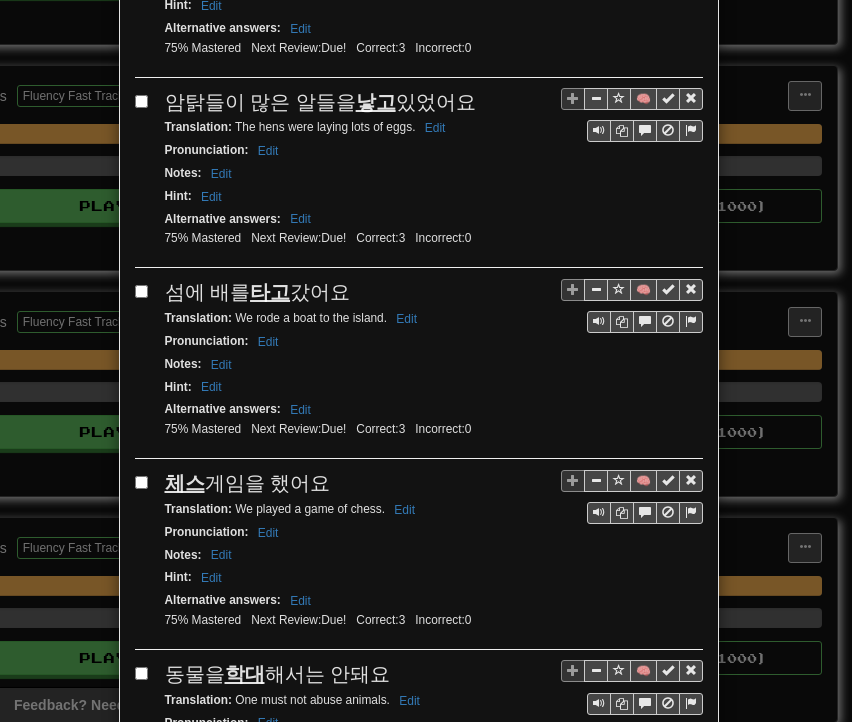 drag, startPoint x: 161, startPoint y: 83, endPoint x: 453, endPoint y: 78, distance: 292.04282 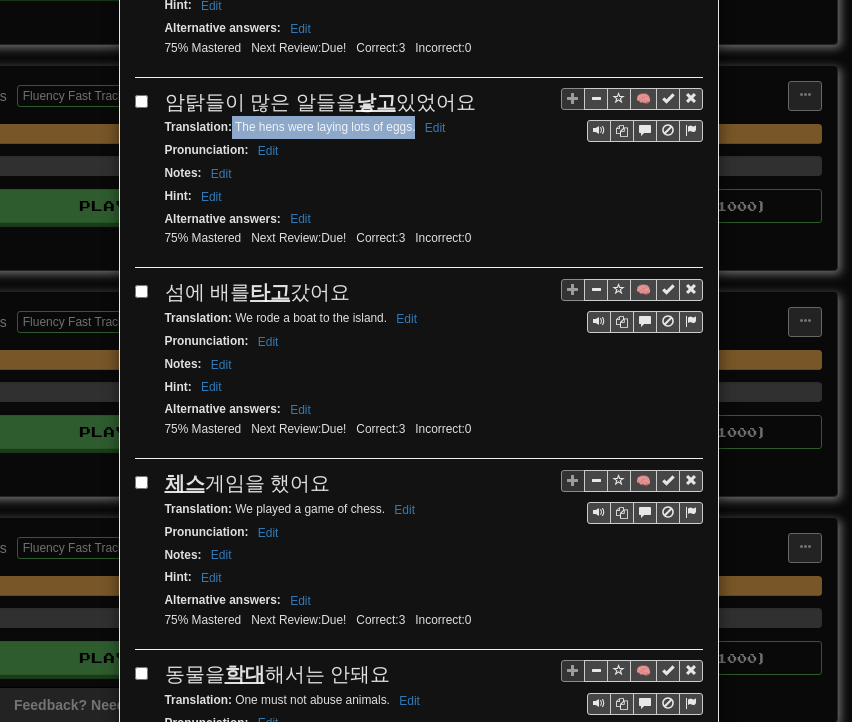 drag, startPoint x: 223, startPoint y: 103, endPoint x: 406, endPoint y: 109, distance: 183.09833 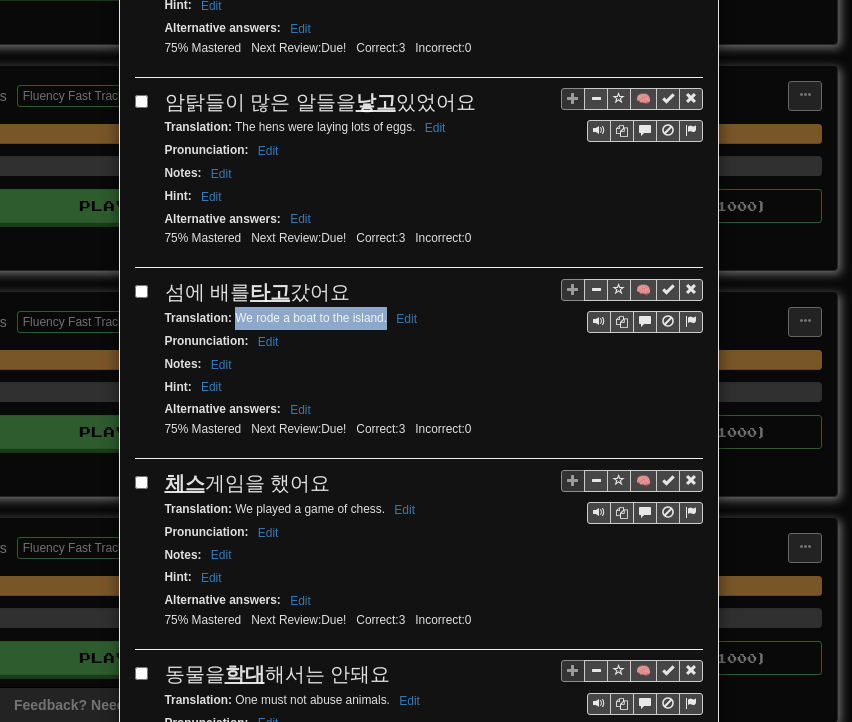 drag, startPoint x: 228, startPoint y: 293, endPoint x: 378, endPoint y: 297, distance: 150.05333 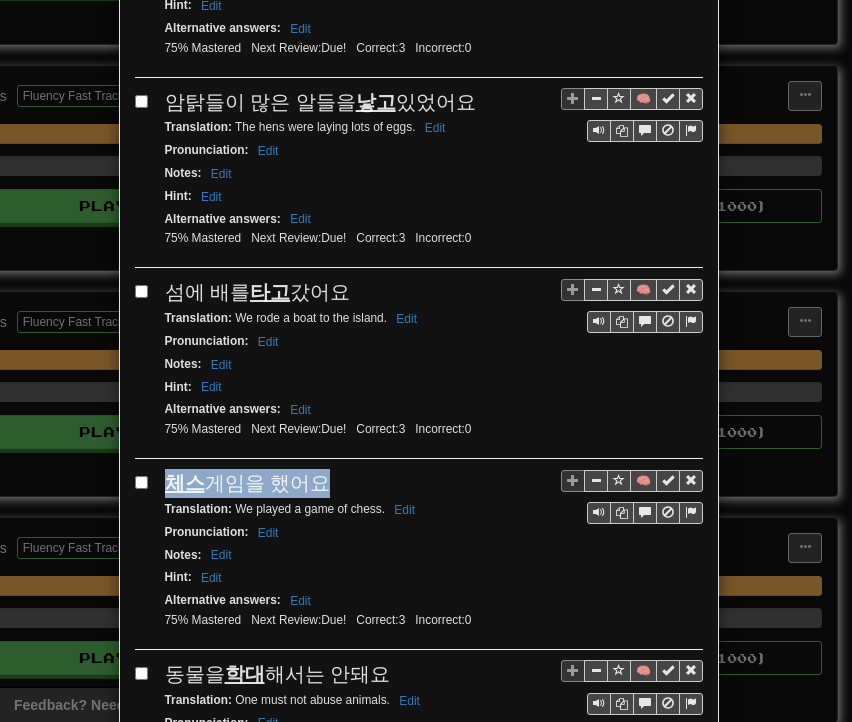 drag, startPoint x: 171, startPoint y: 451, endPoint x: 320, endPoint y: 462, distance: 149.40549 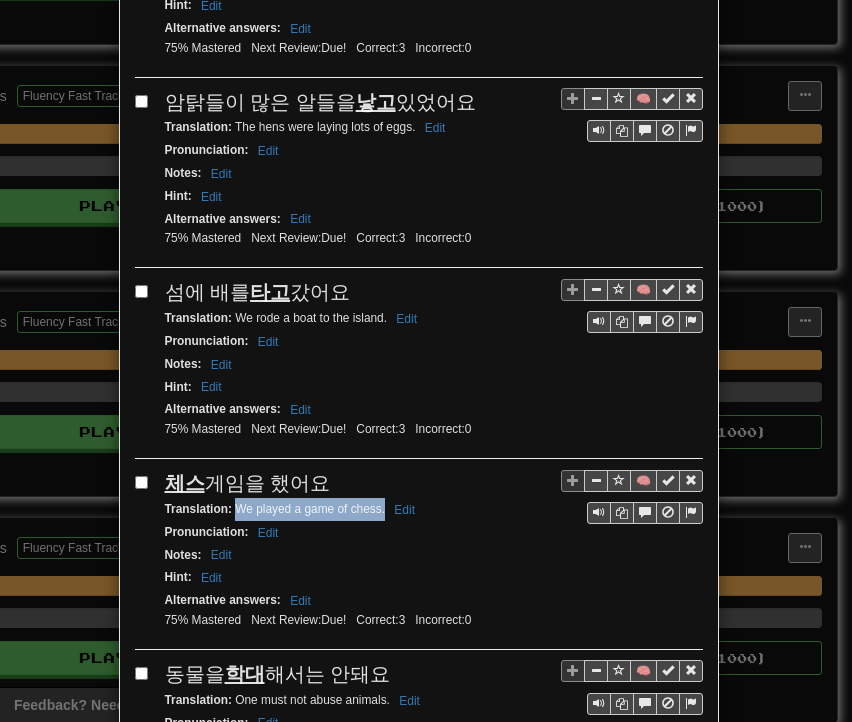 drag, startPoint x: 229, startPoint y: 480, endPoint x: 377, endPoint y: 486, distance: 148.12157 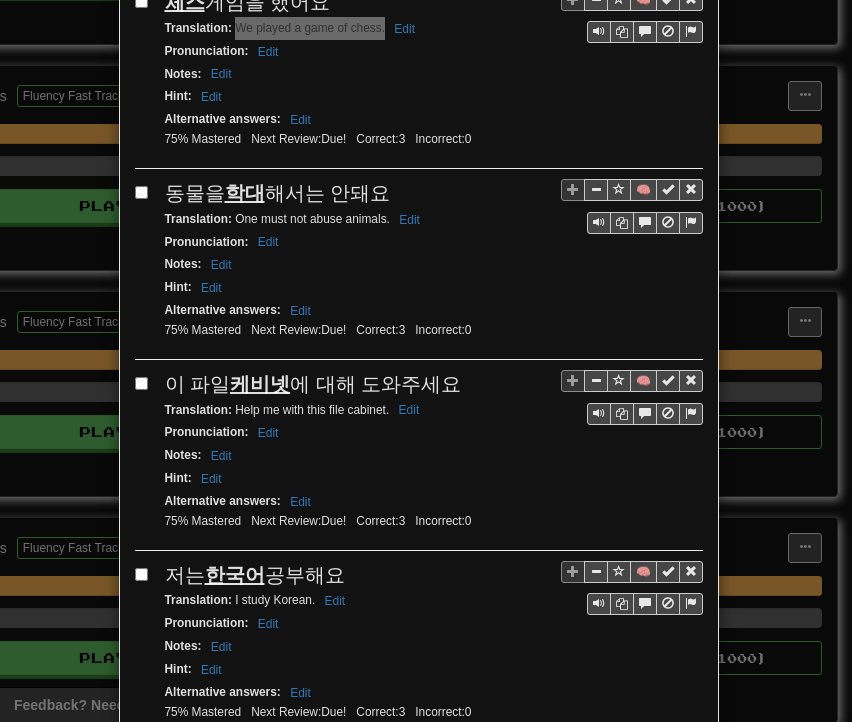 scroll, scrollTop: 1700, scrollLeft: 0, axis: vertical 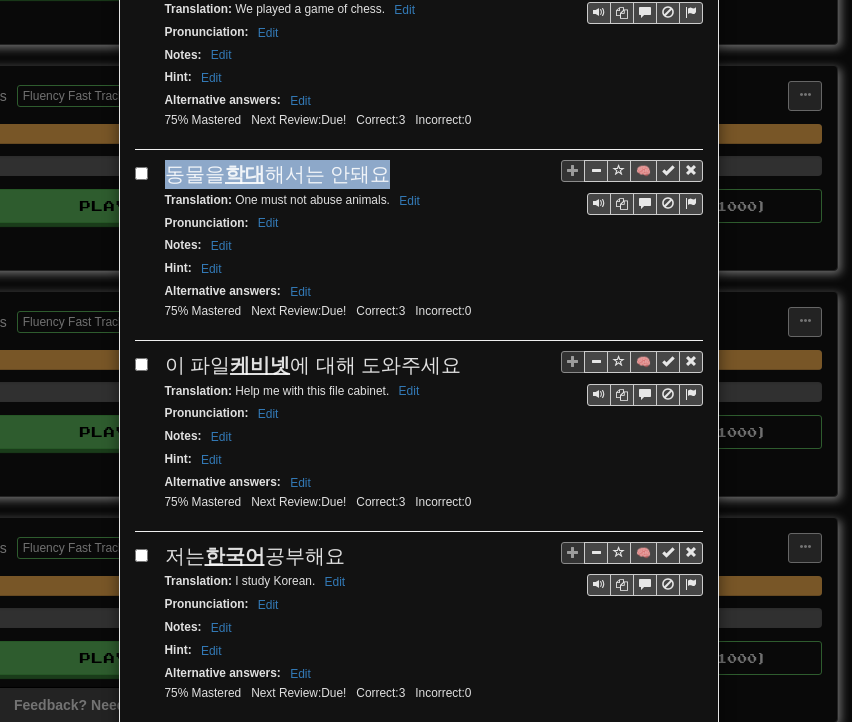drag, startPoint x: 161, startPoint y: 137, endPoint x: 360, endPoint y: 142, distance: 199.0628 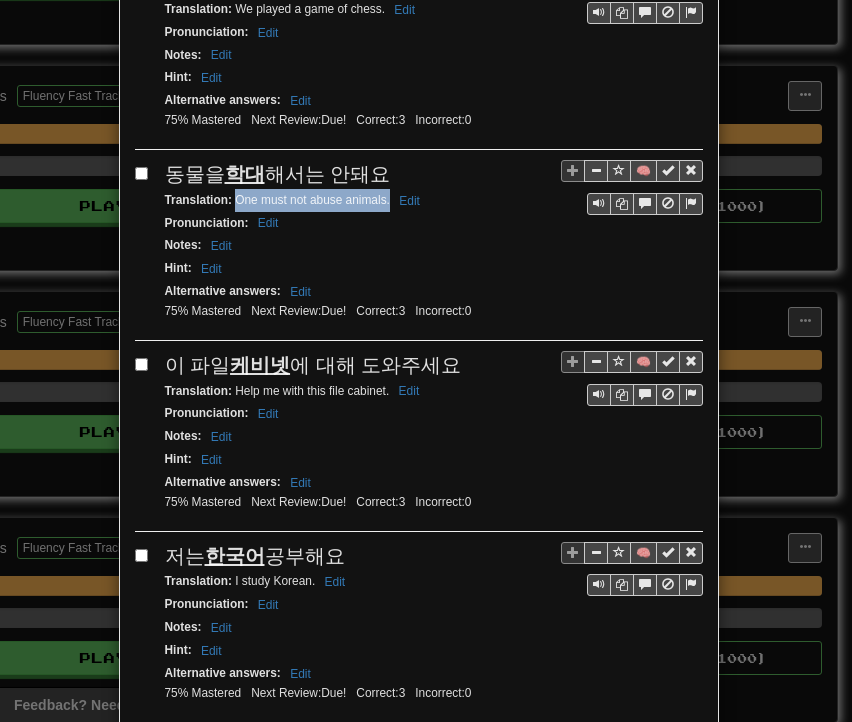 drag, startPoint x: 230, startPoint y: 168, endPoint x: 381, endPoint y: 170, distance: 151.01324 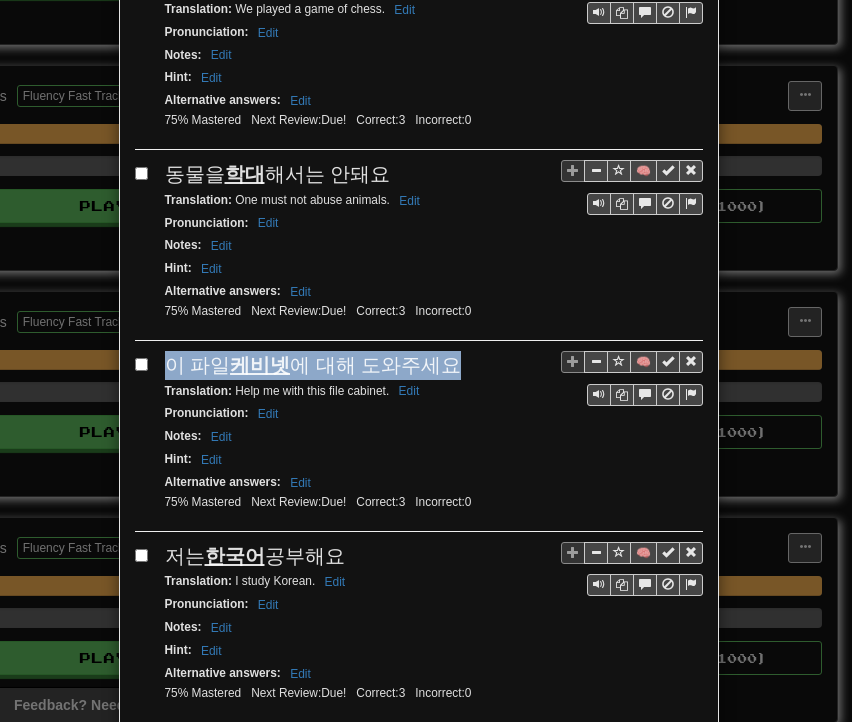 drag, startPoint x: 160, startPoint y: 325, endPoint x: 440, endPoint y: 317, distance: 280.11426 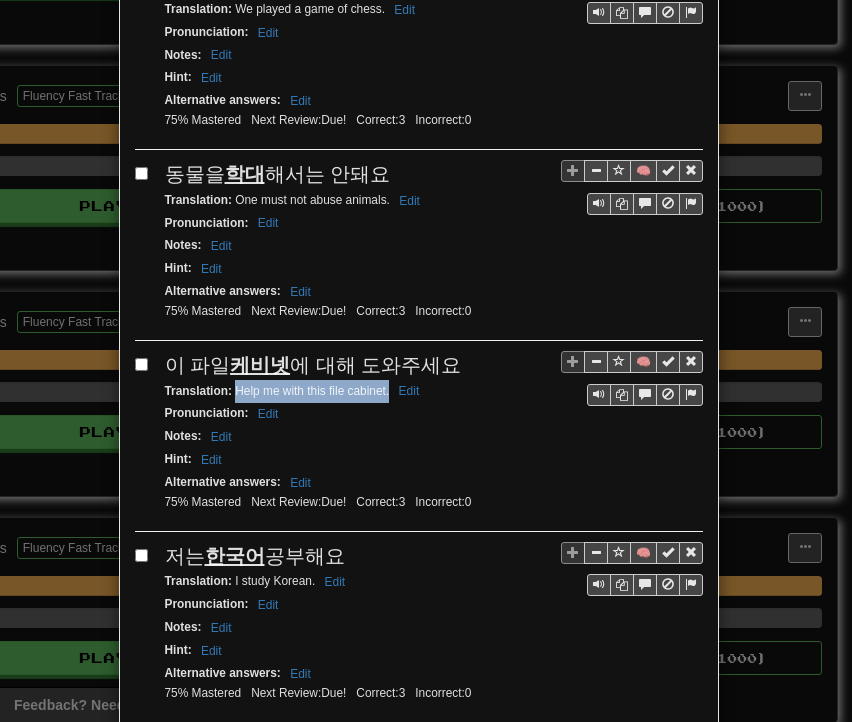 drag, startPoint x: 228, startPoint y: 354, endPoint x: 380, endPoint y: 360, distance: 152.11838 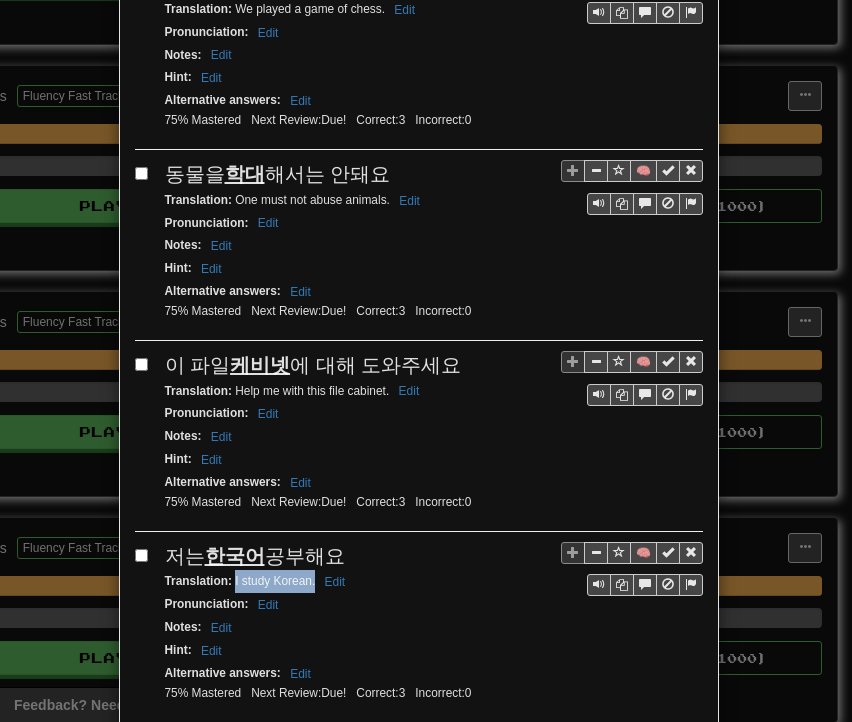 drag, startPoint x: 226, startPoint y: 539, endPoint x: 308, endPoint y: 542, distance: 82.05486 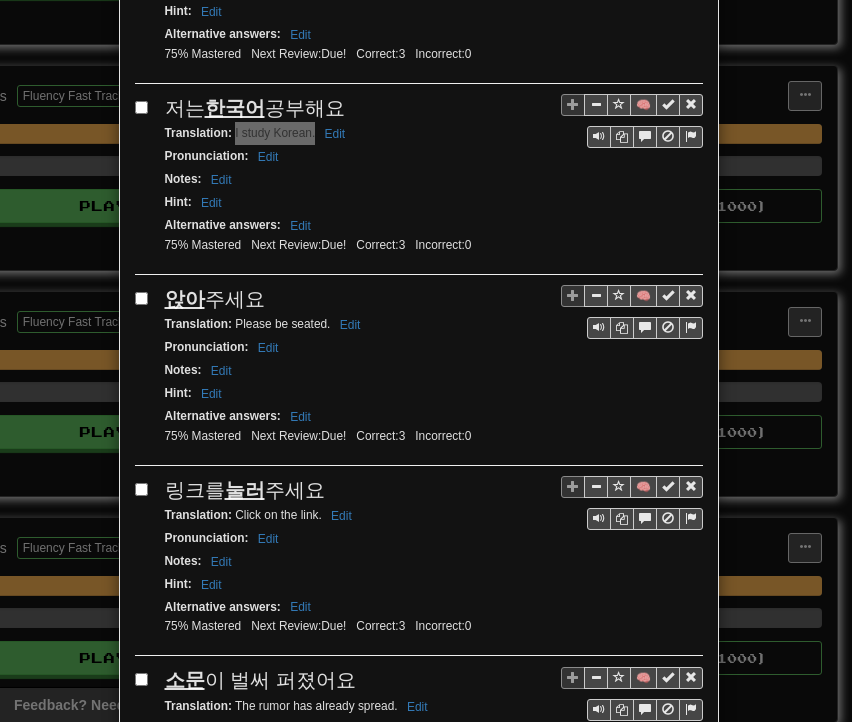 scroll, scrollTop: 2200, scrollLeft: 0, axis: vertical 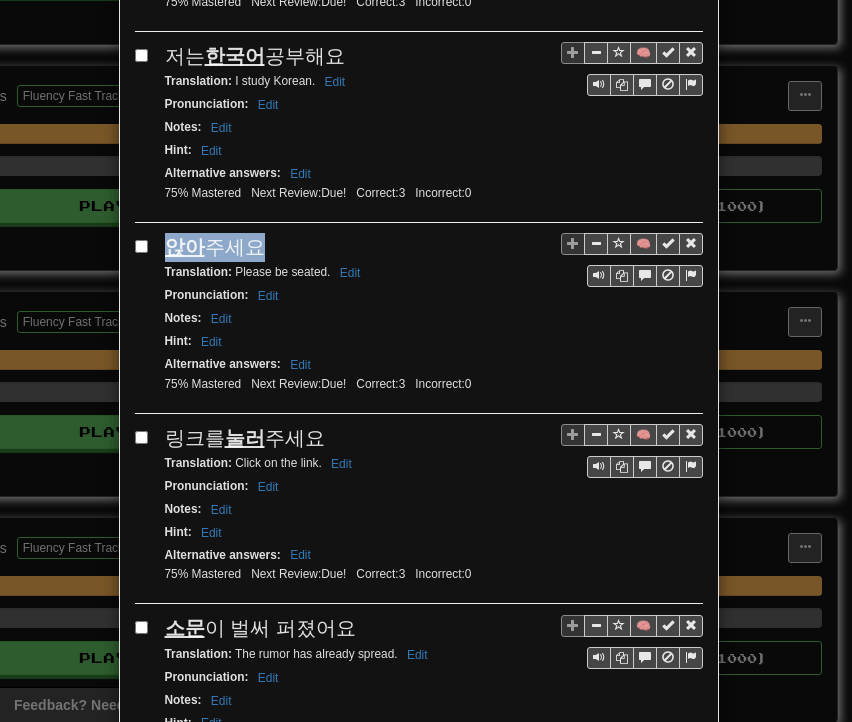 drag, startPoint x: 170, startPoint y: 202, endPoint x: 249, endPoint y: 201, distance: 79.00633 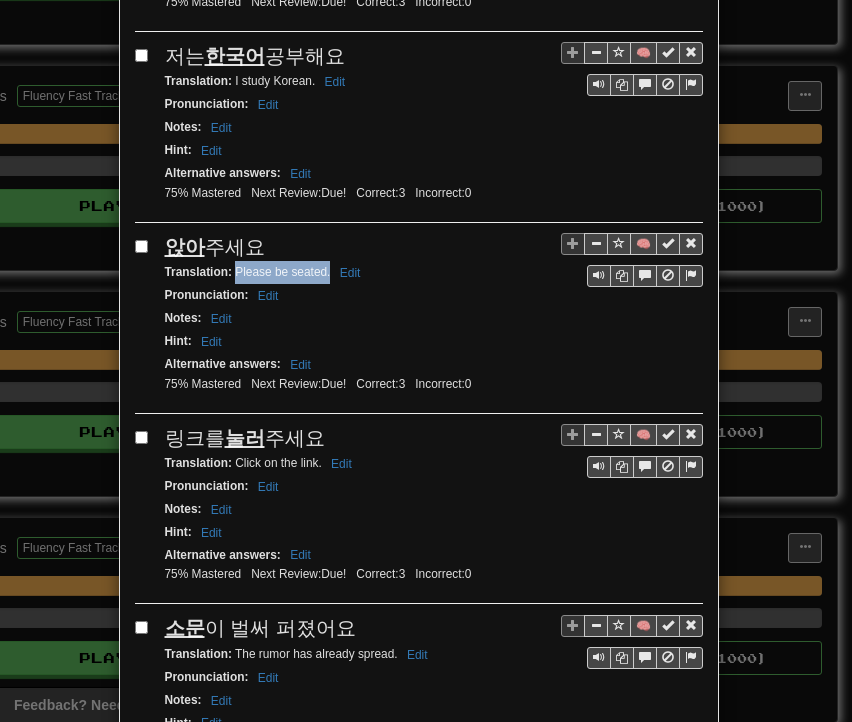 drag, startPoint x: 227, startPoint y: 224, endPoint x: 324, endPoint y: 233, distance: 97.41663 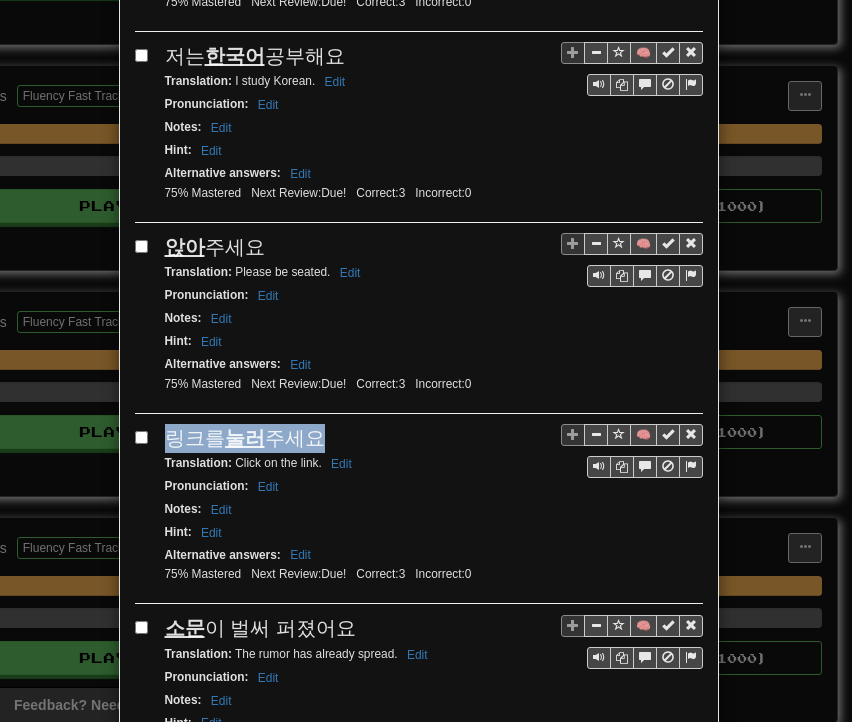 drag, startPoint x: 164, startPoint y: 387, endPoint x: 313, endPoint y: 384, distance: 149.0302 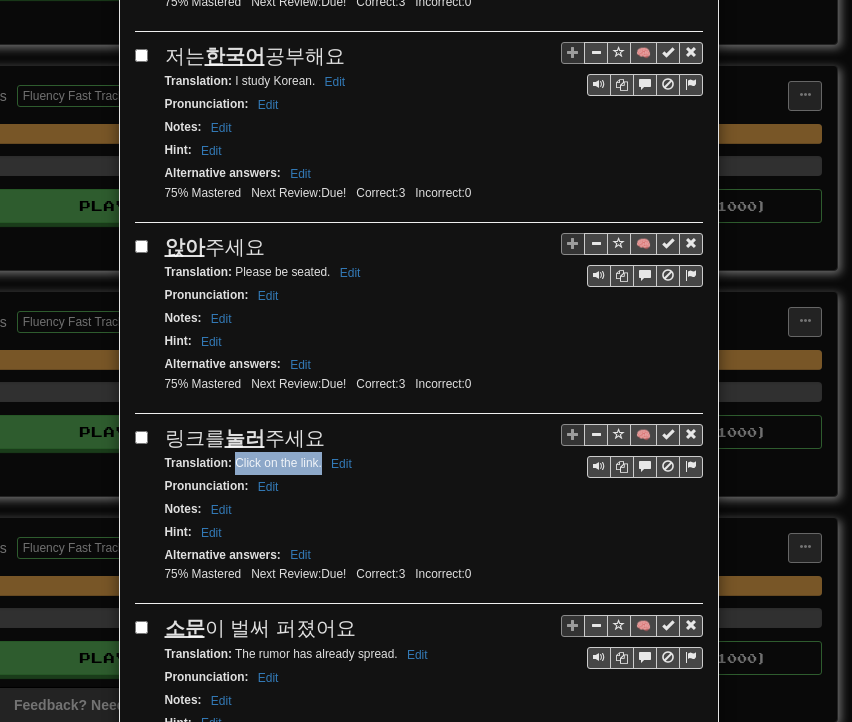 drag, startPoint x: 229, startPoint y: 415, endPoint x: 299, endPoint y: 421, distance: 70.256676 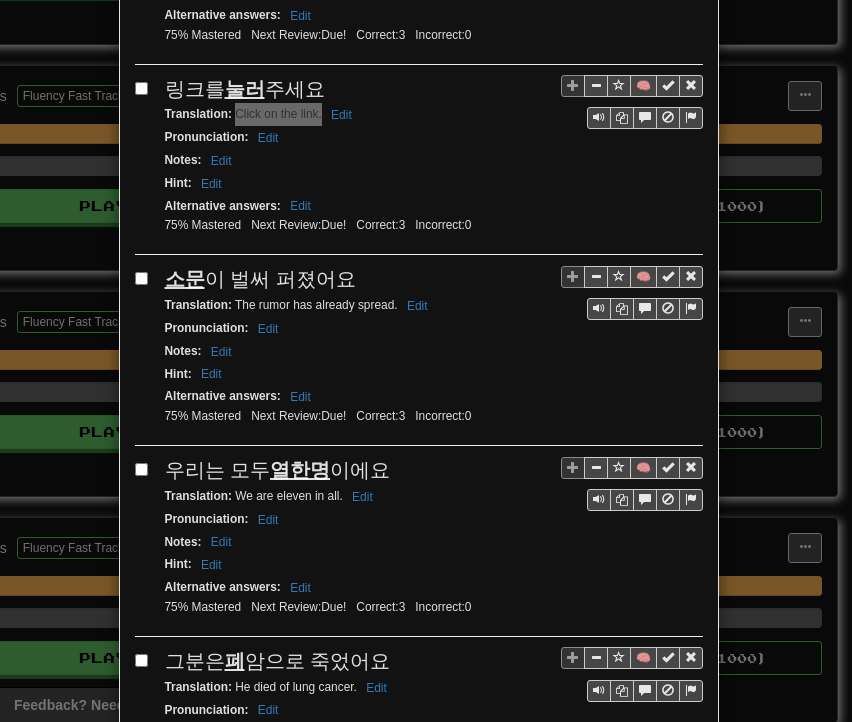 scroll, scrollTop: 2500, scrollLeft: 0, axis: vertical 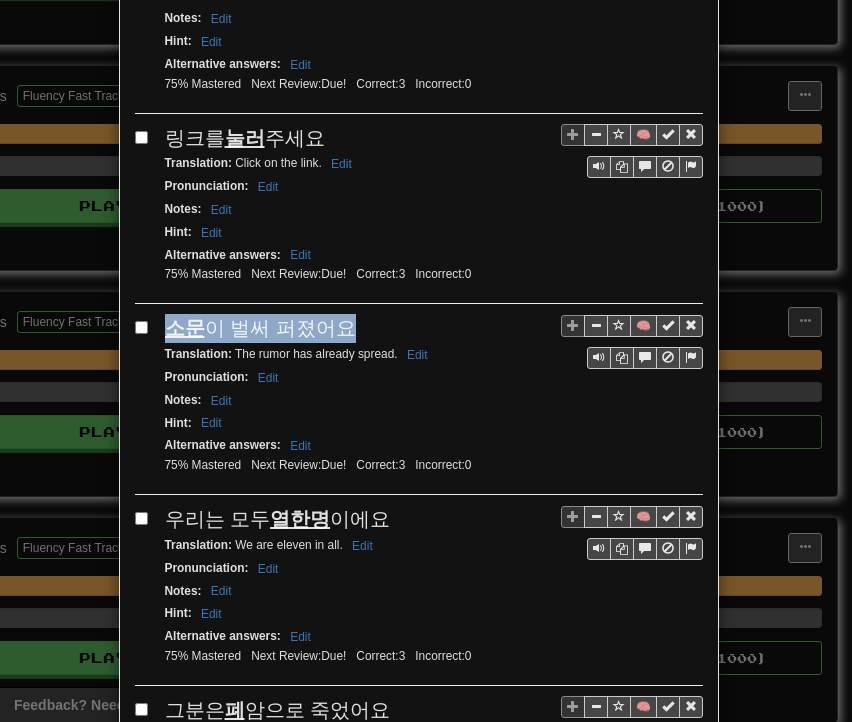 drag, startPoint x: 160, startPoint y: 273, endPoint x: 351, endPoint y: 263, distance: 191.2616 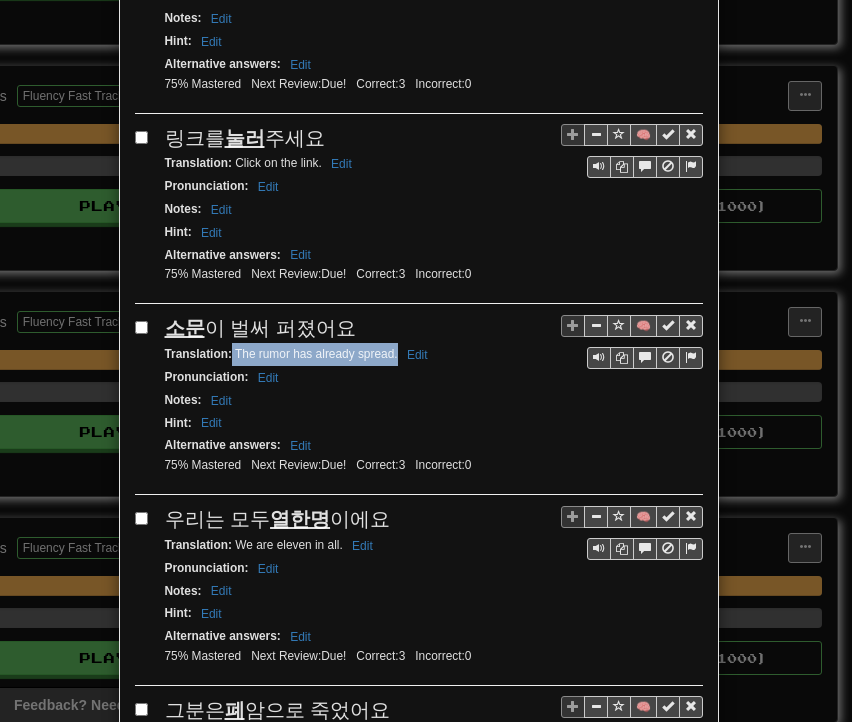 drag, startPoint x: 225, startPoint y: 301, endPoint x: 389, endPoint y: 310, distance: 164.24677 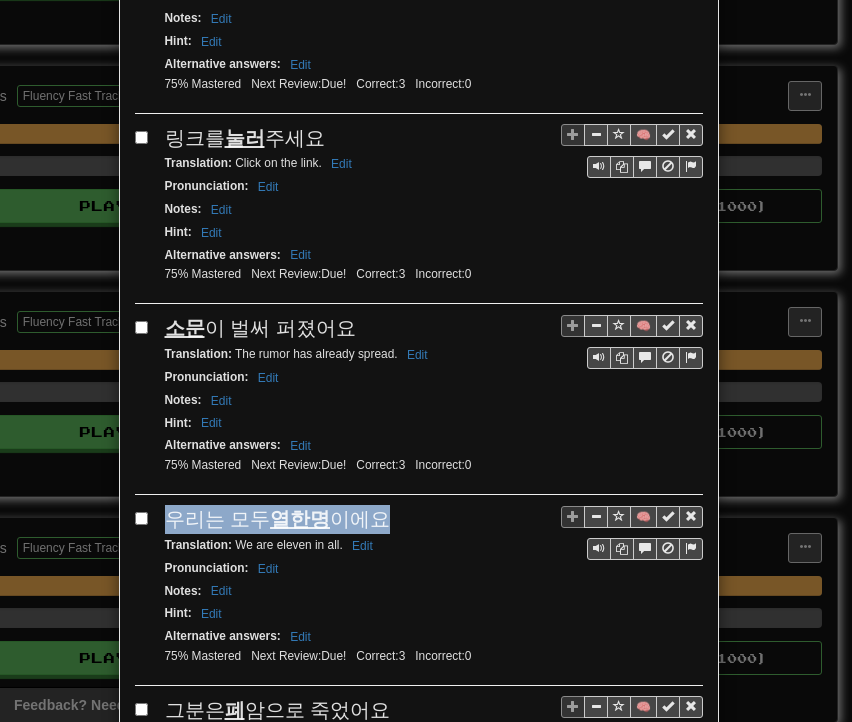 drag, startPoint x: 156, startPoint y: 460, endPoint x: 400, endPoint y: 460, distance: 244 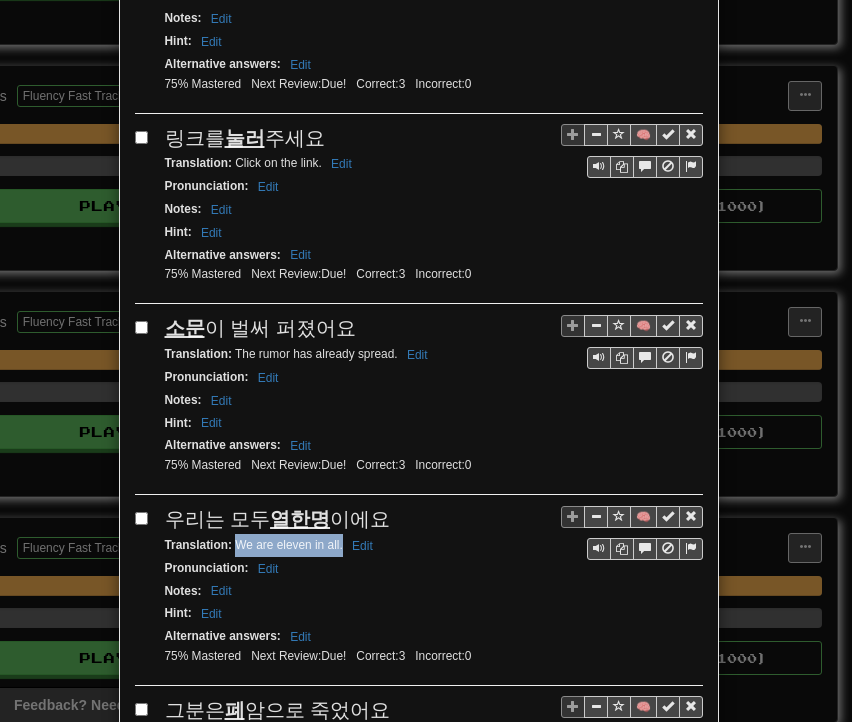 drag, startPoint x: 229, startPoint y: 489, endPoint x: 336, endPoint y: 489, distance: 107 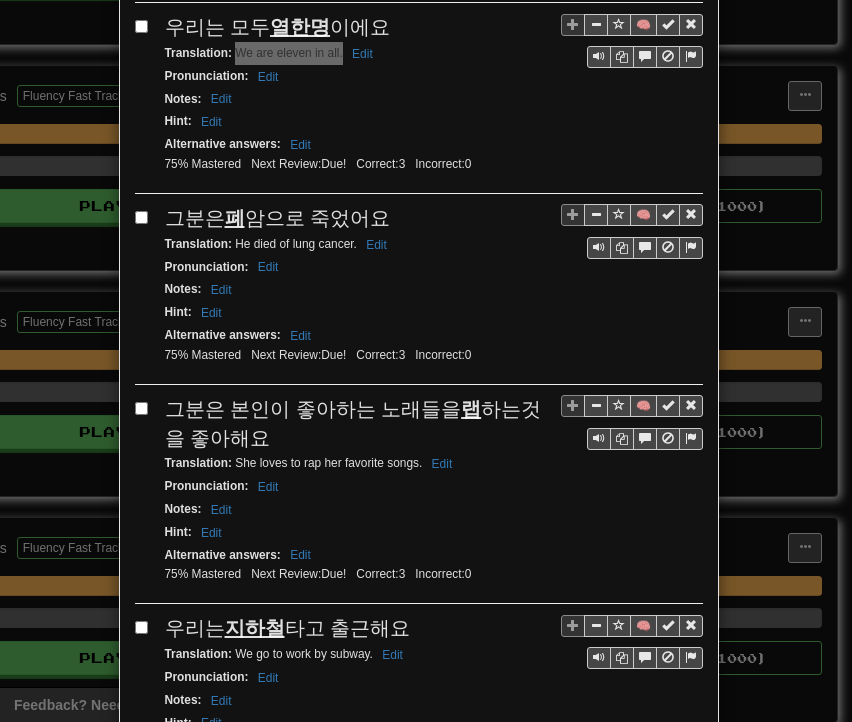 scroll, scrollTop: 3000, scrollLeft: 0, axis: vertical 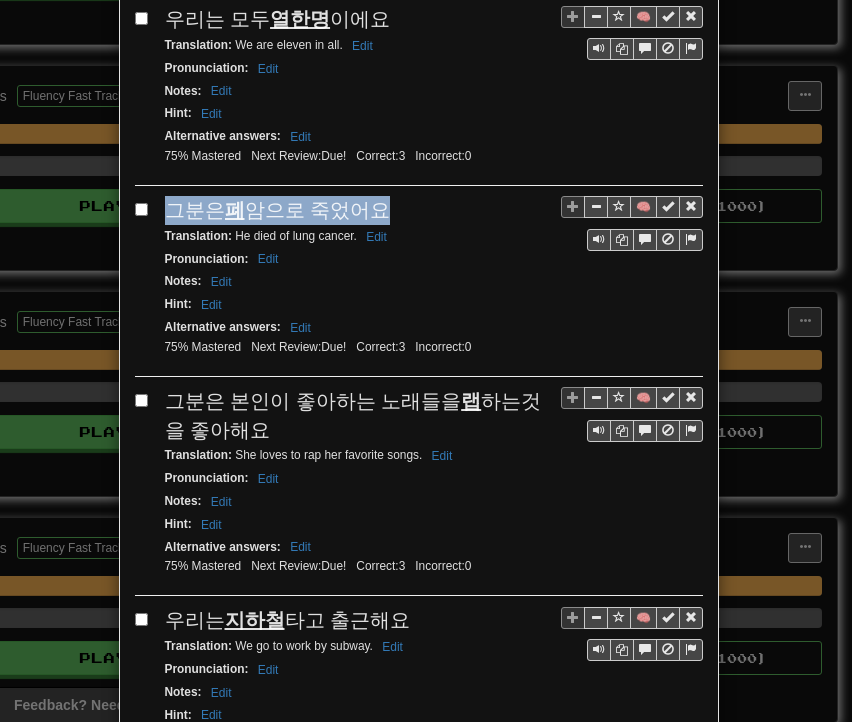 drag, startPoint x: 160, startPoint y: 145, endPoint x: 367, endPoint y: 137, distance: 207.15453 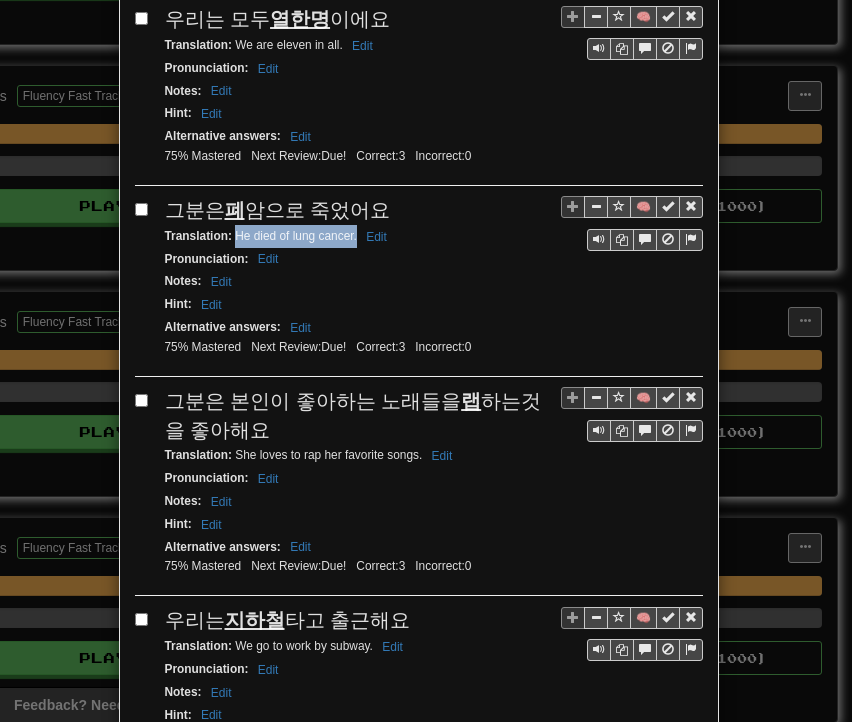 drag, startPoint x: 228, startPoint y: 173, endPoint x: 348, endPoint y: 181, distance: 120.26637 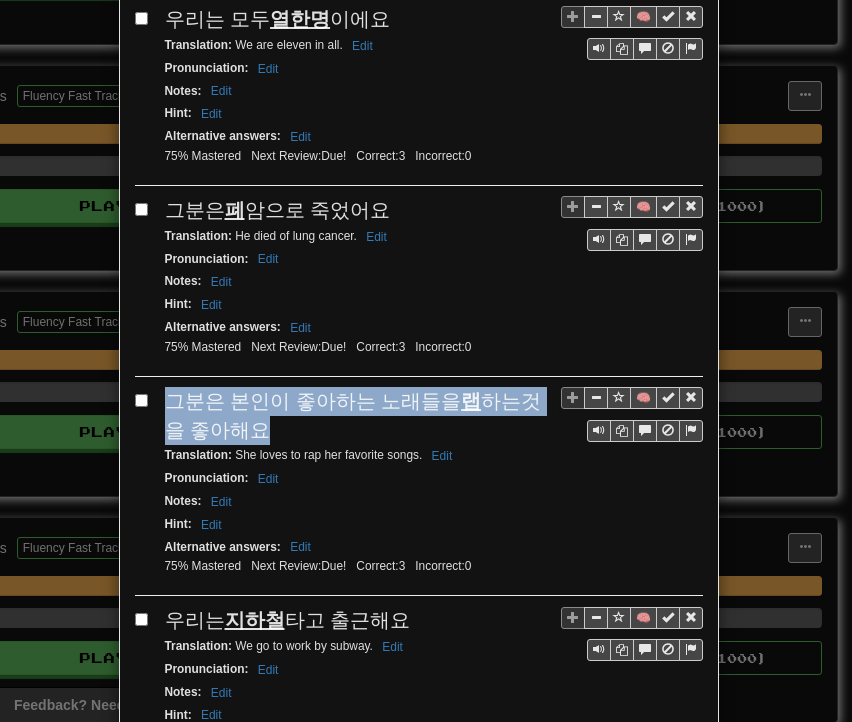 drag, startPoint x: 160, startPoint y: 331, endPoint x: 268, endPoint y: 356, distance: 110.85576 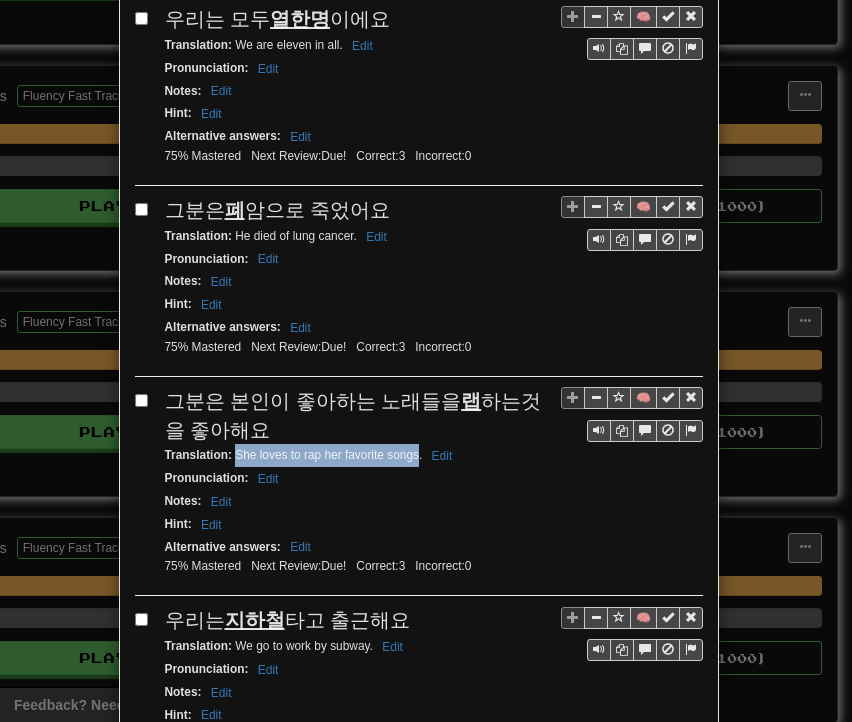 drag, startPoint x: 228, startPoint y: 389, endPoint x: 412, endPoint y: 392, distance: 184.02446 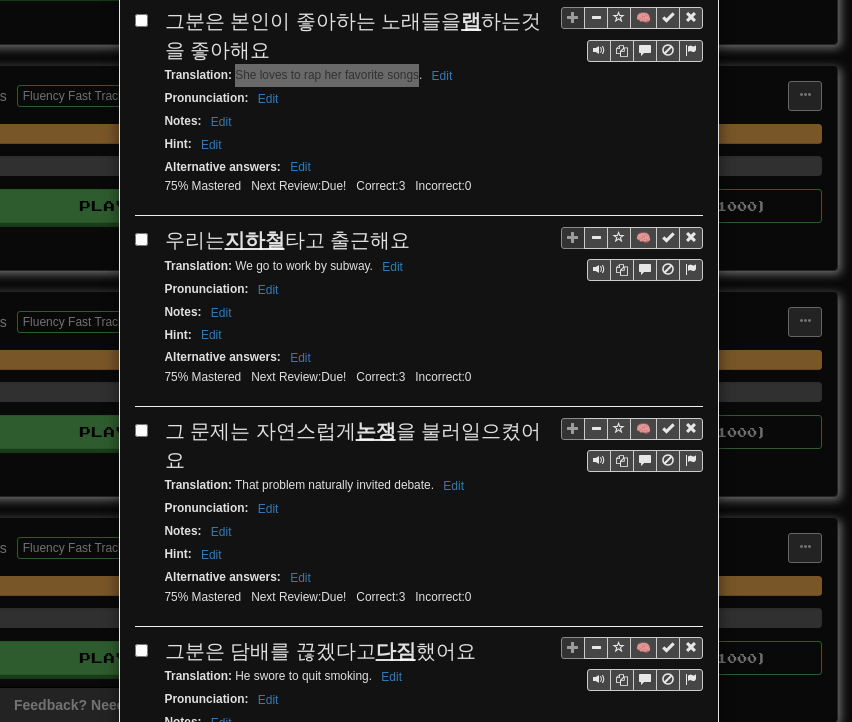 scroll, scrollTop: 3400, scrollLeft: 0, axis: vertical 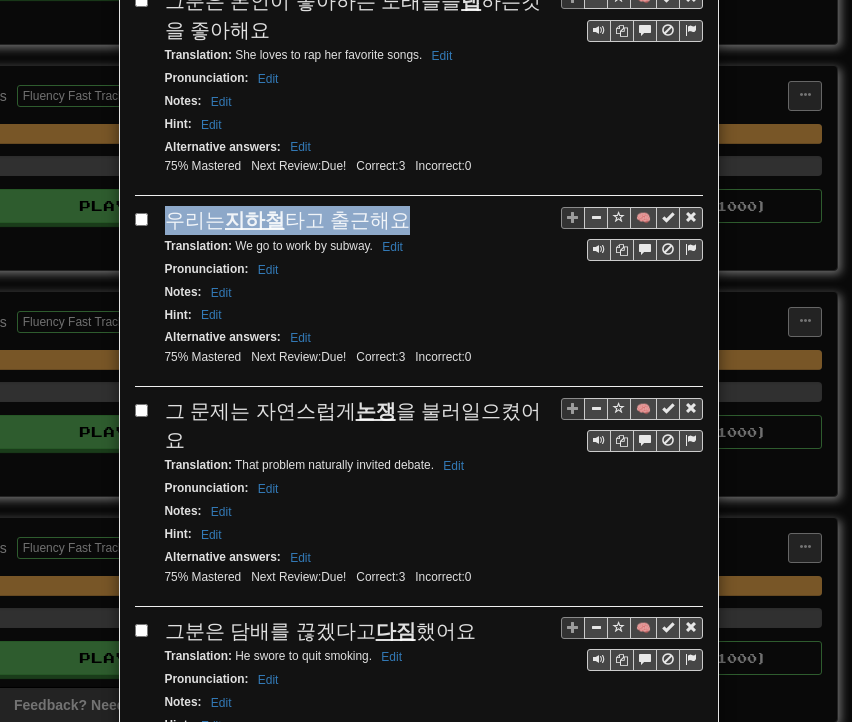 drag, startPoint x: 156, startPoint y: 153, endPoint x: 390, endPoint y: 137, distance: 234.54637 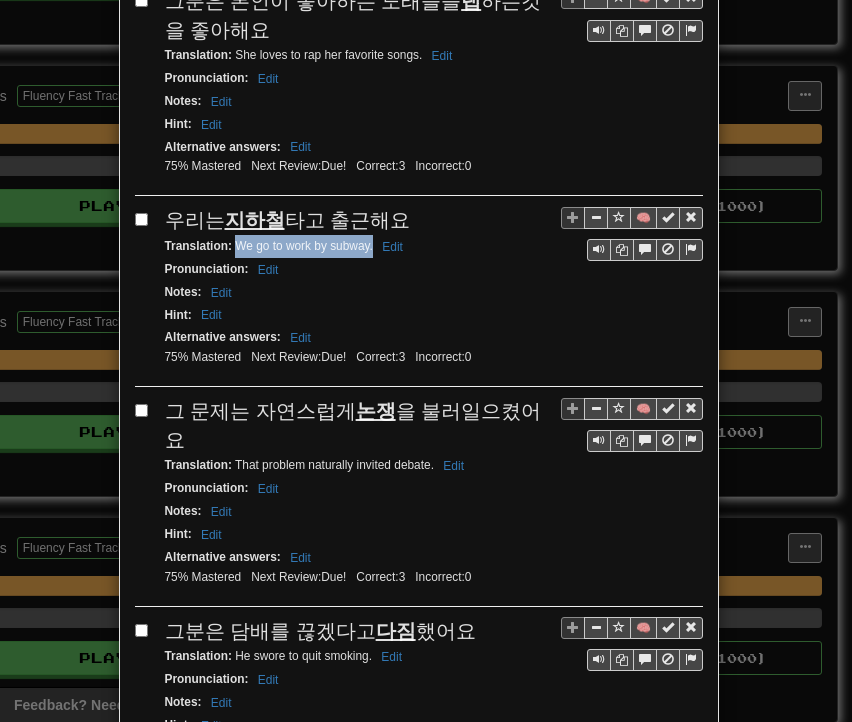 drag, startPoint x: 229, startPoint y: 177, endPoint x: 365, endPoint y: 181, distance: 136.0588 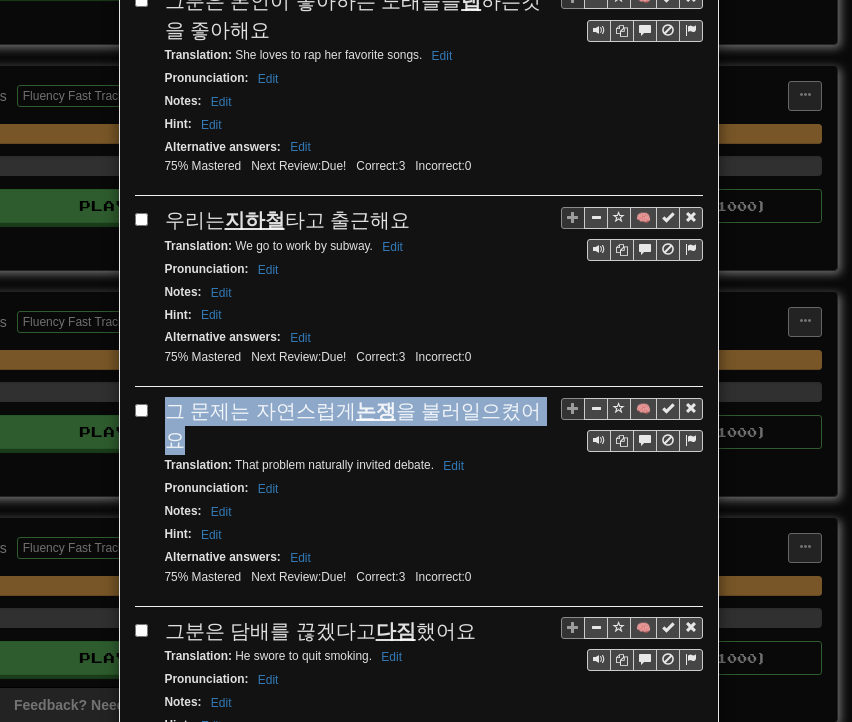 drag, startPoint x: 159, startPoint y: 334, endPoint x: 528, endPoint y: 345, distance: 369.1639 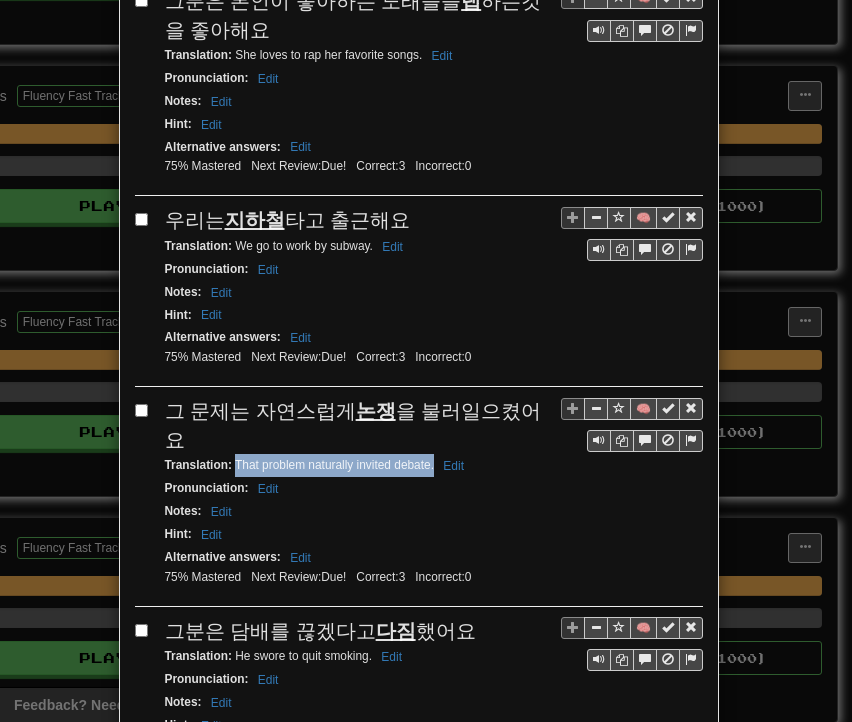 drag, startPoint x: 226, startPoint y: 365, endPoint x: 425, endPoint y: 369, distance: 199.04019 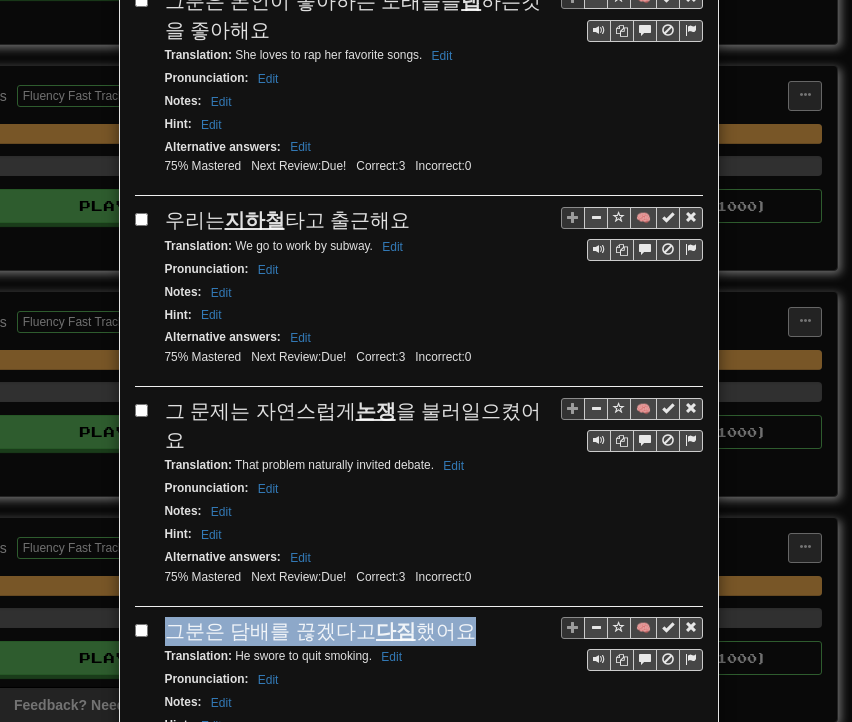 drag, startPoint x: 156, startPoint y: 526, endPoint x: 461, endPoint y: 517, distance: 305.13275 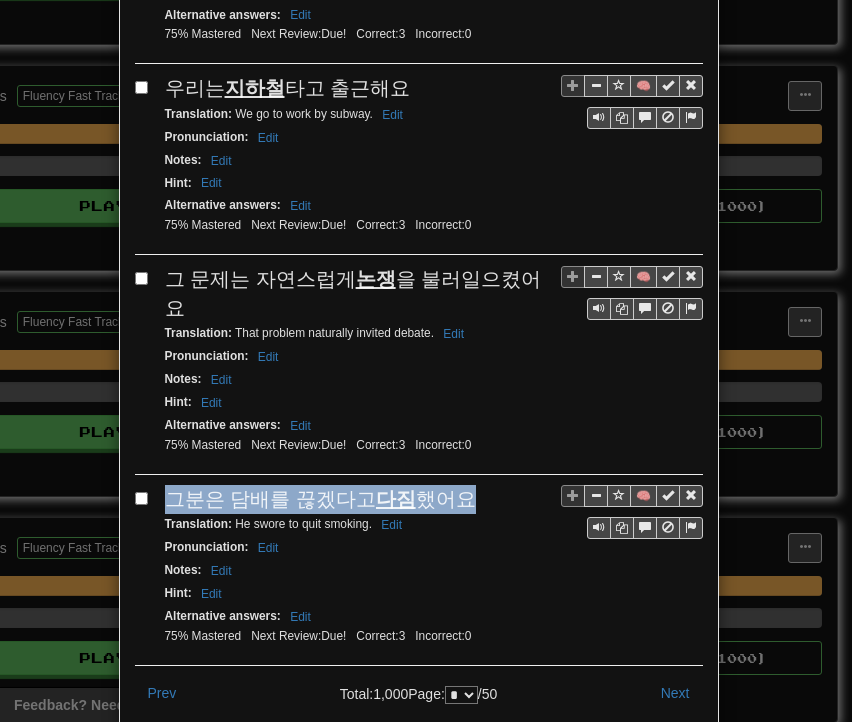 scroll, scrollTop: 3539, scrollLeft: 0, axis: vertical 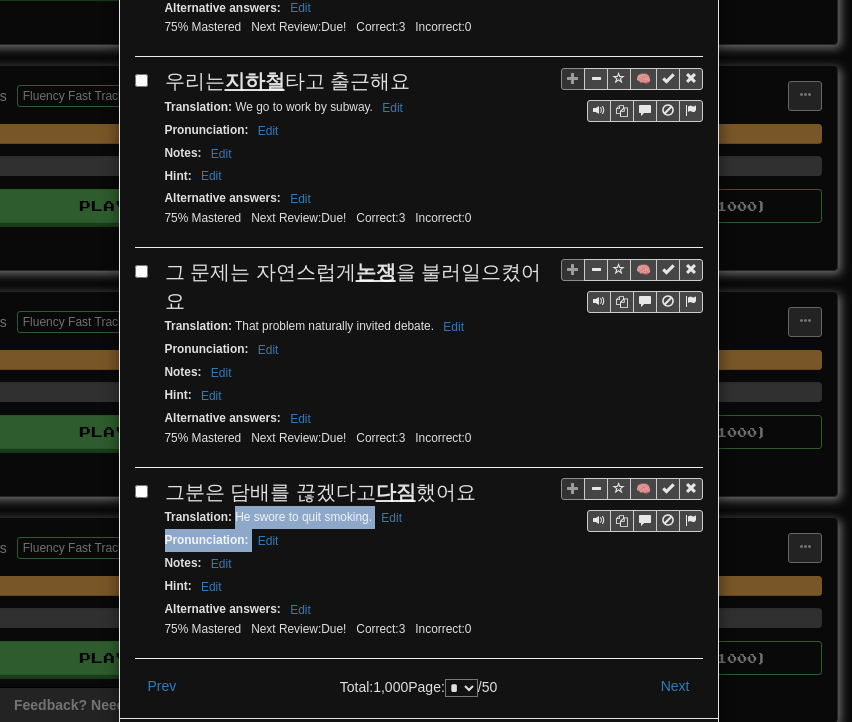drag, startPoint x: 229, startPoint y: 415, endPoint x: 364, endPoint y: 424, distance: 135.29967 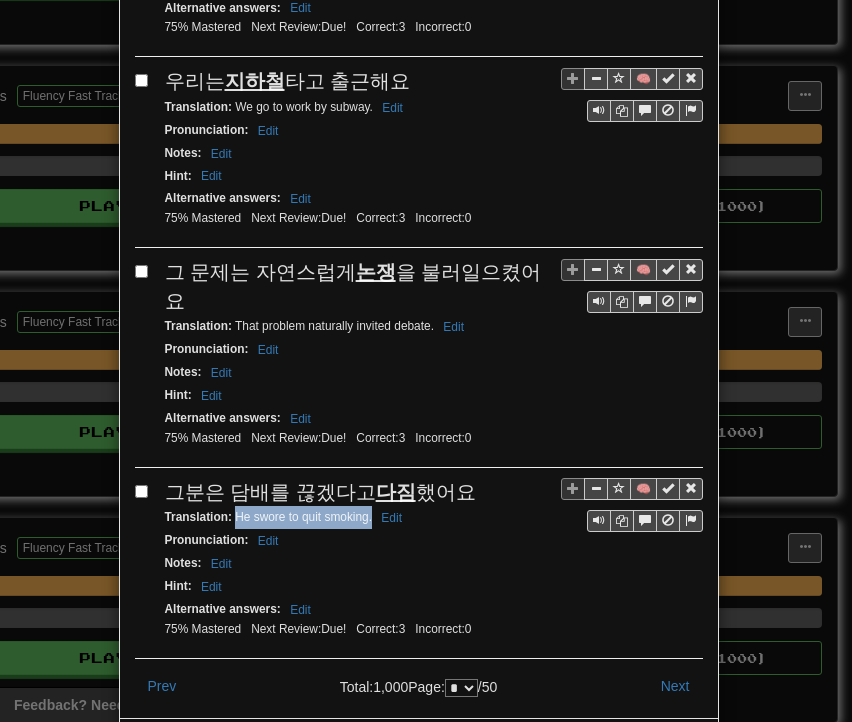drag, startPoint x: 227, startPoint y: 413, endPoint x: 363, endPoint y: 421, distance: 136.23509 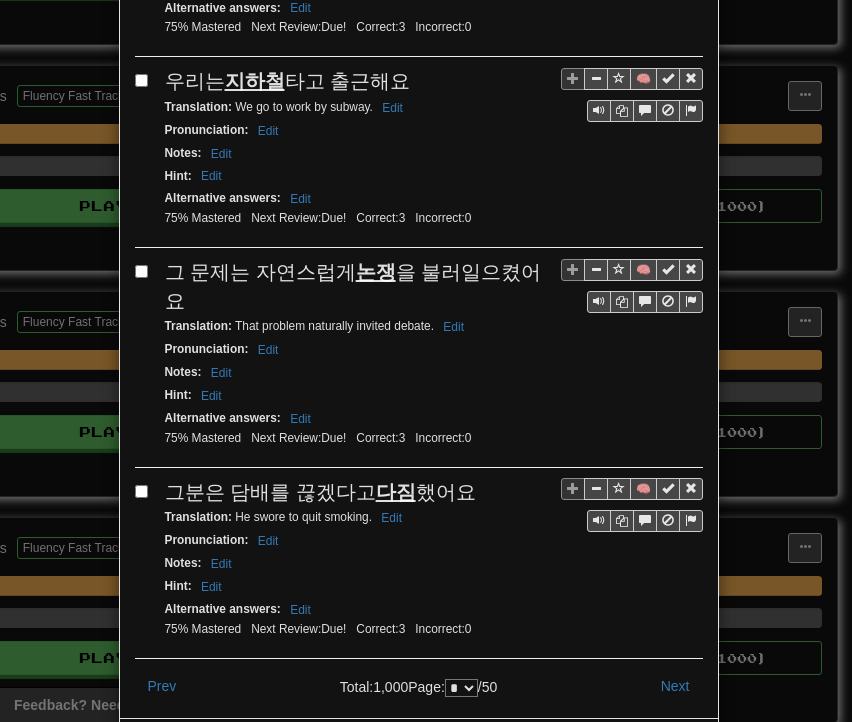 click on "Hint :     Edit" at bounding box center (434, 586) 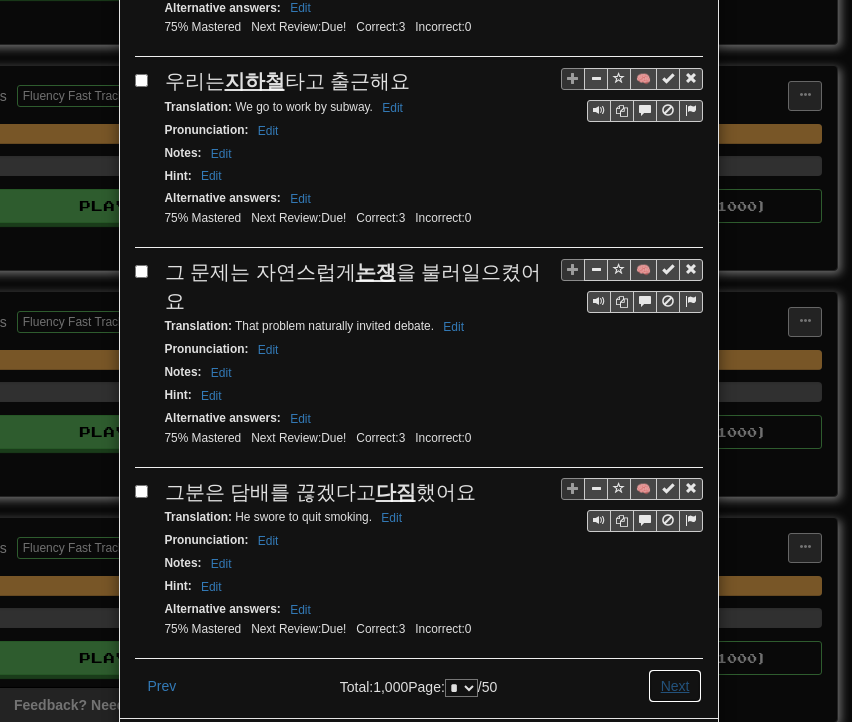click on "Next" at bounding box center [675, 686] 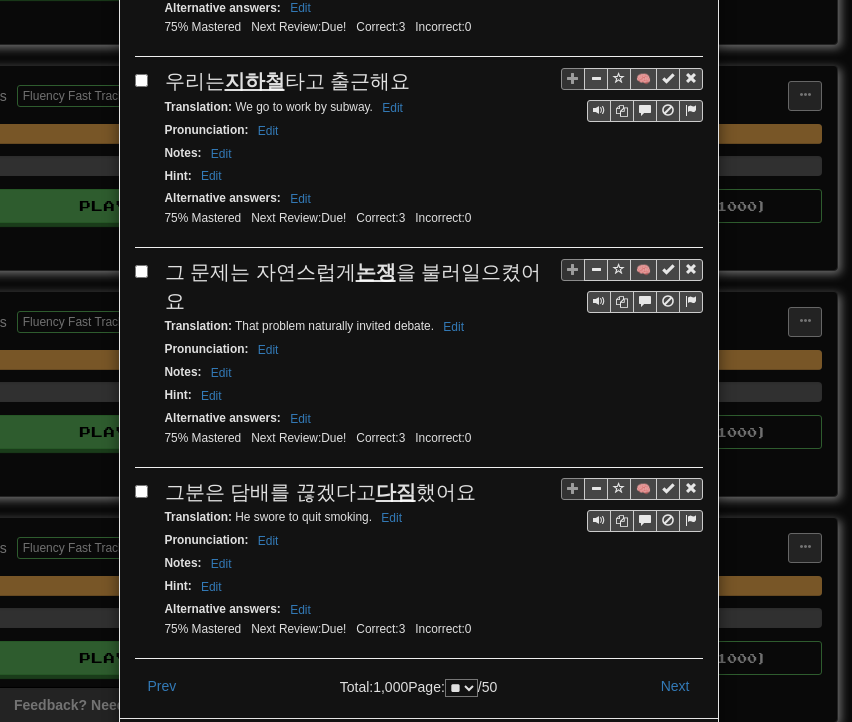 scroll, scrollTop: 0, scrollLeft: 0, axis: both 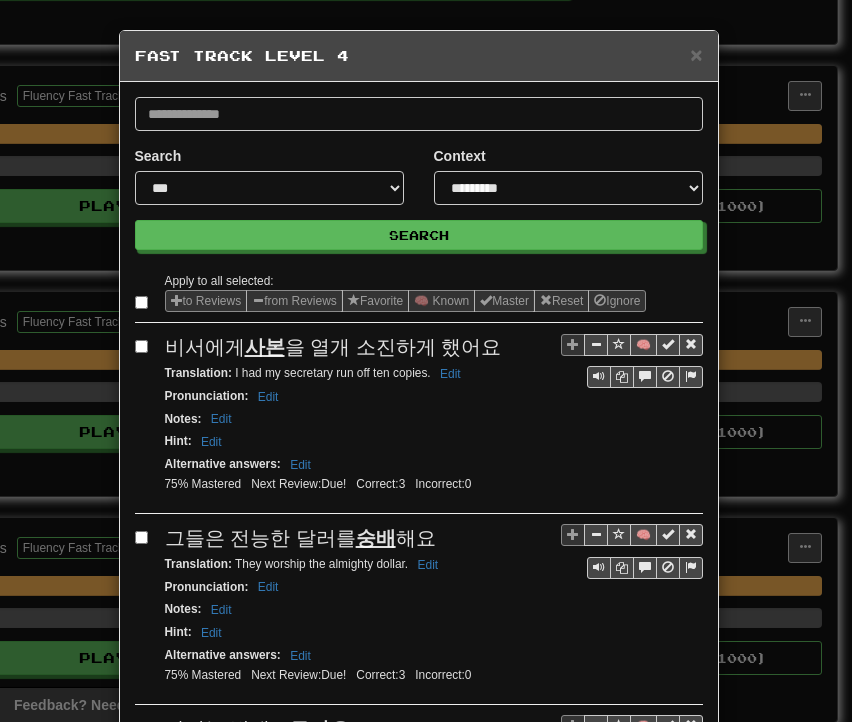 select on "**" 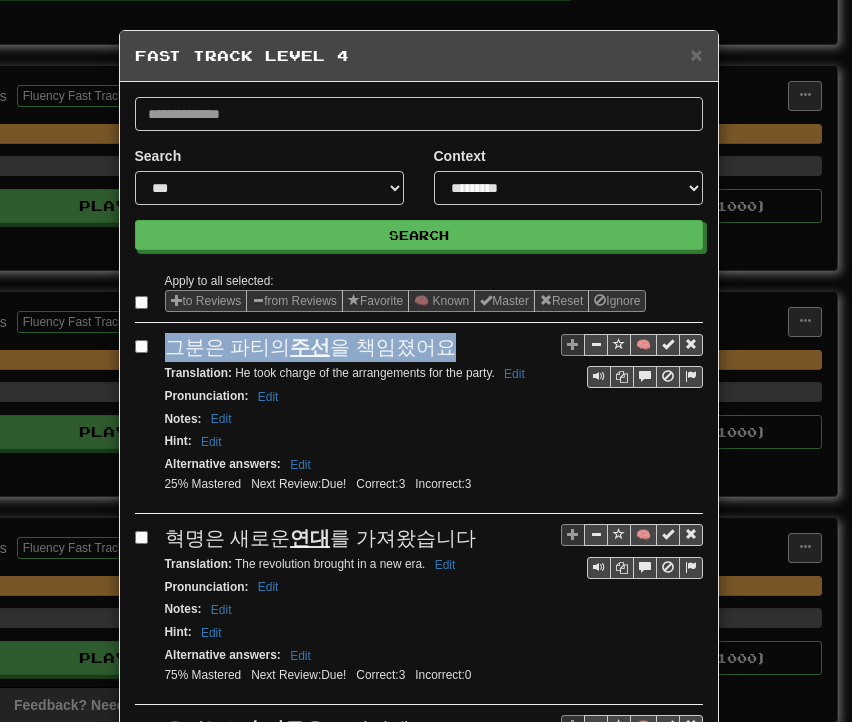 drag, startPoint x: 164, startPoint y: 350, endPoint x: 444, endPoint y: 333, distance: 280.5156 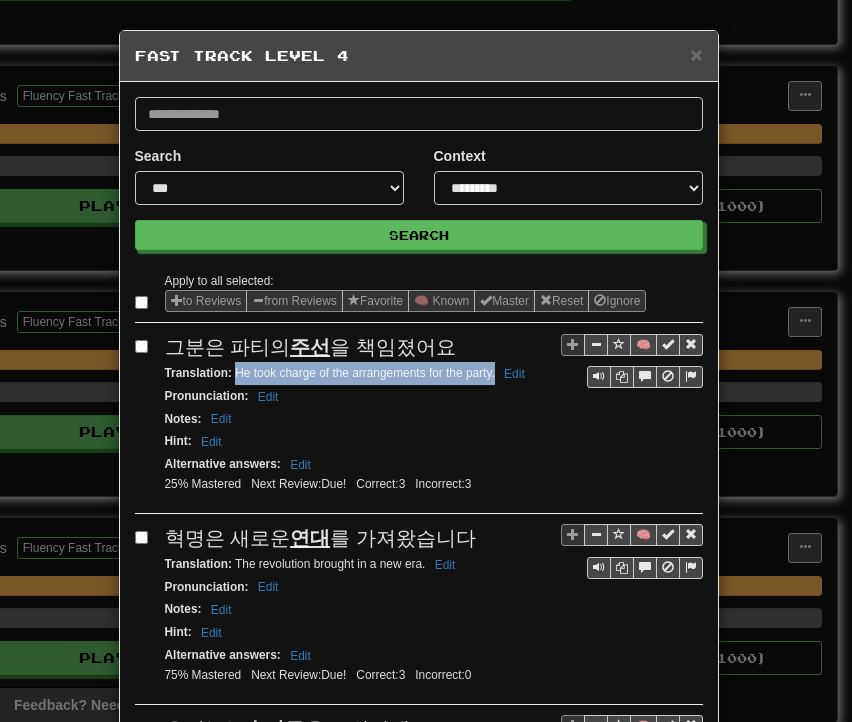 drag, startPoint x: 227, startPoint y: 371, endPoint x: 487, endPoint y: 379, distance: 260.12305 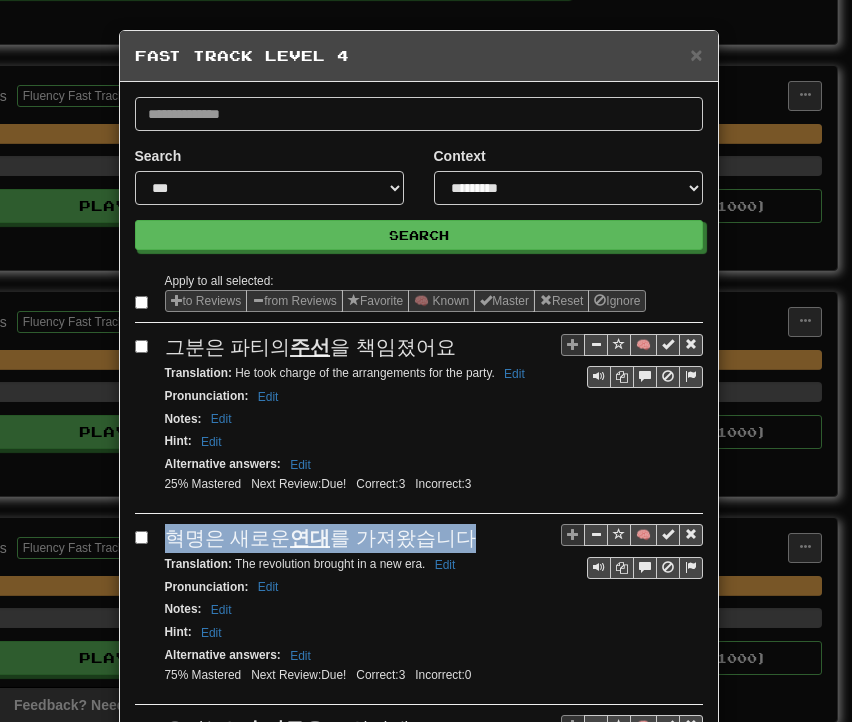 drag, startPoint x: 164, startPoint y: 533, endPoint x: 442, endPoint y: 537, distance: 278.02878 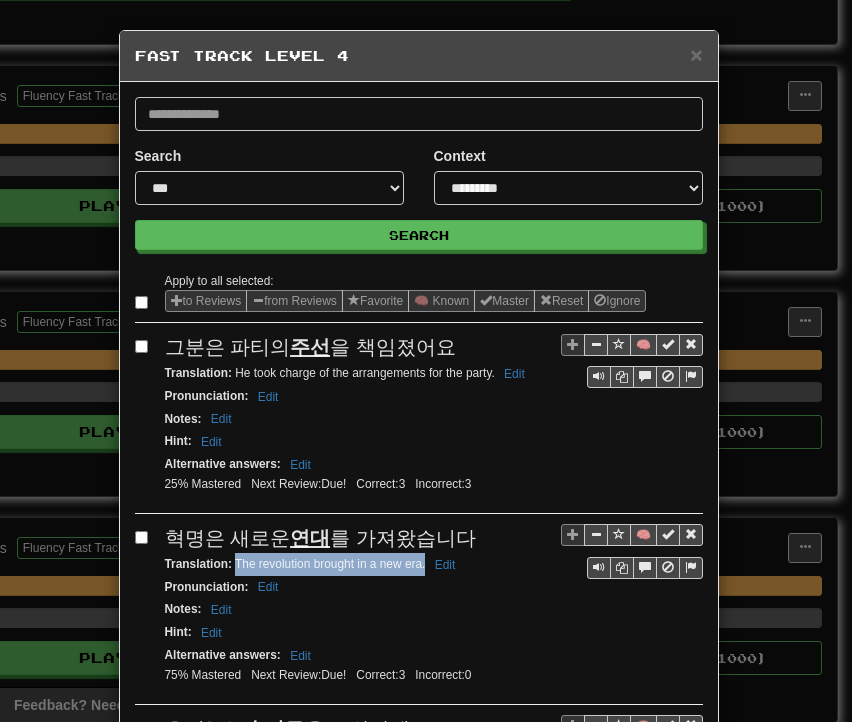 drag, startPoint x: 228, startPoint y: 557, endPoint x: 417, endPoint y: 563, distance: 189.09521 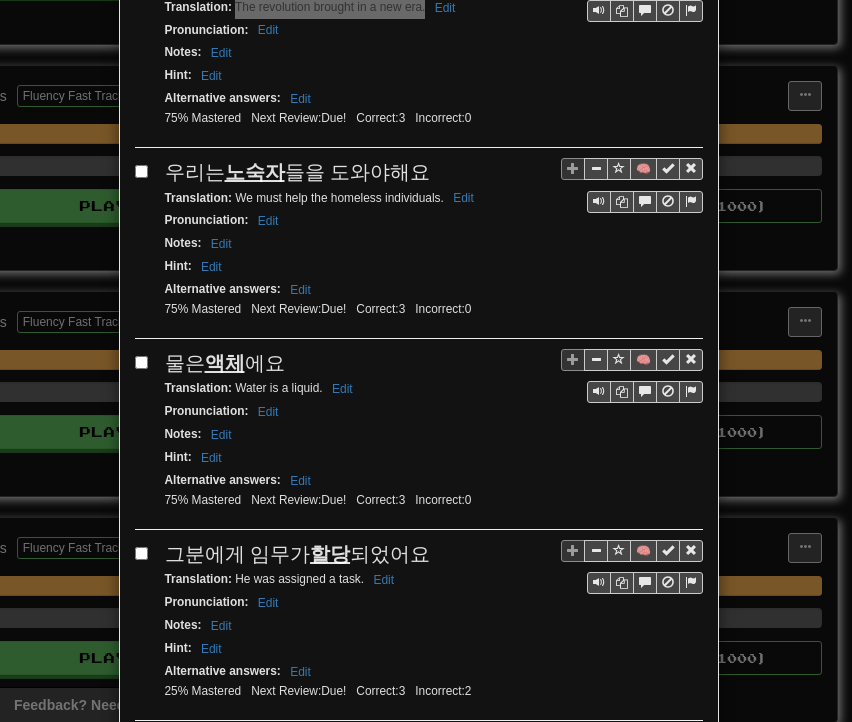 scroll, scrollTop: 600, scrollLeft: 0, axis: vertical 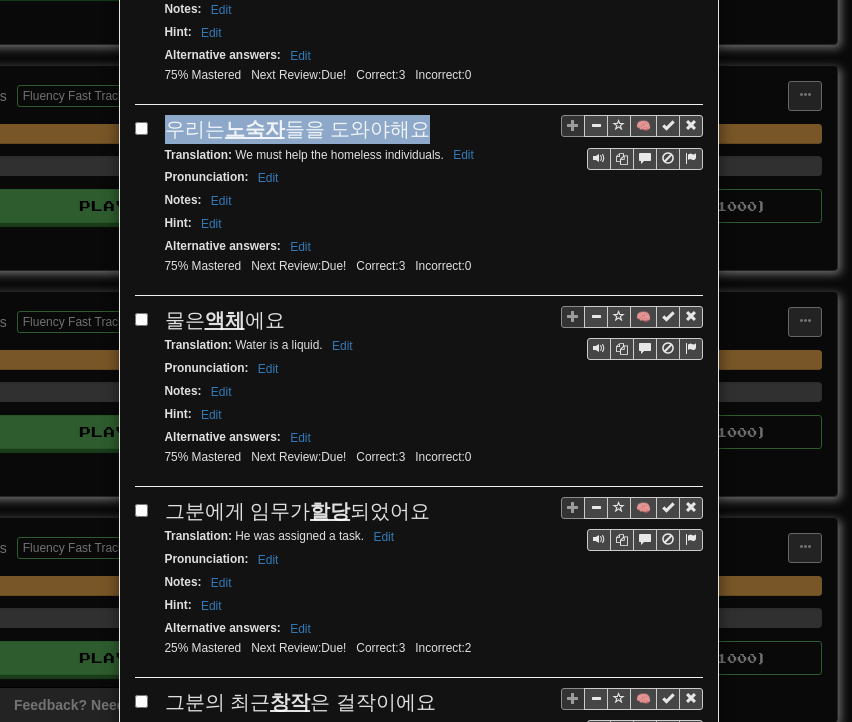 drag, startPoint x: 161, startPoint y: 114, endPoint x: 423, endPoint y: 111, distance: 262.01718 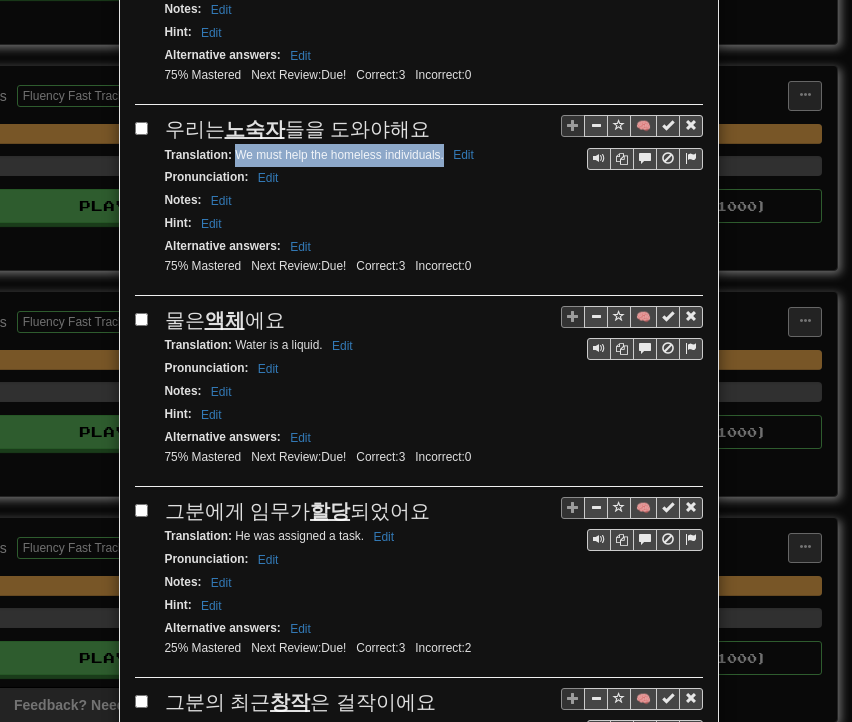 drag, startPoint x: 231, startPoint y: 145, endPoint x: 436, endPoint y: 143, distance: 205.00975 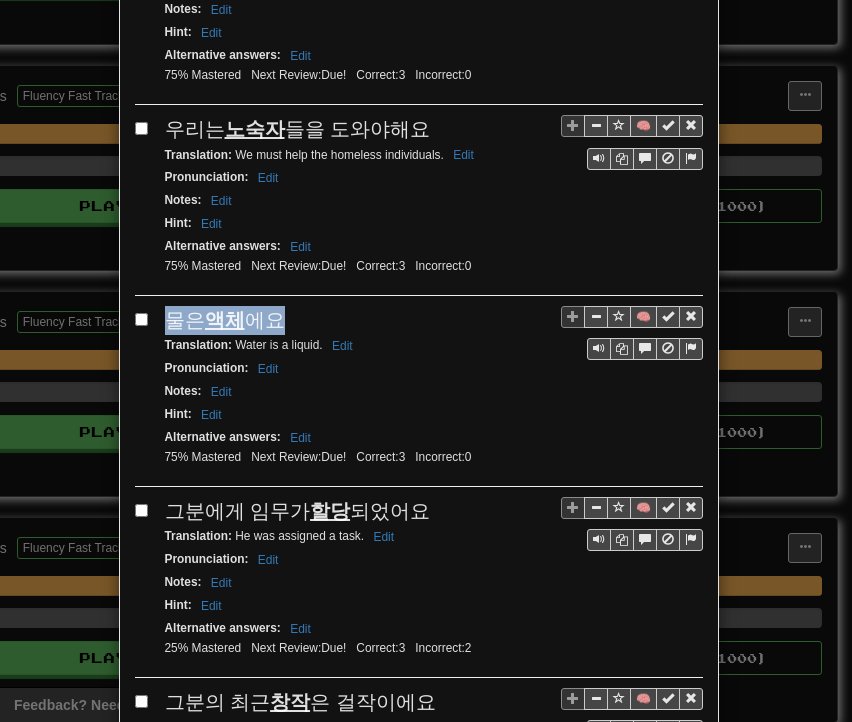 drag, startPoint x: 158, startPoint y: 305, endPoint x: 296, endPoint y: 303, distance: 138.0145 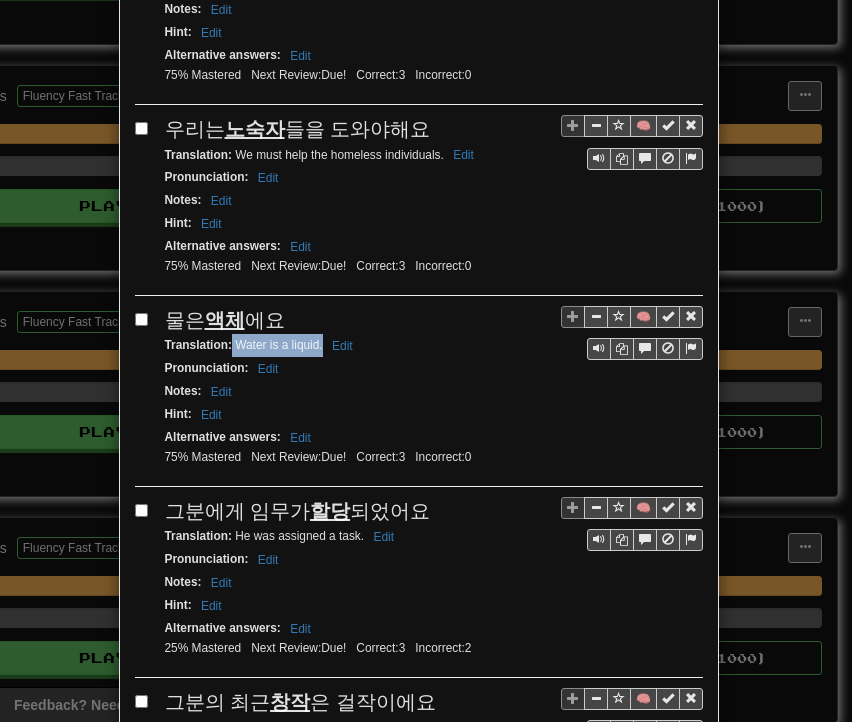 drag, startPoint x: 224, startPoint y: 333, endPoint x: 315, endPoint y: 342, distance: 91.44397 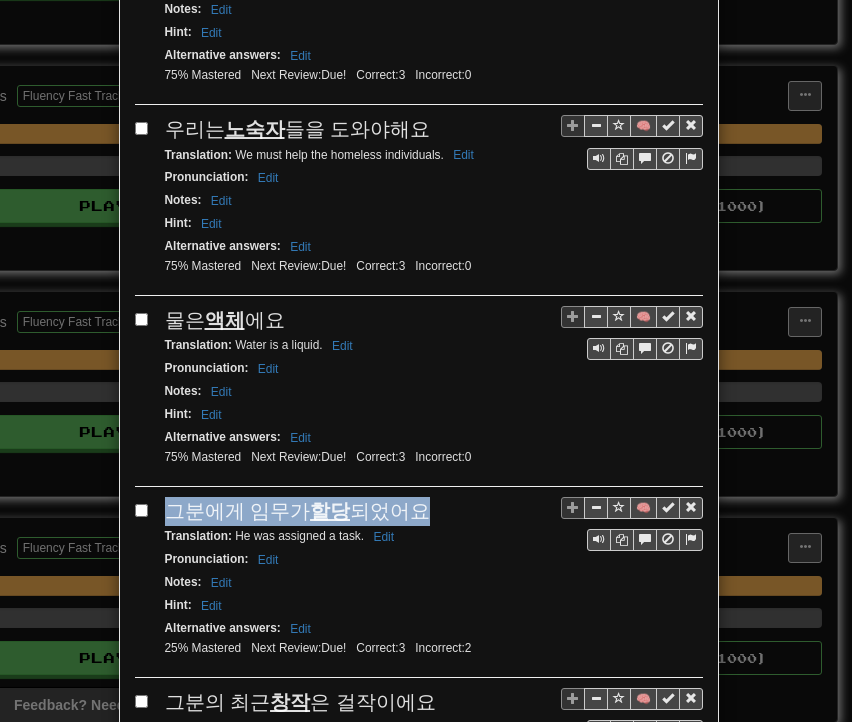drag, startPoint x: 160, startPoint y: 489, endPoint x: 425, endPoint y: 493, distance: 265.03018 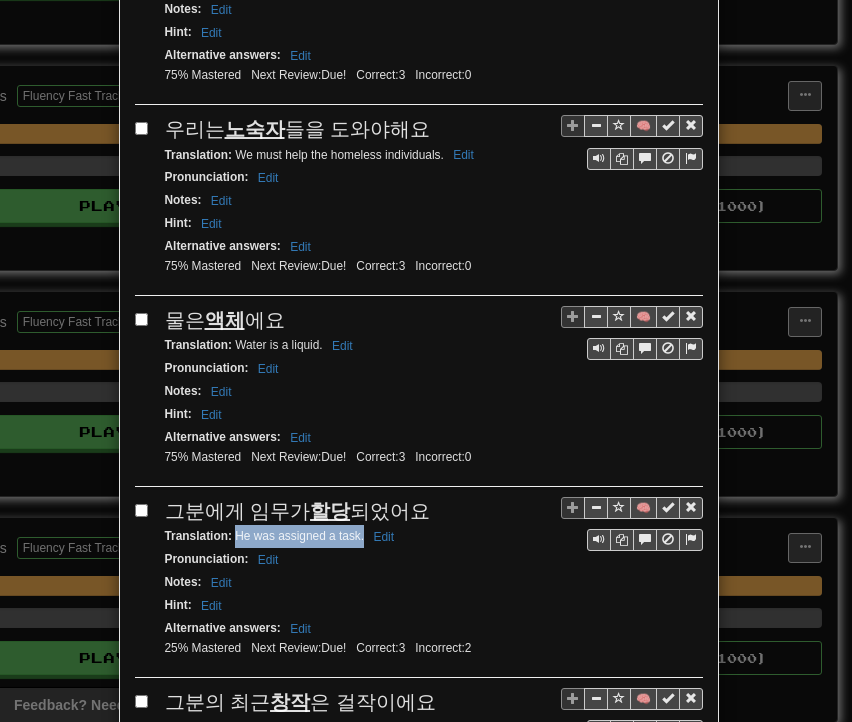 drag, startPoint x: 228, startPoint y: 517, endPoint x: 356, endPoint y: 521, distance: 128.06248 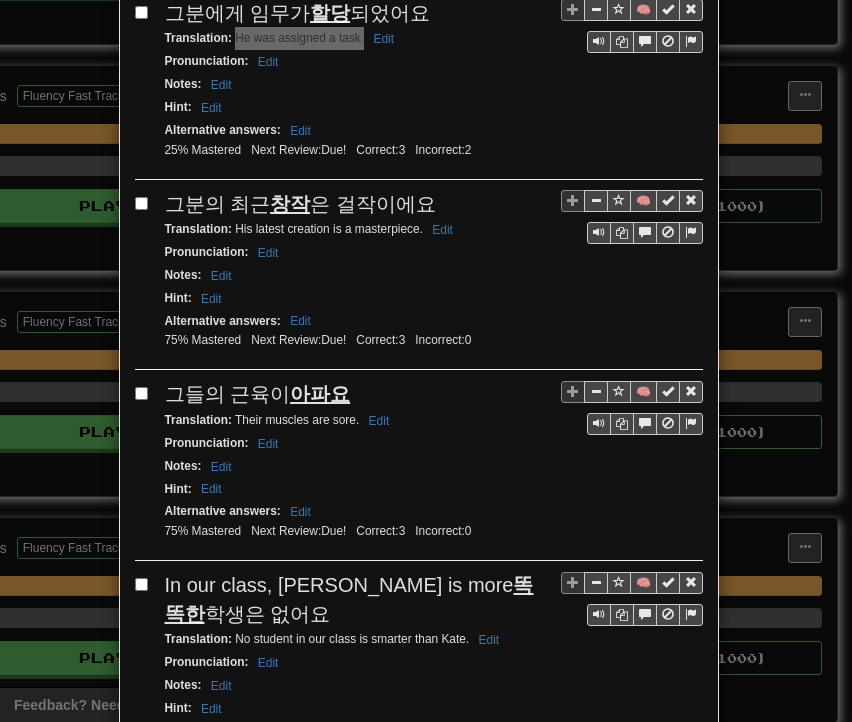 scroll, scrollTop: 1200, scrollLeft: 0, axis: vertical 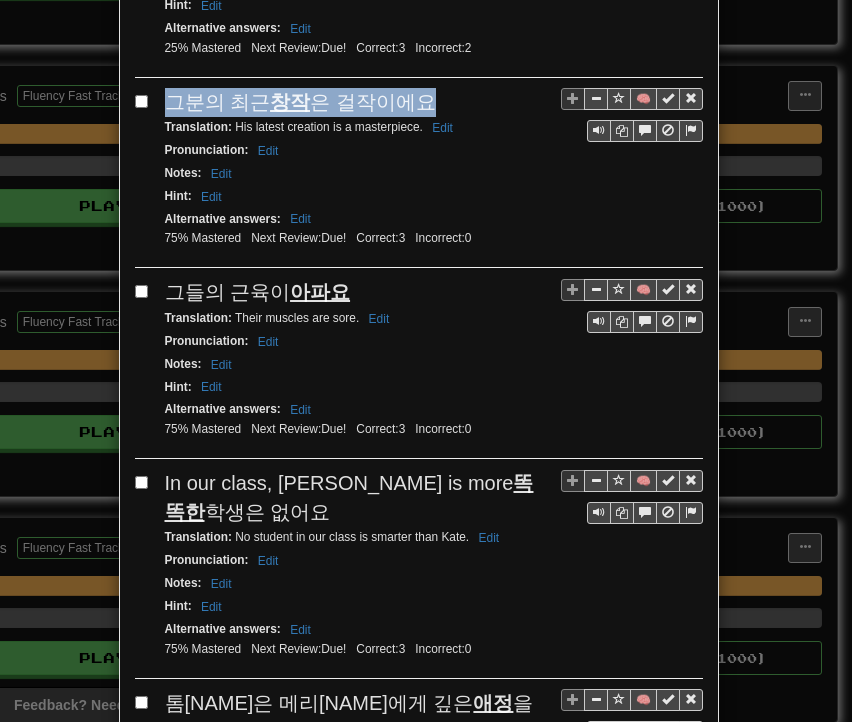 drag, startPoint x: 161, startPoint y: 79, endPoint x: 424, endPoint y: 75, distance: 263.03043 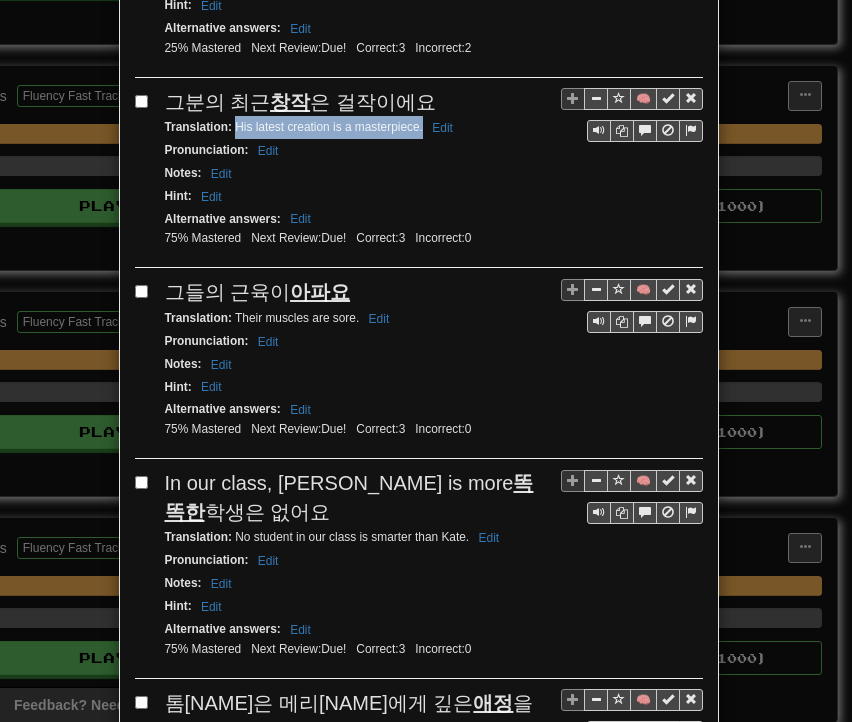 drag, startPoint x: 227, startPoint y: 104, endPoint x: 414, endPoint y: 112, distance: 187.17105 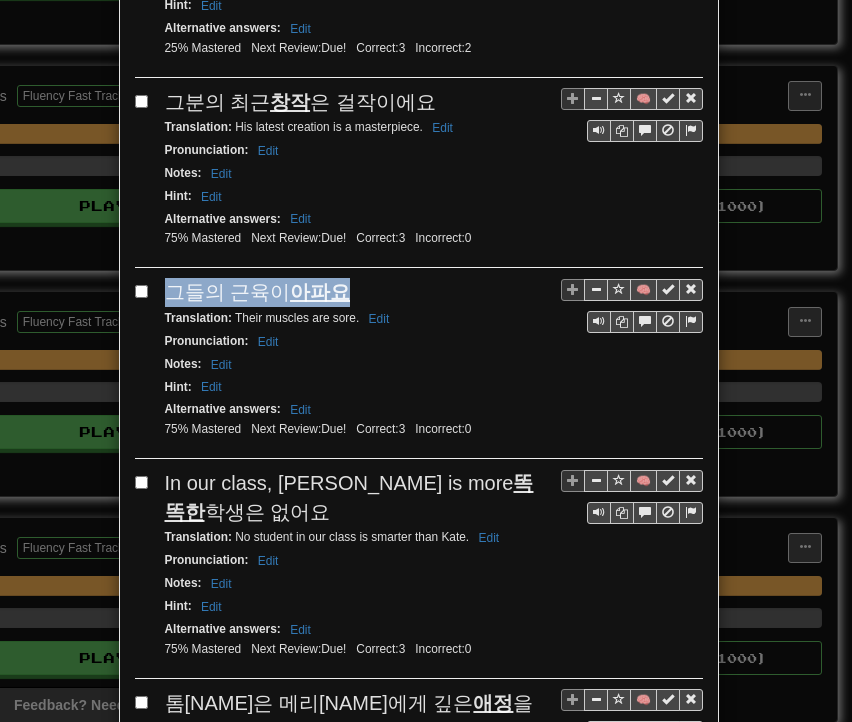 drag, startPoint x: 160, startPoint y: 263, endPoint x: 351, endPoint y: 265, distance: 191.01047 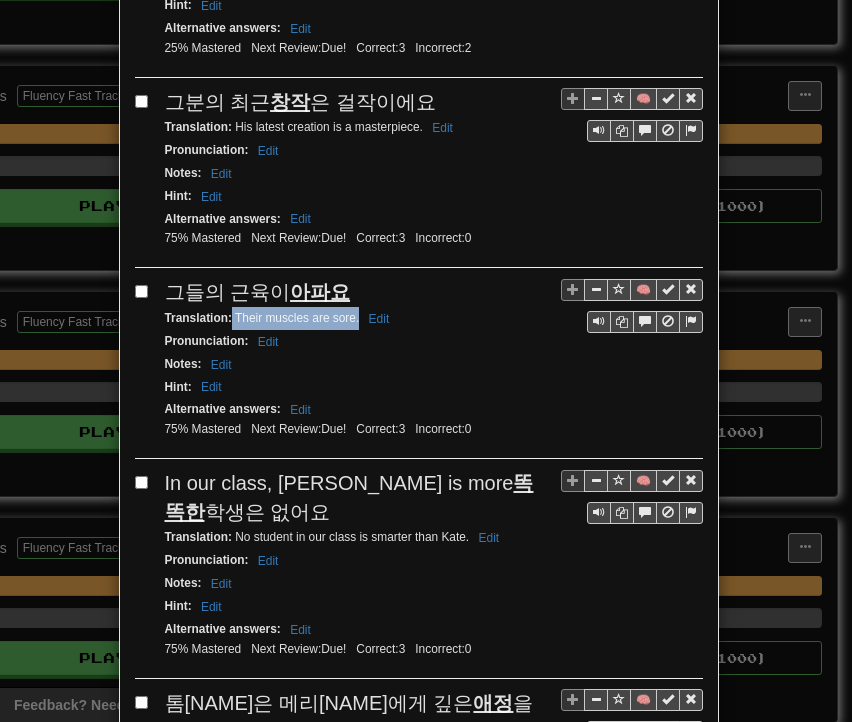 drag, startPoint x: 224, startPoint y: 289, endPoint x: 351, endPoint y: 294, distance: 127.09839 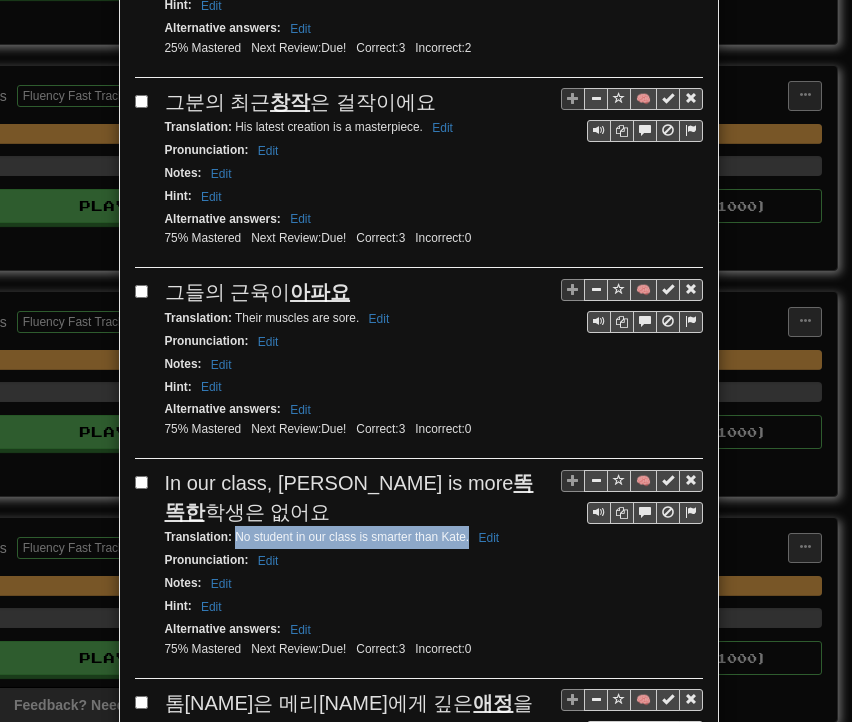 drag, startPoint x: 229, startPoint y: 505, endPoint x: 461, endPoint y: 510, distance: 232.05388 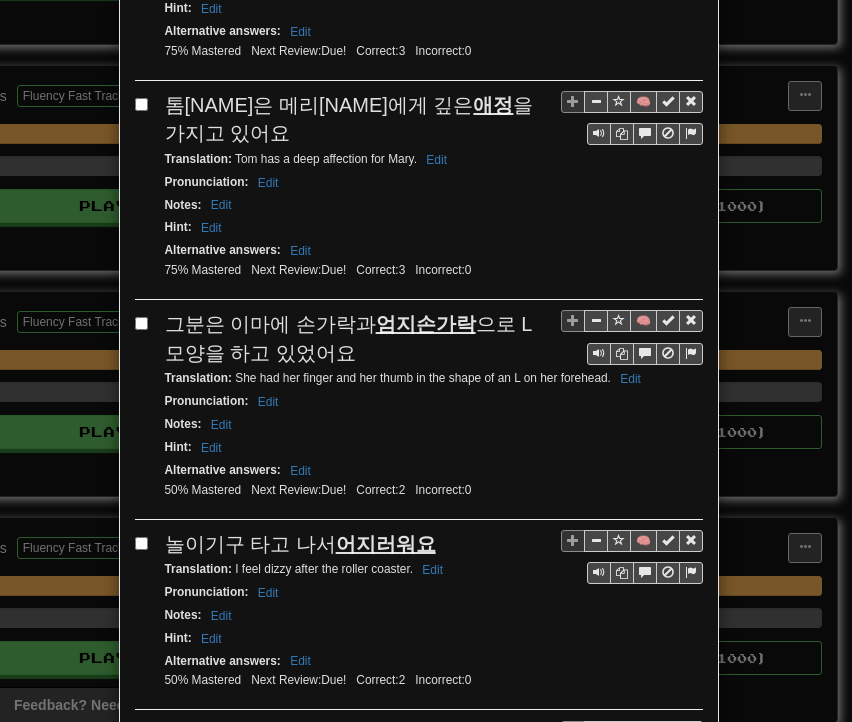 scroll, scrollTop: 1800, scrollLeft: 0, axis: vertical 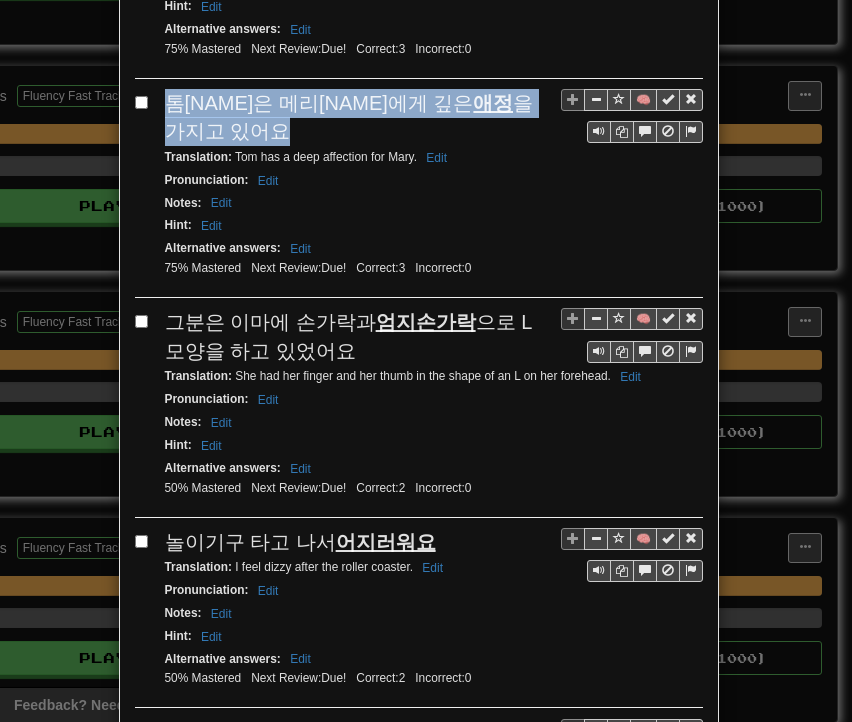 drag, startPoint x: 158, startPoint y: 70, endPoint x: 500, endPoint y: 77, distance: 342.07162 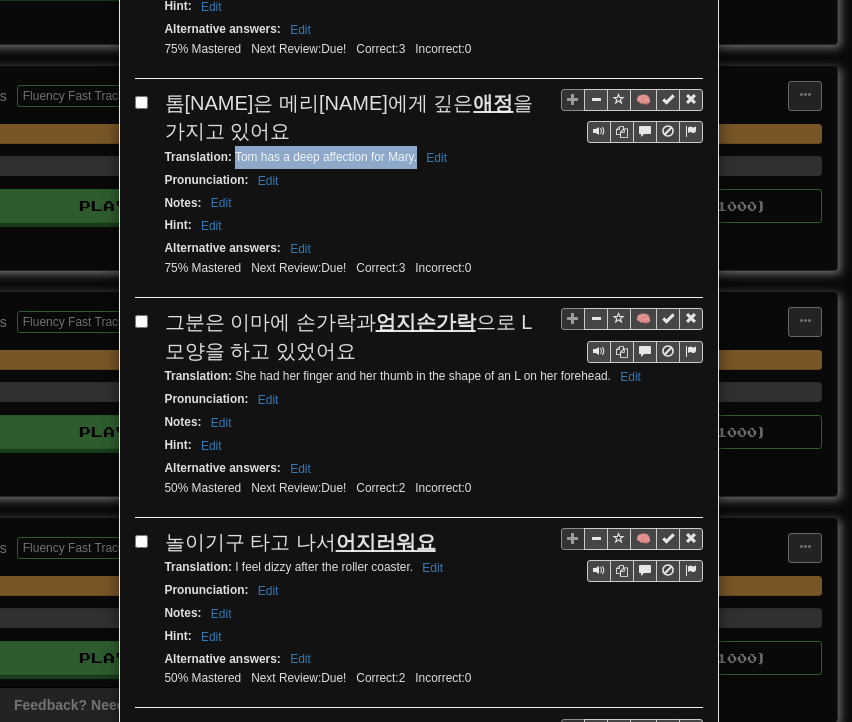 drag, startPoint x: 228, startPoint y: 94, endPoint x: 409, endPoint y: 97, distance: 181.02486 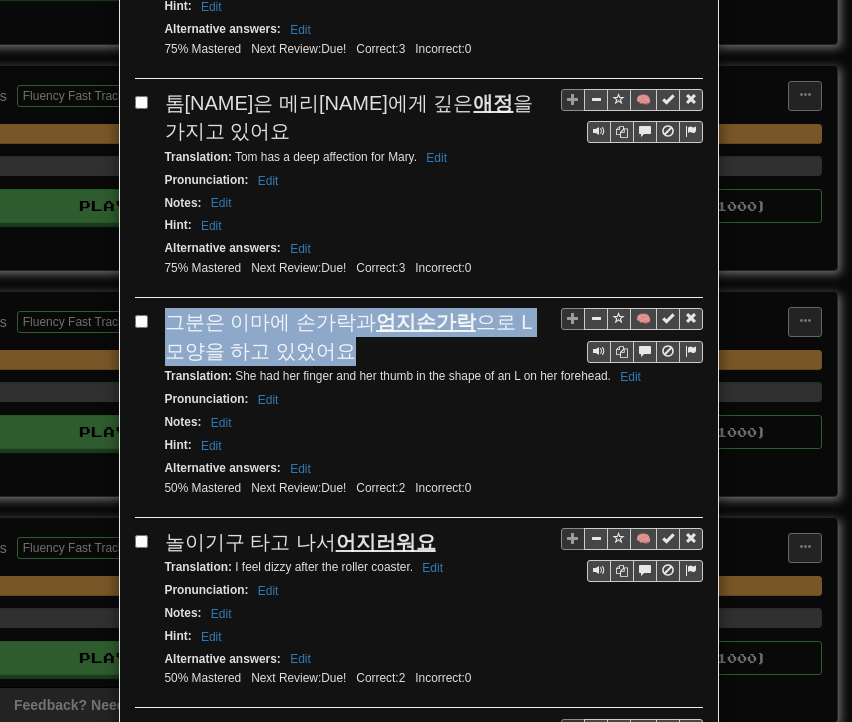 drag, startPoint x: 164, startPoint y: 251, endPoint x: 319, endPoint y: 273, distance: 156.55351 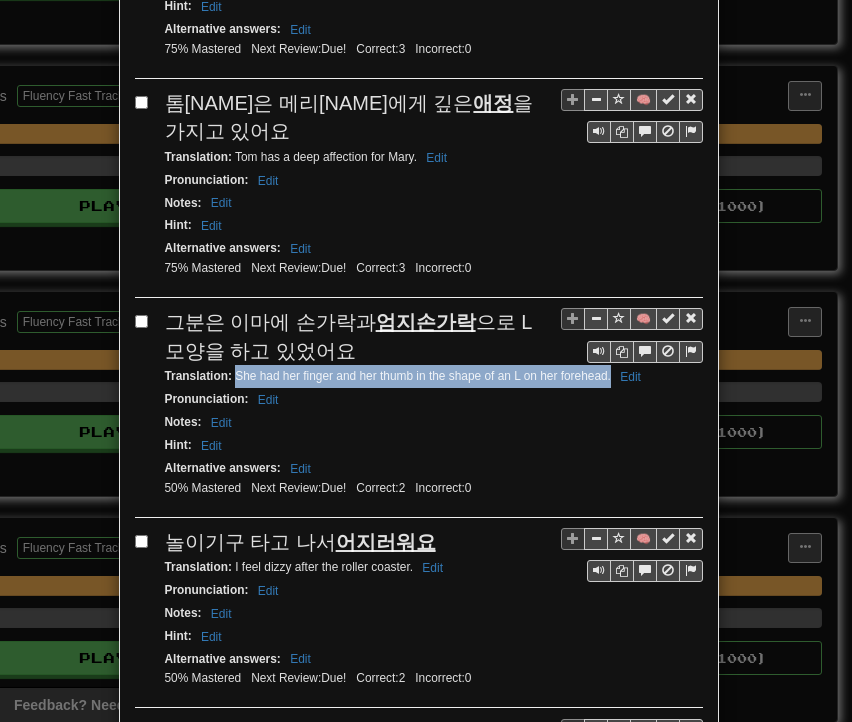 drag, startPoint x: 229, startPoint y: 310, endPoint x: 600, endPoint y: 313, distance: 371.01212 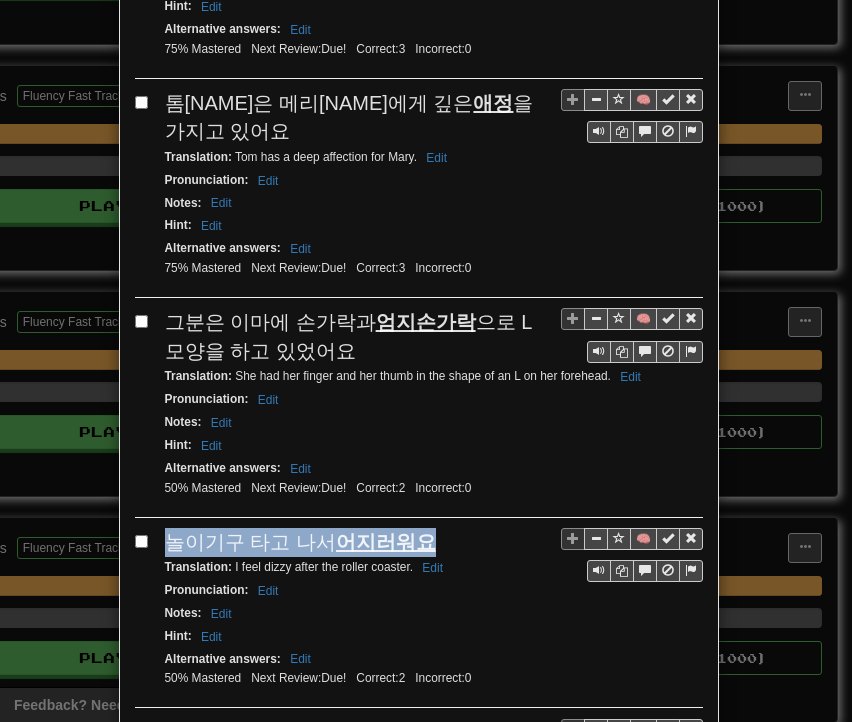 drag, startPoint x: 154, startPoint y: 471, endPoint x: 438, endPoint y: 469, distance: 284.00705 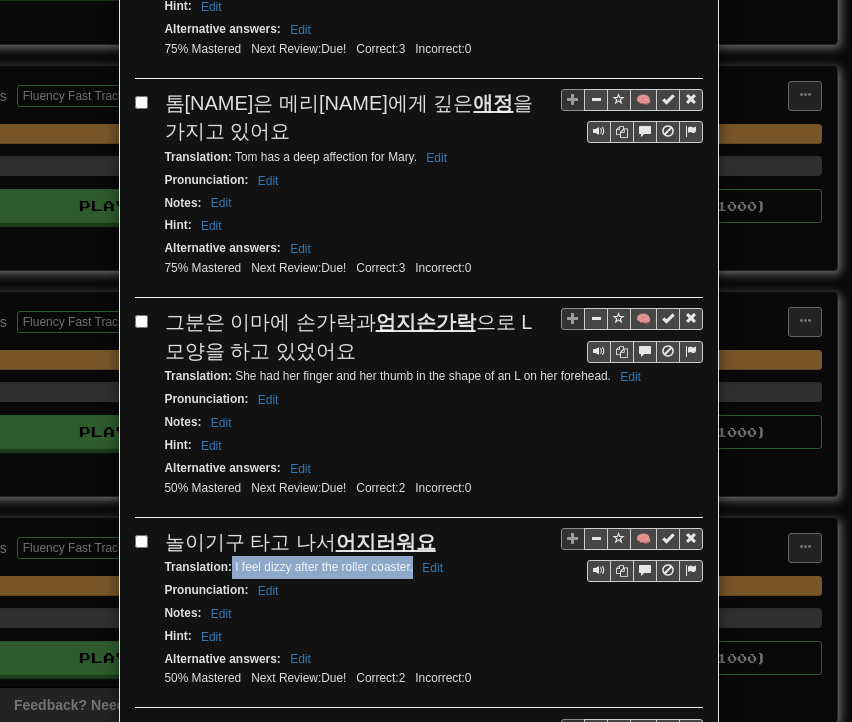drag, startPoint x: 224, startPoint y: 497, endPoint x: 404, endPoint y: 503, distance: 180.09998 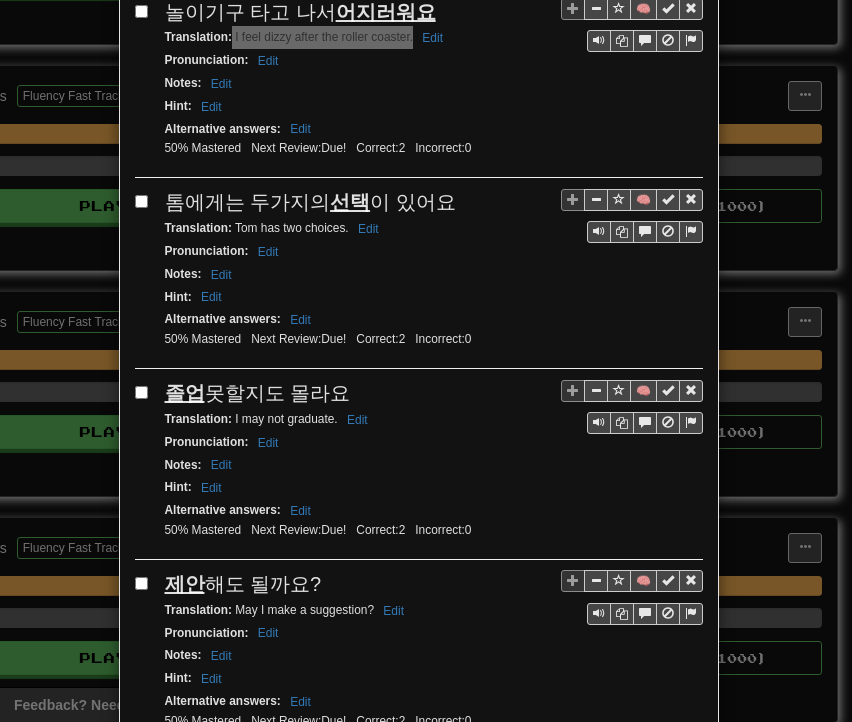scroll, scrollTop: 2400, scrollLeft: 0, axis: vertical 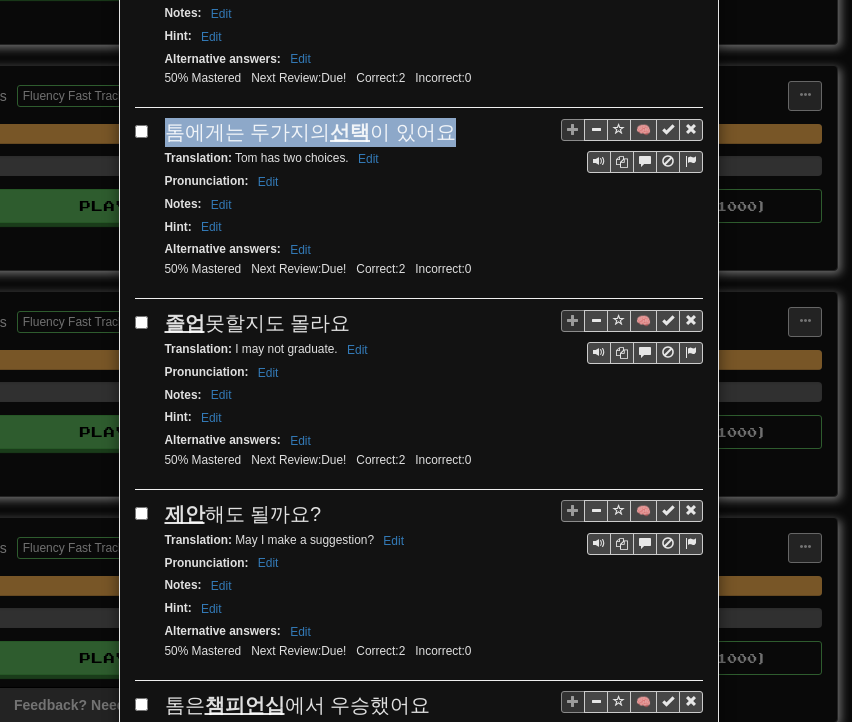 drag, startPoint x: 156, startPoint y: 62, endPoint x: 433, endPoint y: 64, distance: 277.00723 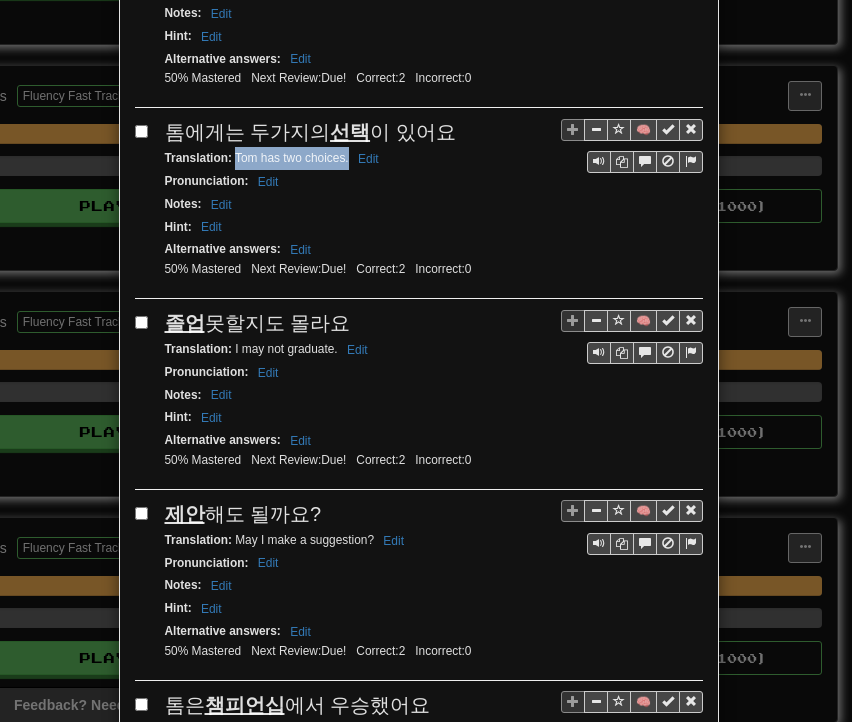 drag, startPoint x: 228, startPoint y: 83, endPoint x: 341, endPoint y: 90, distance: 113.216606 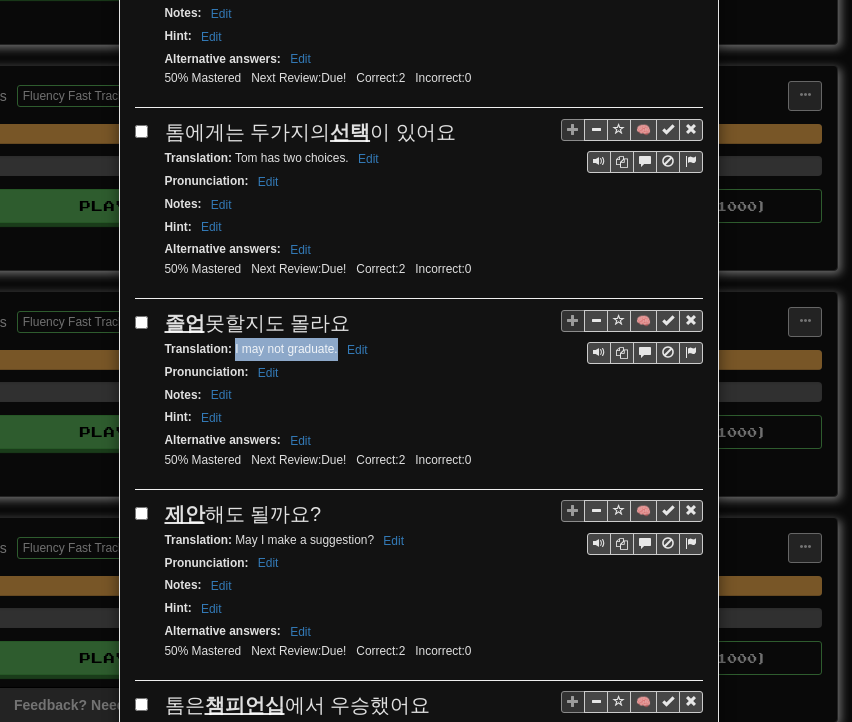 drag, startPoint x: 227, startPoint y: 272, endPoint x: 329, endPoint y: 276, distance: 102.0784 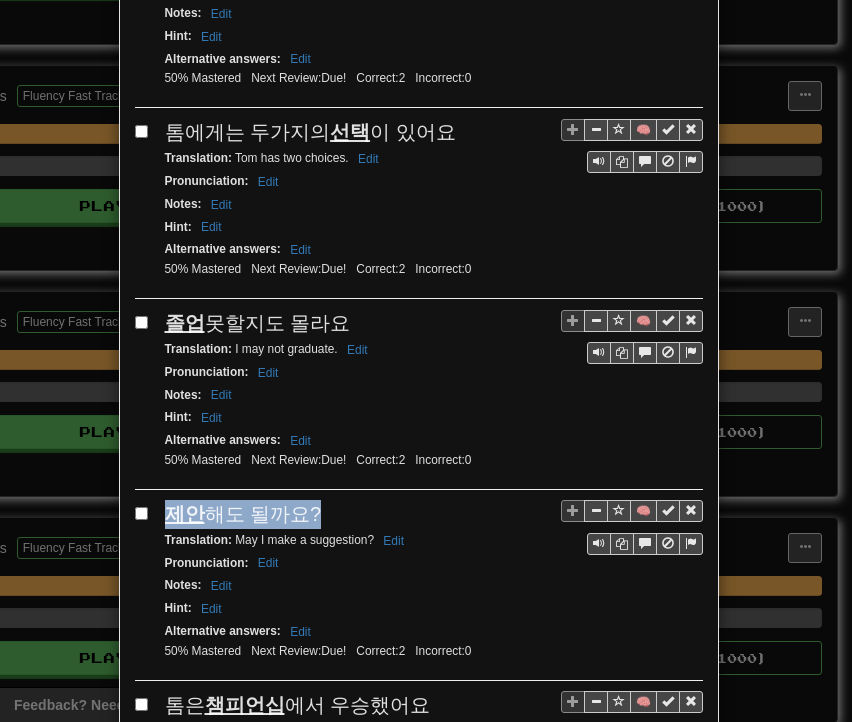 drag, startPoint x: 160, startPoint y: 433, endPoint x: 300, endPoint y: 438, distance: 140.08926 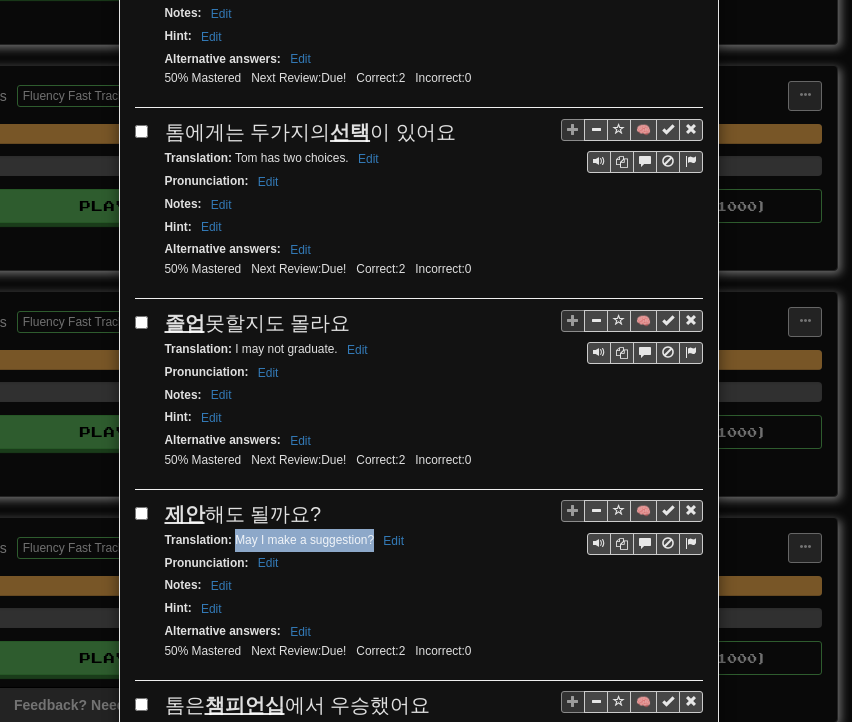 drag, startPoint x: 226, startPoint y: 461, endPoint x: 363, endPoint y: 463, distance: 137.0146 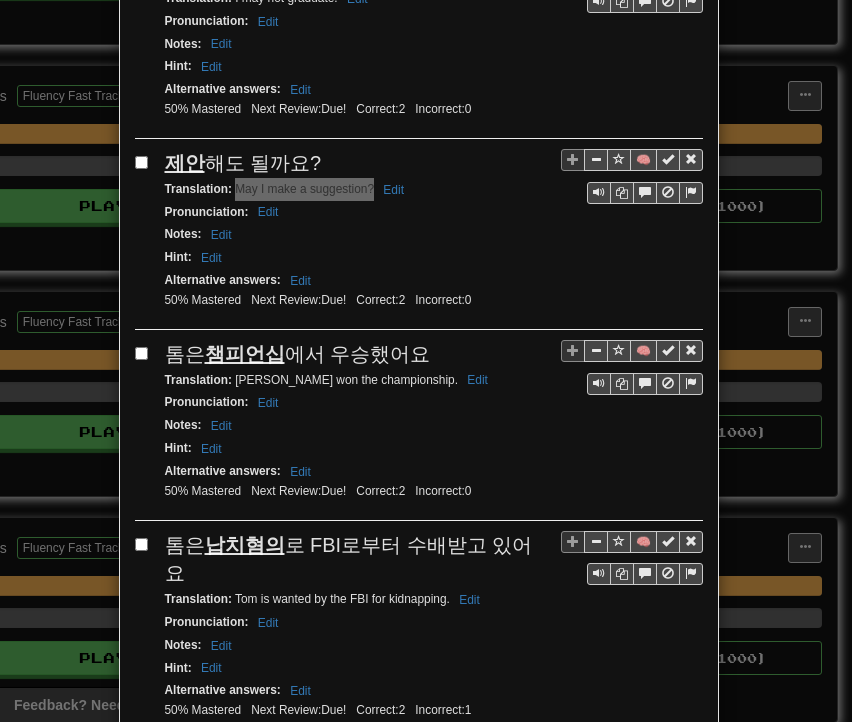 scroll, scrollTop: 2800, scrollLeft: 0, axis: vertical 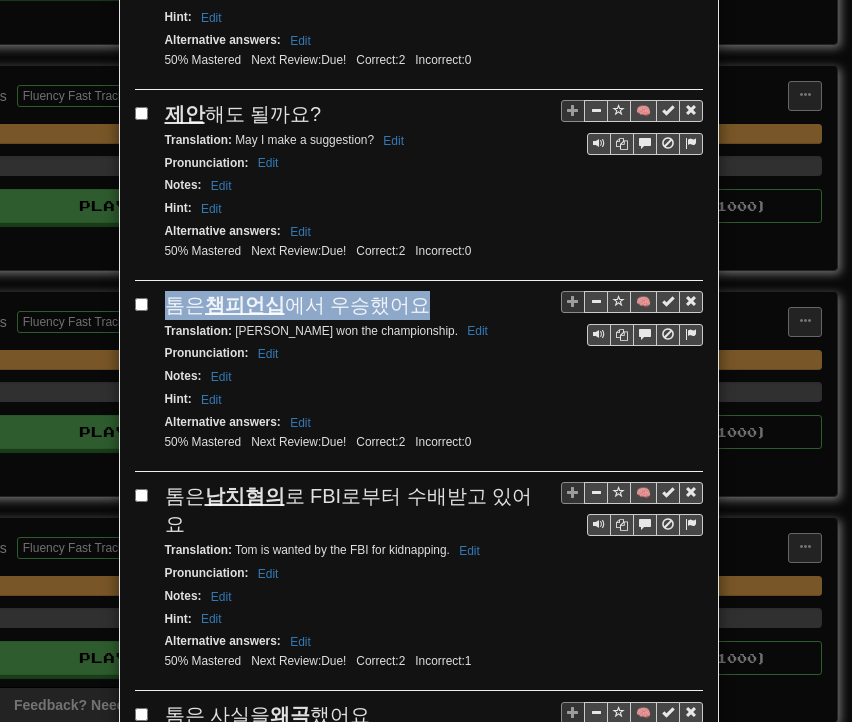 drag, startPoint x: 162, startPoint y: 217, endPoint x: 411, endPoint y: 210, distance: 249.09837 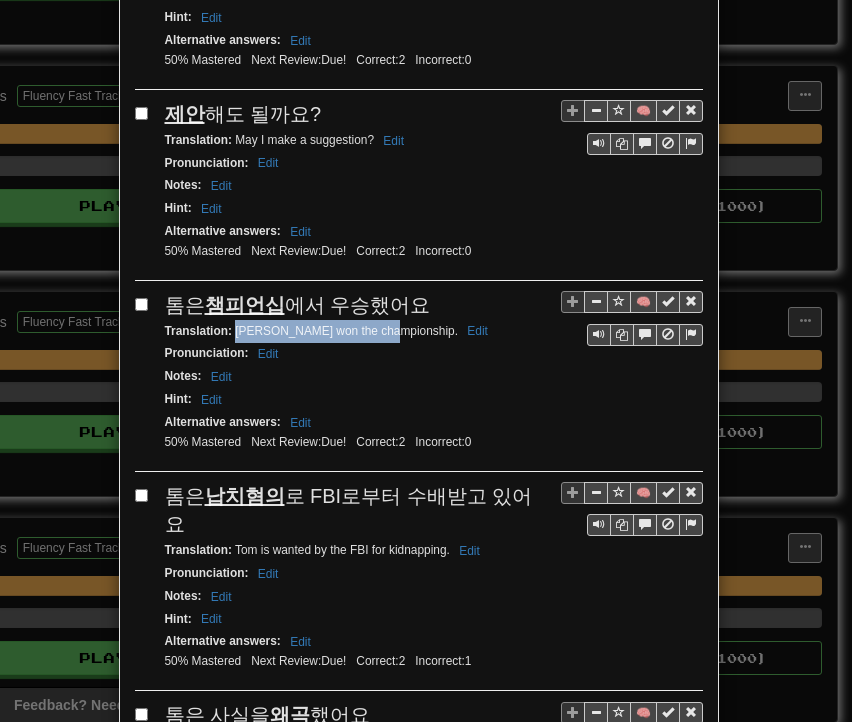 drag, startPoint x: 226, startPoint y: 244, endPoint x: 374, endPoint y: 249, distance: 148.08444 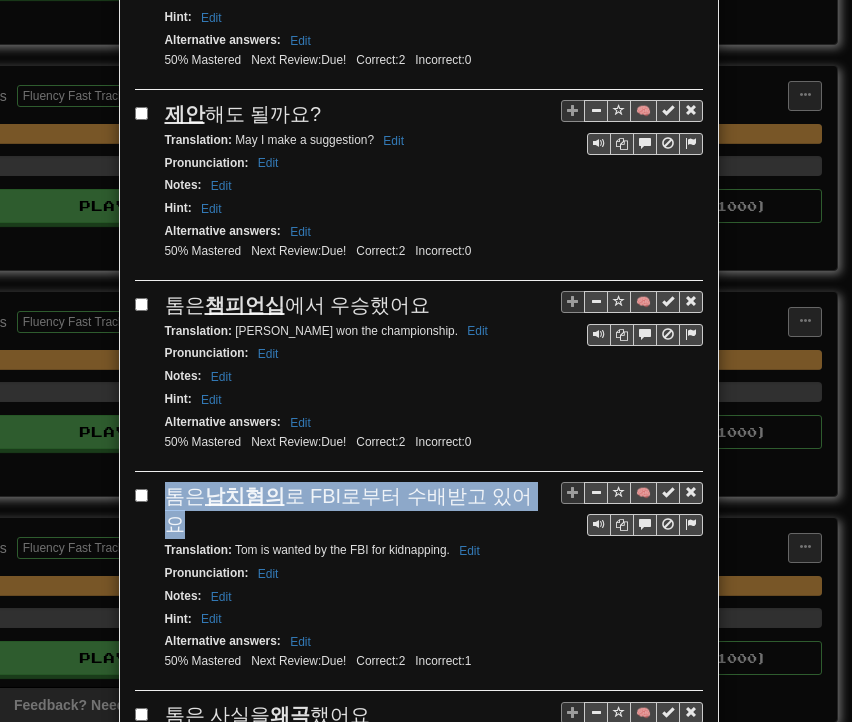 drag, startPoint x: 157, startPoint y: 406, endPoint x: 523, endPoint y: 397, distance: 366.11063 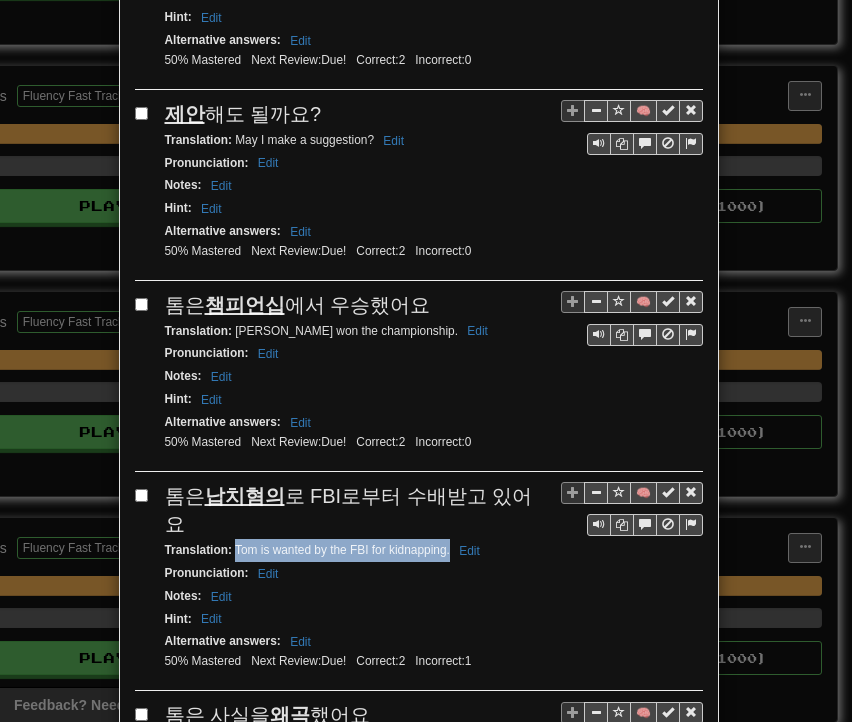 drag, startPoint x: 226, startPoint y: 433, endPoint x: 442, endPoint y: 433, distance: 216 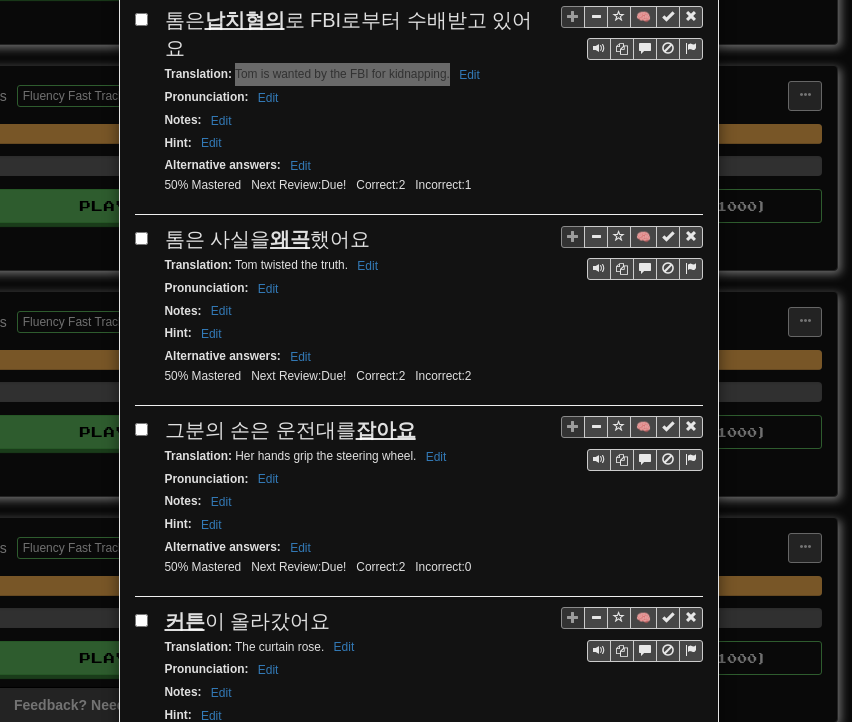 scroll, scrollTop: 3300, scrollLeft: 0, axis: vertical 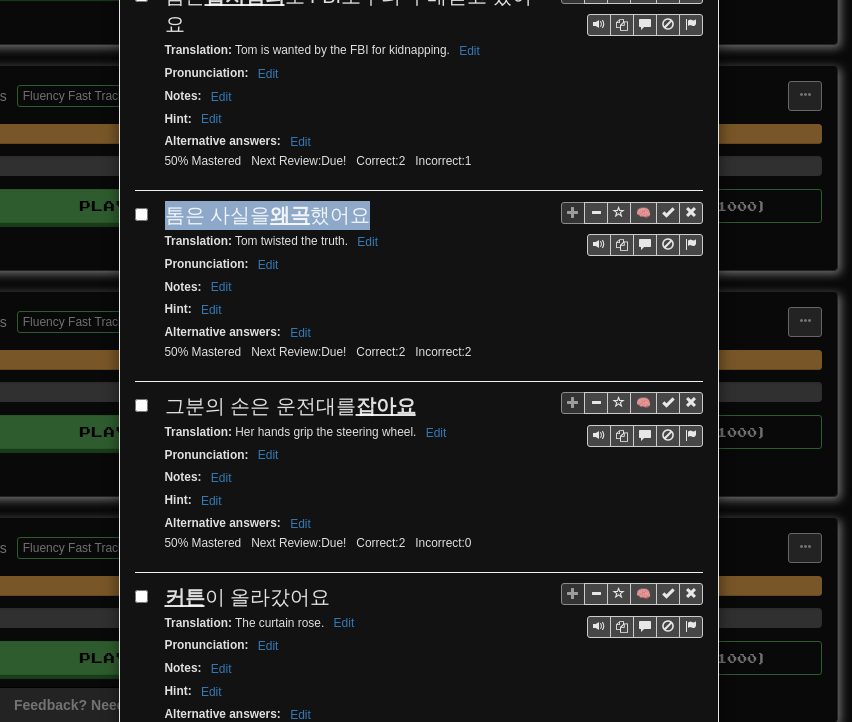 drag, startPoint x: 154, startPoint y: 89, endPoint x: 355, endPoint y: 87, distance: 201.00995 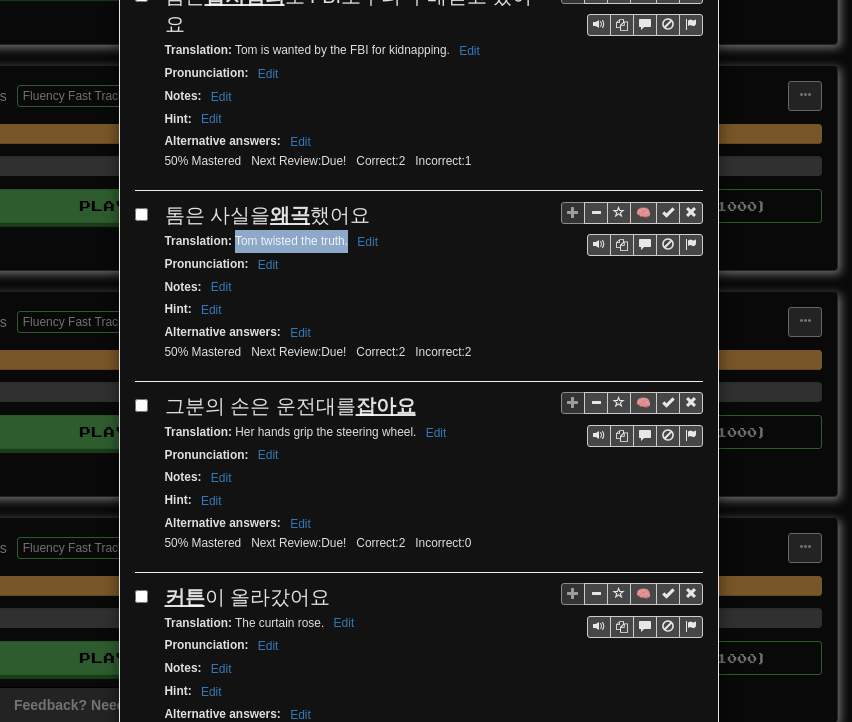 drag, startPoint x: 228, startPoint y: 118, endPoint x: 340, endPoint y: 125, distance: 112.21854 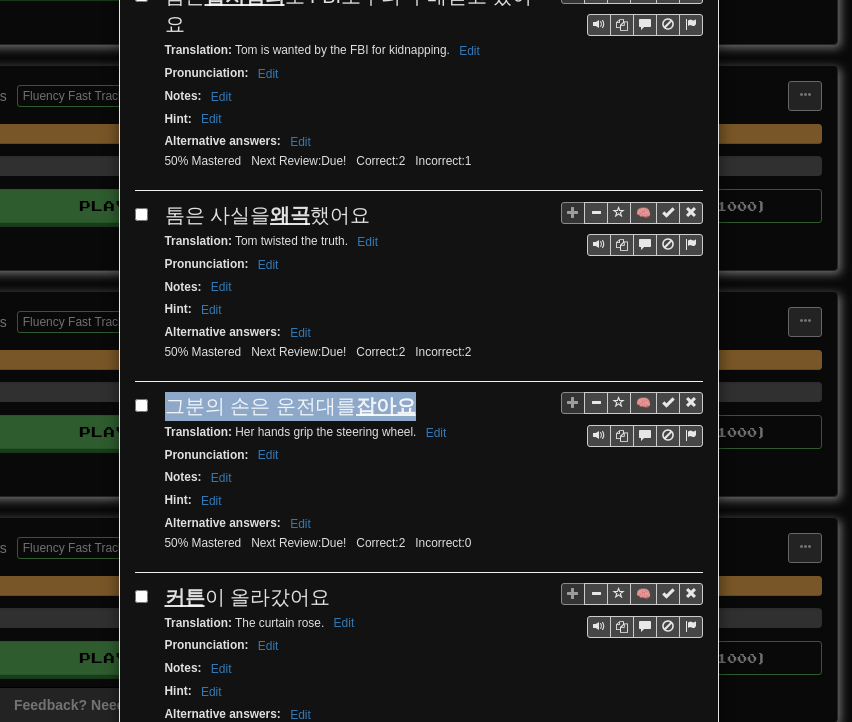 drag, startPoint x: 163, startPoint y: 281, endPoint x: 394, endPoint y: 265, distance: 231.55345 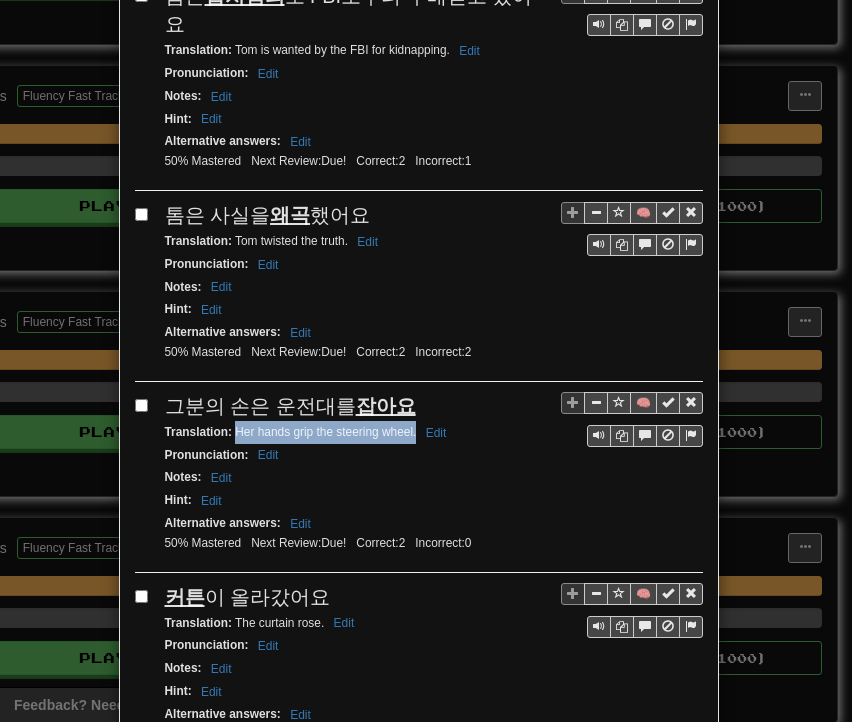 drag, startPoint x: 226, startPoint y: 307, endPoint x: 407, endPoint y: 305, distance: 181.01105 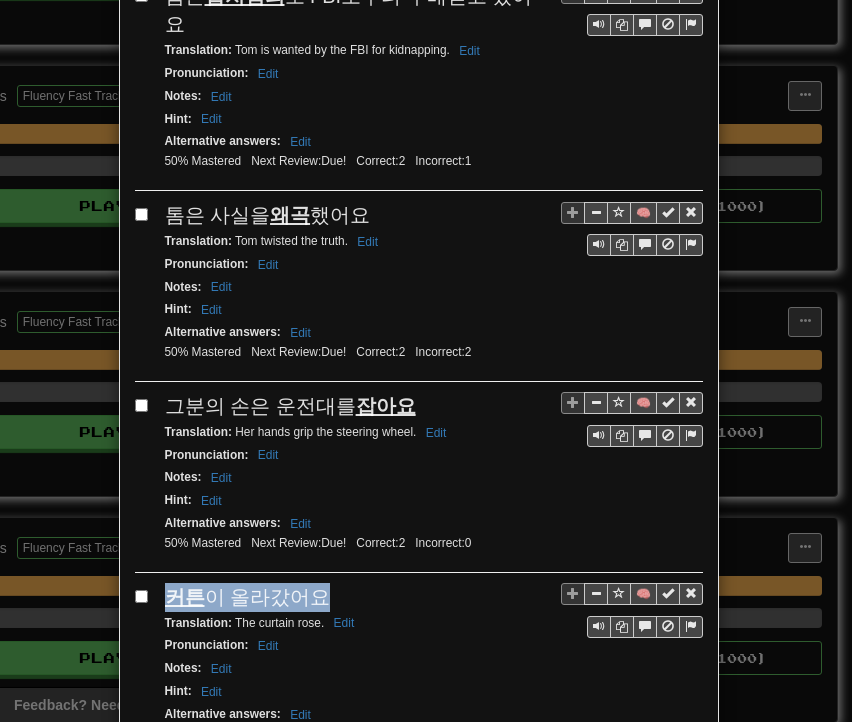 drag, startPoint x: 162, startPoint y: 465, endPoint x: 318, endPoint y: 465, distance: 156 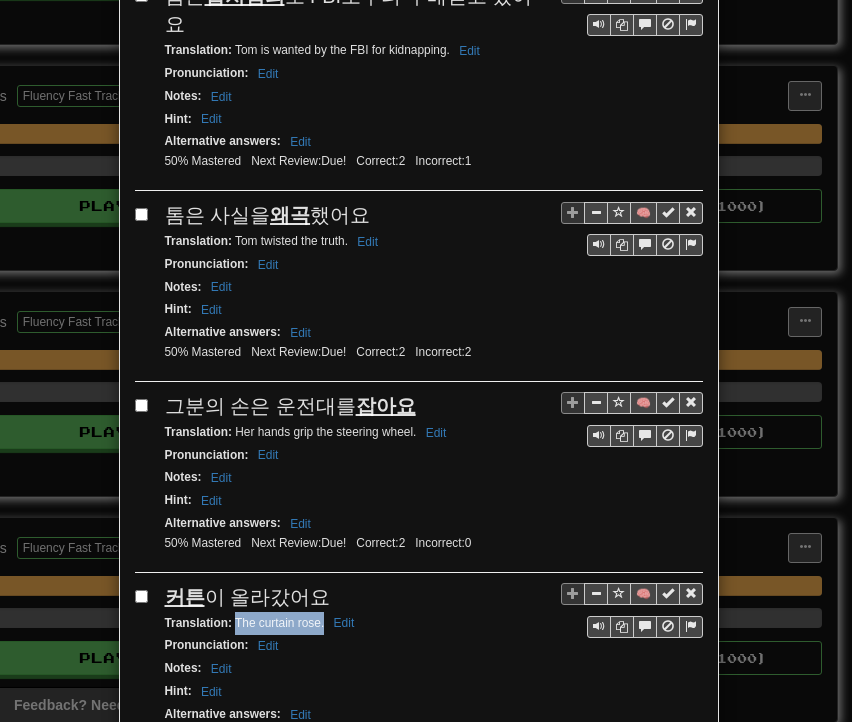 drag, startPoint x: 226, startPoint y: 494, endPoint x: 315, endPoint y: 500, distance: 89.20202 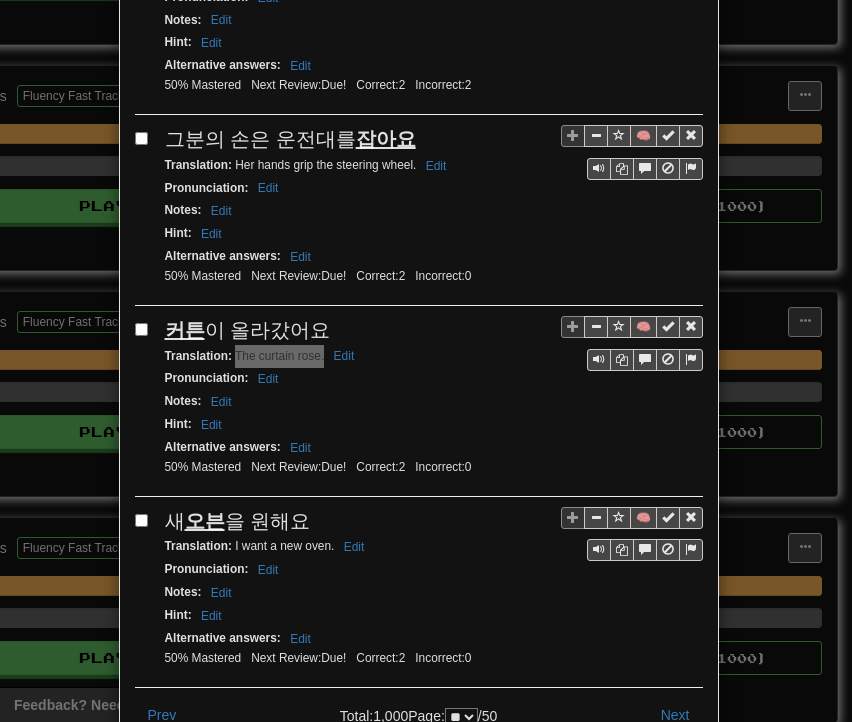 scroll, scrollTop: 3568, scrollLeft: 0, axis: vertical 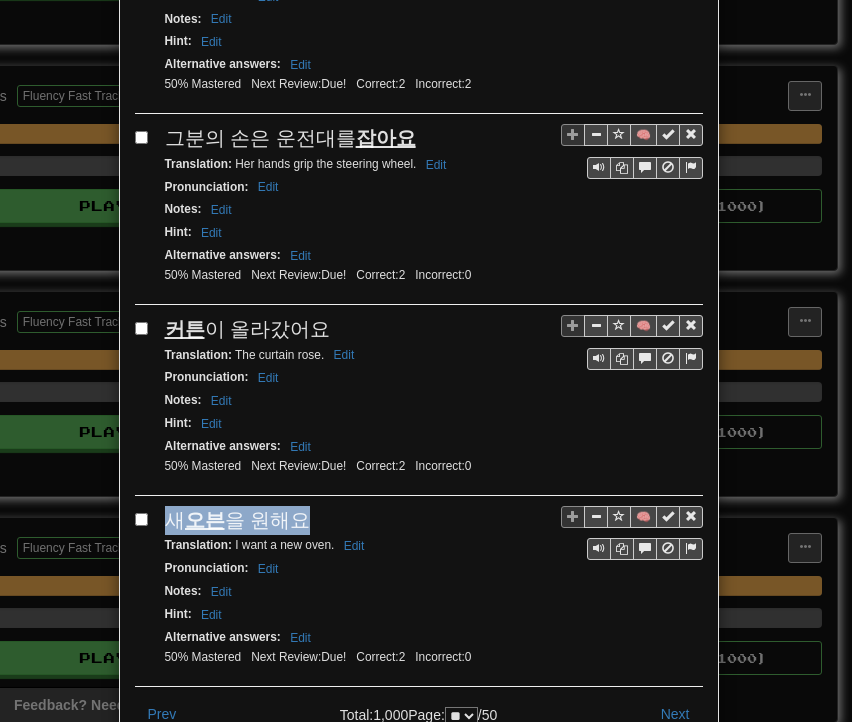 drag, startPoint x: 159, startPoint y: 389, endPoint x: 292, endPoint y: 378, distance: 133.45412 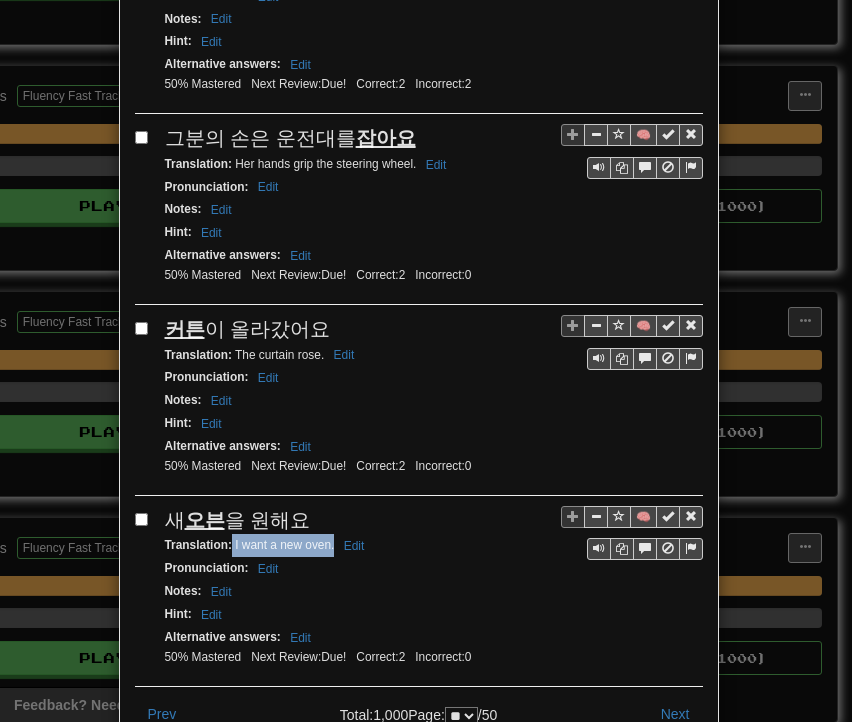 drag, startPoint x: 223, startPoint y: 413, endPoint x: 325, endPoint y: 412, distance: 102.0049 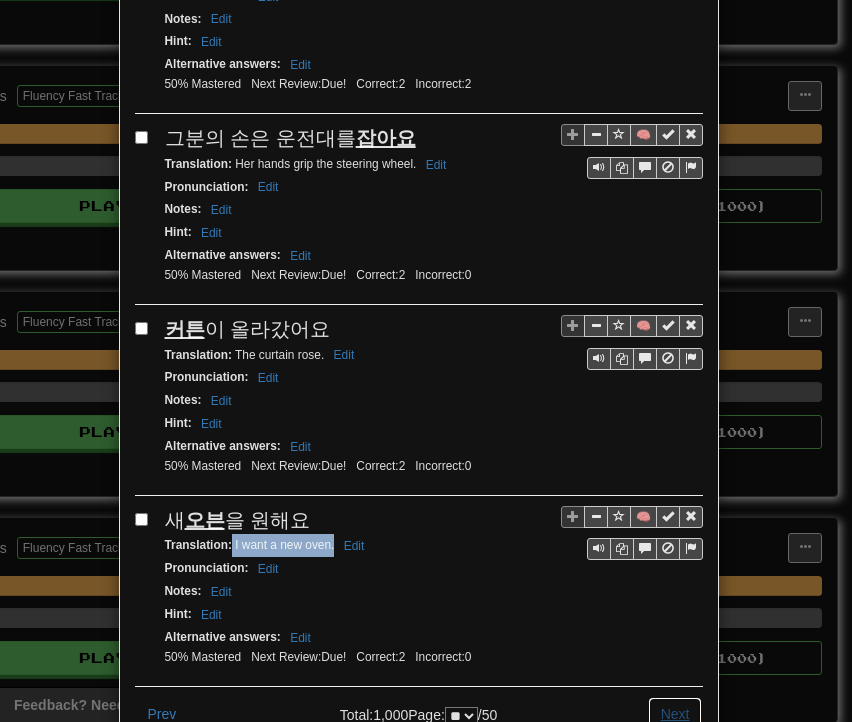 click on "Next" at bounding box center [675, 714] 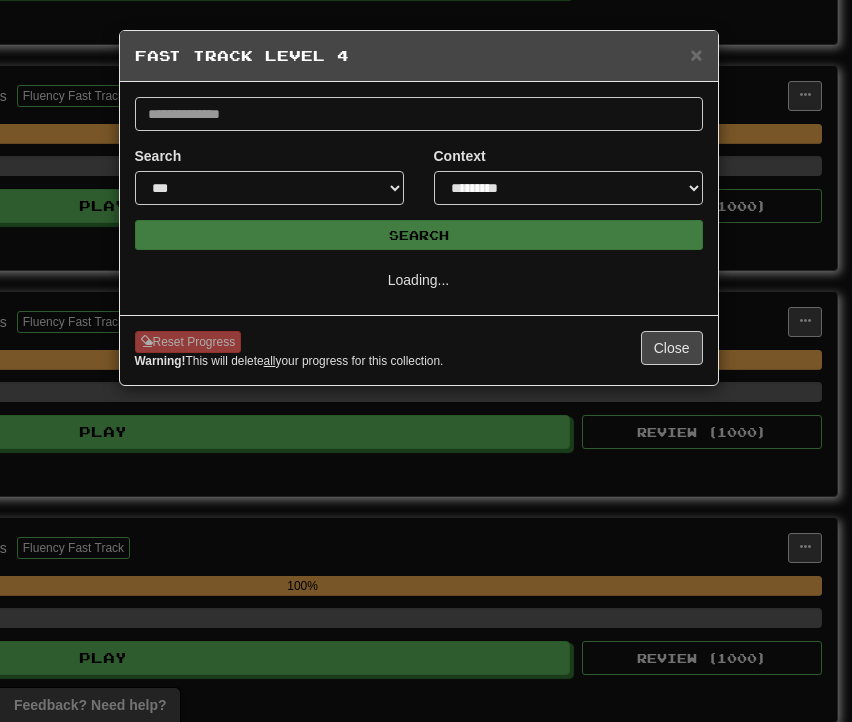 scroll, scrollTop: 0, scrollLeft: 0, axis: both 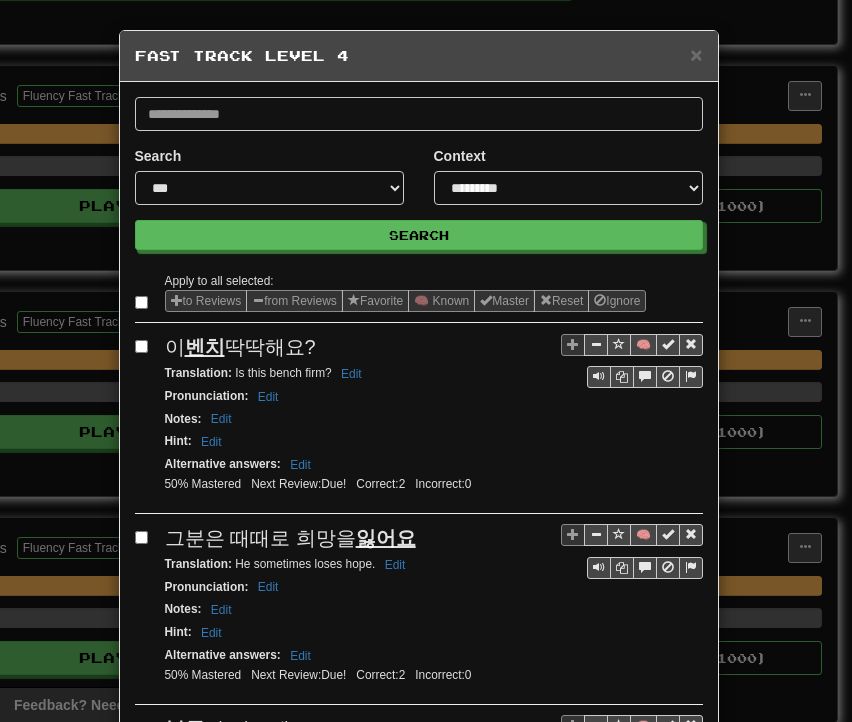 drag, startPoint x: 158, startPoint y: 349, endPoint x: 313, endPoint y: 342, distance: 155.15799 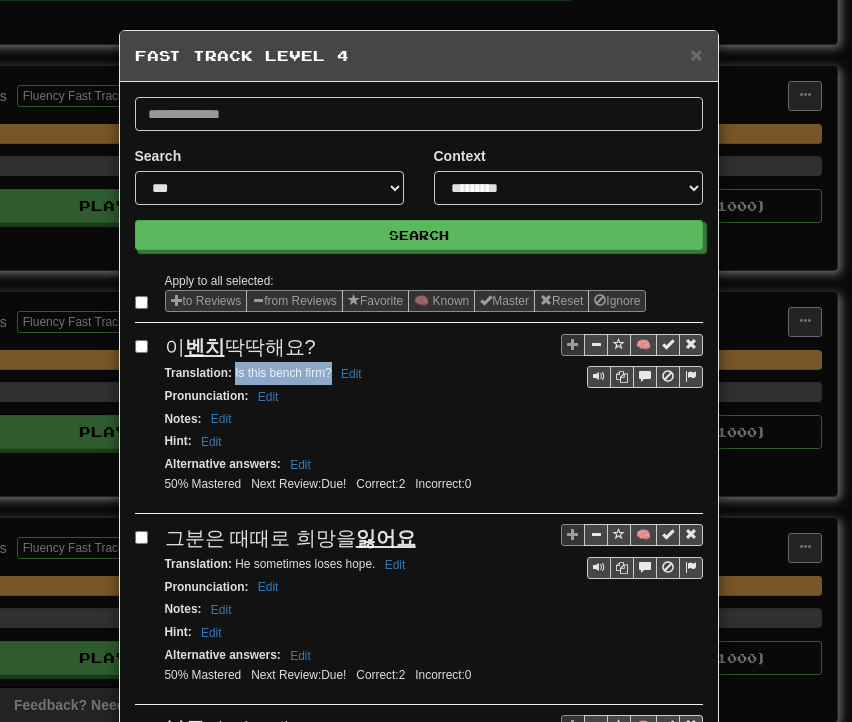 drag, startPoint x: 228, startPoint y: 370, endPoint x: 322, endPoint y: 368, distance: 94.02127 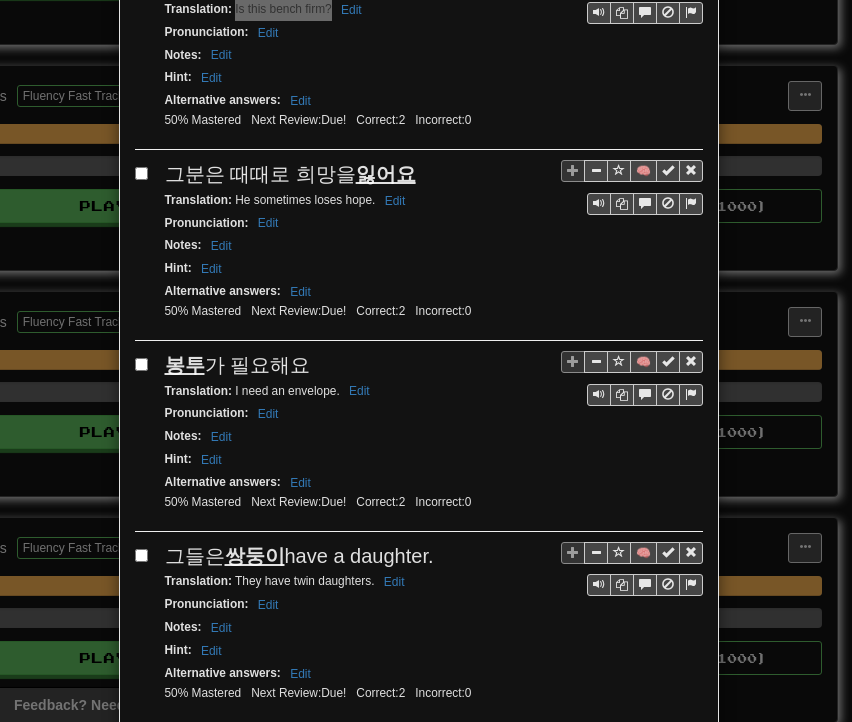 scroll, scrollTop: 400, scrollLeft: 0, axis: vertical 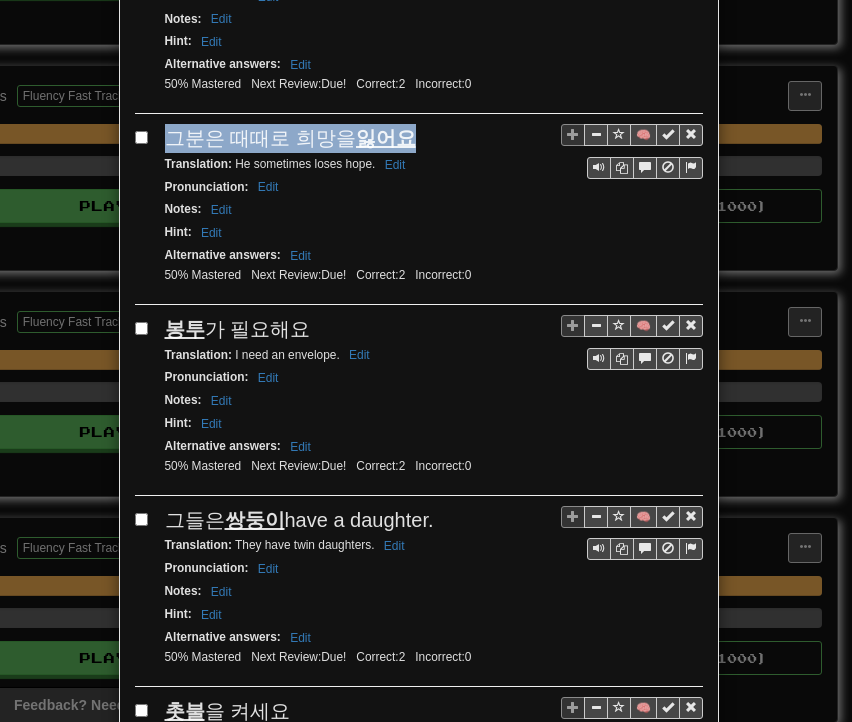 drag, startPoint x: 158, startPoint y: 137, endPoint x: 392, endPoint y: 135, distance: 234.00854 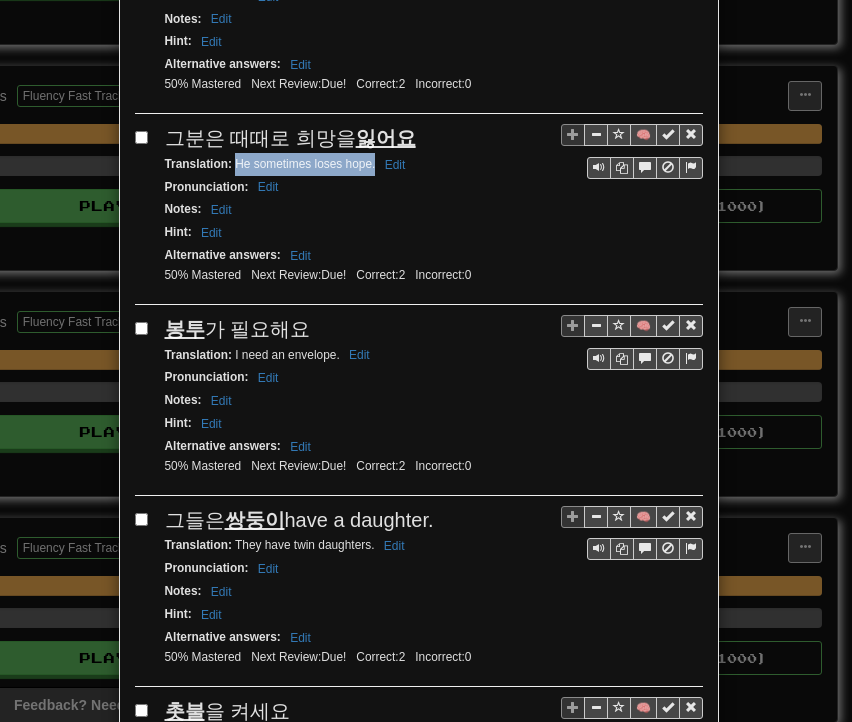 drag, startPoint x: 228, startPoint y: 156, endPoint x: 366, endPoint y: 162, distance: 138.13037 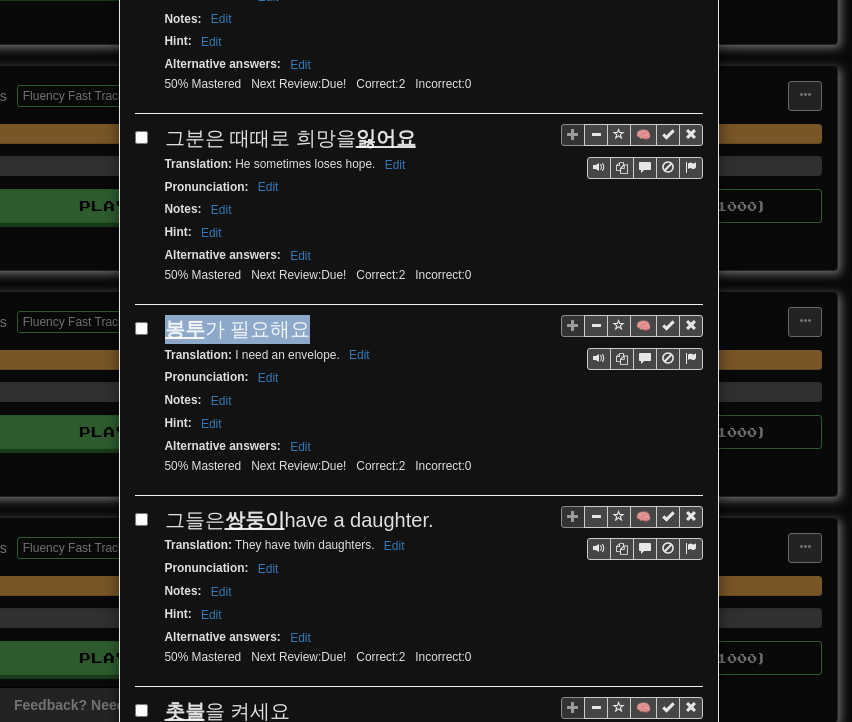 drag, startPoint x: 163, startPoint y: 321, endPoint x: 298, endPoint y: 314, distance: 135.18137 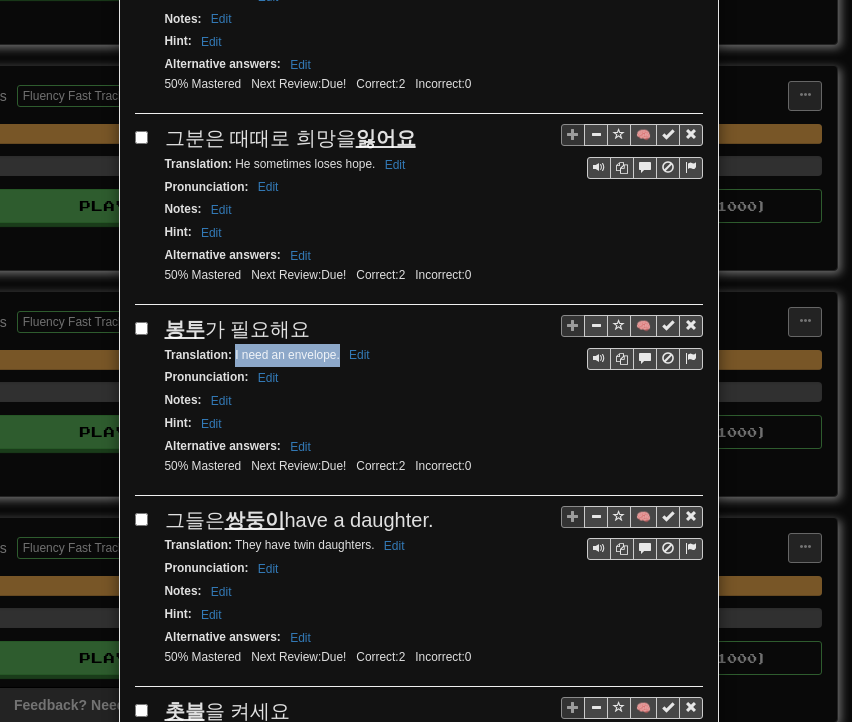drag, startPoint x: 226, startPoint y: 341, endPoint x: 331, endPoint y: 345, distance: 105.076164 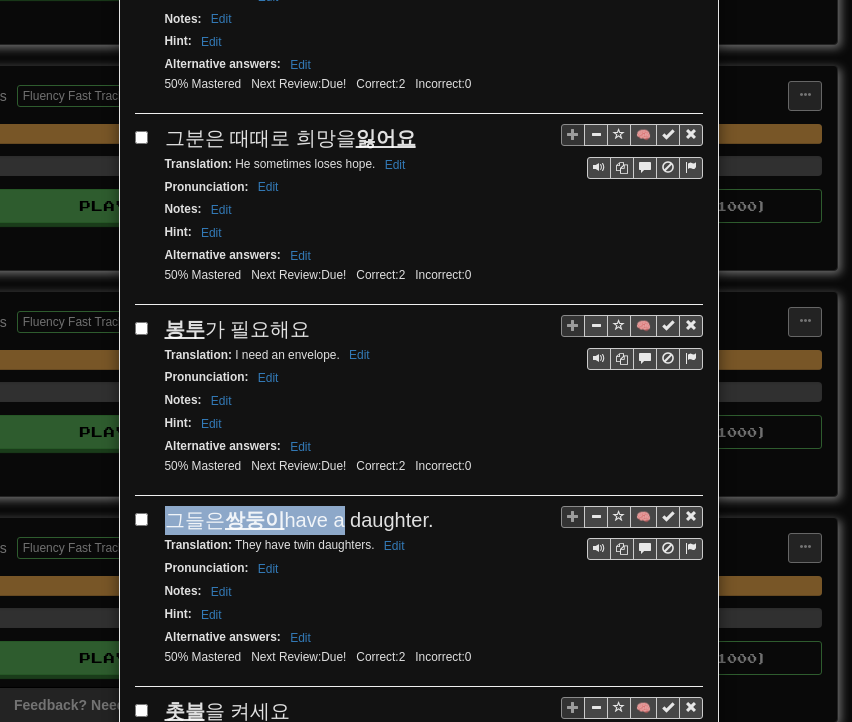 drag, startPoint x: 159, startPoint y: 506, endPoint x: 380, endPoint y: 501, distance: 221.05655 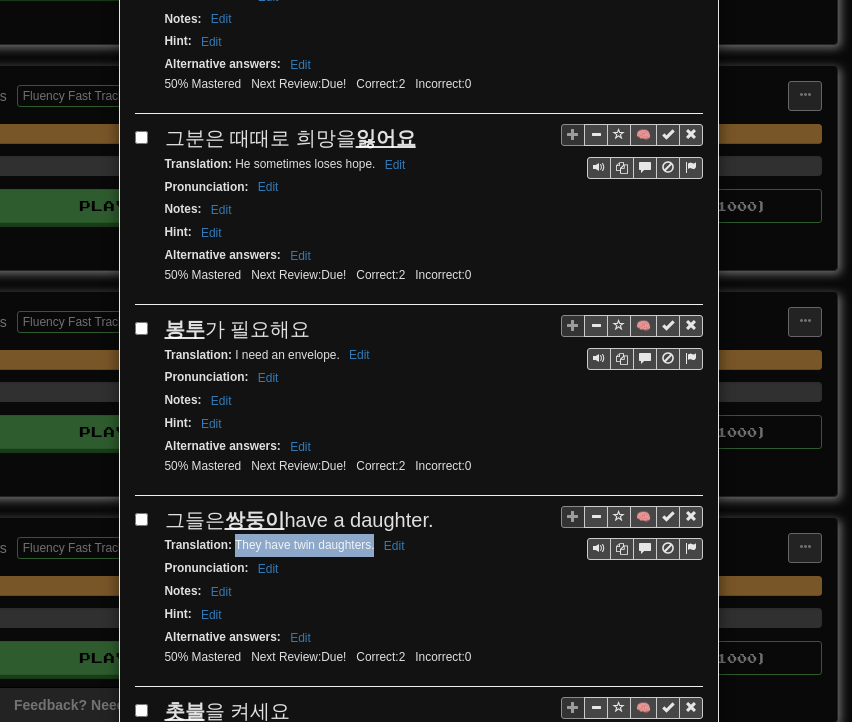 drag, startPoint x: 228, startPoint y: 535, endPoint x: 366, endPoint y: 529, distance: 138.13037 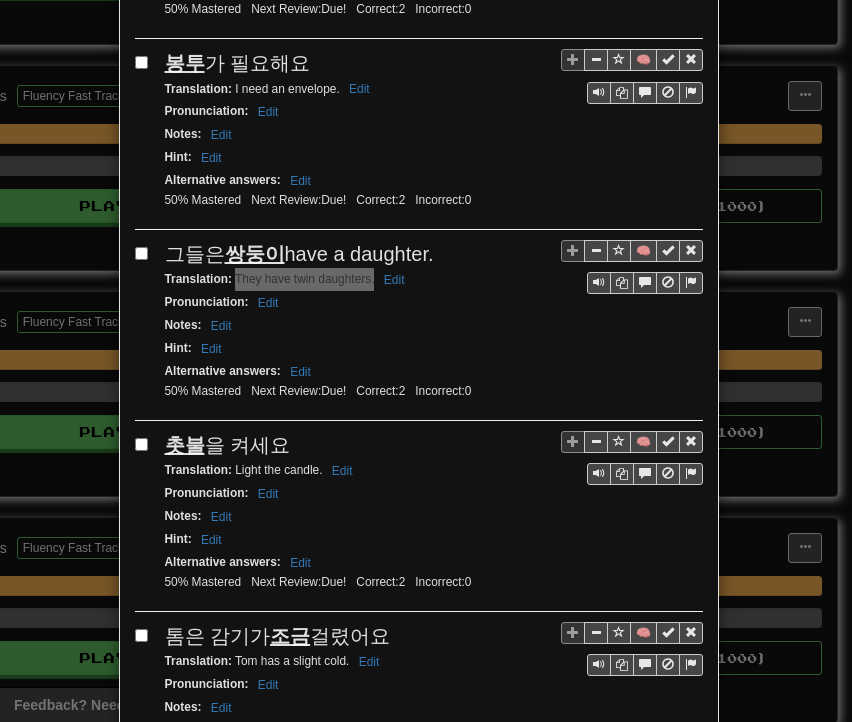 scroll, scrollTop: 800, scrollLeft: 0, axis: vertical 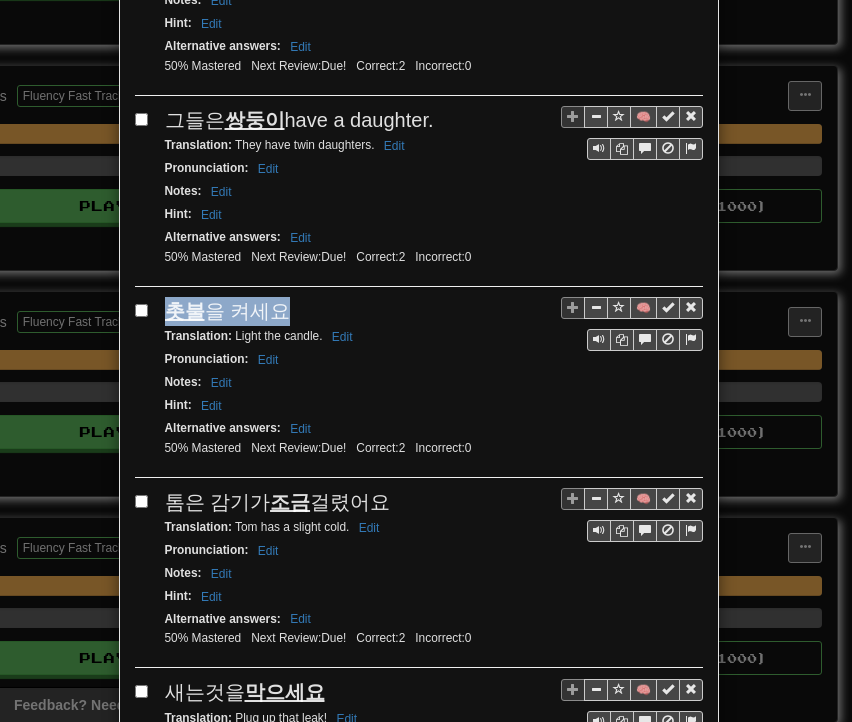 drag, startPoint x: 159, startPoint y: 291, endPoint x: 272, endPoint y: 293, distance: 113.0177 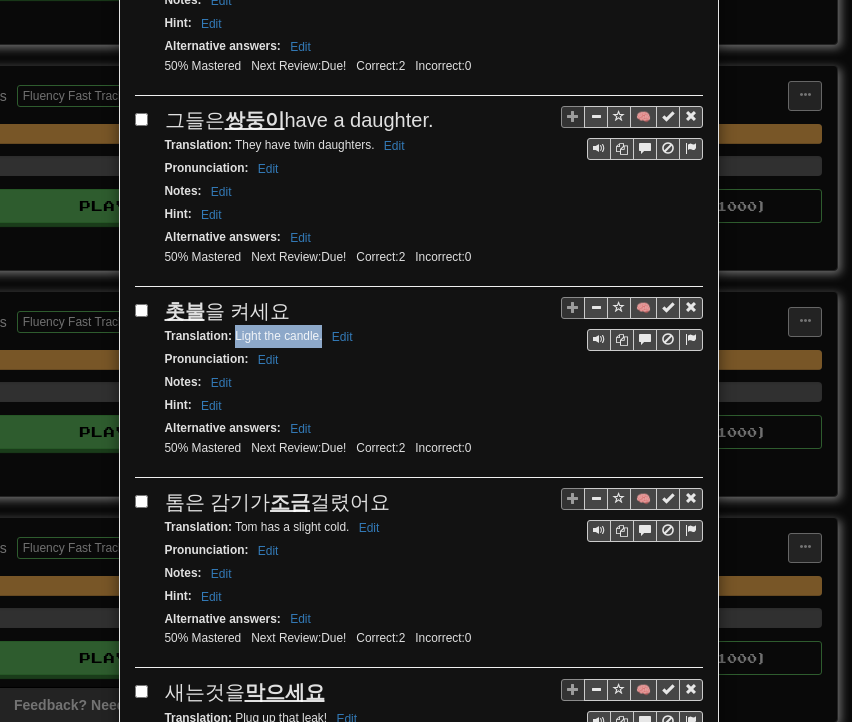 drag, startPoint x: 227, startPoint y: 319, endPoint x: 314, endPoint y: 321, distance: 87.02299 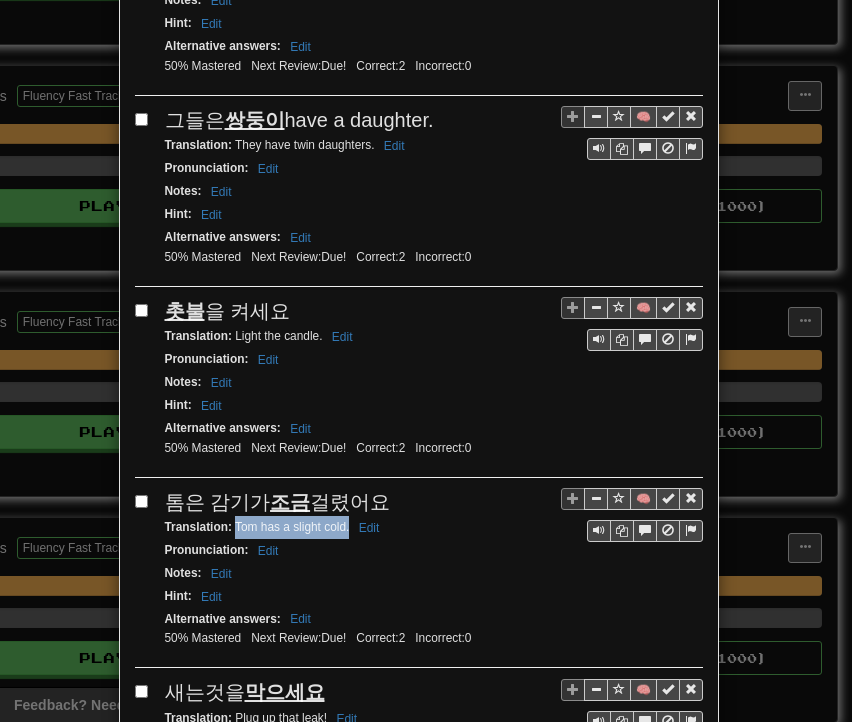 drag, startPoint x: 227, startPoint y: 508, endPoint x: 340, endPoint y: 505, distance: 113.03982 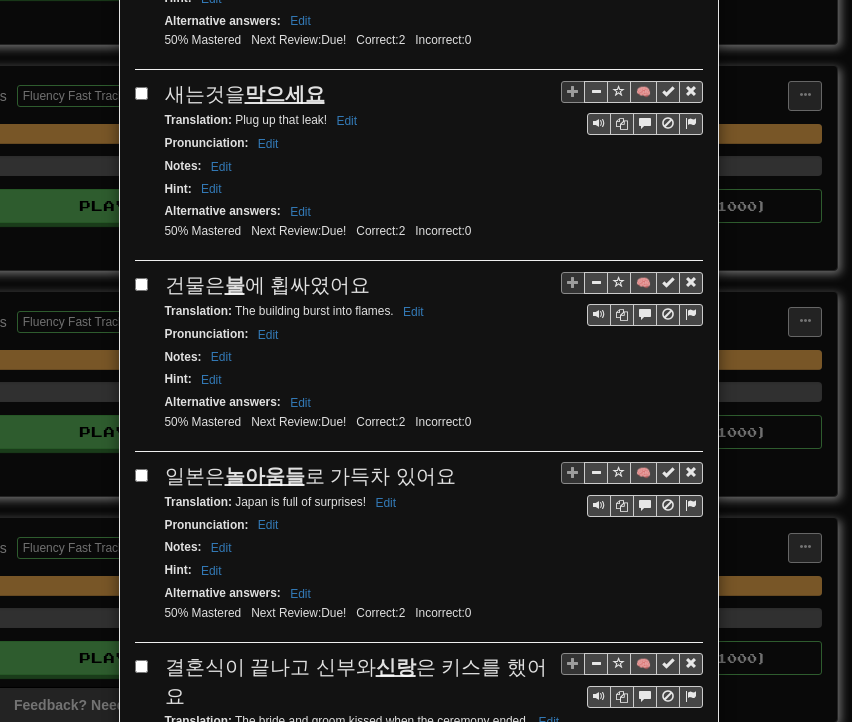 scroll, scrollTop: 1400, scrollLeft: 0, axis: vertical 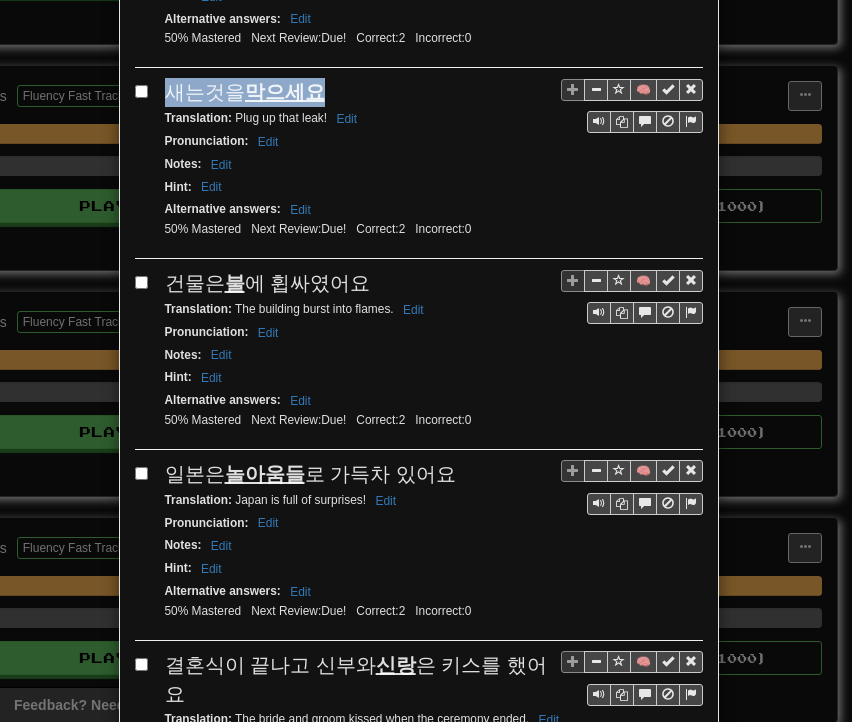 drag, startPoint x: 162, startPoint y: 73, endPoint x: 321, endPoint y: 69, distance: 159.05031 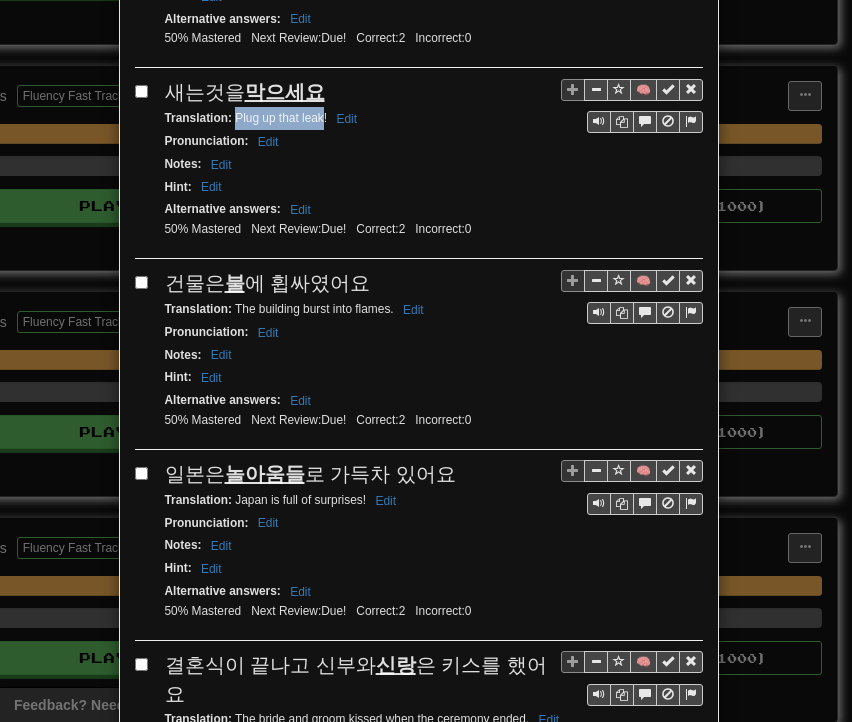 drag, startPoint x: 226, startPoint y: 96, endPoint x: 316, endPoint y: 91, distance: 90.13878 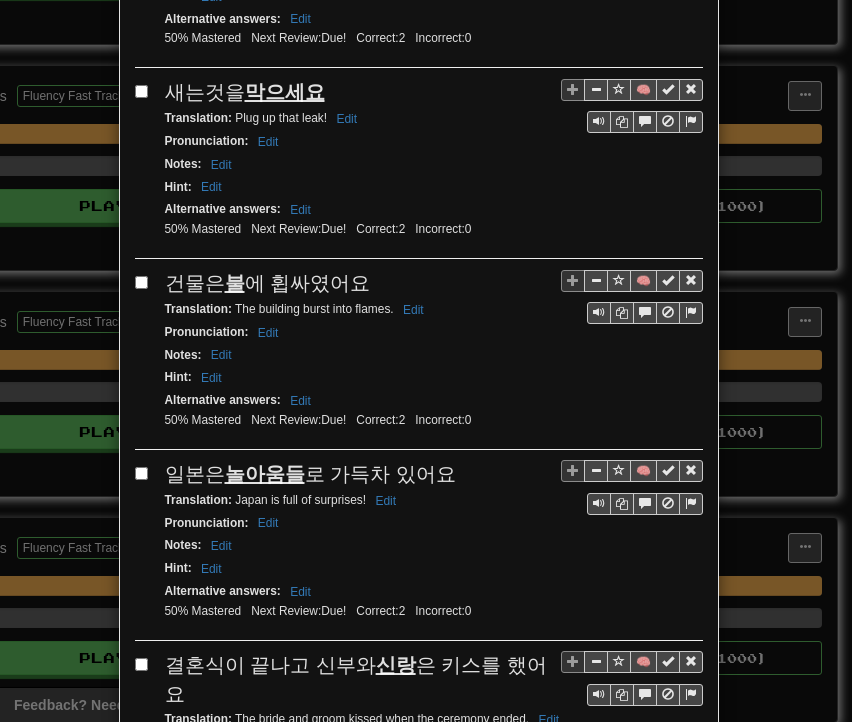 drag, startPoint x: 312, startPoint y: 109, endPoint x: 299, endPoint y: 101, distance: 15.264338 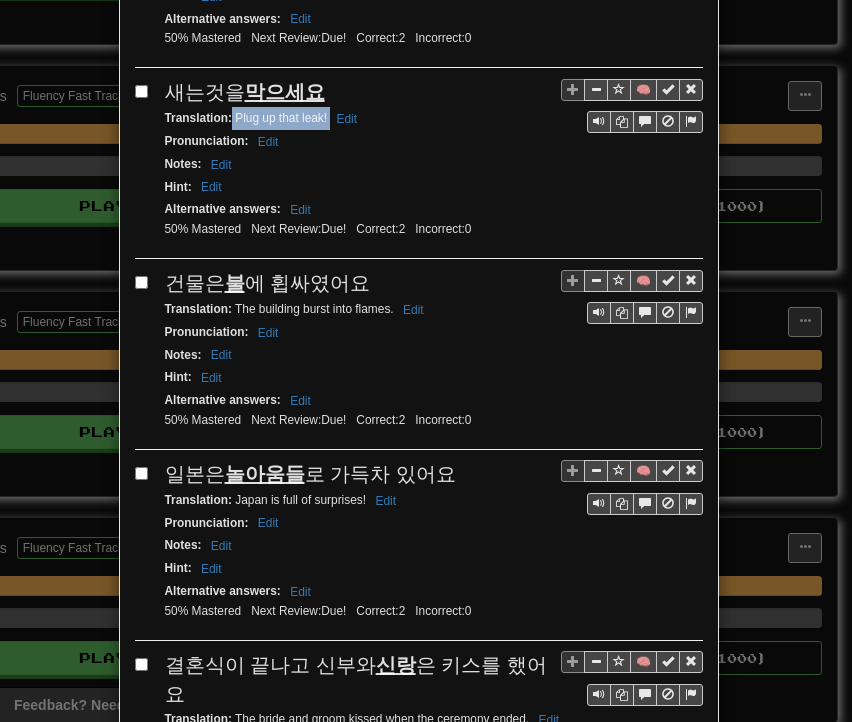 drag, startPoint x: 224, startPoint y: 90, endPoint x: 321, endPoint y: 92, distance: 97.020615 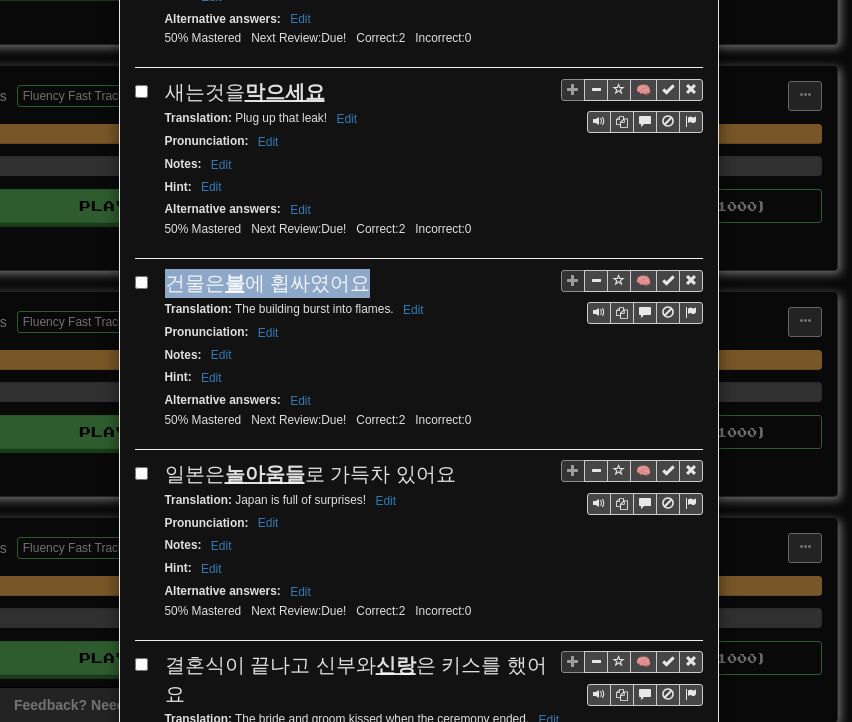 drag, startPoint x: 160, startPoint y: 257, endPoint x: 337, endPoint y: 256, distance: 177.00282 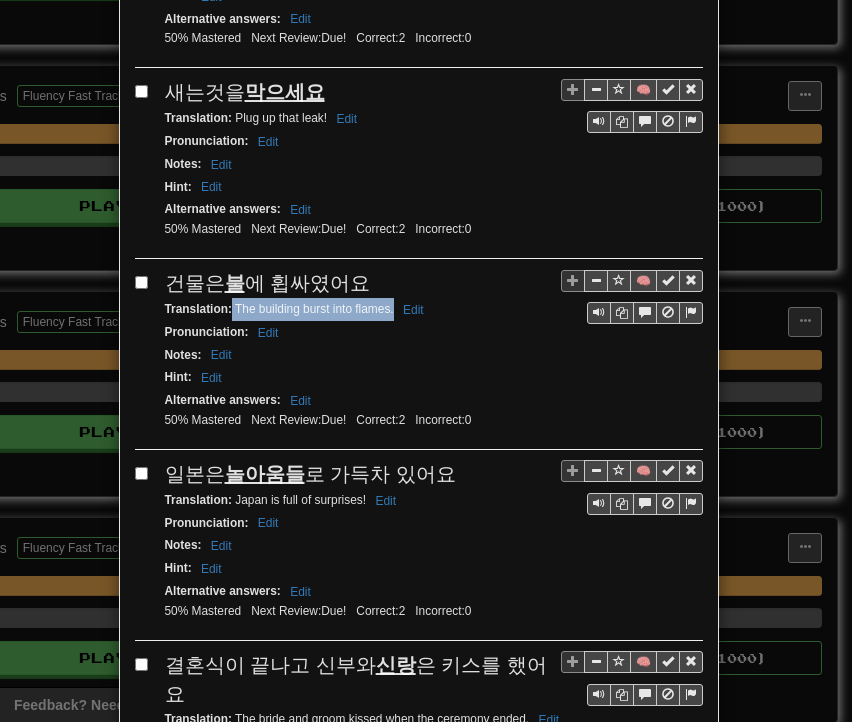 drag, startPoint x: 225, startPoint y: 281, endPoint x: 384, endPoint y: 280, distance: 159.00314 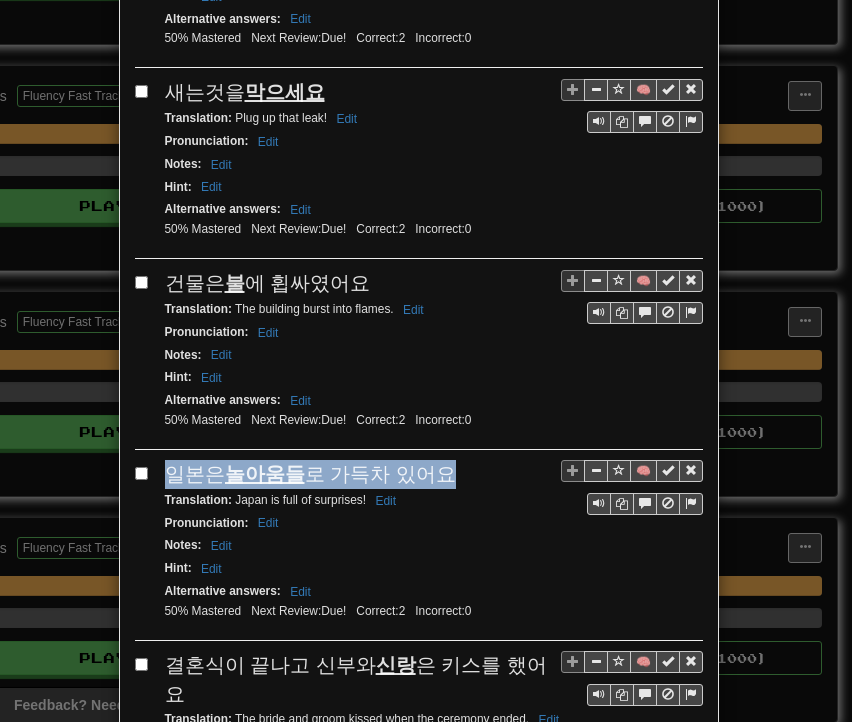 drag, startPoint x: 164, startPoint y: 446, endPoint x: 412, endPoint y: 437, distance: 248.16325 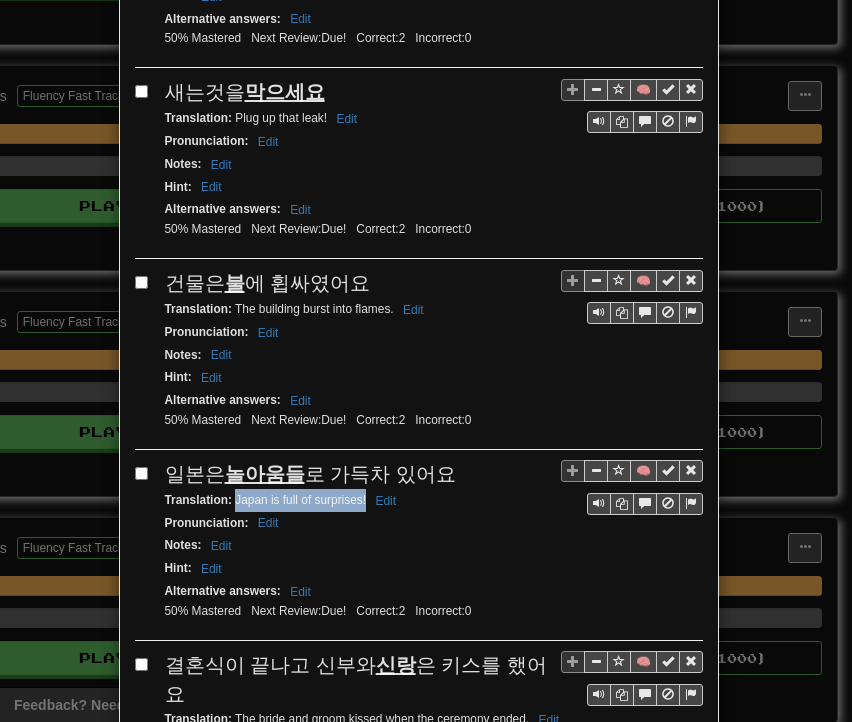 drag, startPoint x: 226, startPoint y: 467, endPoint x: 358, endPoint y: 466, distance: 132.00378 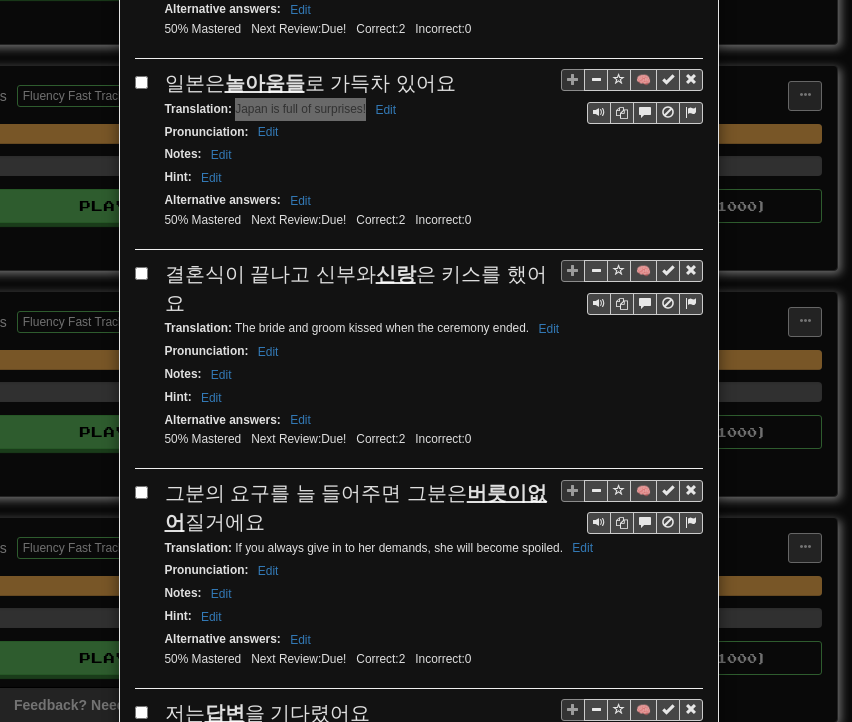 scroll, scrollTop: 1800, scrollLeft: 0, axis: vertical 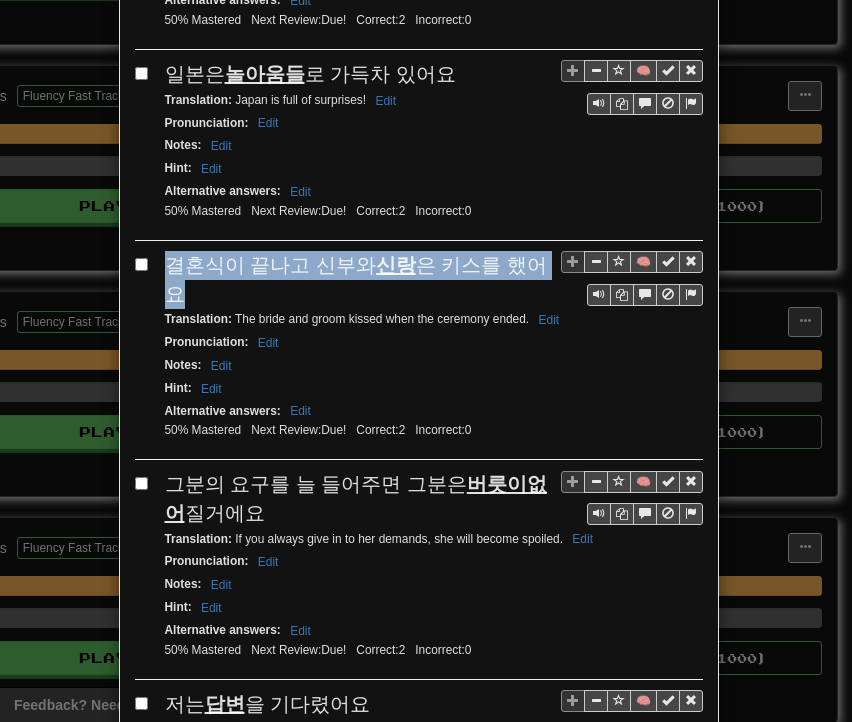 drag, startPoint x: 163, startPoint y: 229, endPoint x: 528, endPoint y: 232, distance: 365.01233 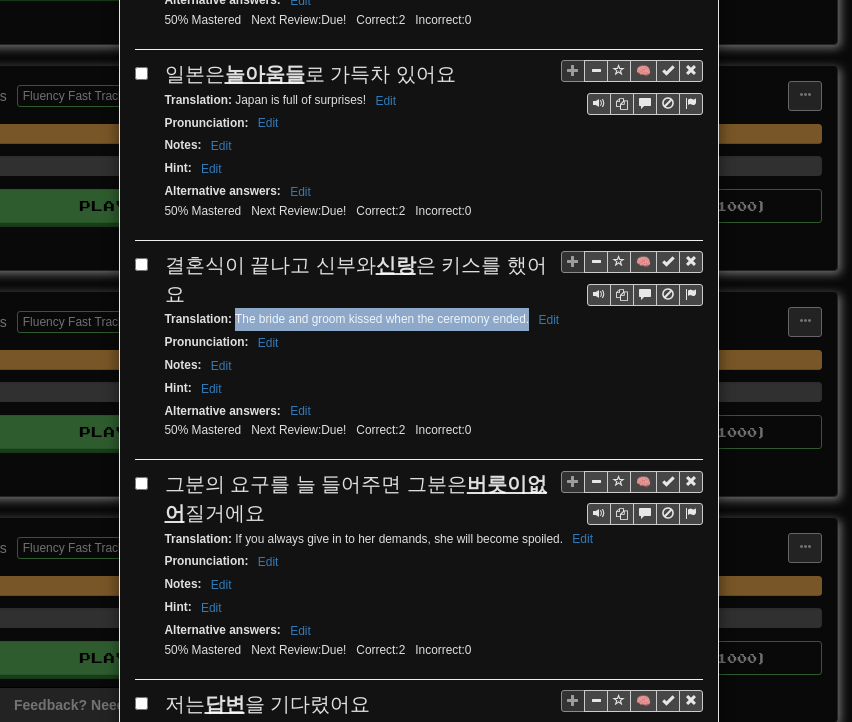 drag, startPoint x: 228, startPoint y: 252, endPoint x: 524, endPoint y: 256, distance: 296.02704 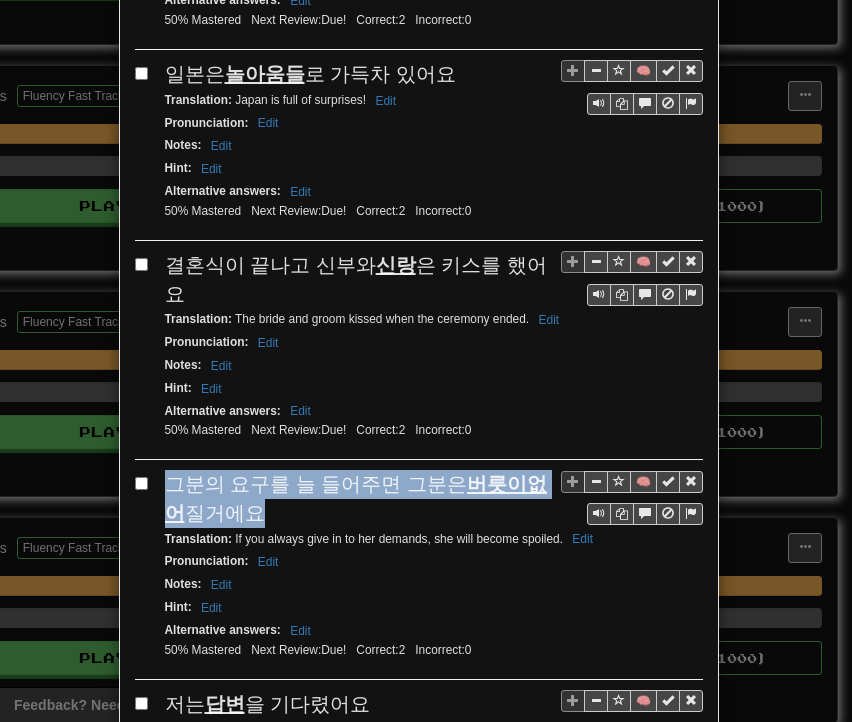 drag, startPoint x: 162, startPoint y: 437, endPoint x: 249, endPoint y: 459, distance: 89.73851 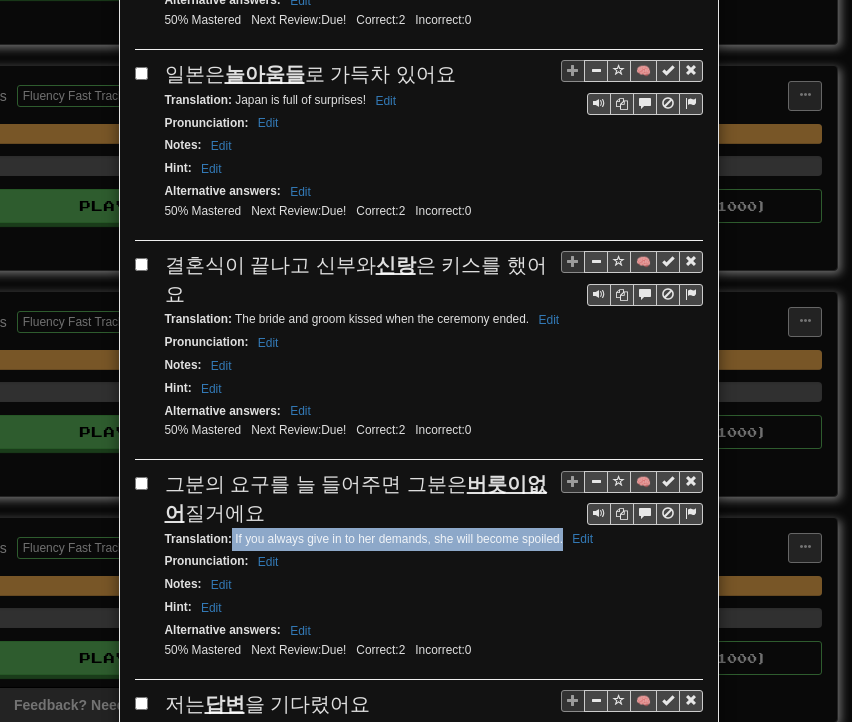 drag, startPoint x: 225, startPoint y: 483, endPoint x: 551, endPoint y: 487, distance: 326.02454 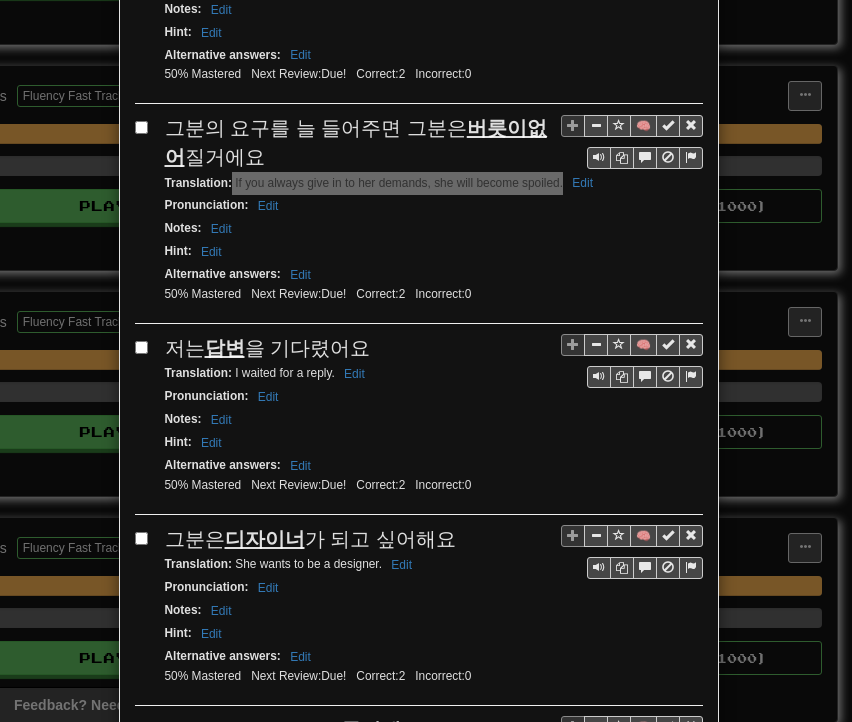 scroll, scrollTop: 2300, scrollLeft: 0, axis: vertical 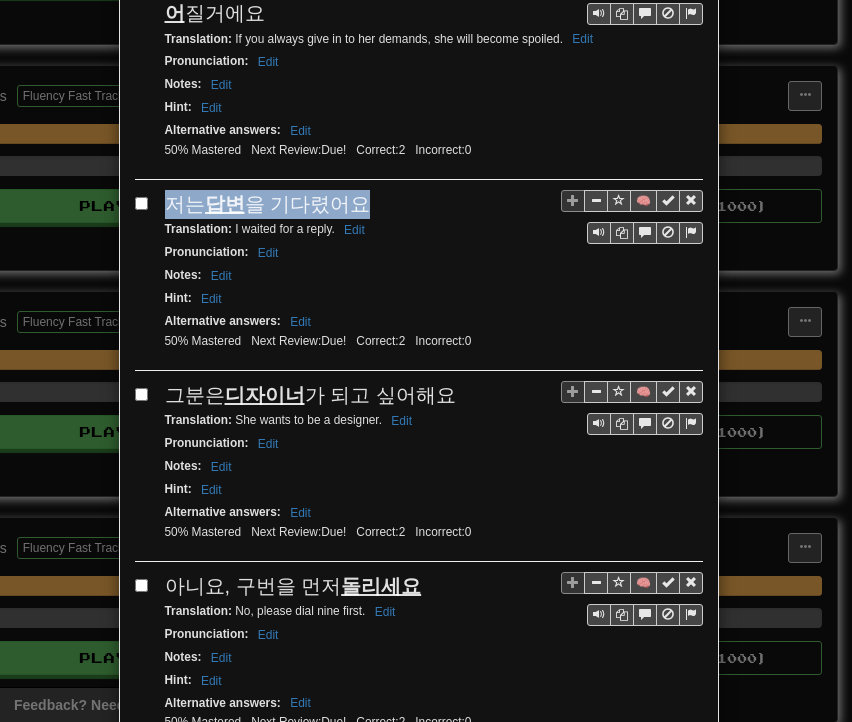 drag, startPoint x: 162, startPoint y: 153, endPoint x: 352, endPoint y: 148, distance: 190.06578 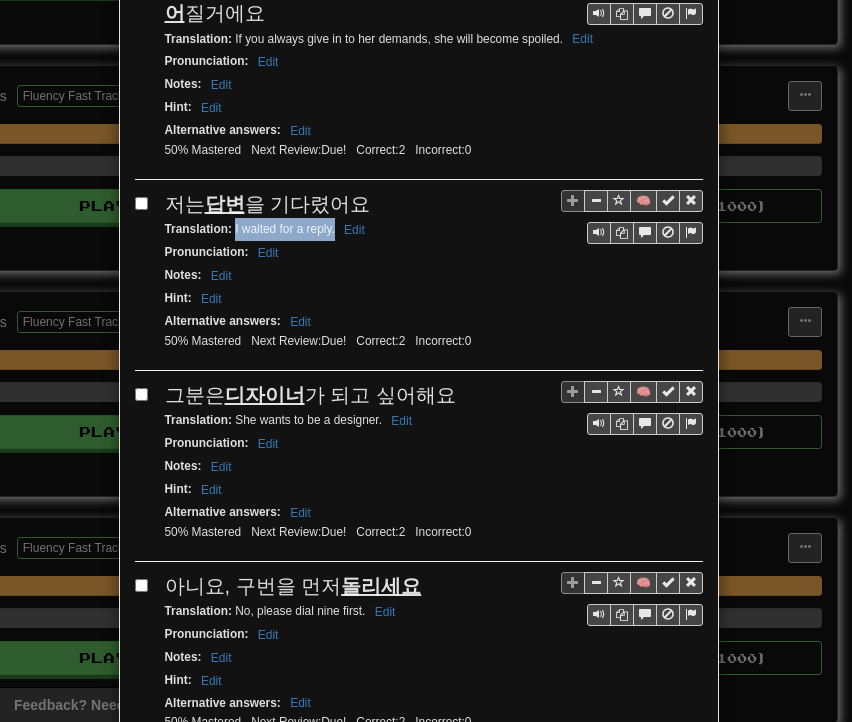 drag, startPoint x: 228, startPoint y: 173, endPoint x: 328, endPoint y: 175, distance: 100.02 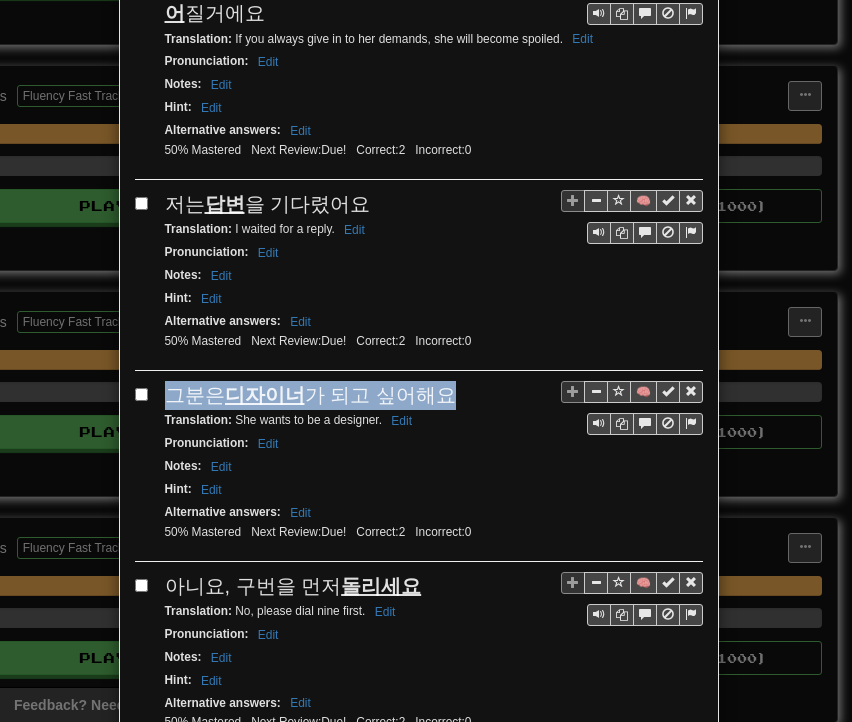 drag, startPoint x: 157, startPoint y: 330, endPoint x: 444, endPoint y: 334, distance: 287.02786 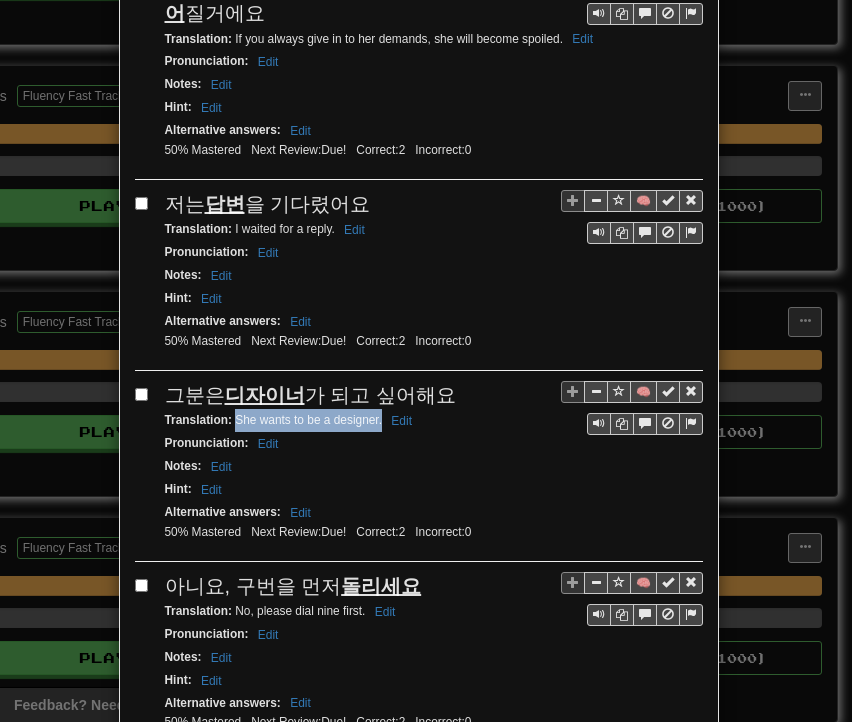 drag, startPoint x: 226, startPoint y: 365, endPoint x: 372, endPoint y: 360, distance: 146.08559 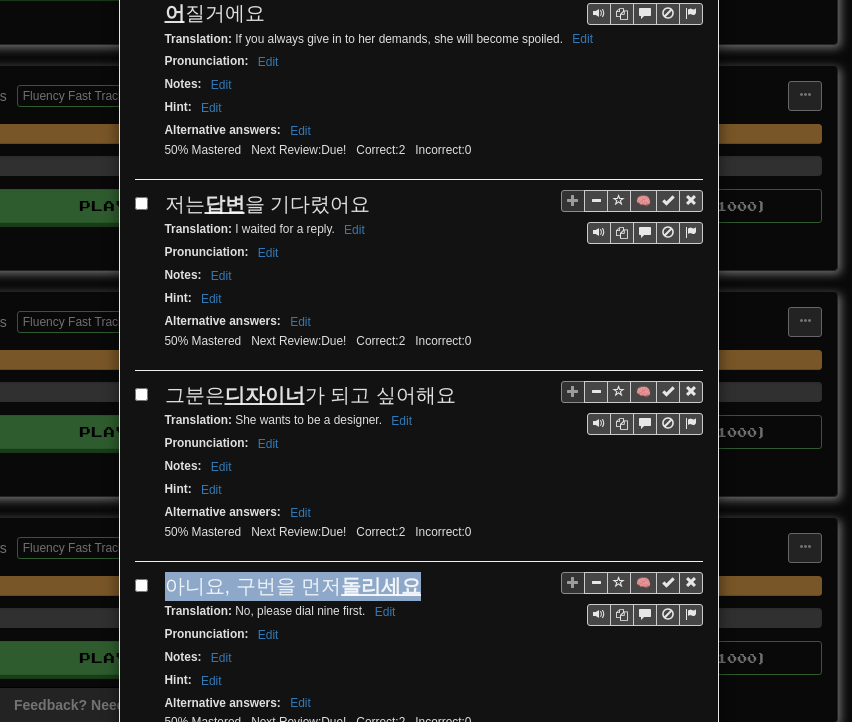 drag, startPoint x: 155, startPoint y: 520, endPoint x: 408, endPoint y: 521, distance: 253.00198 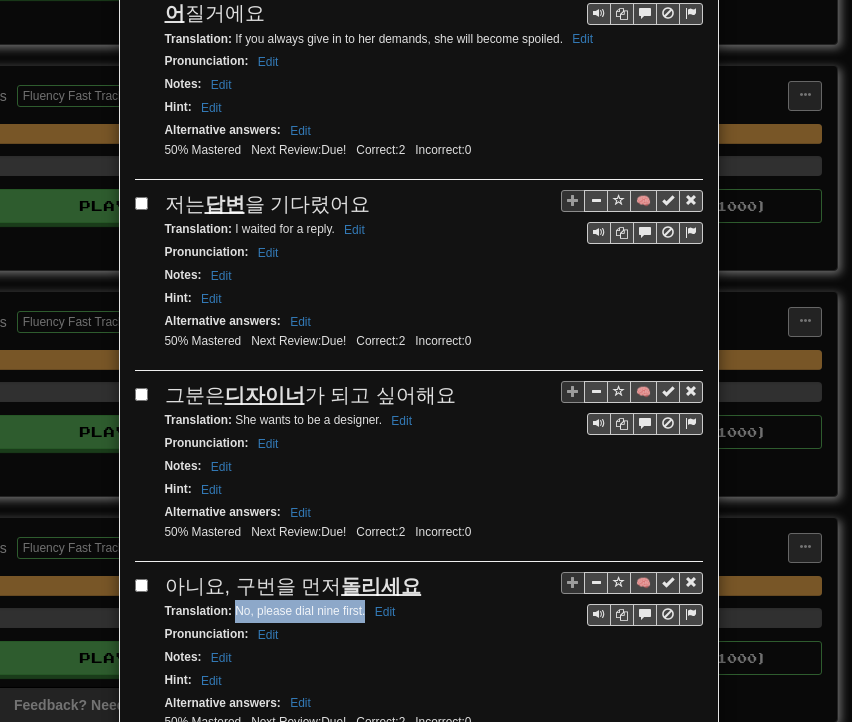 drag, startPoint x: 226, startPoint y: 548, endPoint x: 356, endPoint y: 550, distance: 130.01538 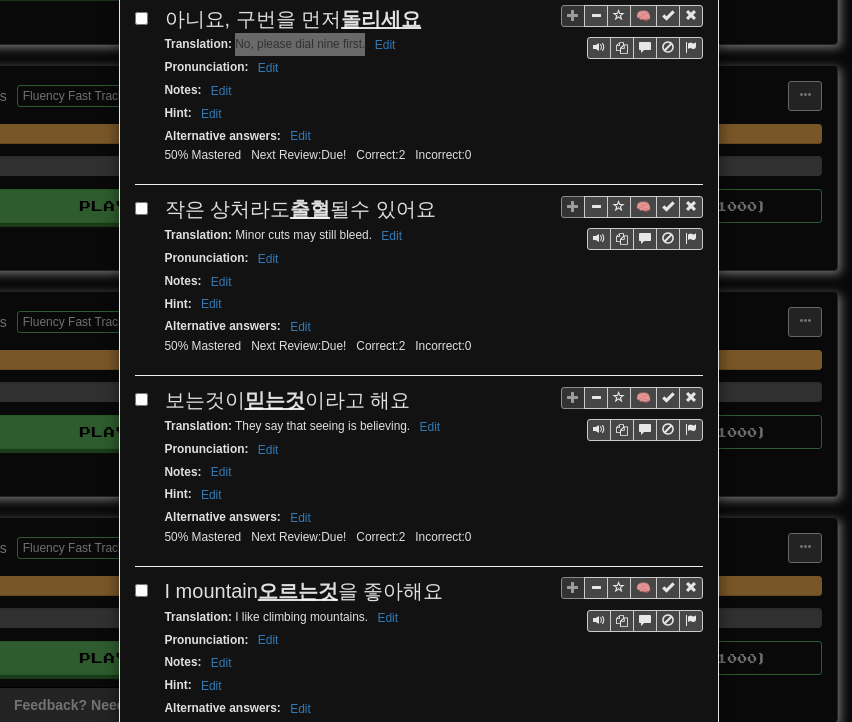 scroll, scrollTop: 2900, scrollLeft: 0, axis: vertical 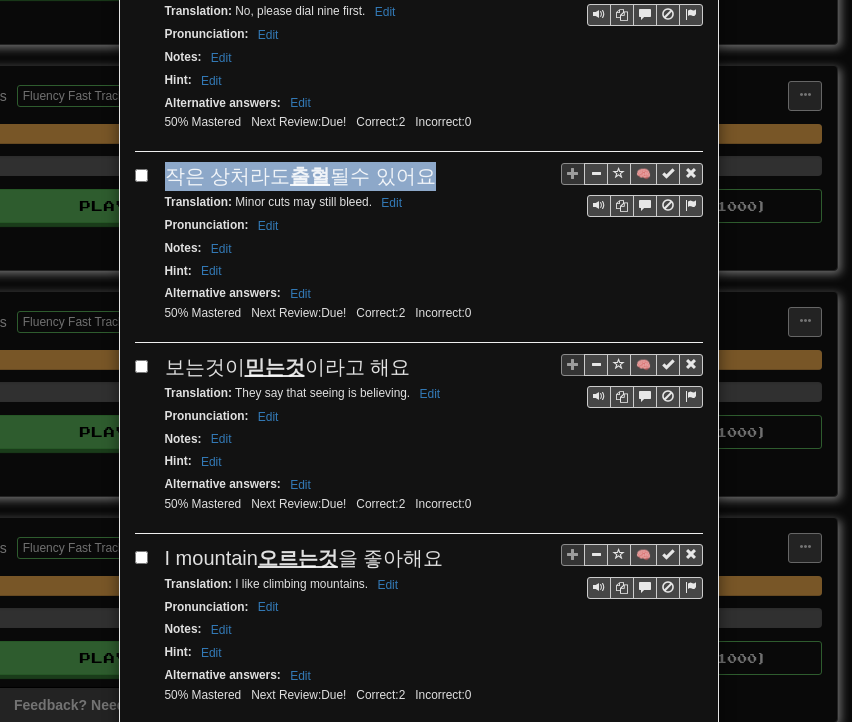 drag, startPoint x: 161, startPoint y: 117, endPoint x: 419, endPoint y: 109, distance: 258.124 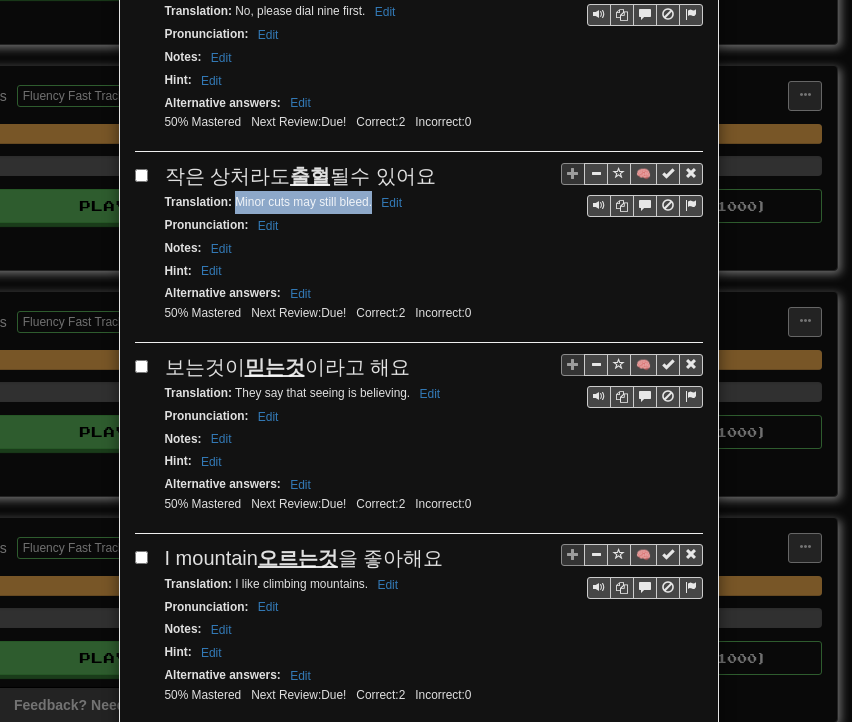 drag, startPoint x: 227, startPoint y: 132, endPoint x: 363, endPoint y: 136, distance: 136.0588 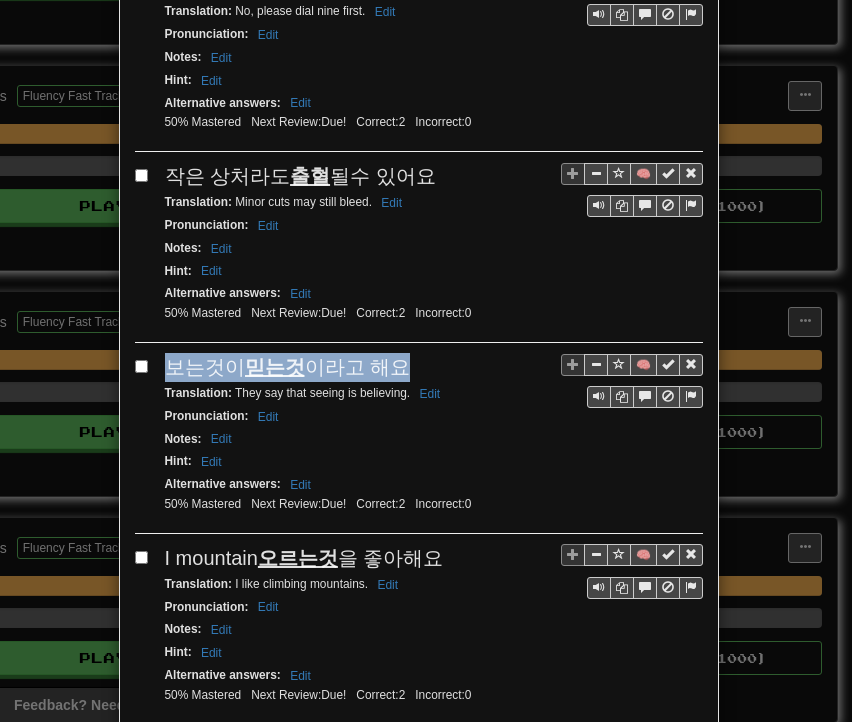 drag, startPoint x: 156, startPoint y: 299, endPoint x: 390, endPoint y: 291, distance: 234.13672 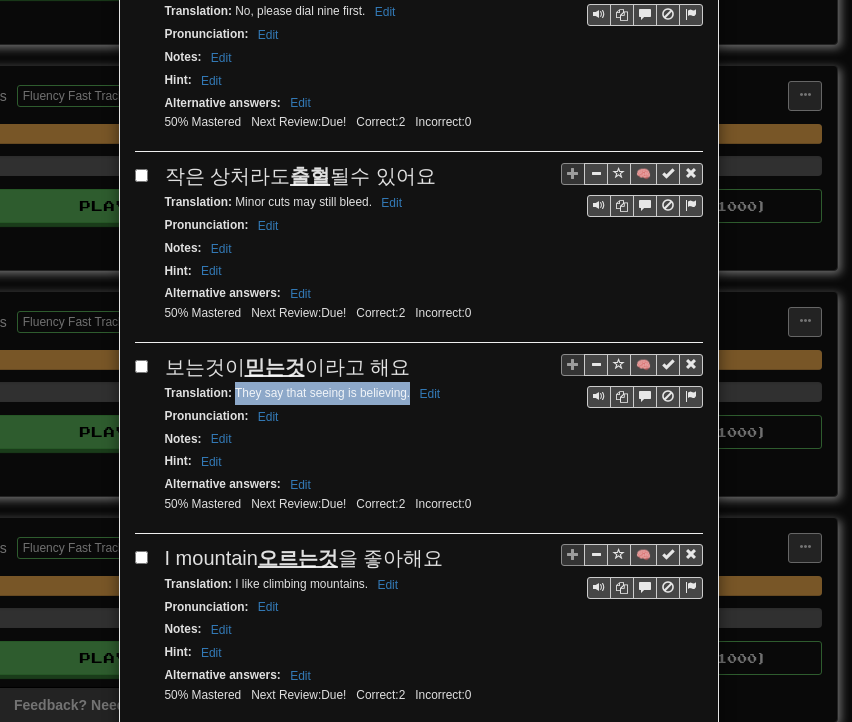 drag, startPoint x: 226, startPoint y: 325, endPoint x: 402, endPoint y: 325, distance: 176 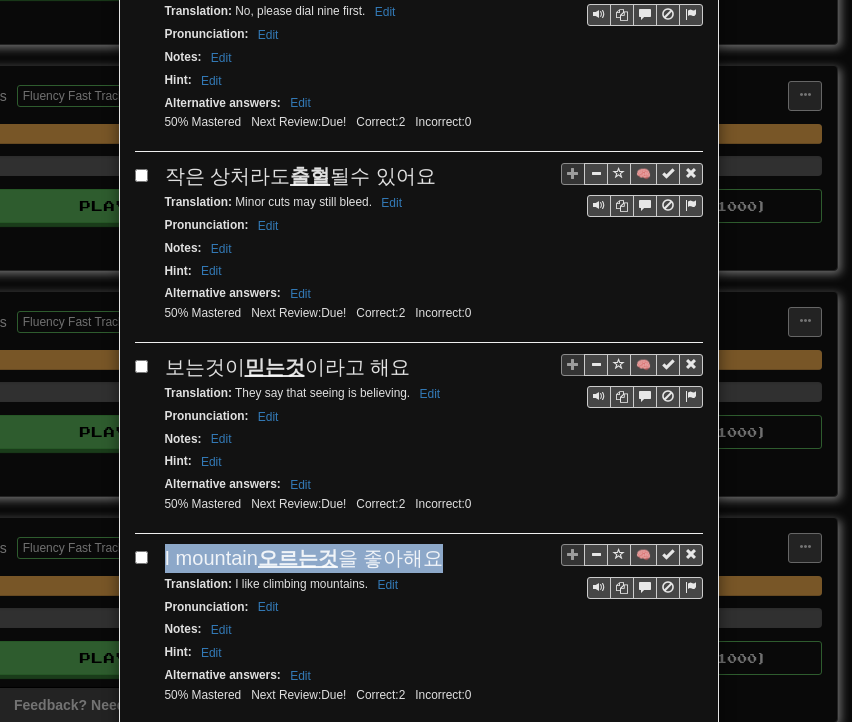 drag, startPoint x: 160, startPoint y: 485, endPoint x: 374, endPoint y: 485, distance: 214 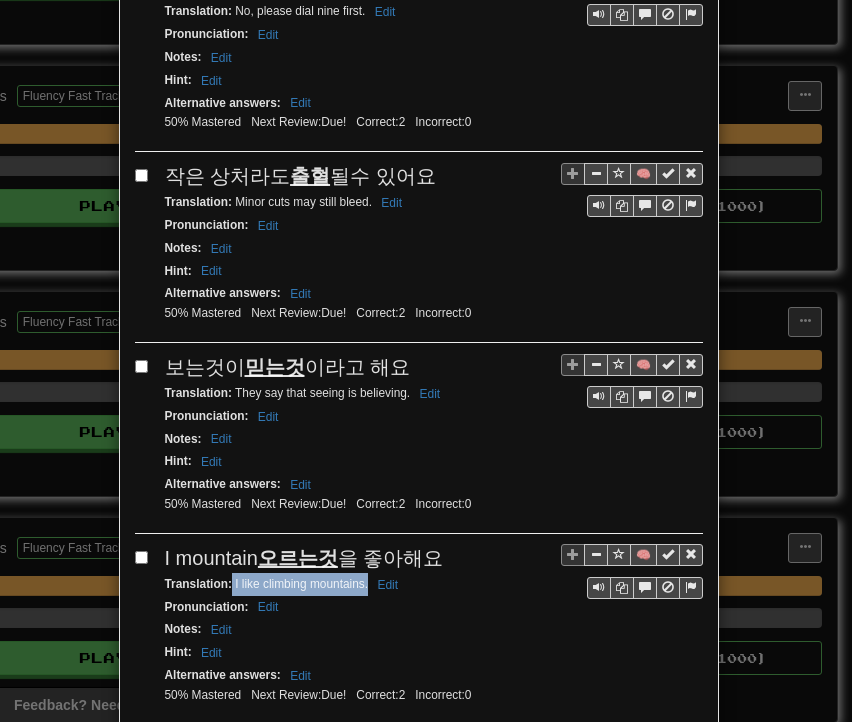 drag, startPoint x: 223, startPoint y: 509, endPoint x: 360, endPoint y: 511, distance: 137.0146 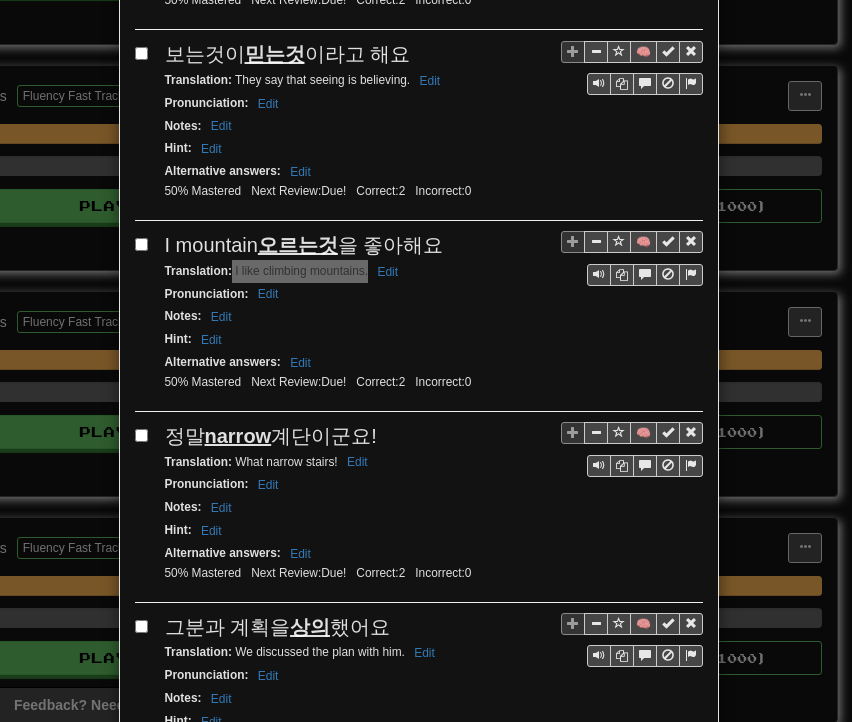 scroll, scrollTop: 3400, scrollLeft: 0, axis: vertical 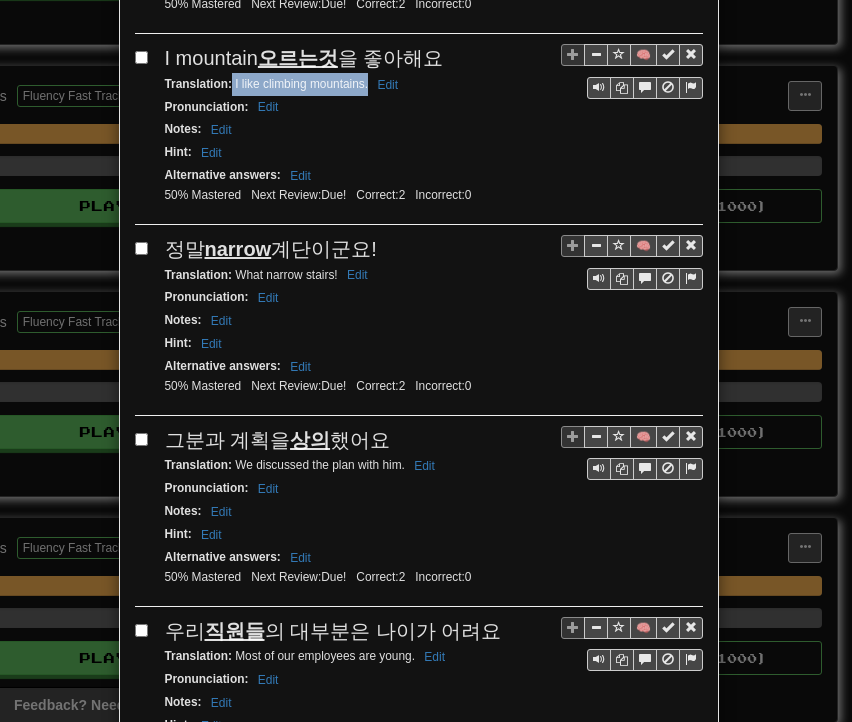 drag, startPoint x: 164, startPoint y: 177, endPoint x: 336, endPoint y: 181, distance: 172.04651 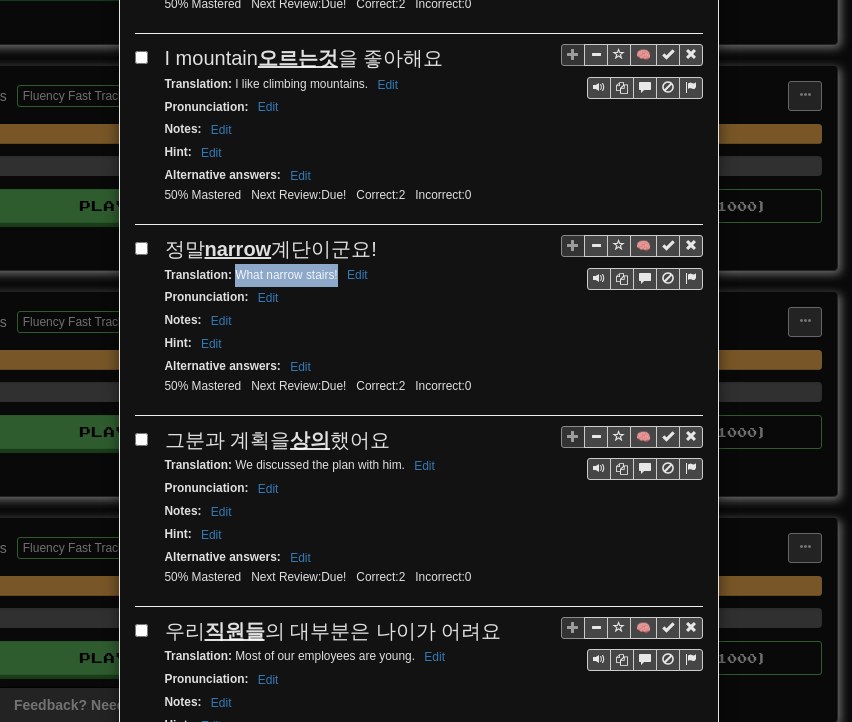drag, startPoint x: 230, startPoint y: 196, endPoint x: 330, endPoint y: 204, distance: 100.31949 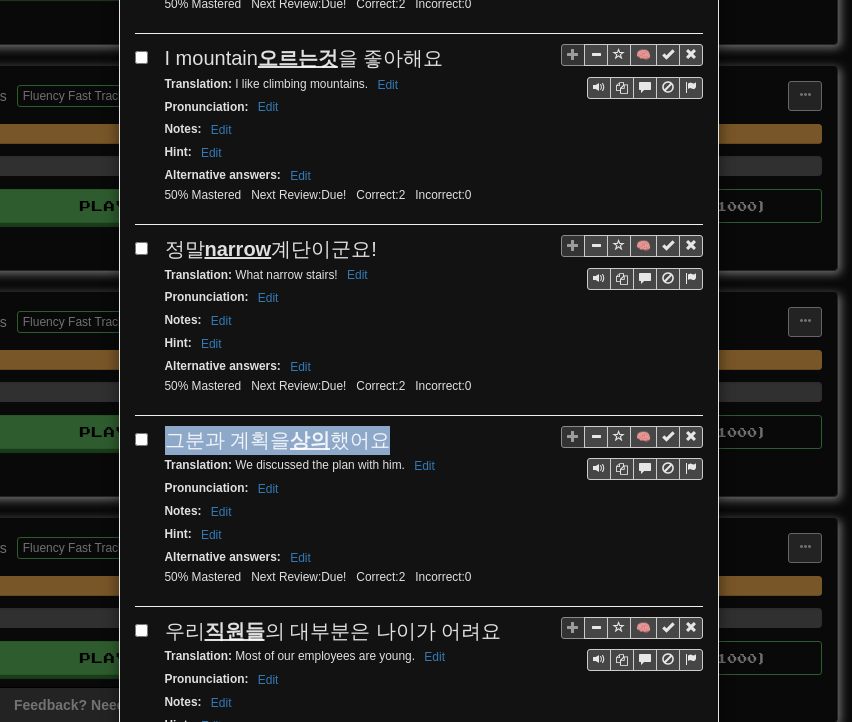 drag, startPoint x: 164, startPoint y: 359, endPoint x: 367, endPoint y: 357, distance: 203.00986 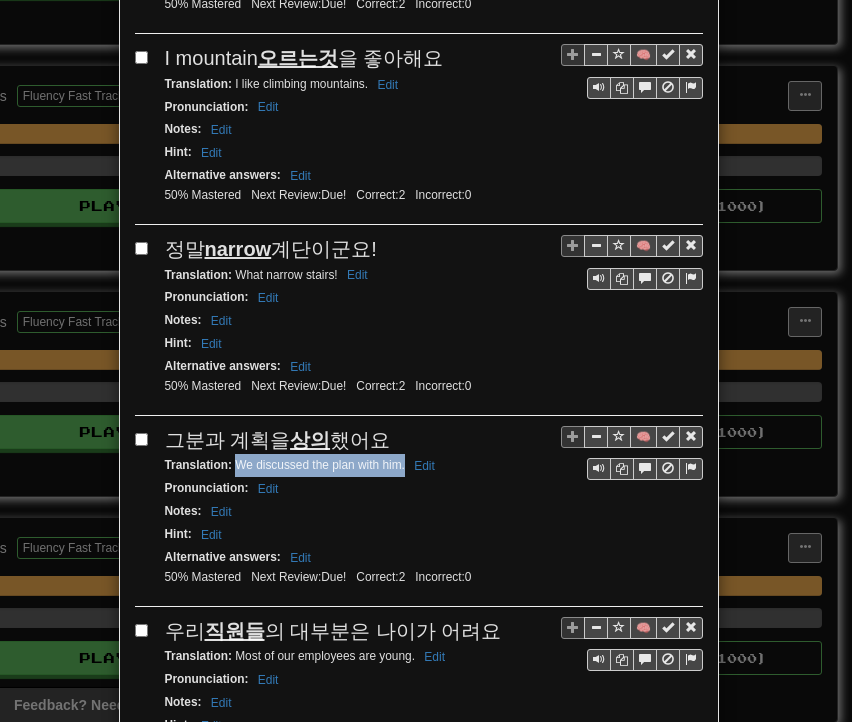 drag, startPoint x: 231, startPoint y: 385, endPoint x: 396, endPoint y: 386, distance: 165.00304 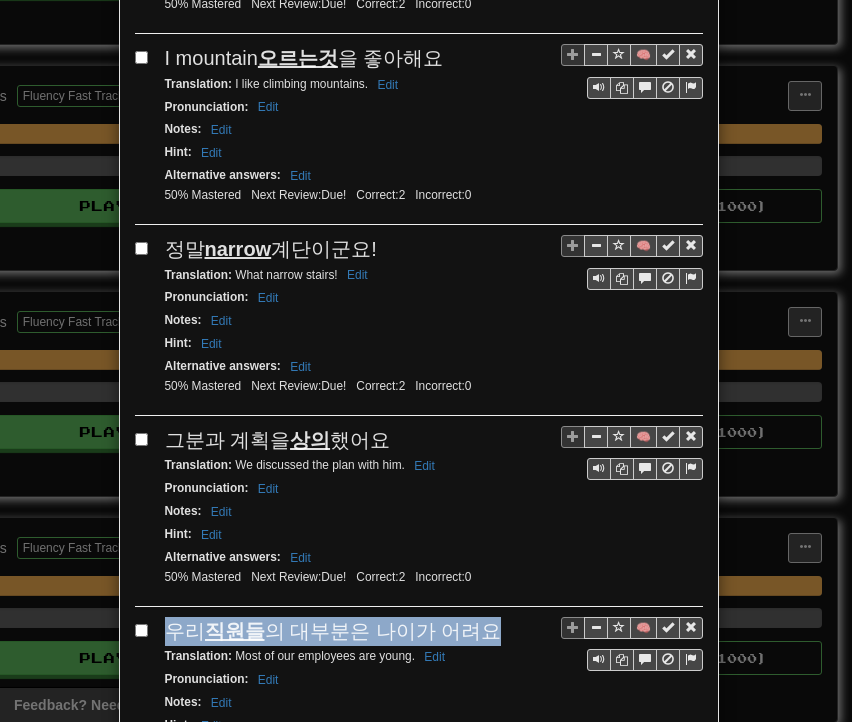 drag, startPoint x: 163, startPoint y: 547, endPoint x: 464, endPoint y: 547, distance: 301 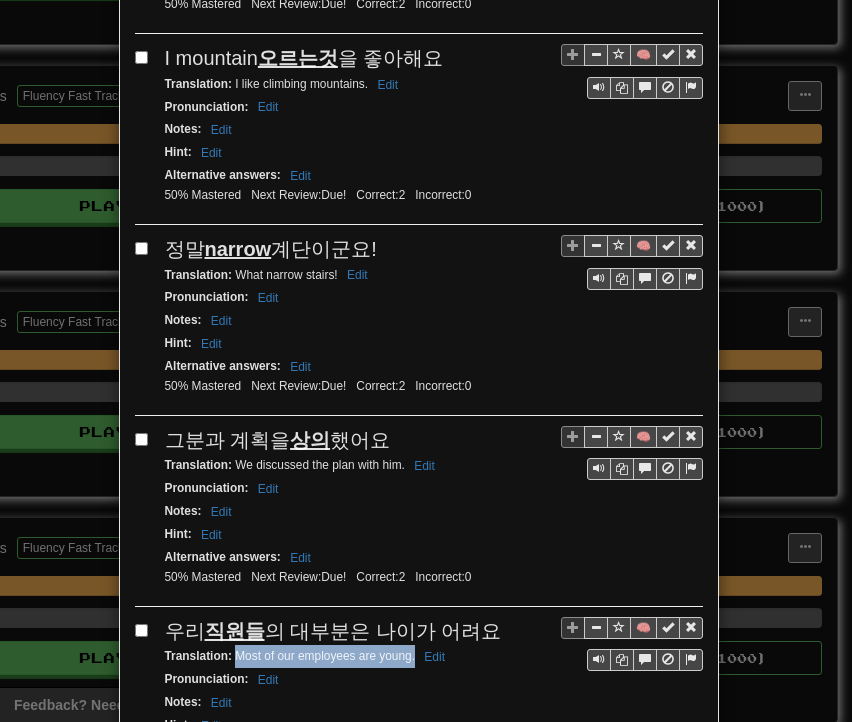 drag, startPoint x: 228, startPoint y: 573, endPoint x: 408, endPoint y: 574, distance: 180.00278 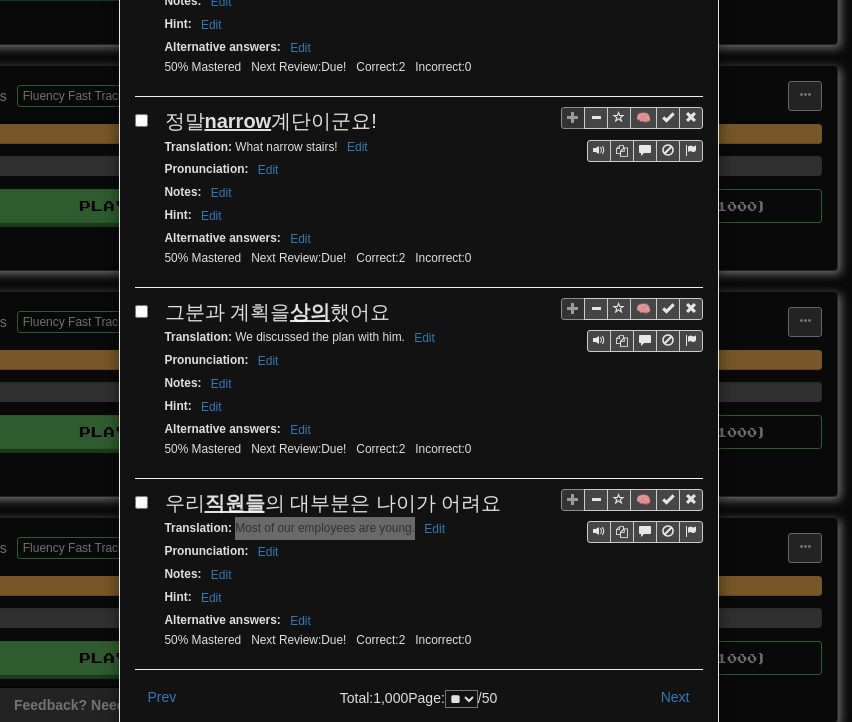 scroll, scrollTop: 3559, scrollLeft: 0, axis: vertical 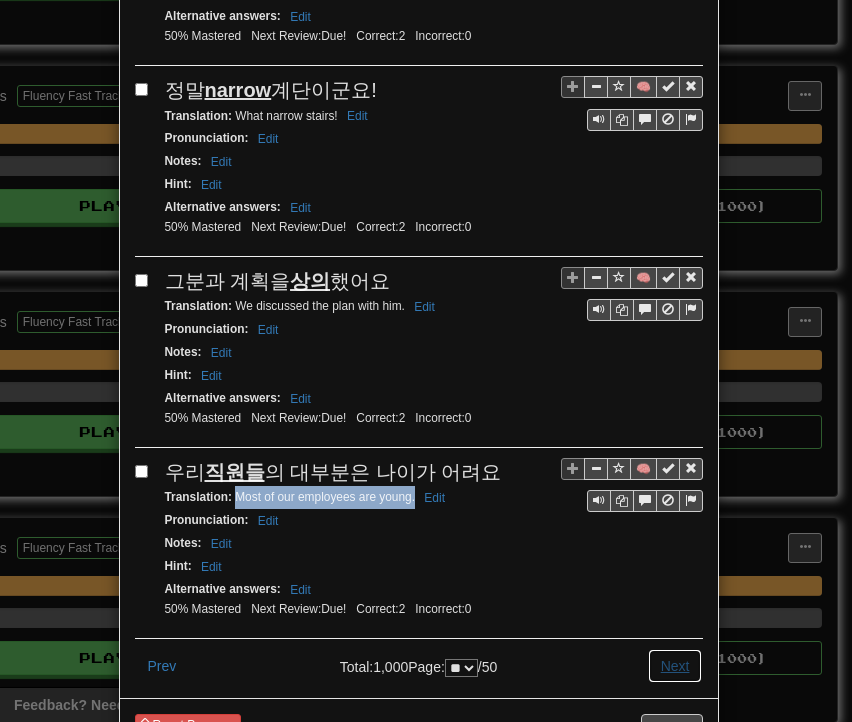 click on "Next" at bounding box center (675, 666) 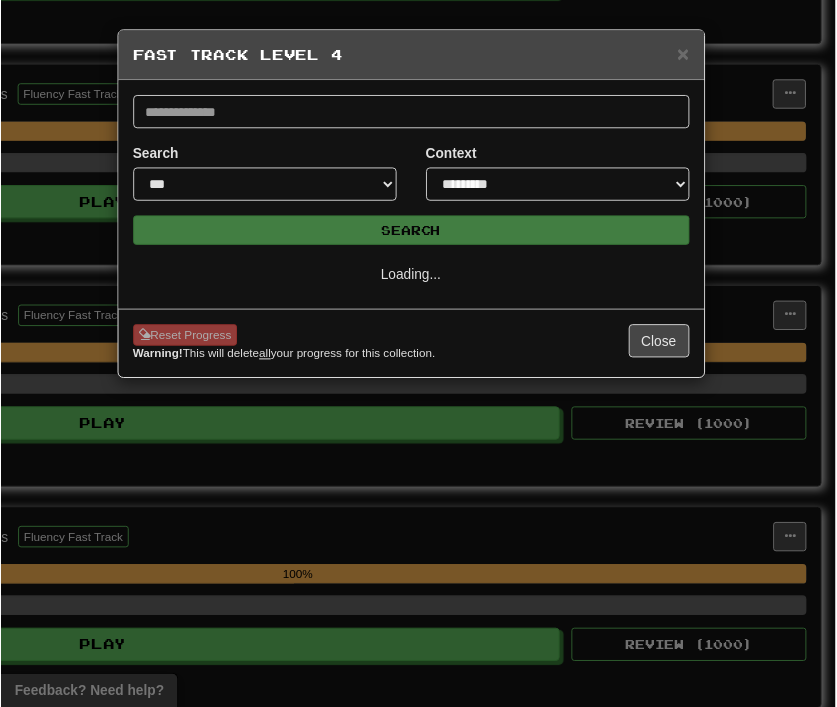 scroll, scrollTop: 0, scrollLeft: 0, axis: both 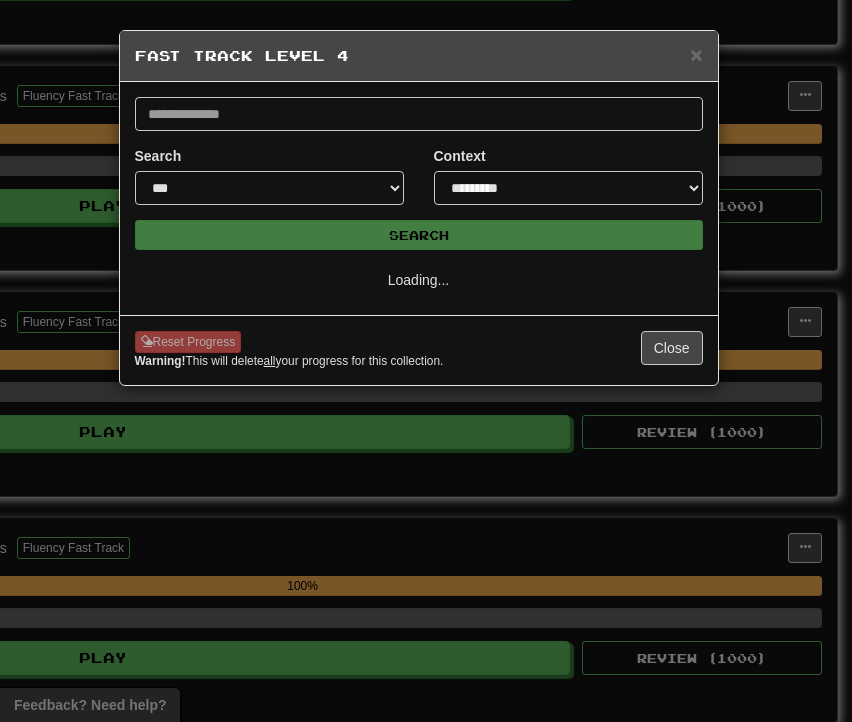 select on "**" 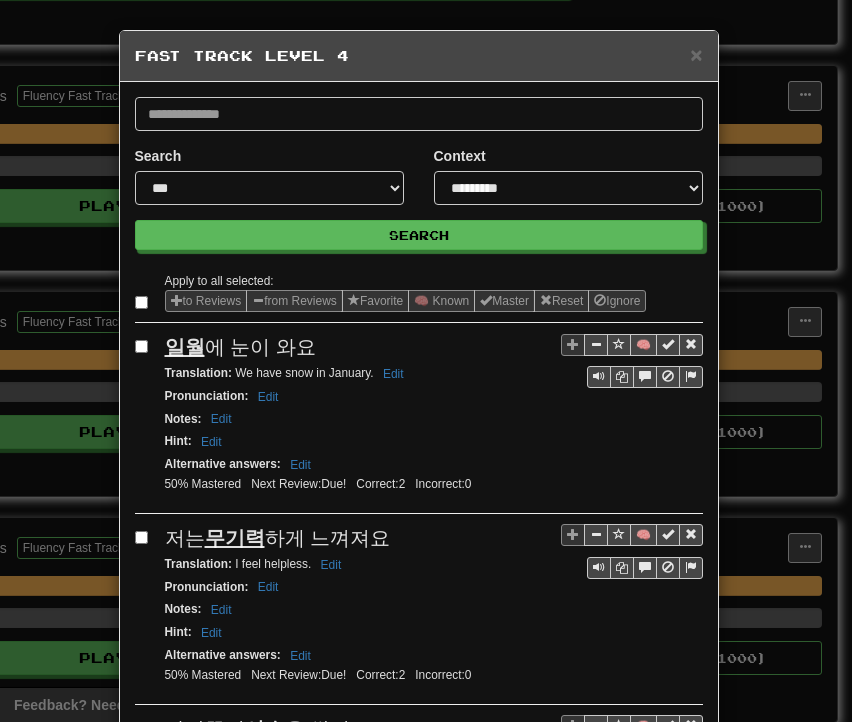 click on "× Fast Track Level 4" at bounding box center [419, 56] 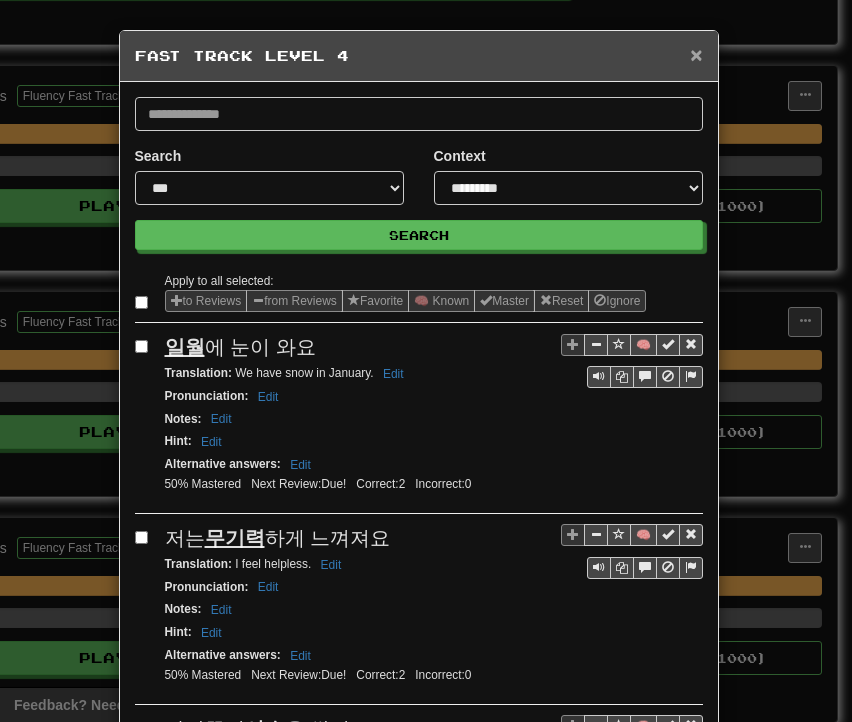 click on "×" at bounding box center (696, 54) 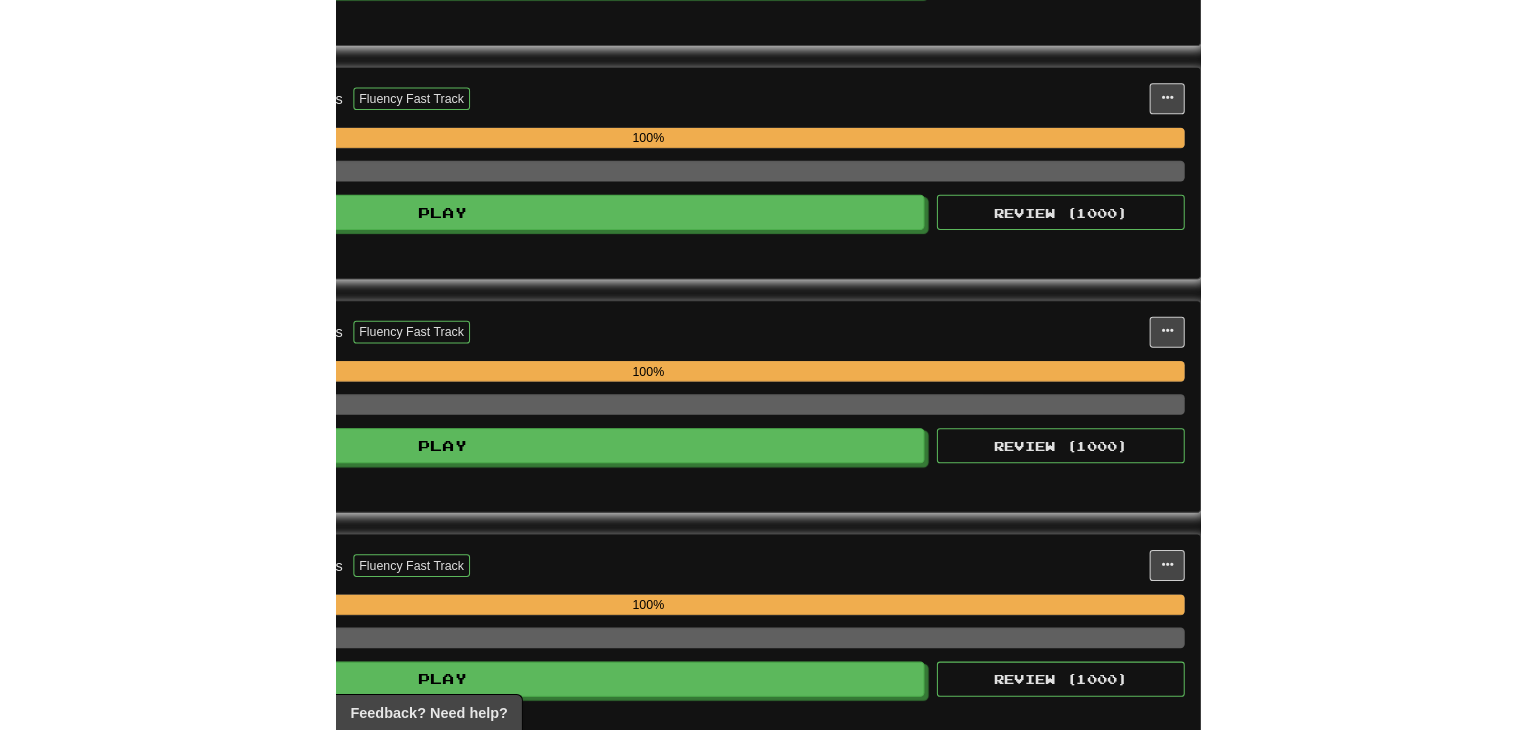 scroll, scrollTop: 1300, scrollLeft: 0, axis: vertical 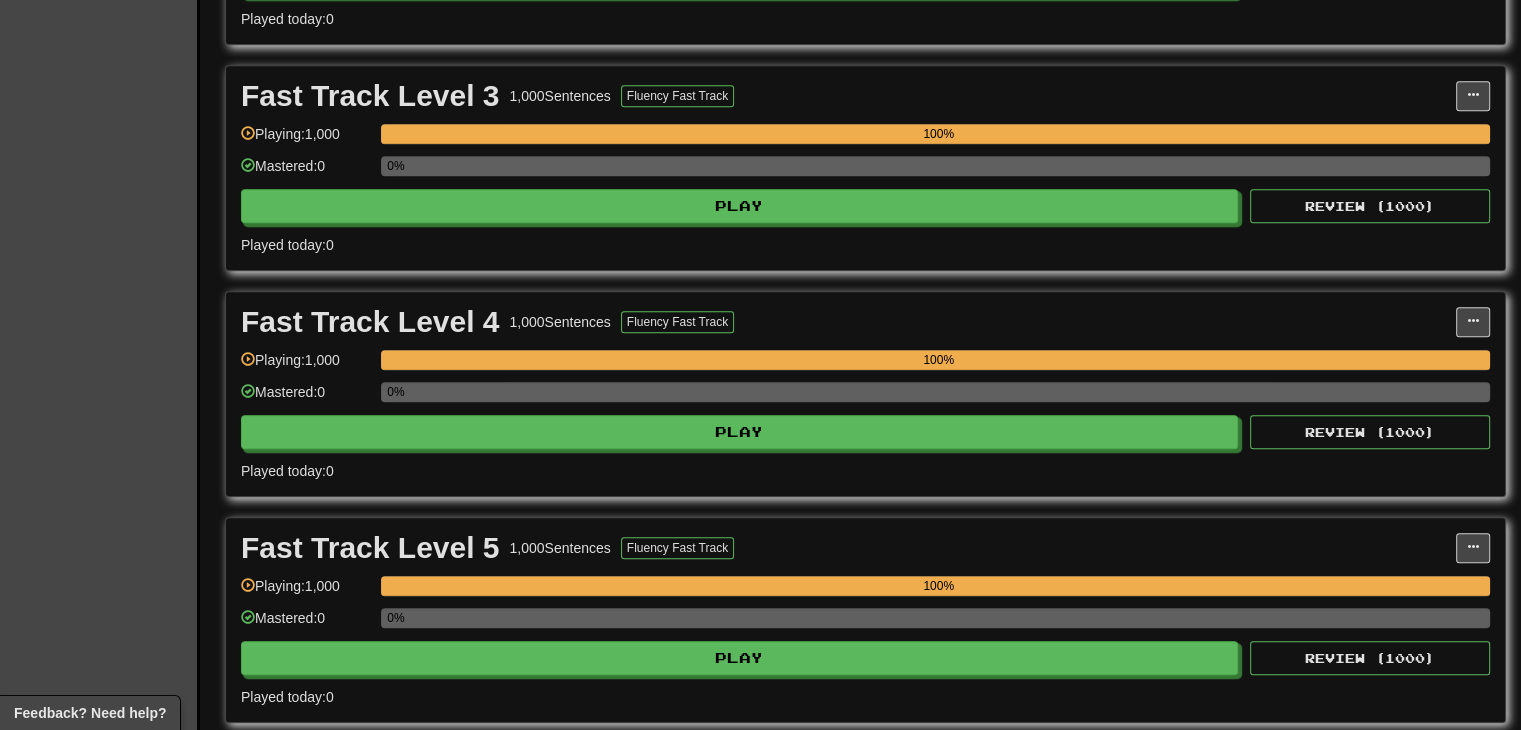 click on "Fast Track Level 4 1,000  Sentences Fluency Fast Track" at bounding box center (848, 322) 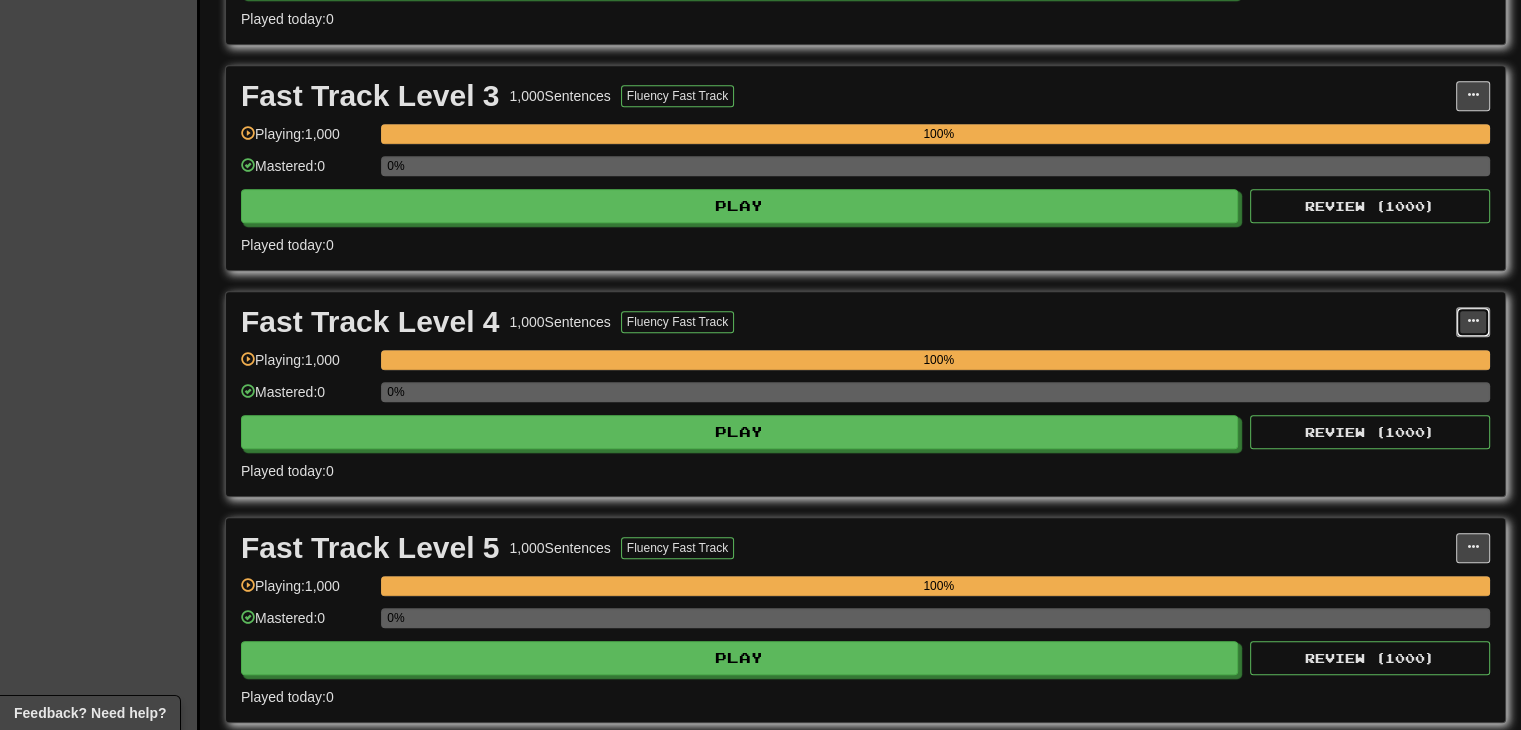 click at bounding box center [1473, 321] 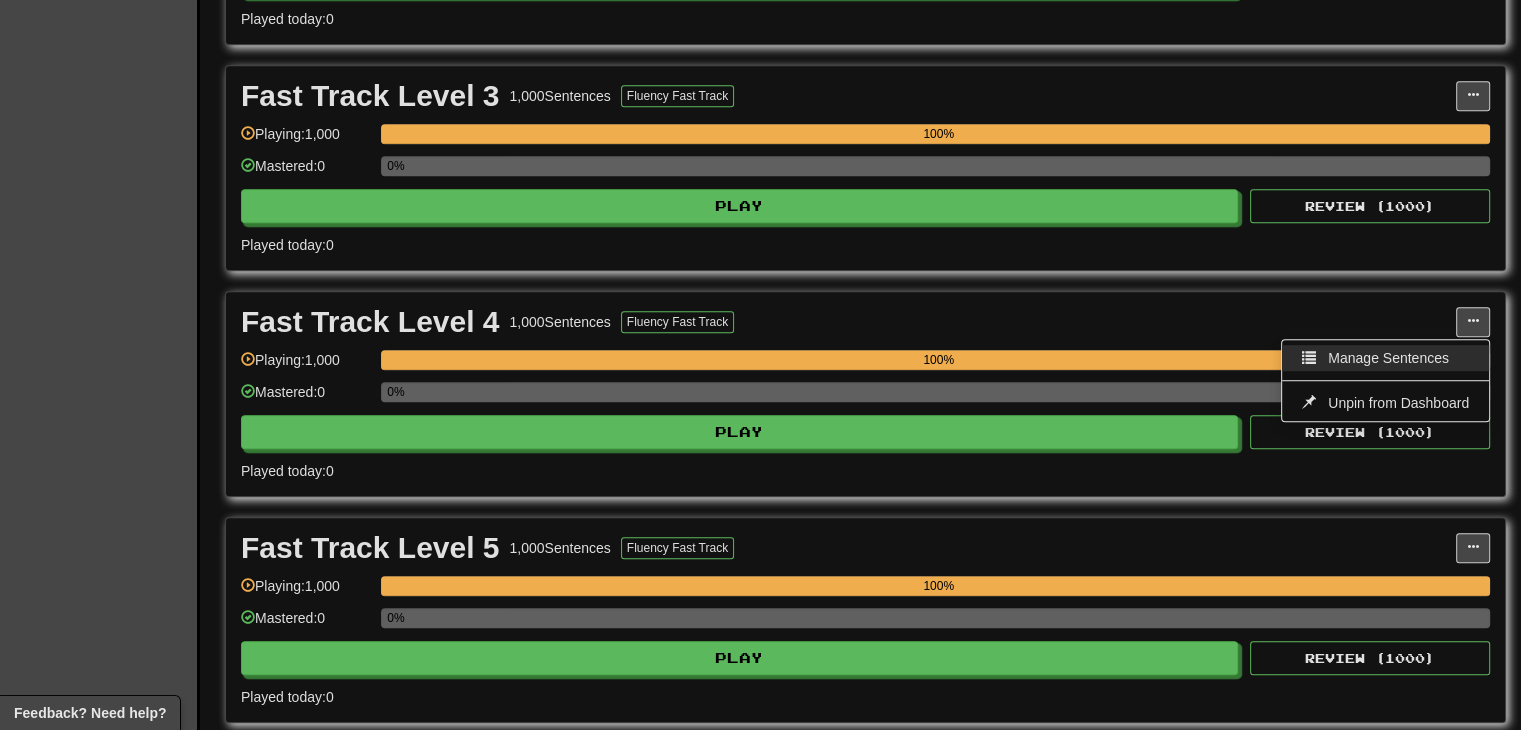 click on "Manage Sentences" at bounding box center [1388, 358] 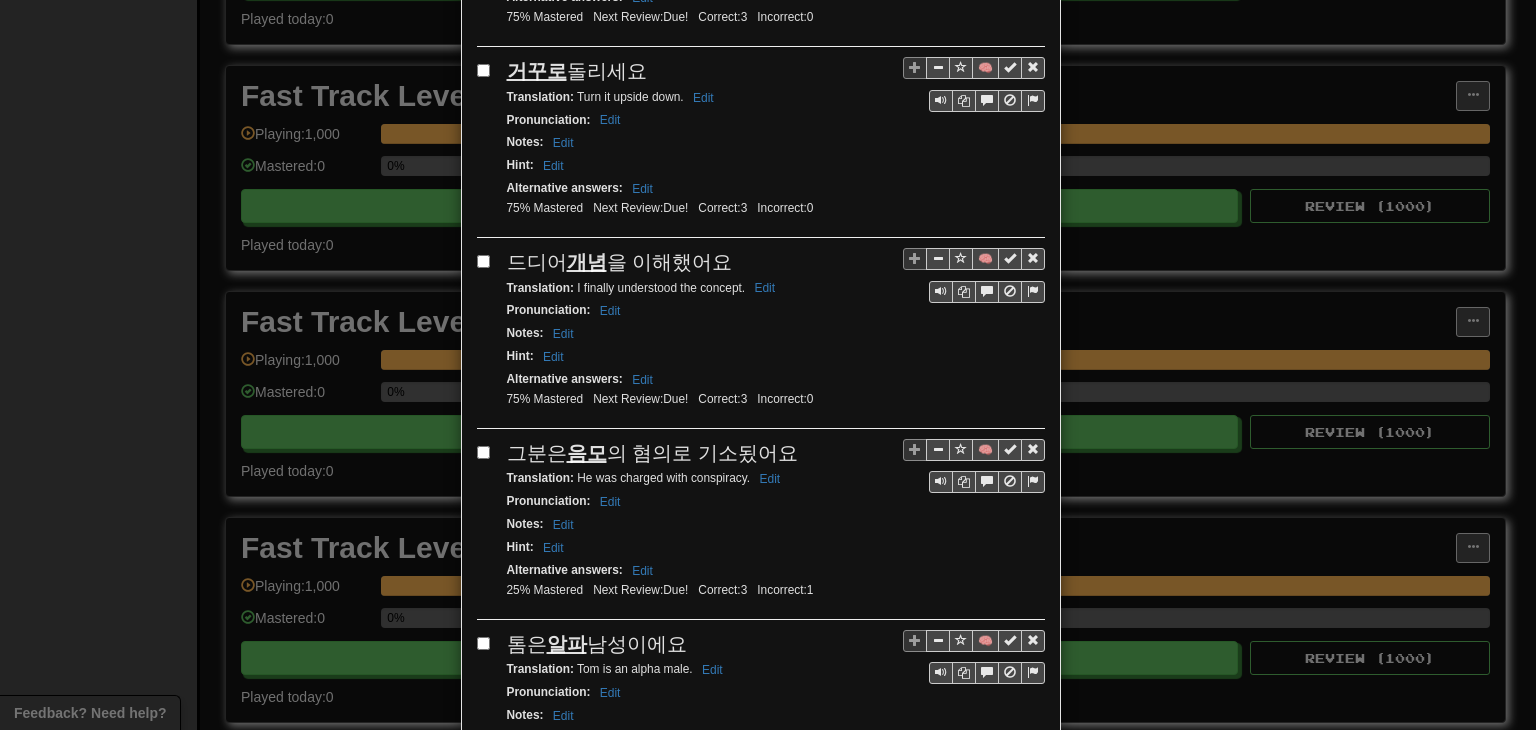 scroll, scrollTop: 3532, scrollLeft: 0, axis: vertical 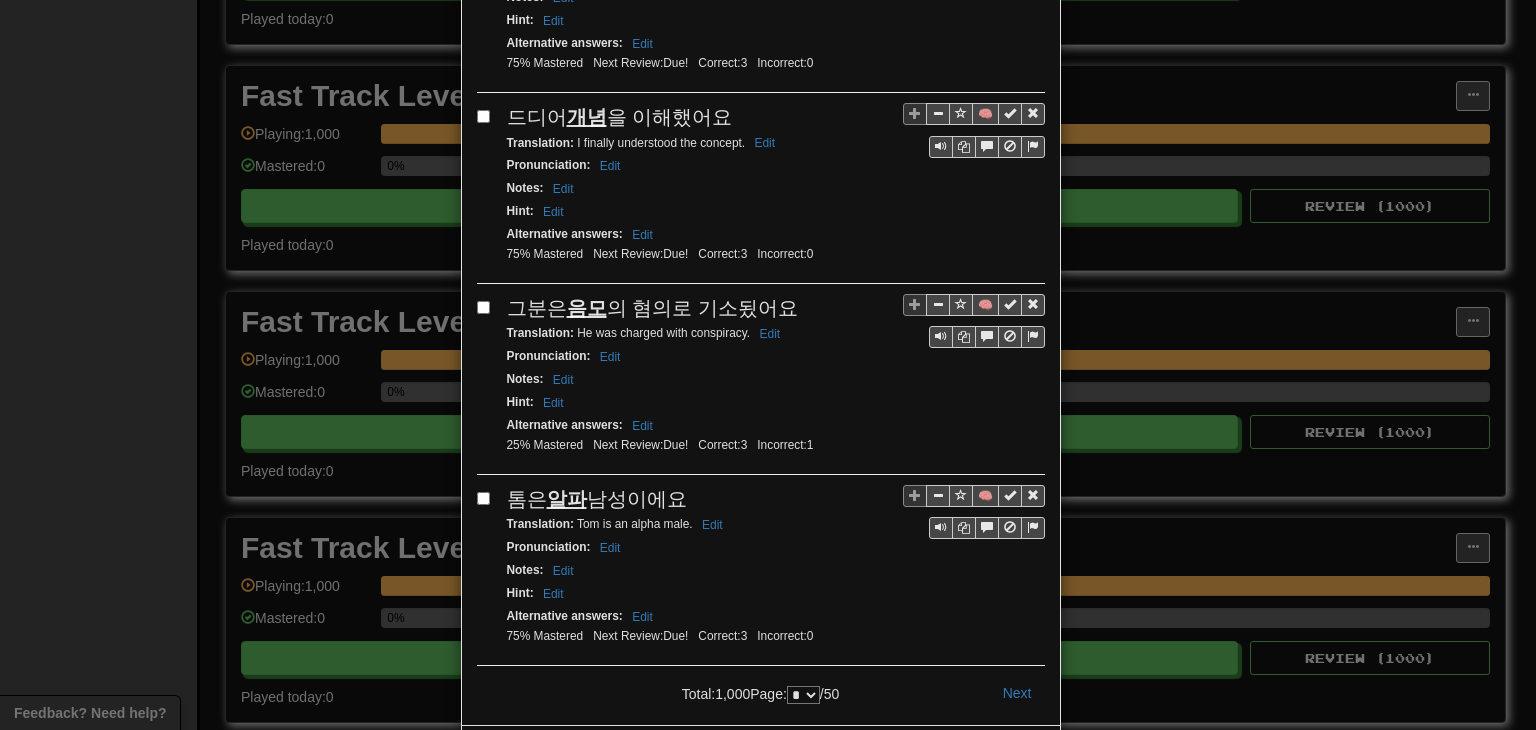 click on "* * * * * * * * * ** ** ** ** ** ** ** ** ** ** ** ** ** ** ** ** ** ** ** ** ** ** ** ** ** ** ** ** ** ** ** ** ** ** ** ** ** ** ** ** **" at bounding box center [803, 695] 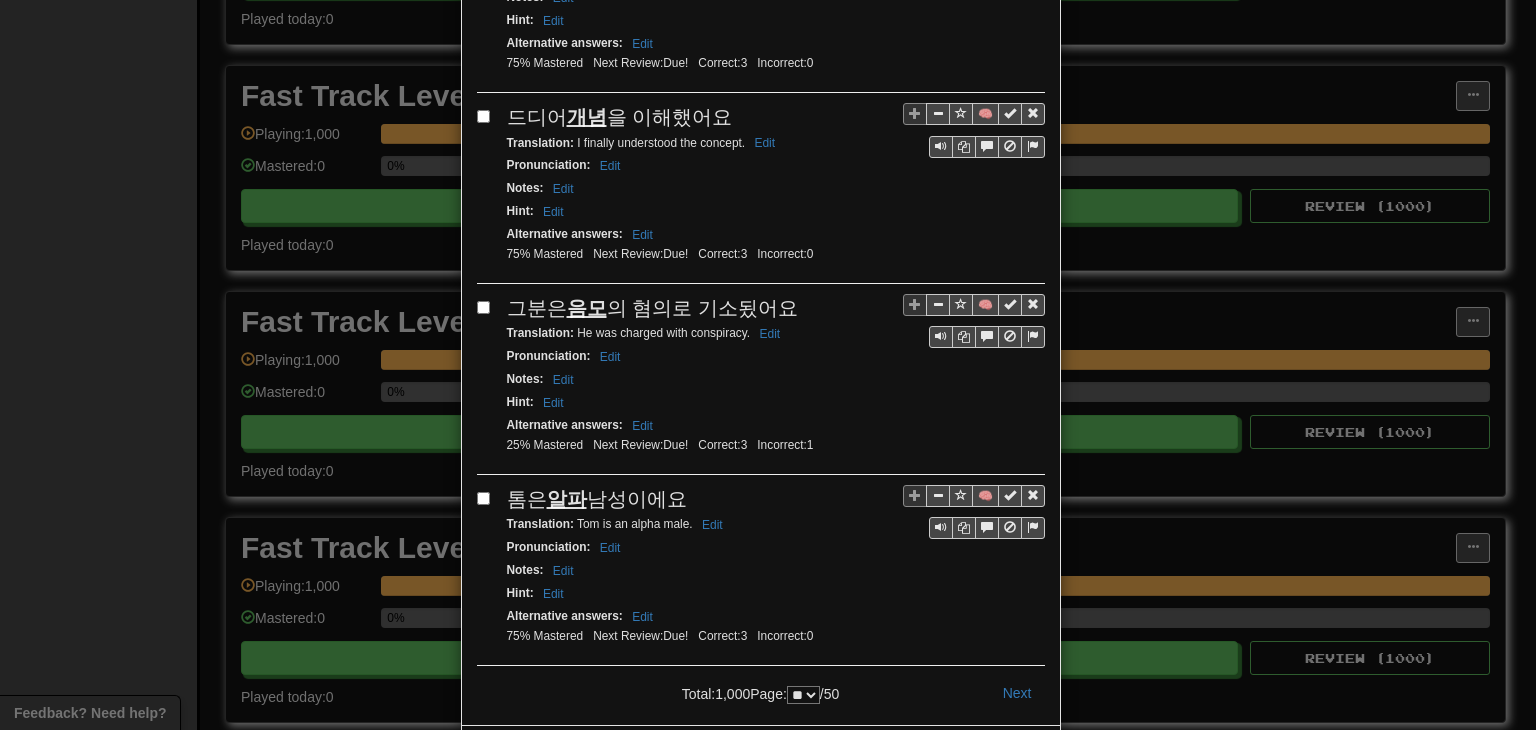 select on "**" 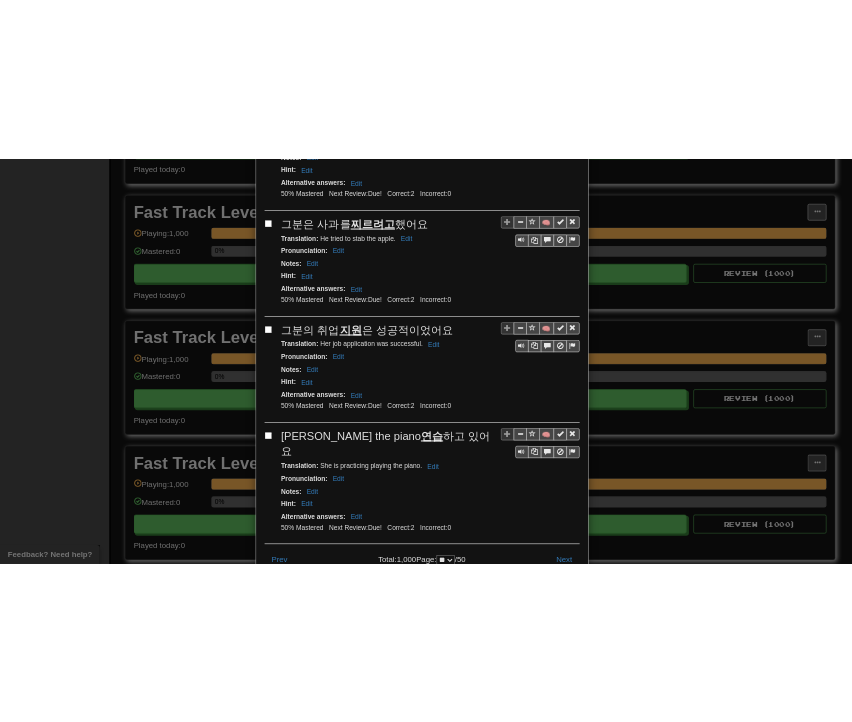 scroll, scrollTop: 0, scrollLeft: 0, axis: both 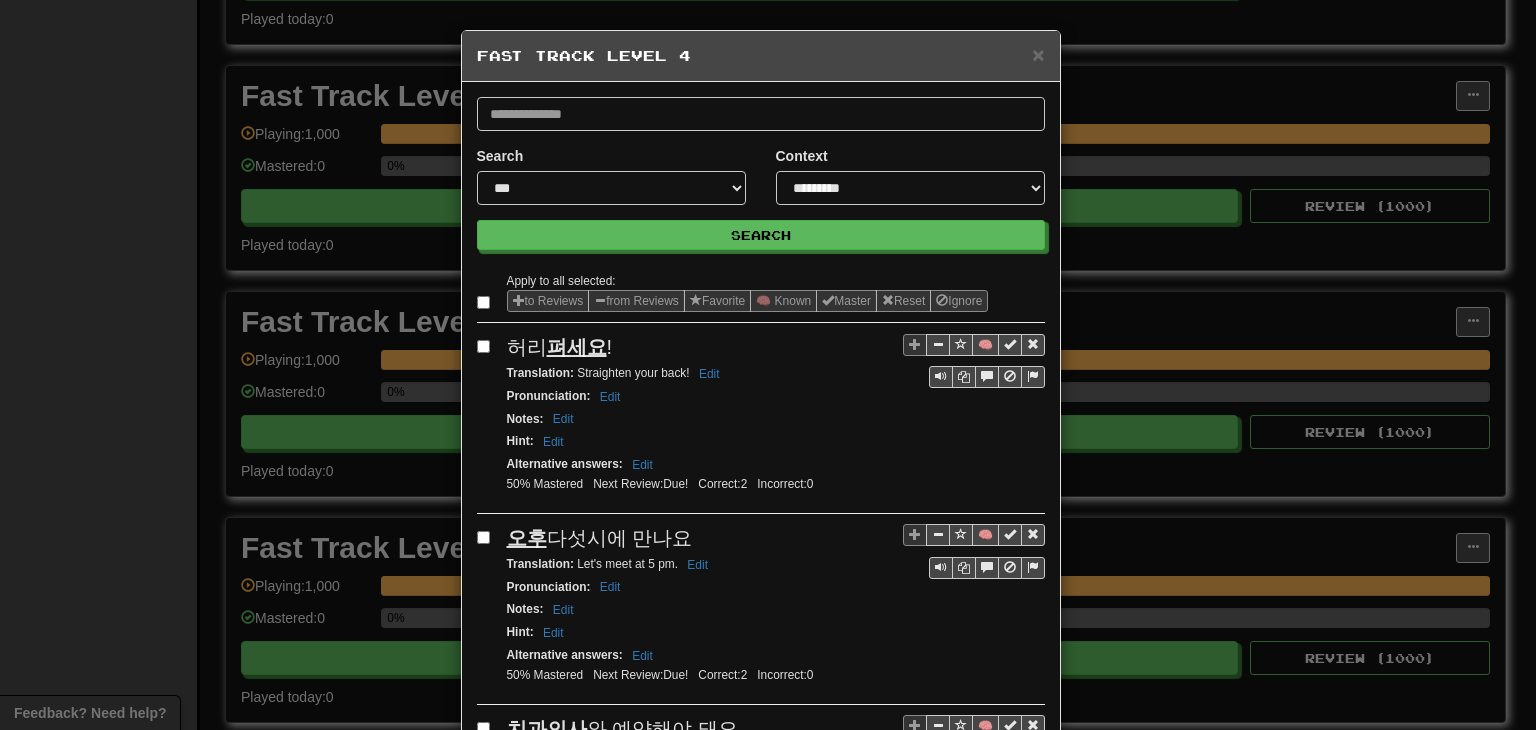 drag, startPoint x: 814, startPoint y: 63, endPoint x: 740, endPoint y: 47, distance: 75.70998 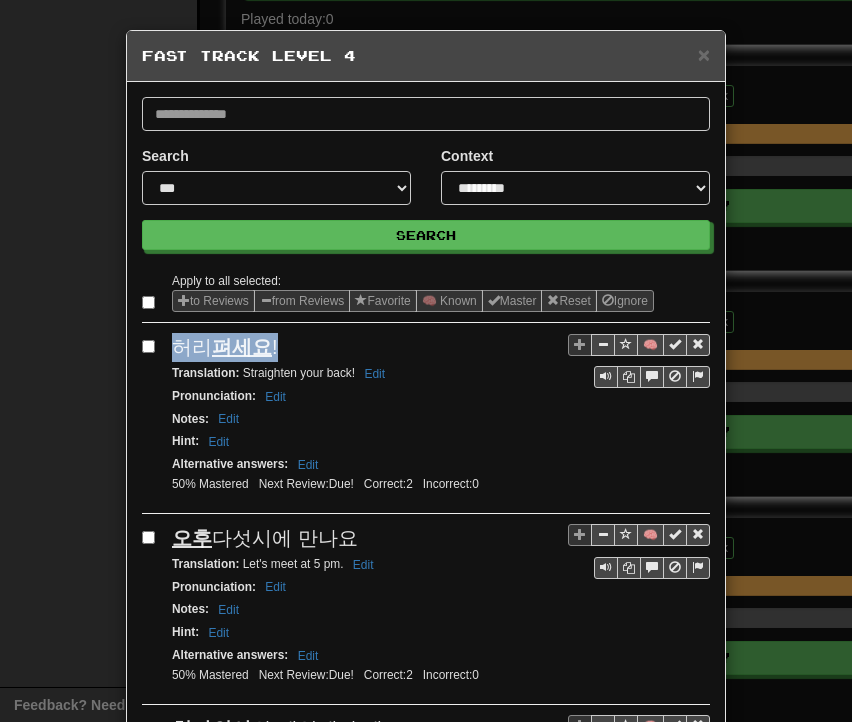 drag, startPoint x: 165, startPoint y: 347, endPoint x: 271, endPoint y: 349, distance: 106.01887 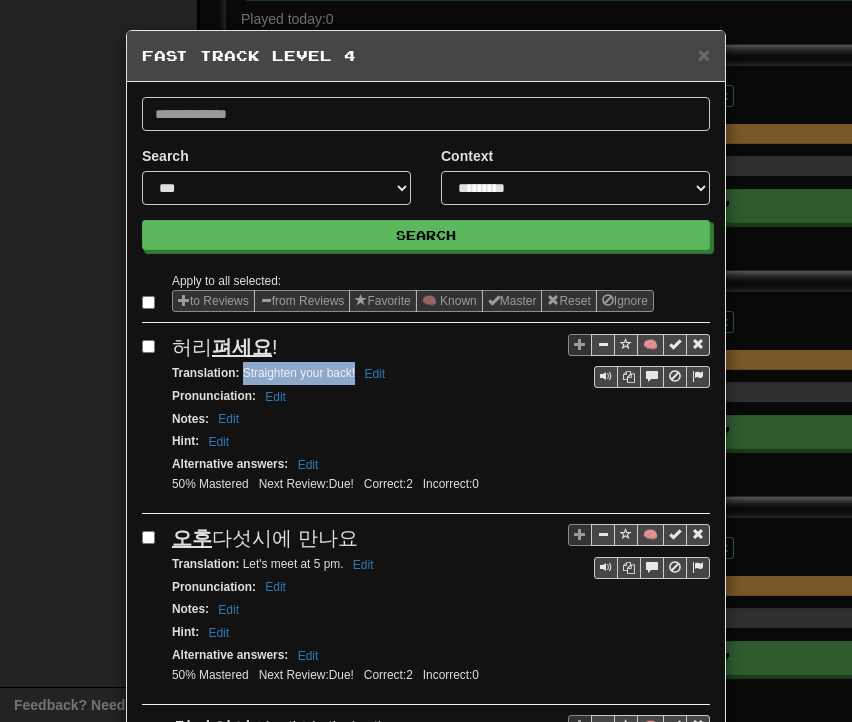 drag, startPoint x: 234, startPoint y: 373, endPoint x: 346, endPoint y: 368, distance: 112.11155 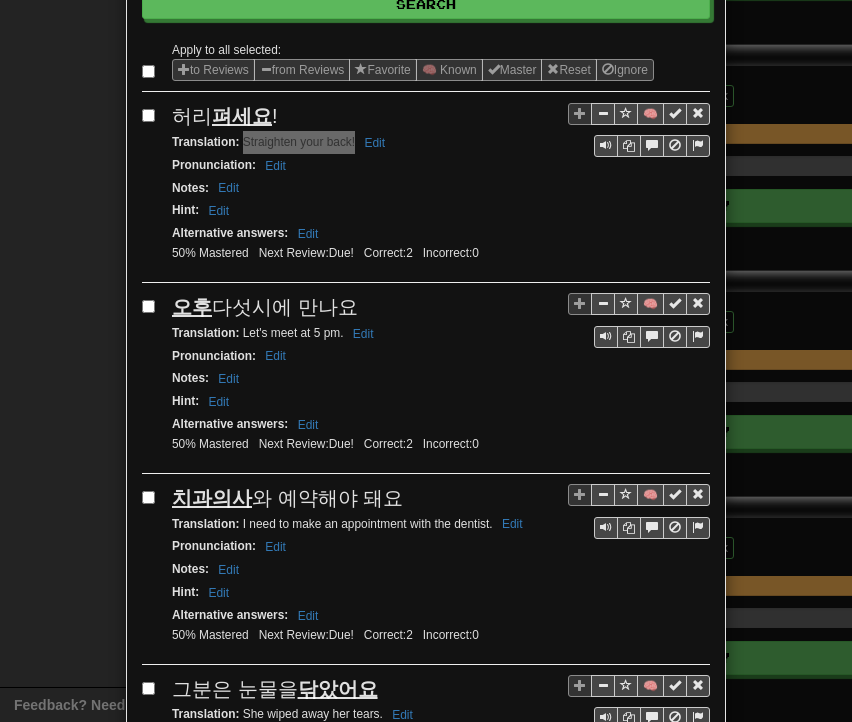 scroll, scrollTop: 300, scrollLeft: 0, axis: vertical 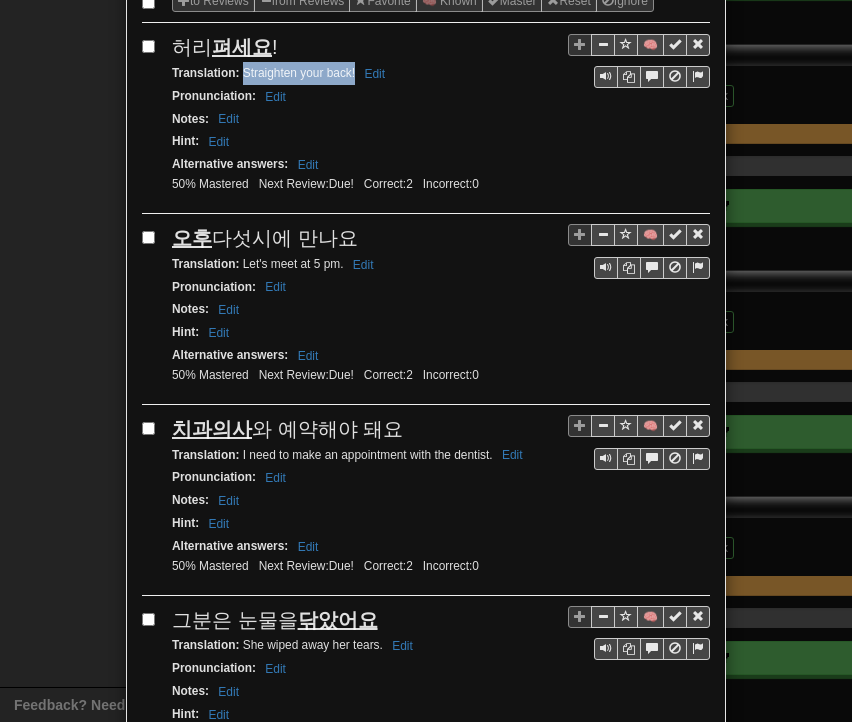 drag, startPoint x: 166, startPoint y: 235, endPoint x: 345, endPoint y: 225, distance: 179.27911 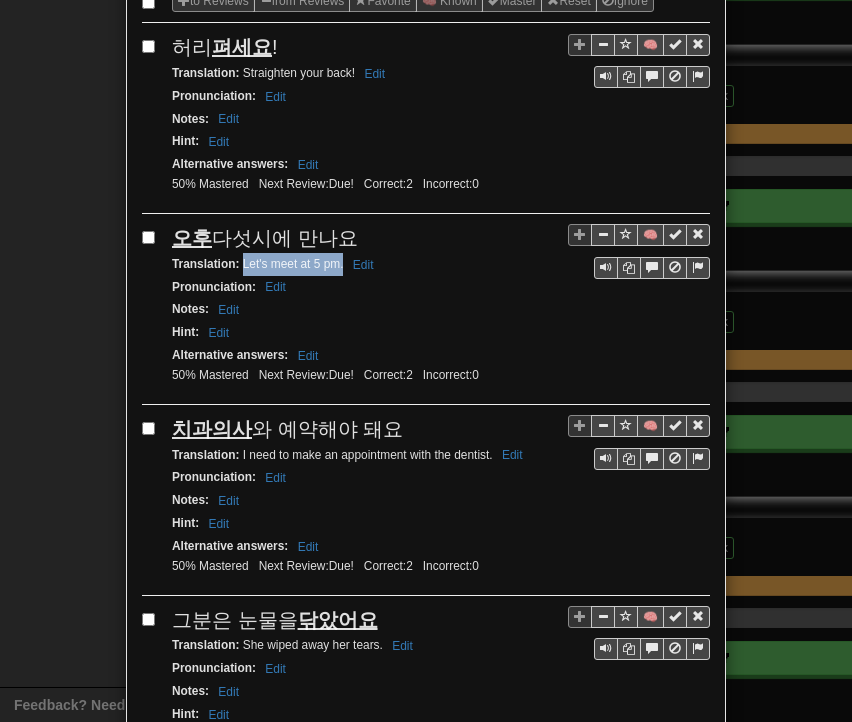 drag, startPoint x: 233, startPoint y: 257, endPoint x: 335, endPoint y: 266, distance: 102.396286 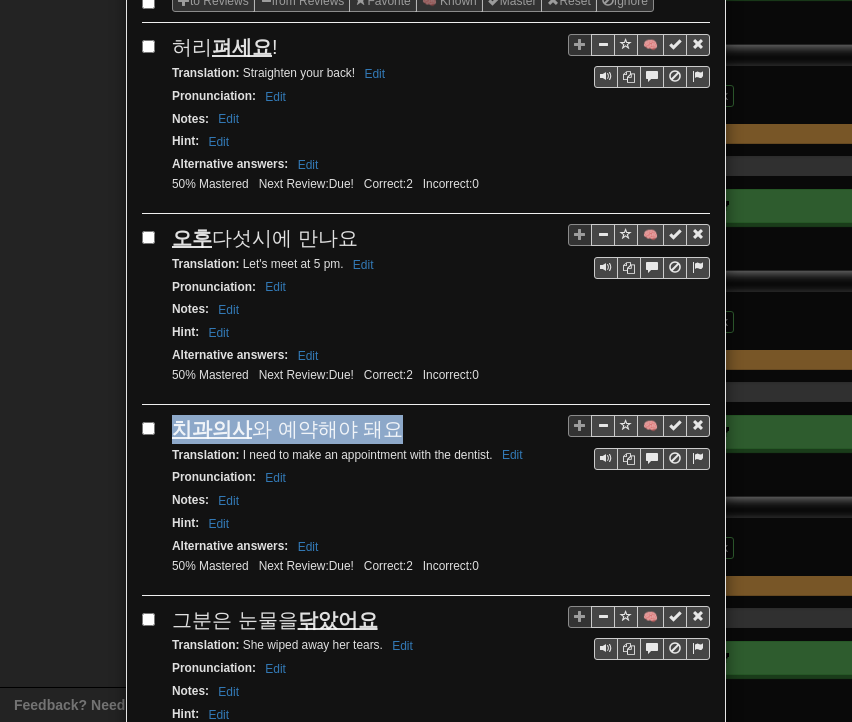 drag, startPoint x: 169, startPoint y: 421, endPoint x: 391, endPoint y: 413, distance: 222.1441 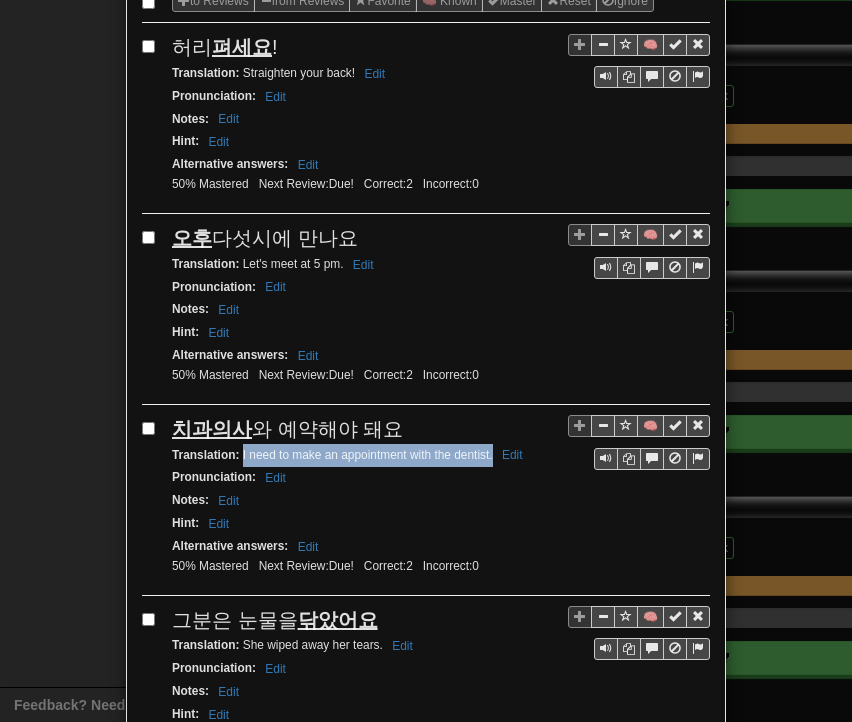 drag, startPoint x: 233, startPoint y: 446, endPoint x: 484, endPoint y: 445, distance: 251.002 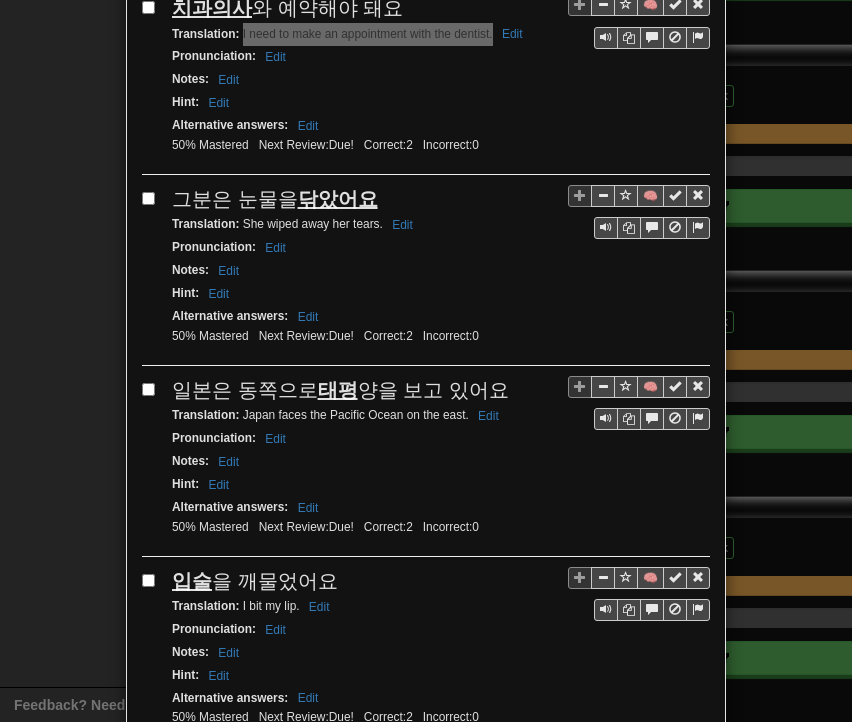 scroll, scrollTop: 800, scrollLeft: 0, axis: vertical 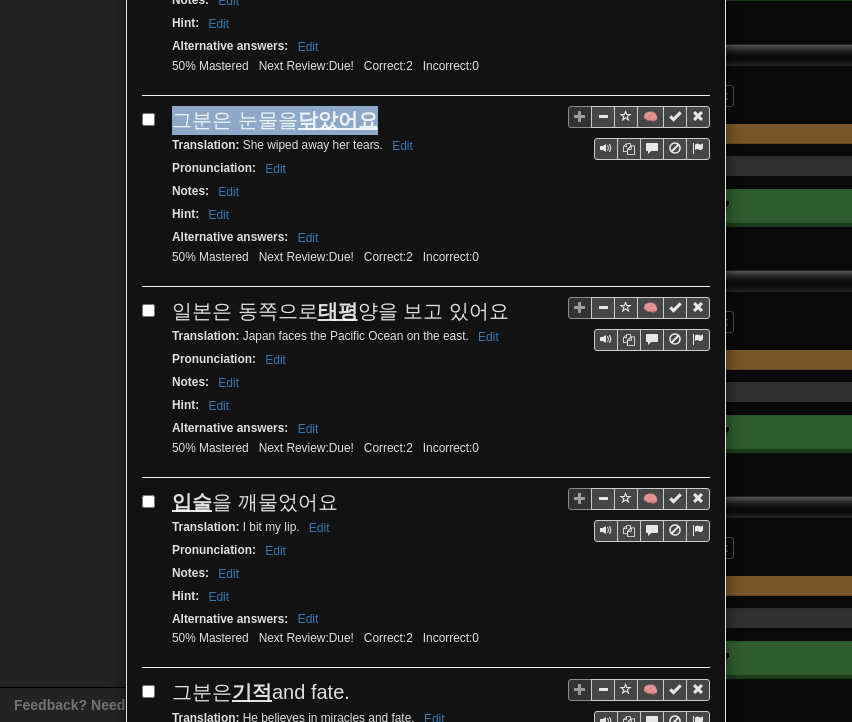 drag, startPoint x: 171, startPoint y: 105, endPoint x: 356, endPoint y: 110, distance: 185.06755 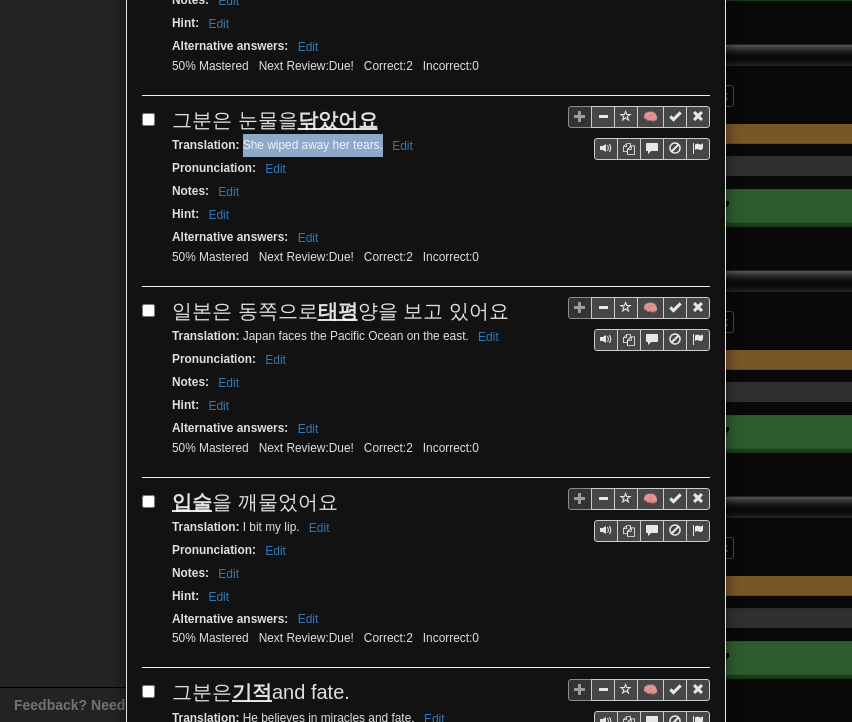 drag, startPoint x: 234, startPoint y: 130, endPoint x: 374, endPoint y: 140, distance: 140.35669 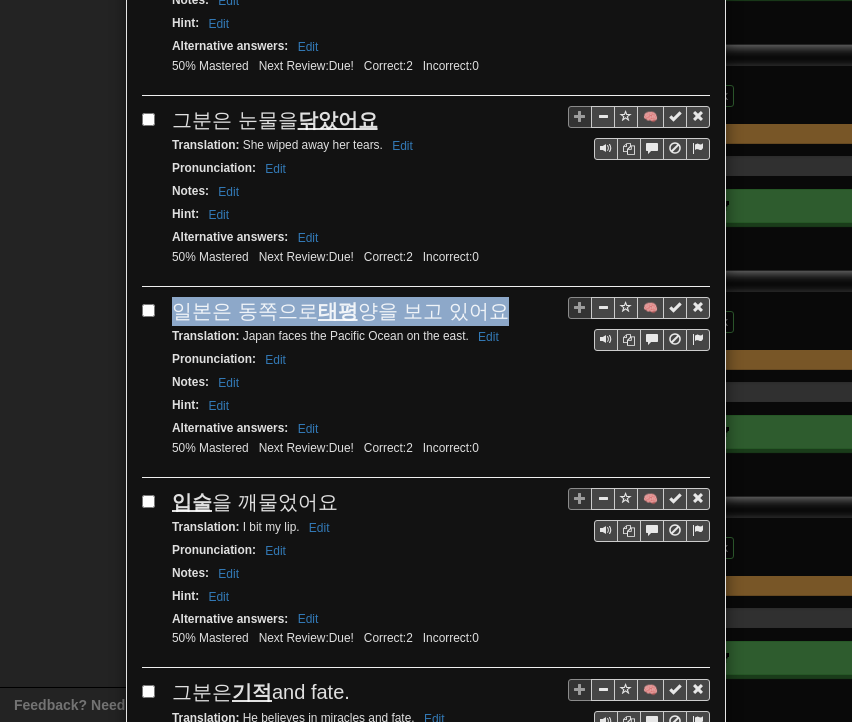 drag, startPoint x: 167, startPoint y: 298, endPoint x: 508, endPoint y: 289, distance: 341.11874 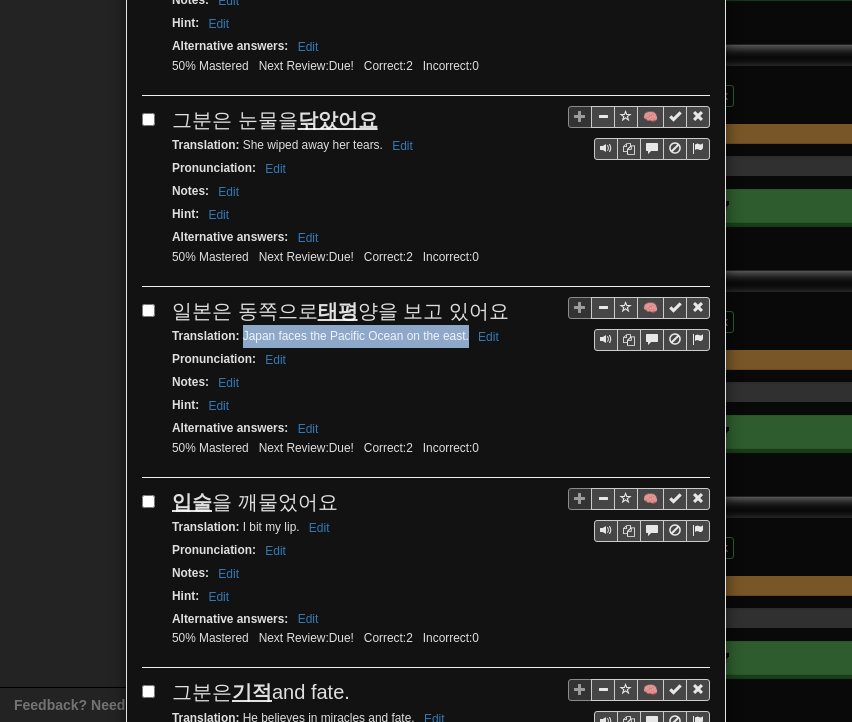 drag, startPoint x: 236, startPoint y: 317, endPoint x: 460, endPoint y: 319, distance: 224.00893 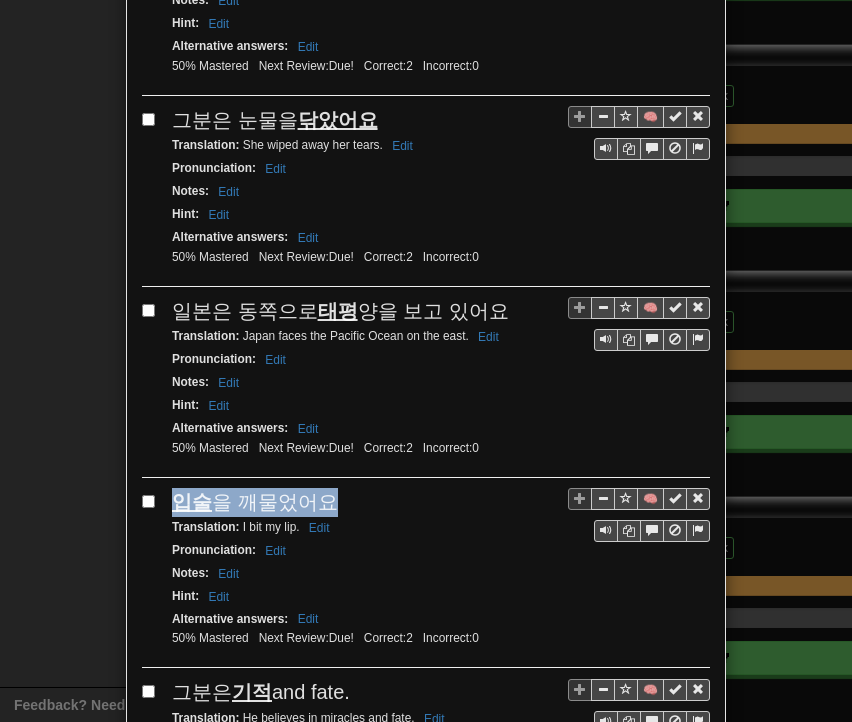 drag, startPoint x: 167, startPoint y: 482, endPoint x: 328, endPoint y: 473, distance: 161.25136 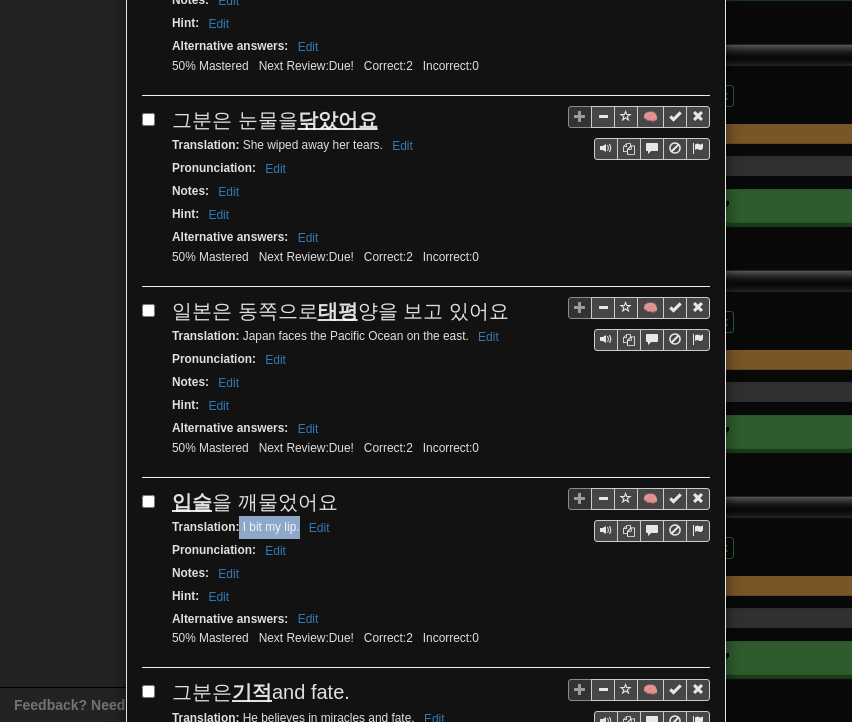 drag, startPoint x: 236, startPoint y: 505, endPoint x: 291, endPoint y: 506, distance: 55.00909 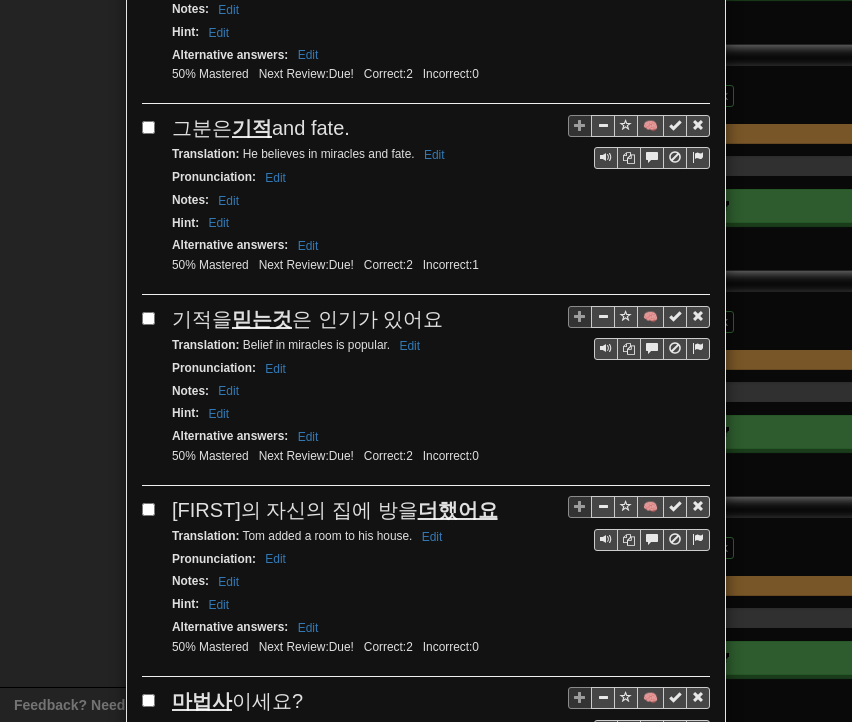 scroll, scrollTop: 1400, scrollLeft: 0, axis: vertical 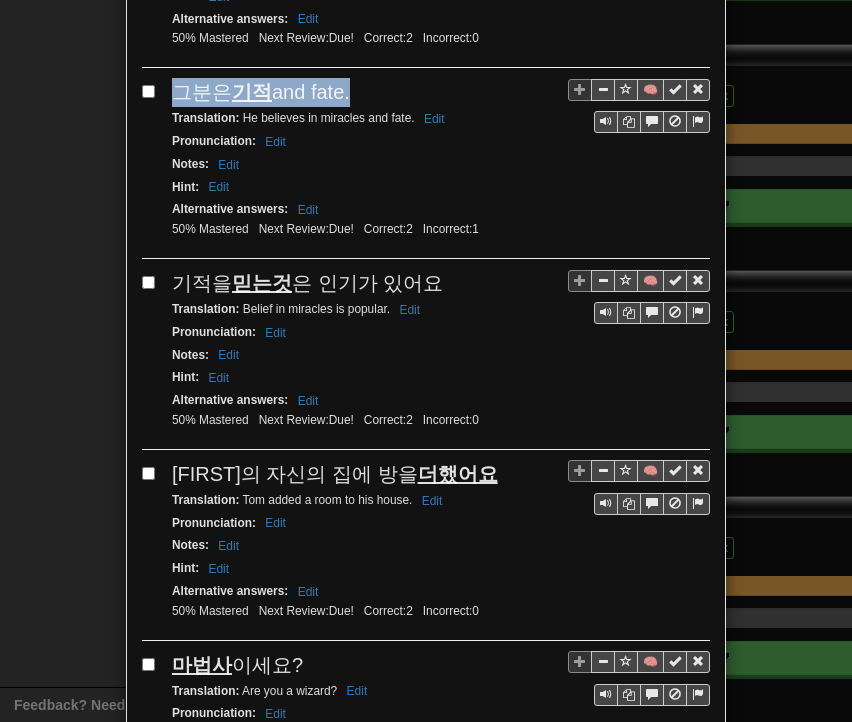 drag, startPoint x: 167, startPoint y: 67, endPoint x: 408, endPoint y: 70, distance: 241.01868 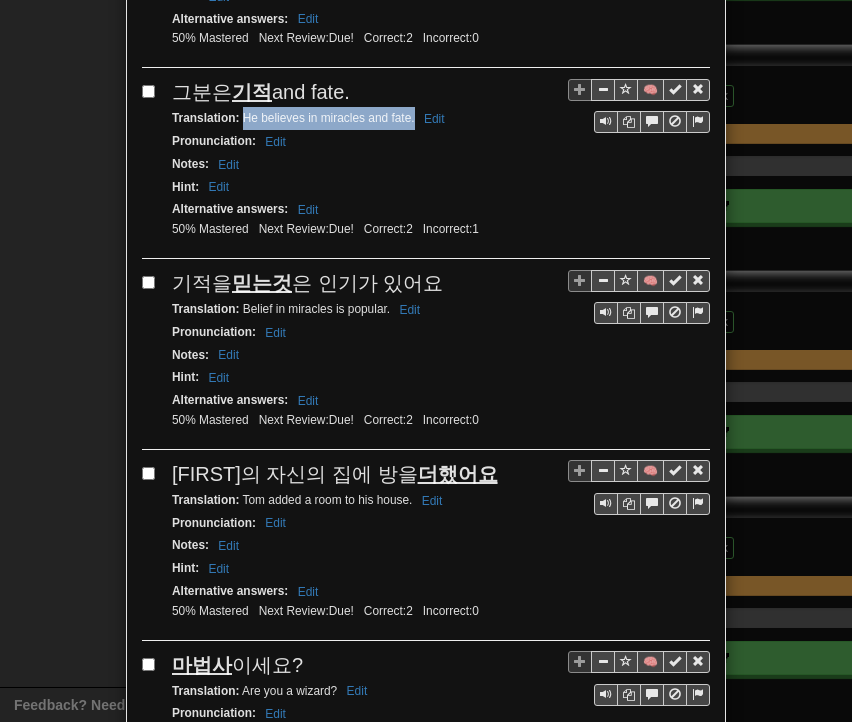 drag, startPoint x: 235, startPoint y: 91, endPoint x: 407, endPoint y: 92, distance: 172.00291 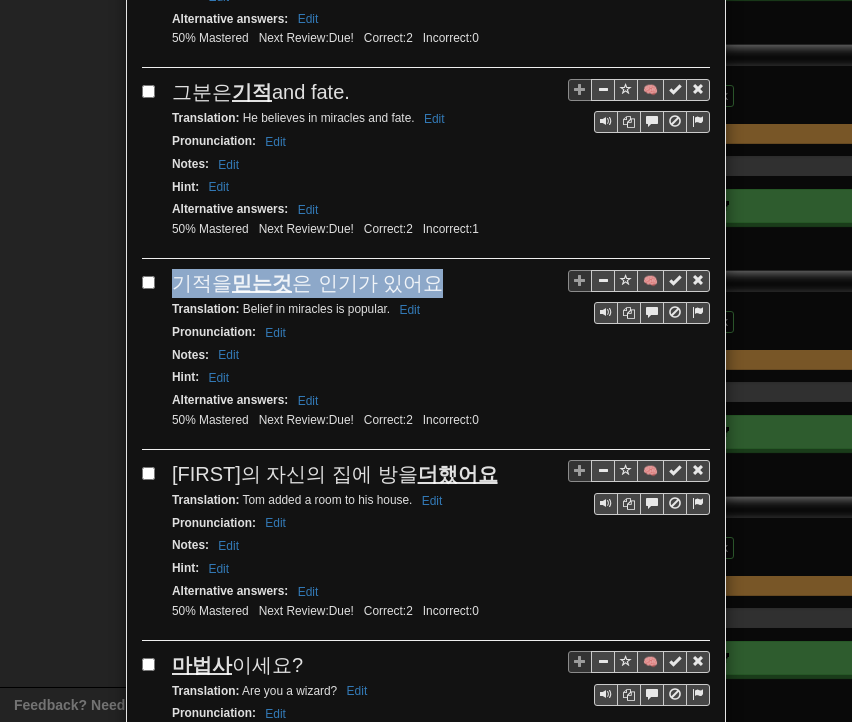 drag, startPoint x: 165, startPoint y: 251, endPoint x: 423, endPoint y: 249, distance: 258.00775 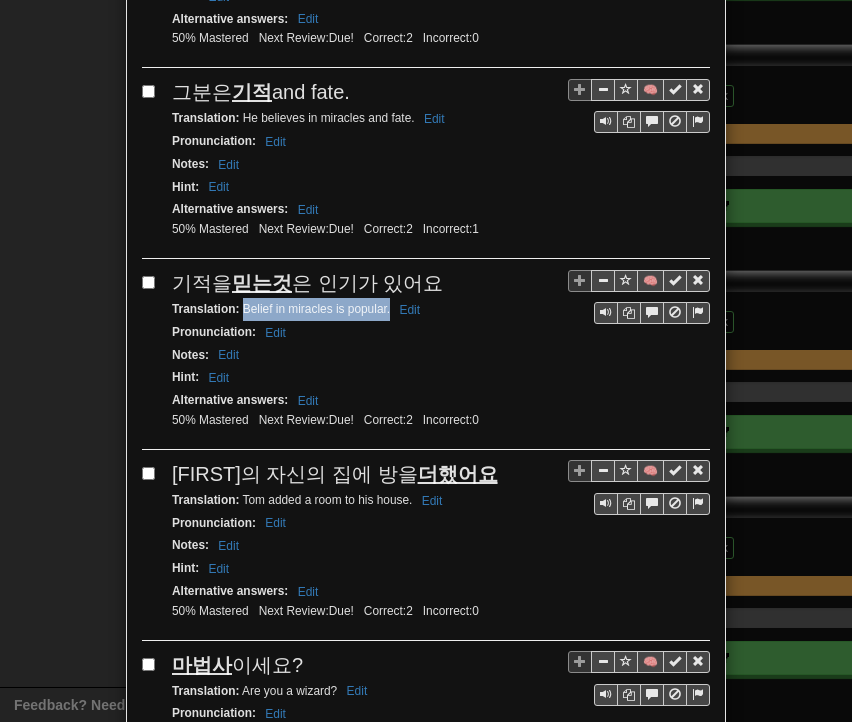 drag, startPoint x: 236, startPoint y: 279, endPoint x: 381, endPoint y: 281, distance: 145.0138 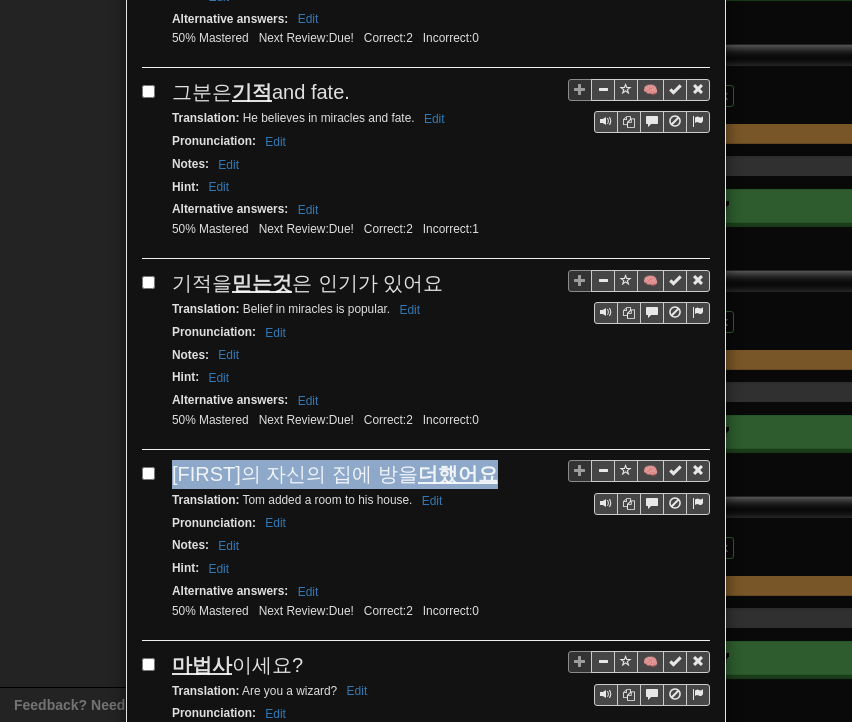 drag, startPoint x: 167, startPoint y: 445, endPoint x: 452, endPoint y: 441, distance: 285.02808 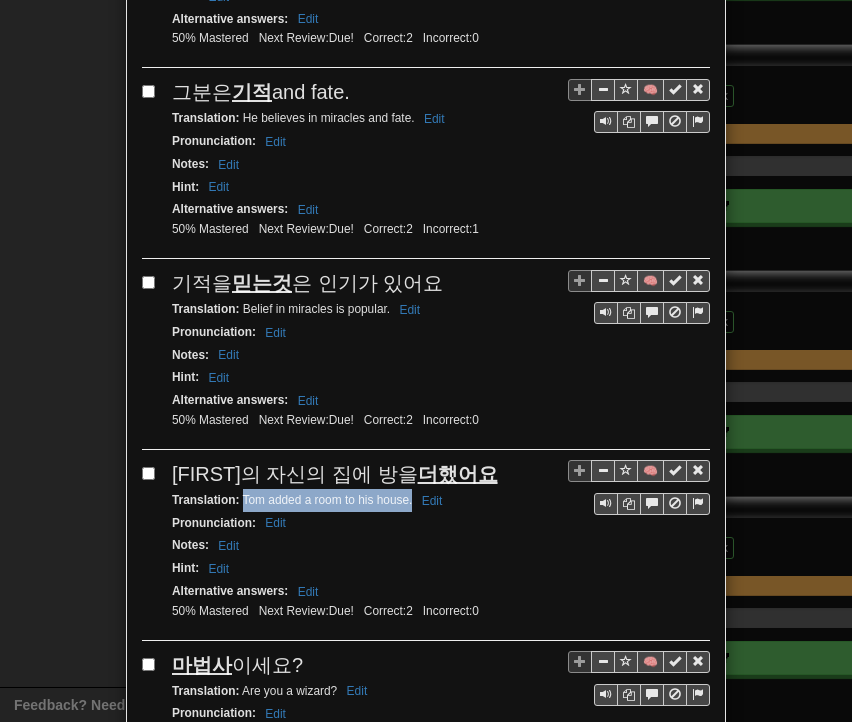 drag, startPoint x: 235, startPoint y: 468, endPoint x: 404, endPoint y: 466, distance: 169.01184 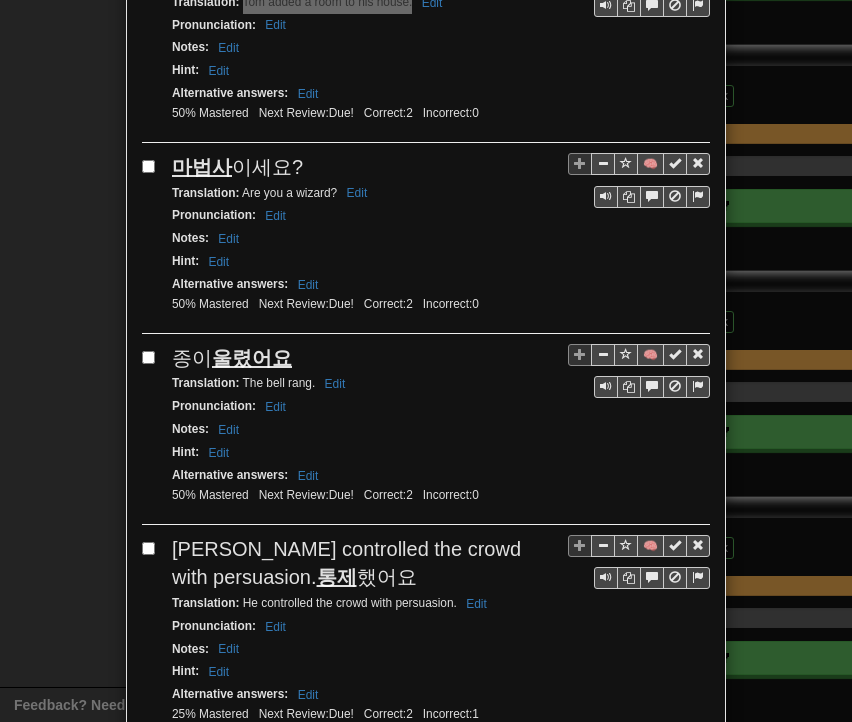 scroll, scrollTop: 1900, scrollLeft: 0, axis: vertical 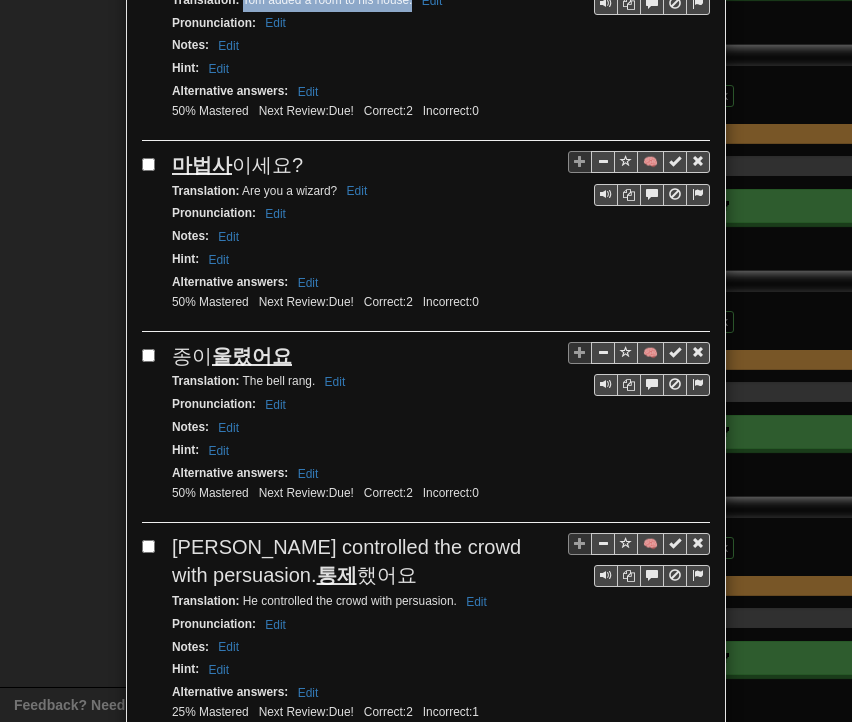 drag, startPoint x: 164, startPoint y: 136, endPoint x: 296, endPoint y: 127, distance: 132.30646 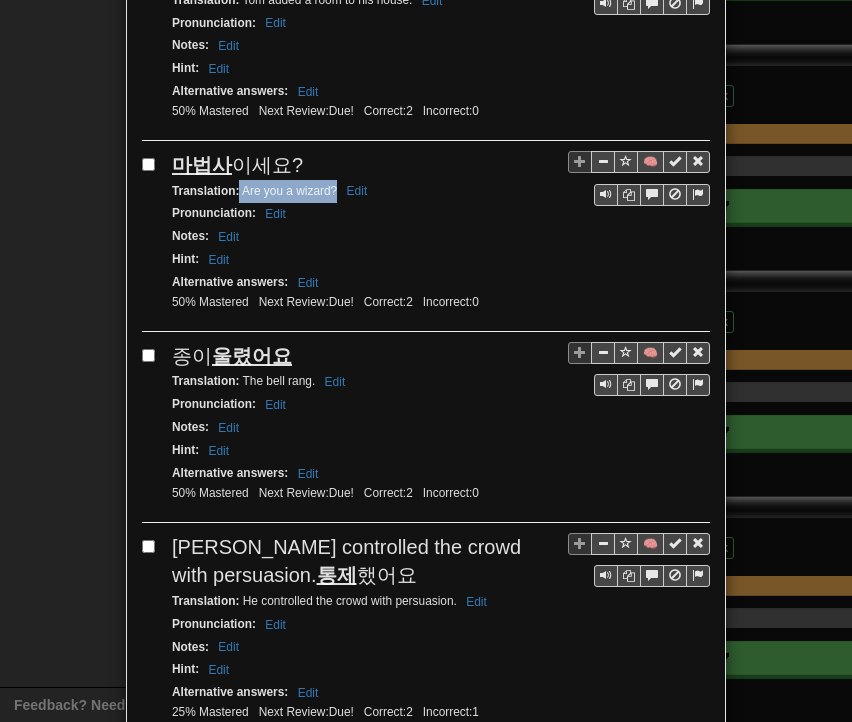 drag, startPoint x: 232, startPoint y: 154, endPoint x: 329, endPoint y: 156, distance: 97.020615 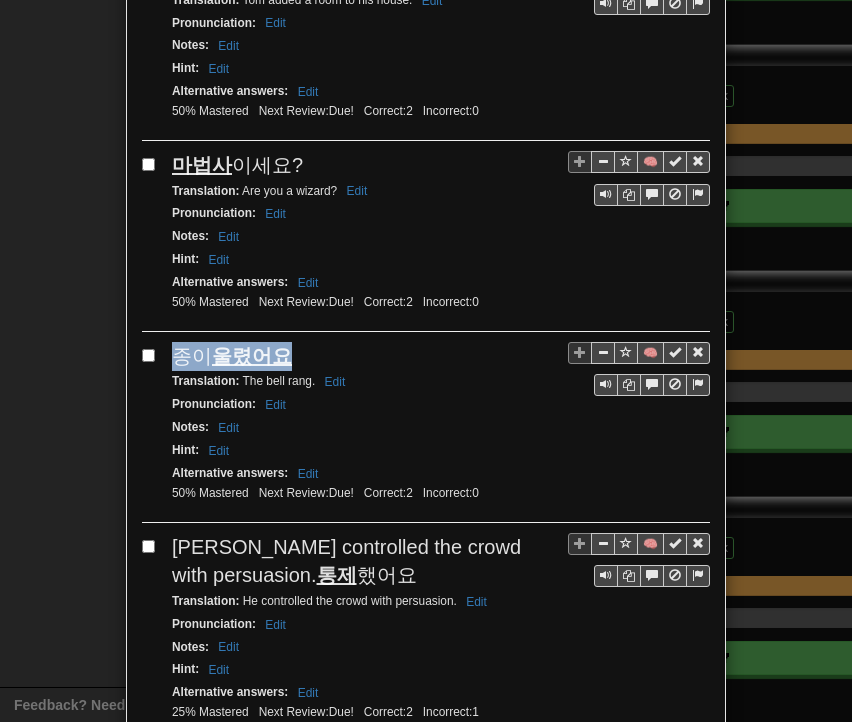drag, startPoint x: 168, startPoint y: 311, endPoint x: 283, endPoint y: 319, distance: 115.27792 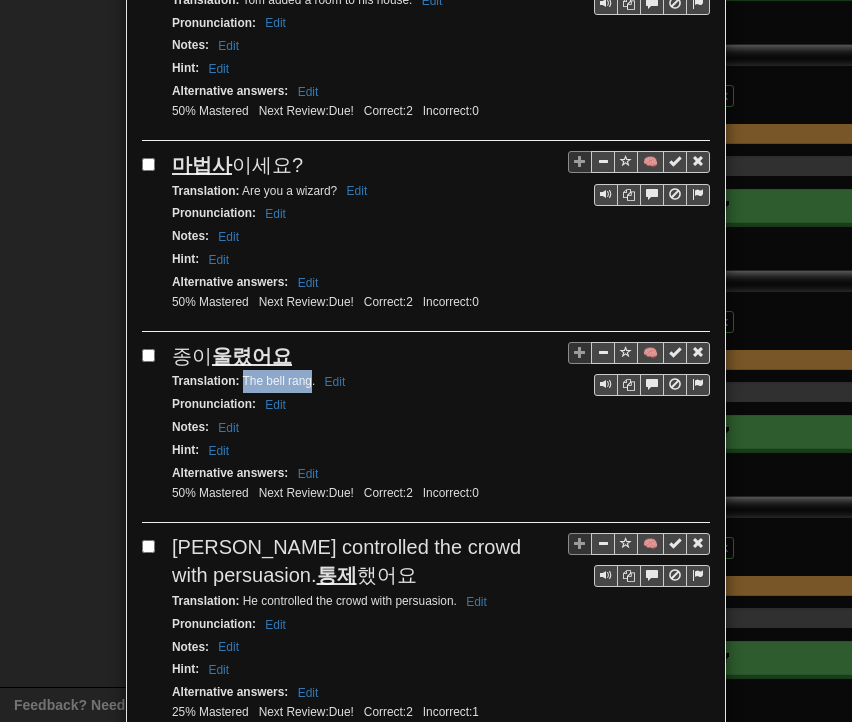 drag, startPoint x: 236, startPoint y: 342, endPoint x: 304, endPoint y: 343, distance: 68.007355 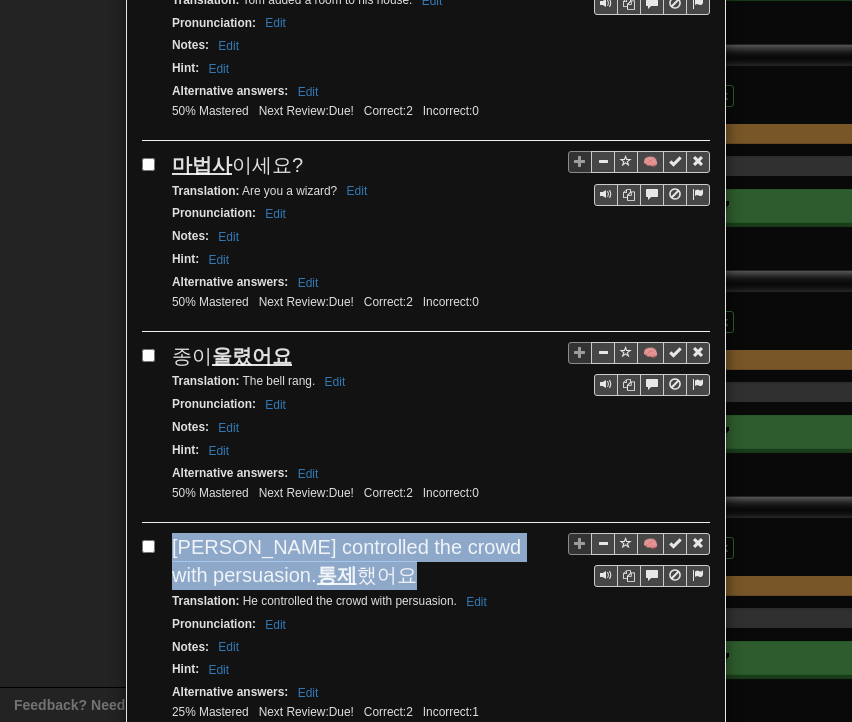 drag, startPoint x: 168, startPoint y: 501, endPoint x: 464, endPoint y: 500, distance: 296.00168 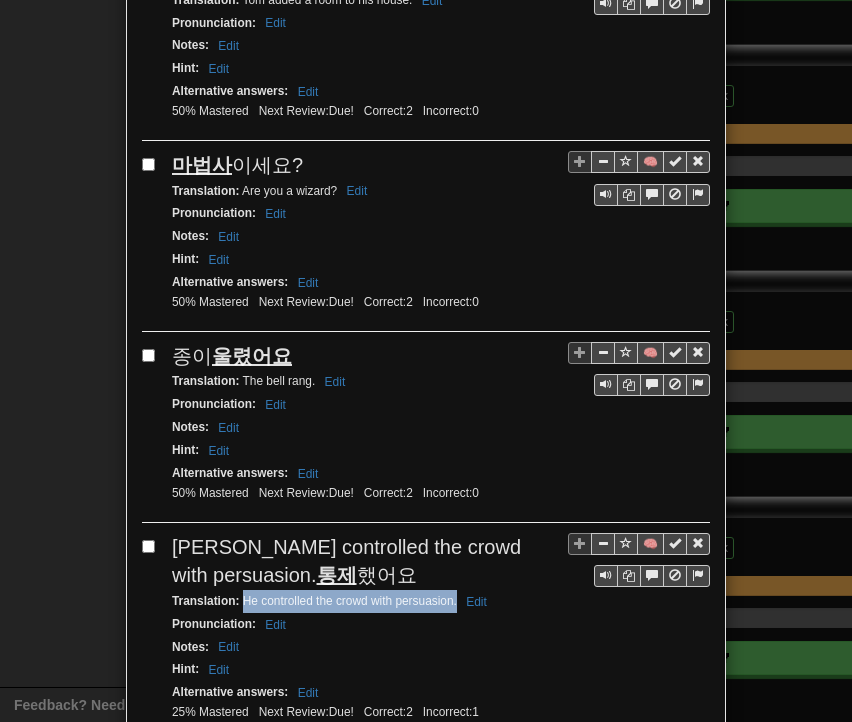 drag, startPoint x: 234, startPoint y: 527, endPoint x: 449, endPoint y: 528, distance: 215.00232 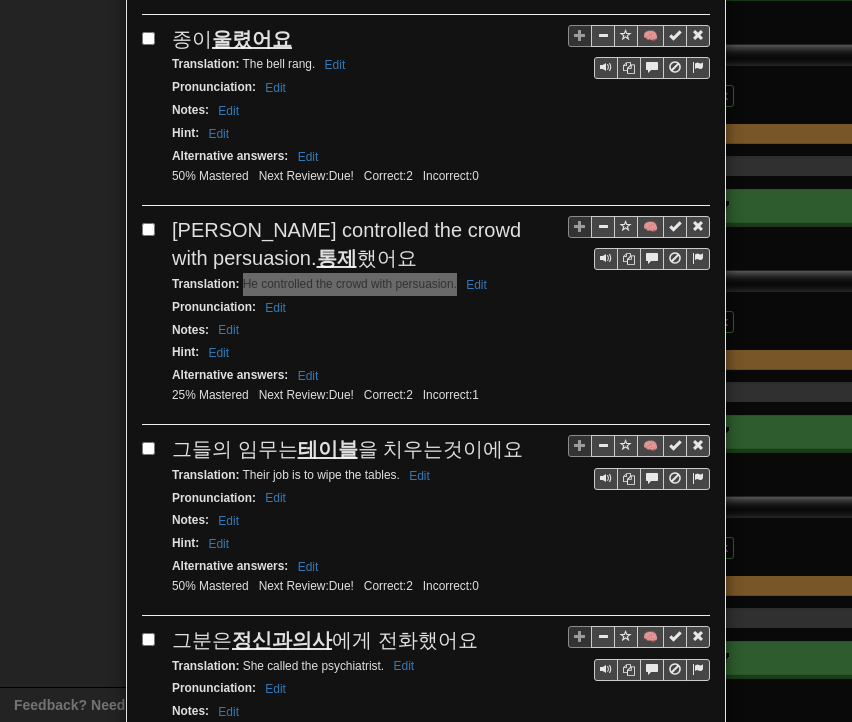 scroll, scrollTop: 2400, scrollLeft: 0, axis: vertical 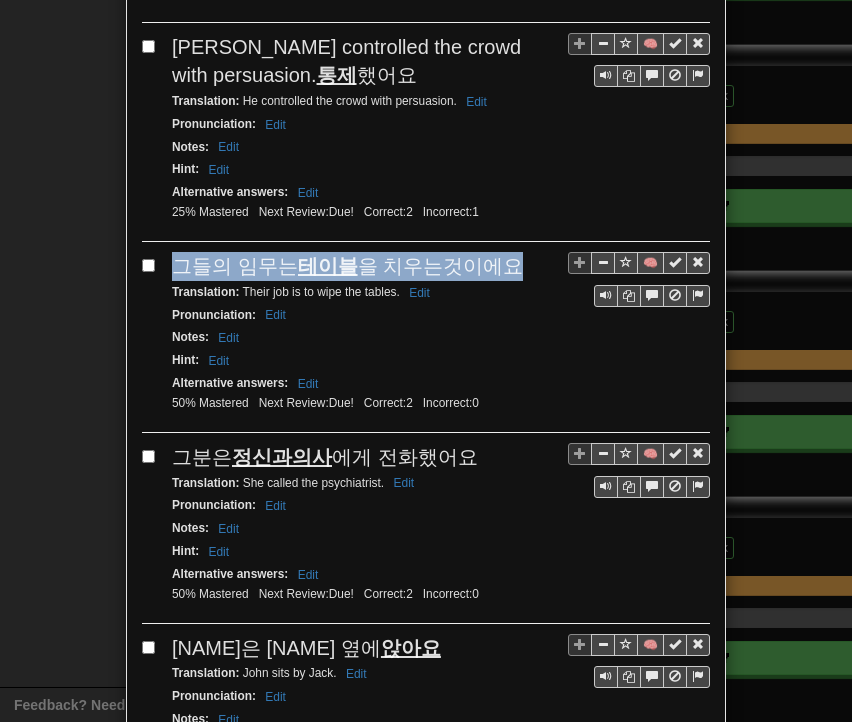 drag, startPoint x: 168, startPoint y: 197, endPoint x: 491, endPoint y: 195, distance: 323.0062 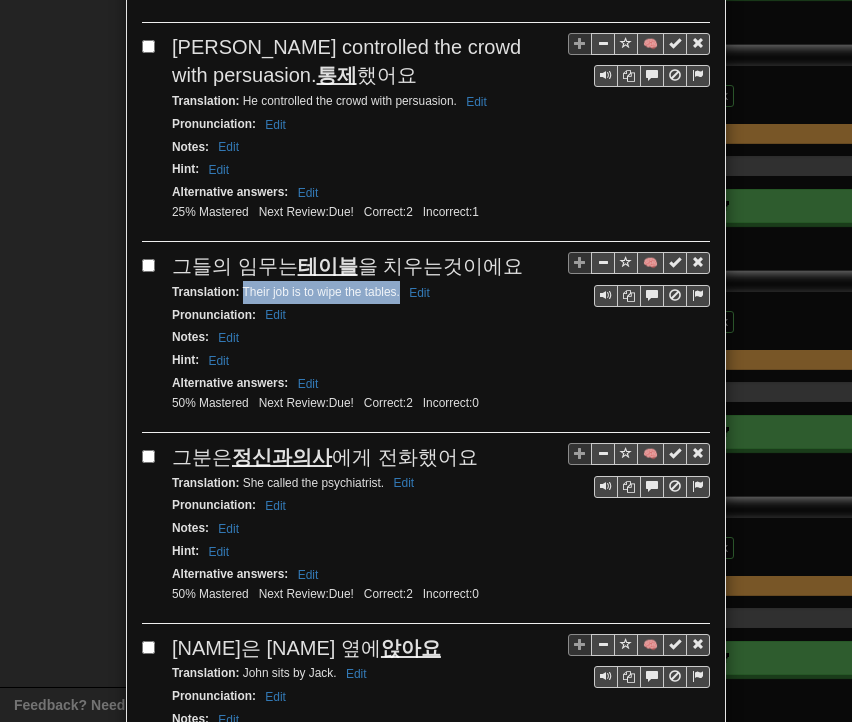 drag, startPoint x: 233, startPoint y: 213, endPoint x: 392, endPoint y: 217, distance: 159.05031 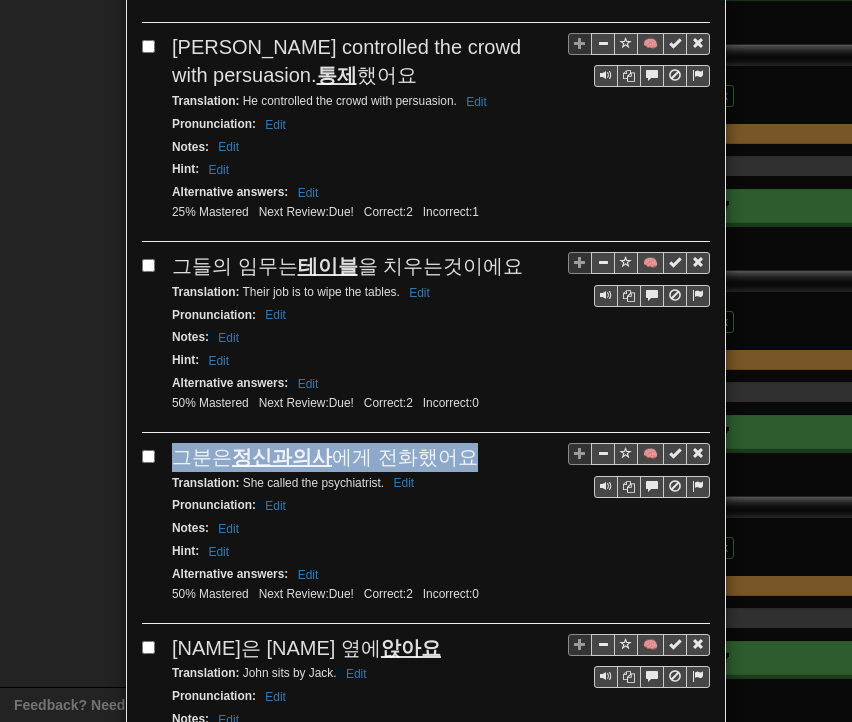 drag, startPoint x: 171, startPoint y: 376, endPoint x: 468, endPoint y: 368, distance: 297.10773 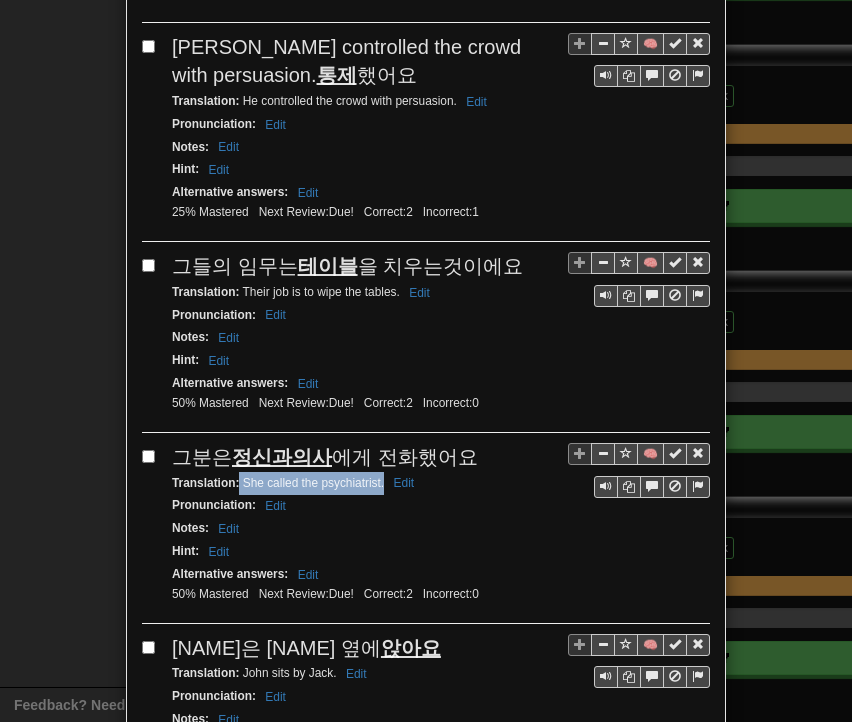 drag, startPoint x: 232, startPoint y: 403, endPoint x: 376, endPoint y: 405, distance: 144.01389 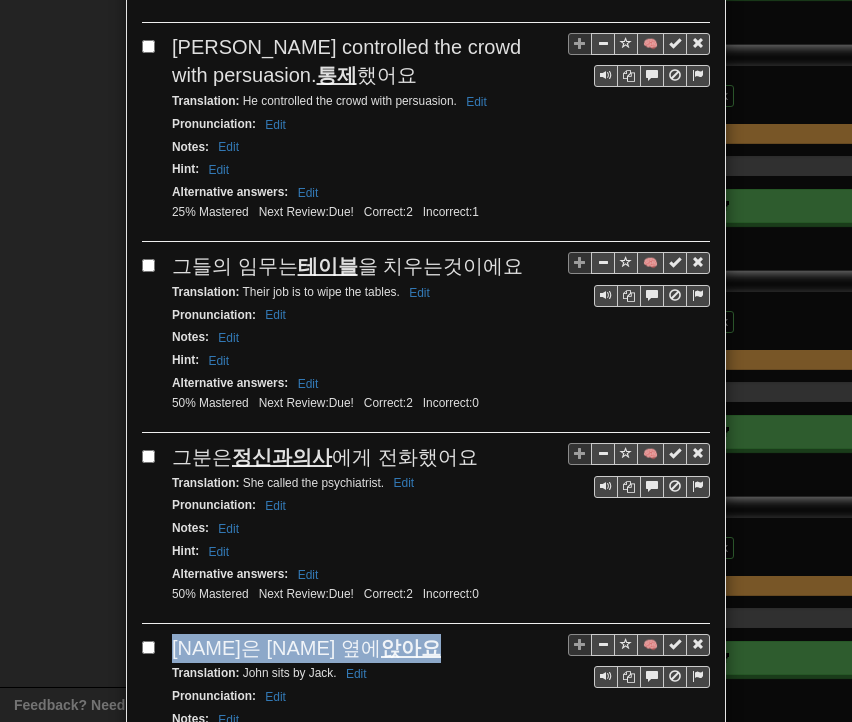 drag, startPoint x: 164, startPoint y: 567, endPoint x: 348, endPoint y: 568, distance: 184.00272 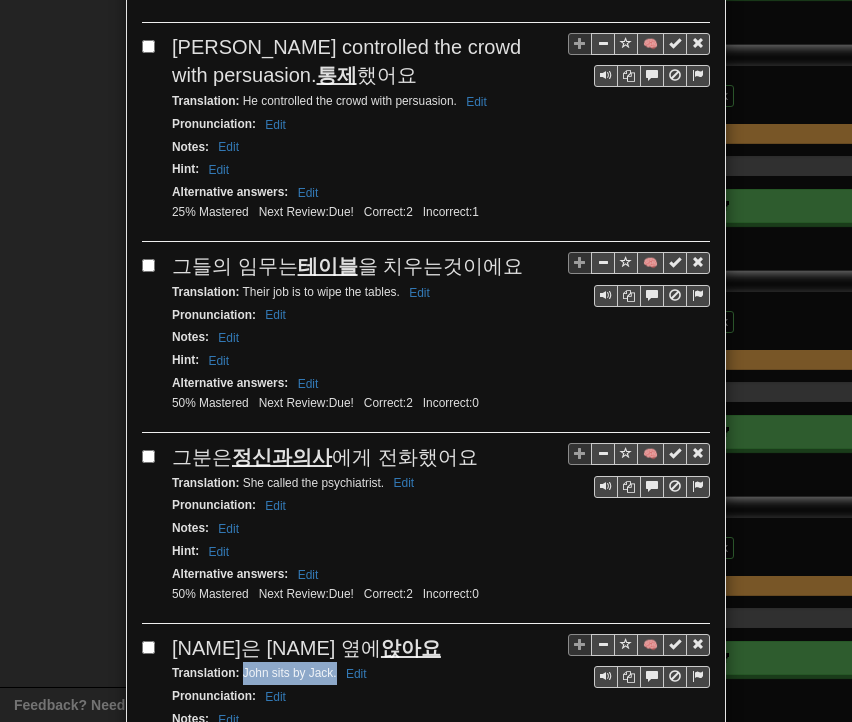 drag, startPoint x: 236, startPoint y: 584, endPoint x: 329, endPoint y: 586, distance: 93.0215 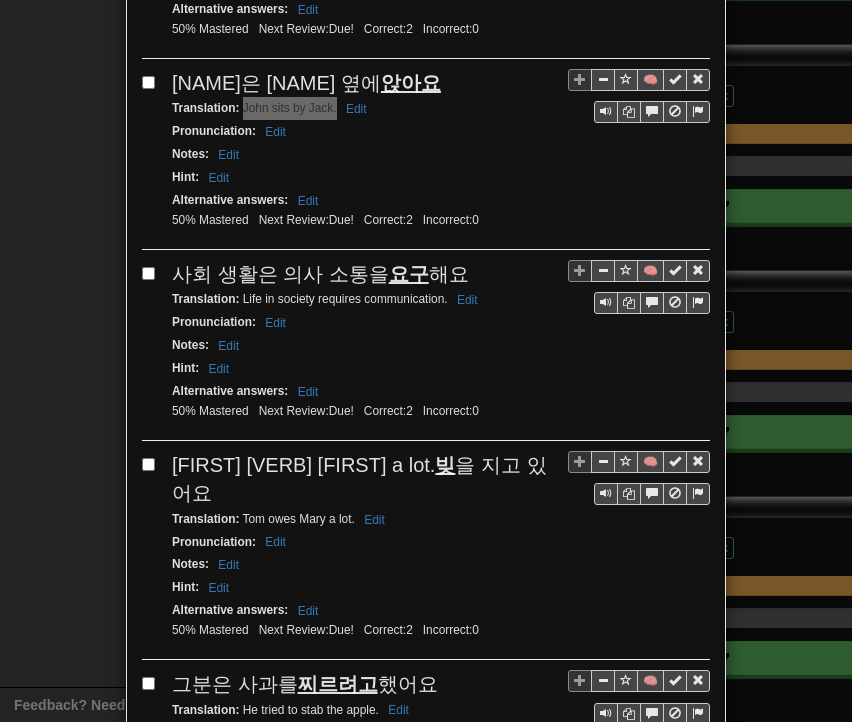 scroll, scrollTop: 3000, scrollLeft: 0, axis: vertical 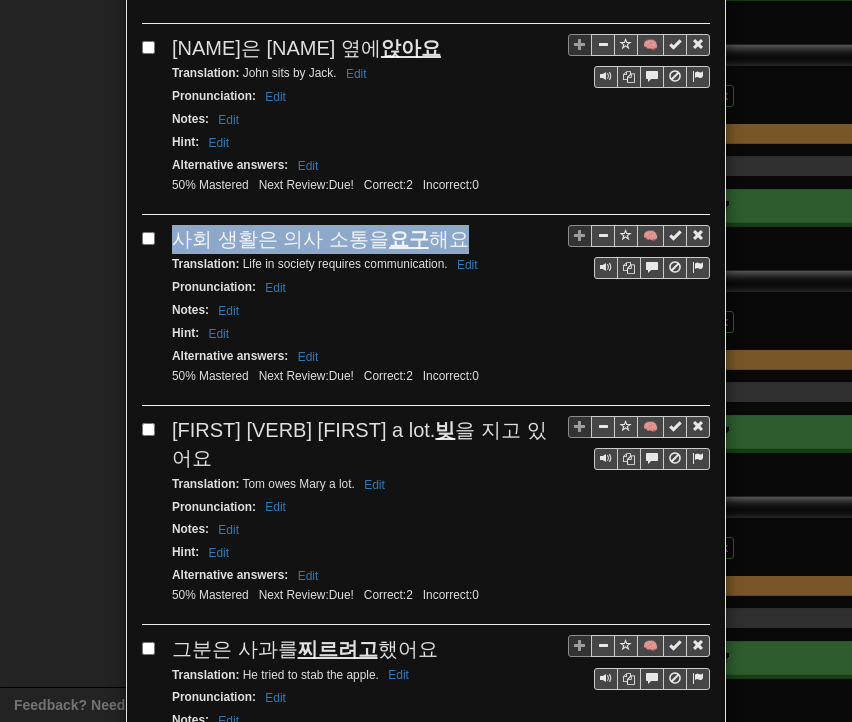 drag, startPoint x: 170, startPoint y: 153, endPoint x: 445, endPoint y: 145, distance: 275.11633 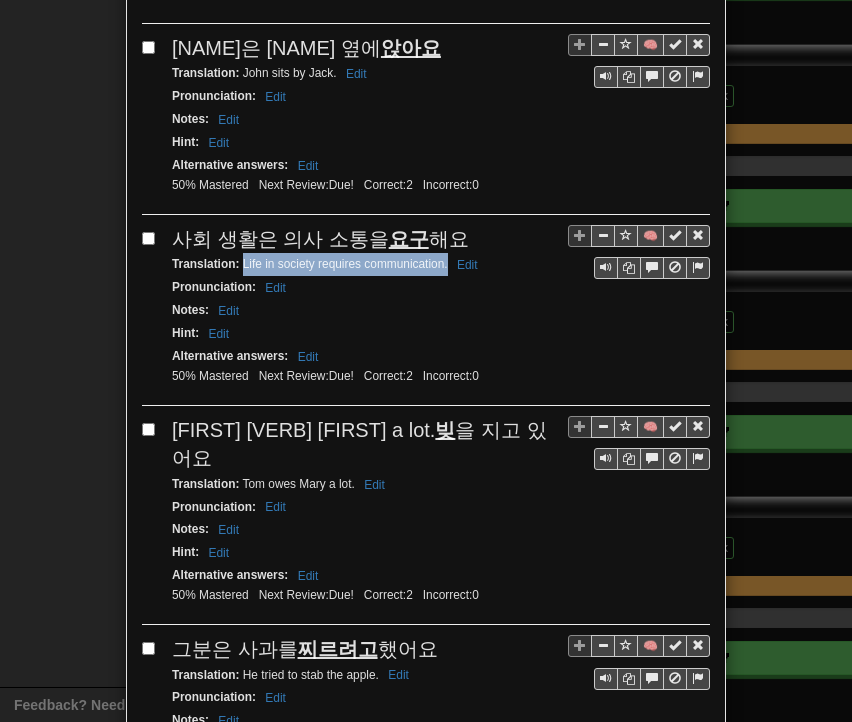 drag, startPoint x: 233, startPoint y: 177, endPoint x: 438, endPoint y: 176, distance: 205.00244 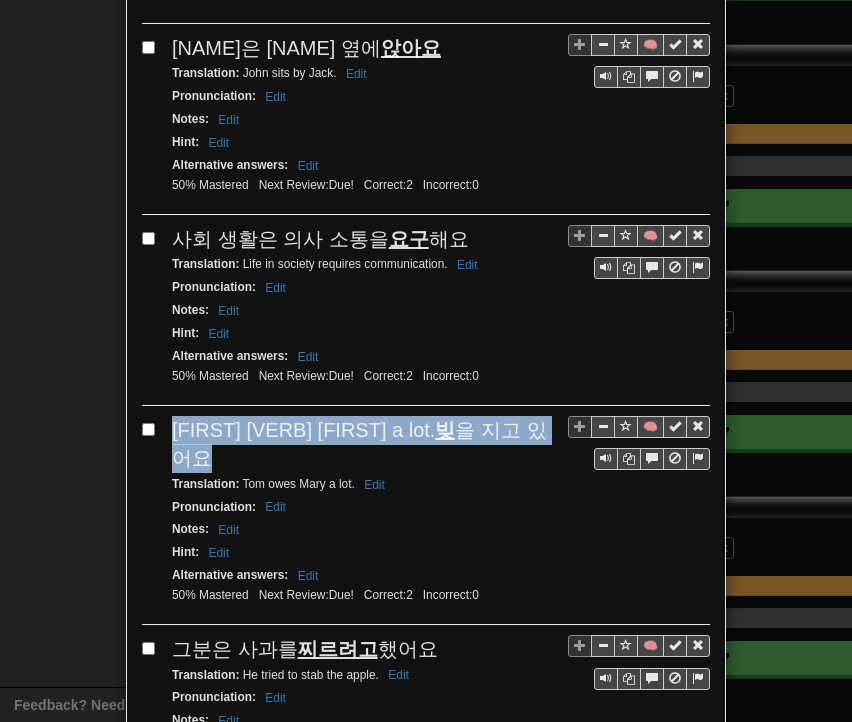 drag, startPoint x: 170, startPoint y: 329, endPoint x: 476, endPoint y: 336, distance: 306.08005 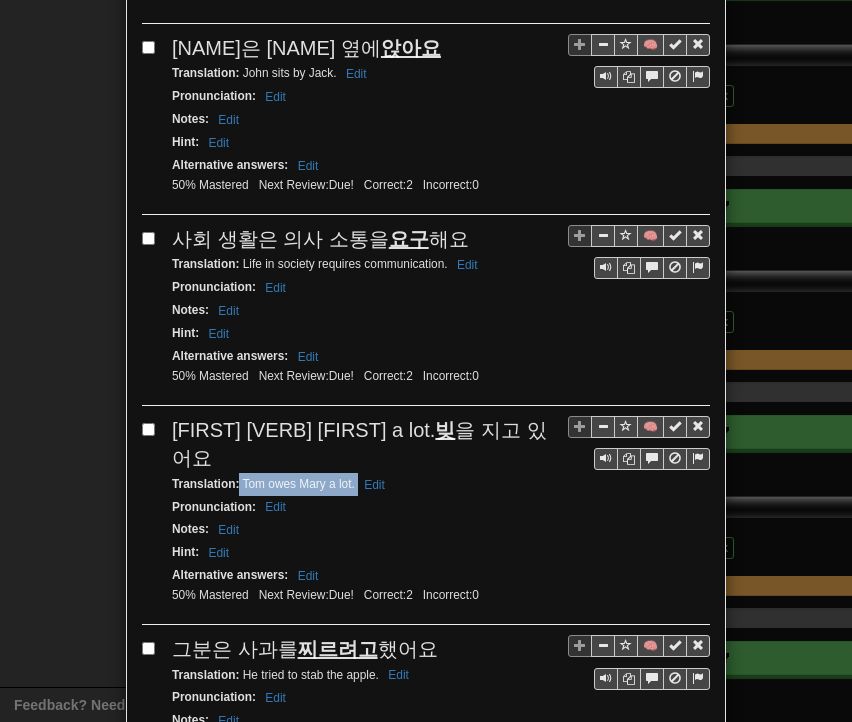 drag, startPoint x: 232, startPoint y: 359, endPoint x: 348, endPoint y: 360, distance: 116.00431 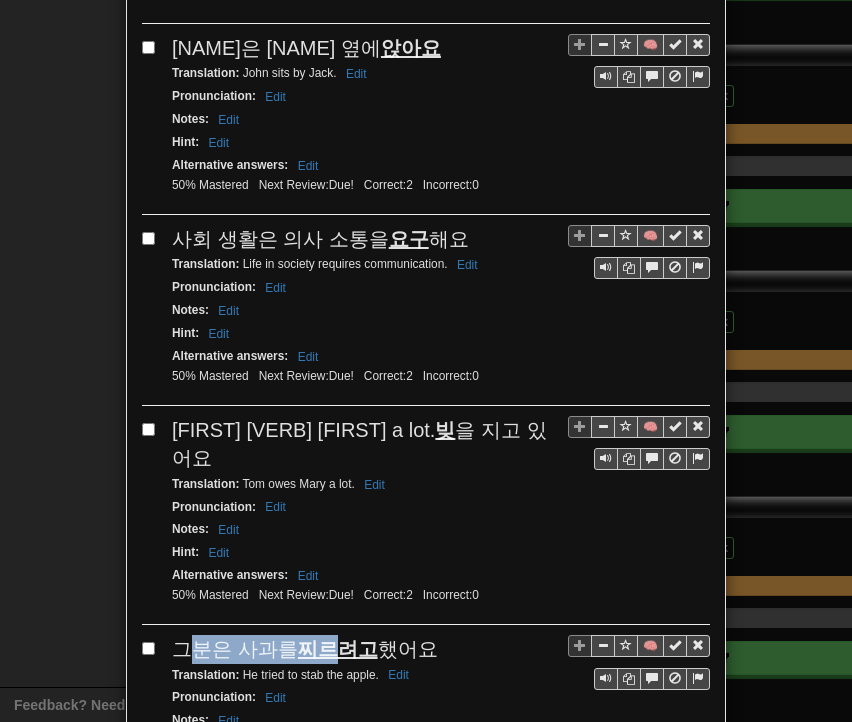drag, startPoint x: 175, startPoint y: 525, endPoint x: 313, endPoint y: 505, distance: 139.44174 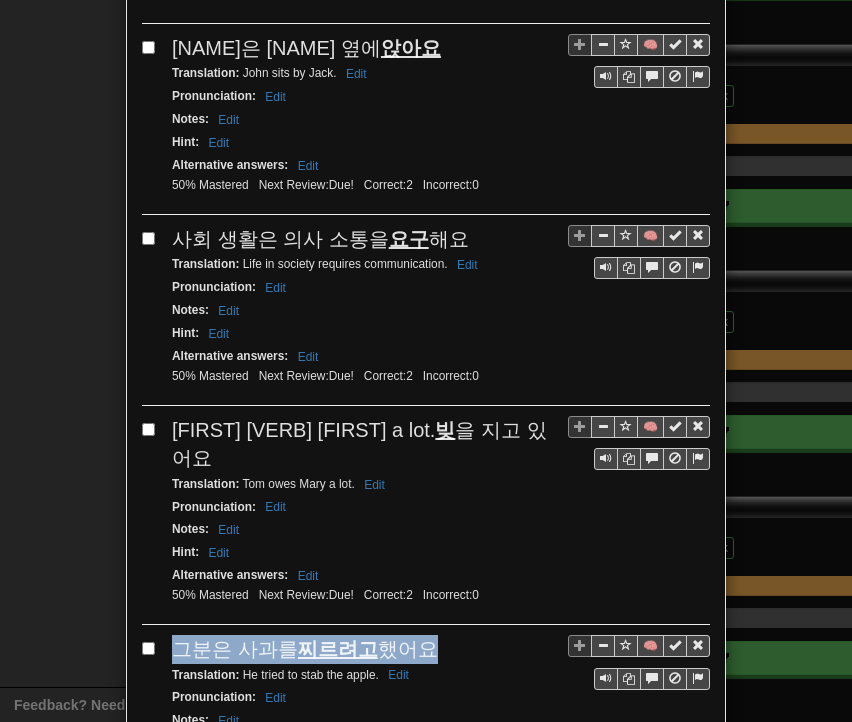 drag, startPoint x: 168, startPoint y: 524, endPoint x: 441, endPoint y: 528, distance: 273.0293 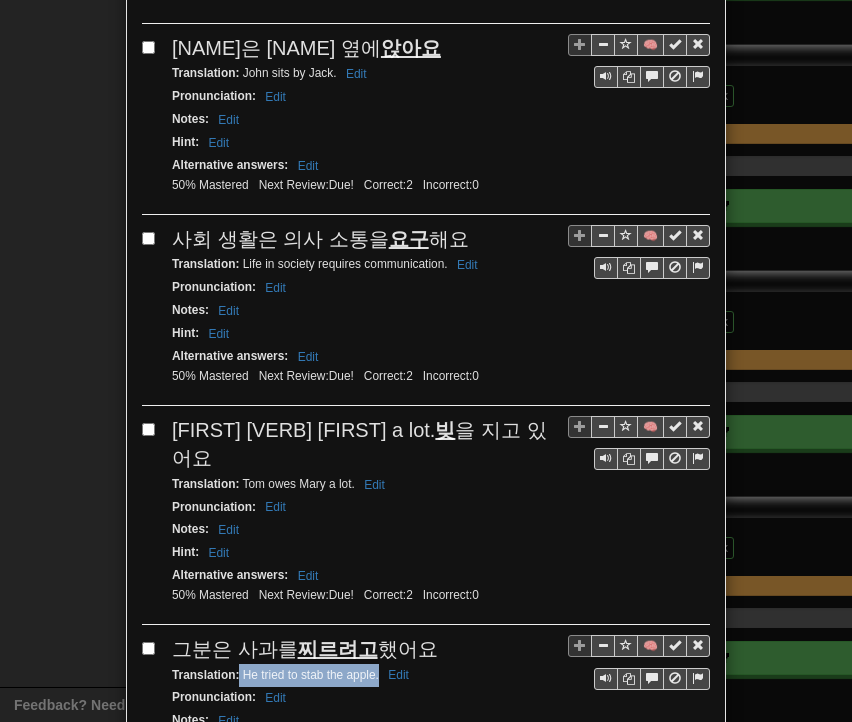 drag, startPoint x: 232, startPoint y: 545, endPoint x: 369, endPoint y: 555, distance: 137.36447 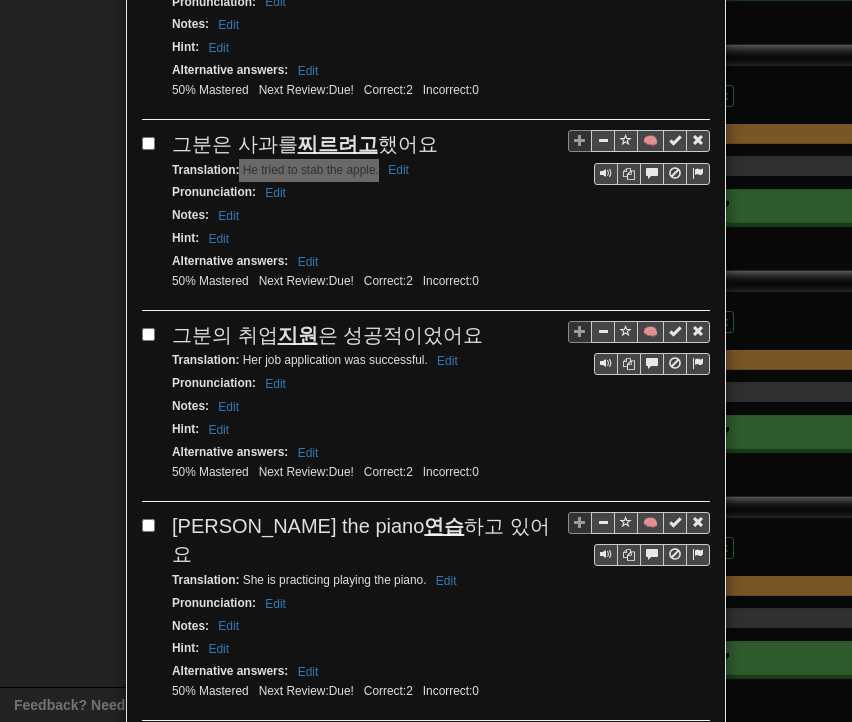 scroll, scrollTop: 3511, scrollLeft: 0, axis: vertical 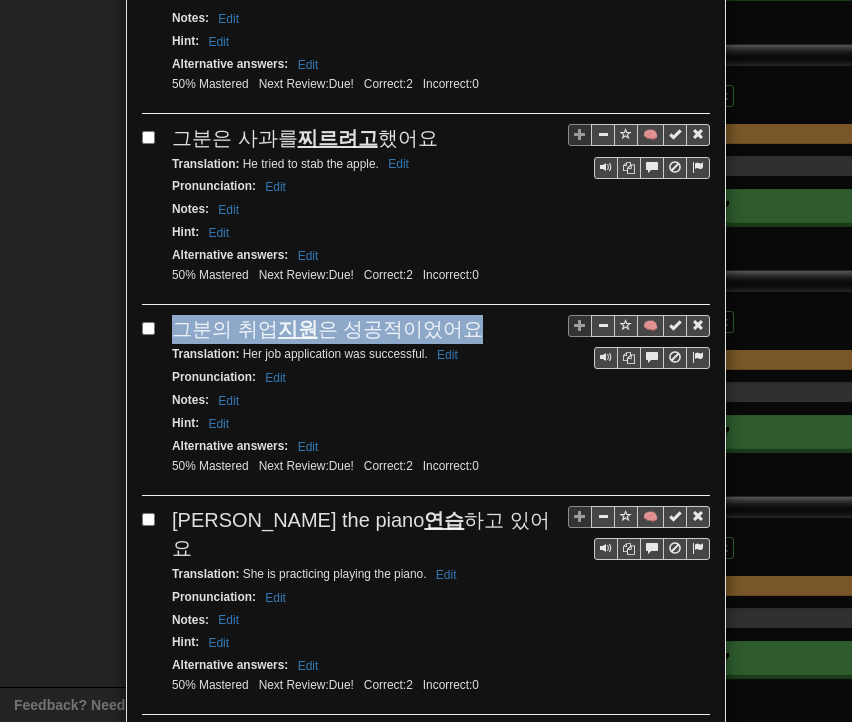 drag, startPoint x: 170, startPoint y: 193, endPoint x: 463, endPoint y: 195, distance: 293.00684 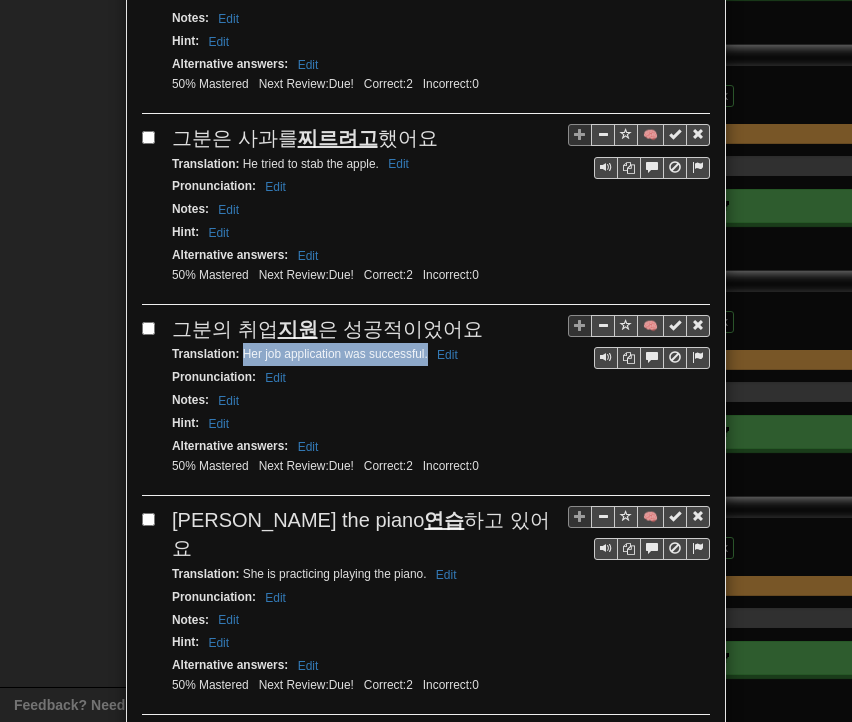 drag, startPoint x: 235, startPoint y: 229, endPoint x: 420, endPoint y: 229, distance: 185 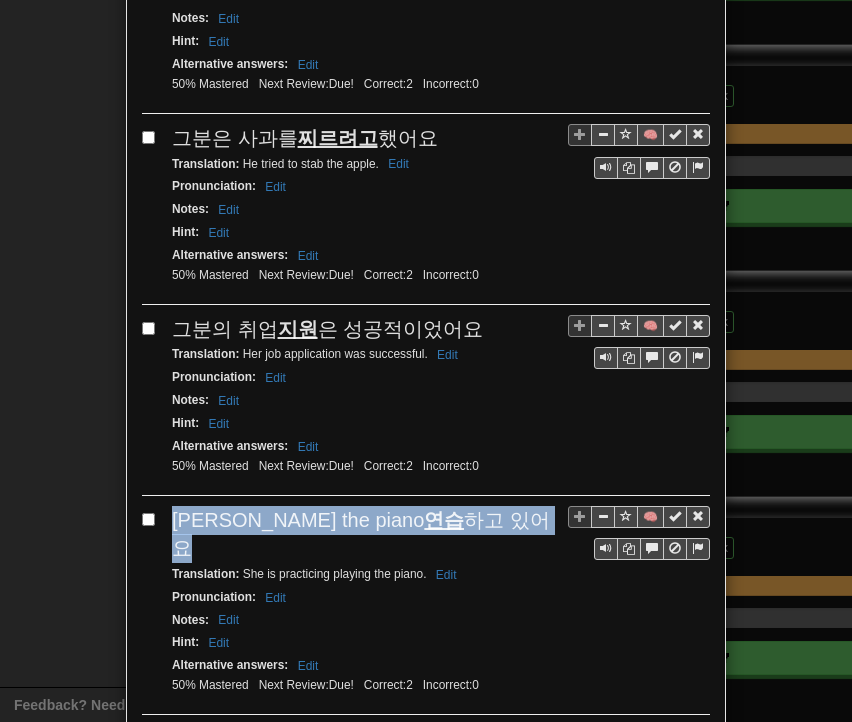drag, startPoint x: 180, startPoint y: 386, endPoint x: 446, endPoint y: 382, distance: 266.03006 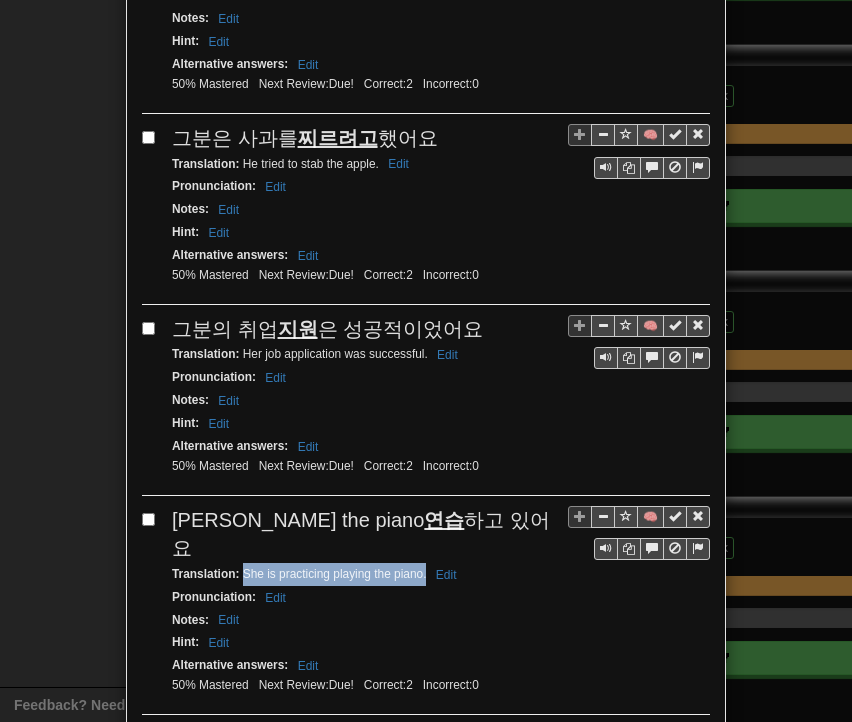 drag, startPoint x: 236, startPoint y: 413, endPoint x: 417, endPoint y: 412, distance: 181.00276 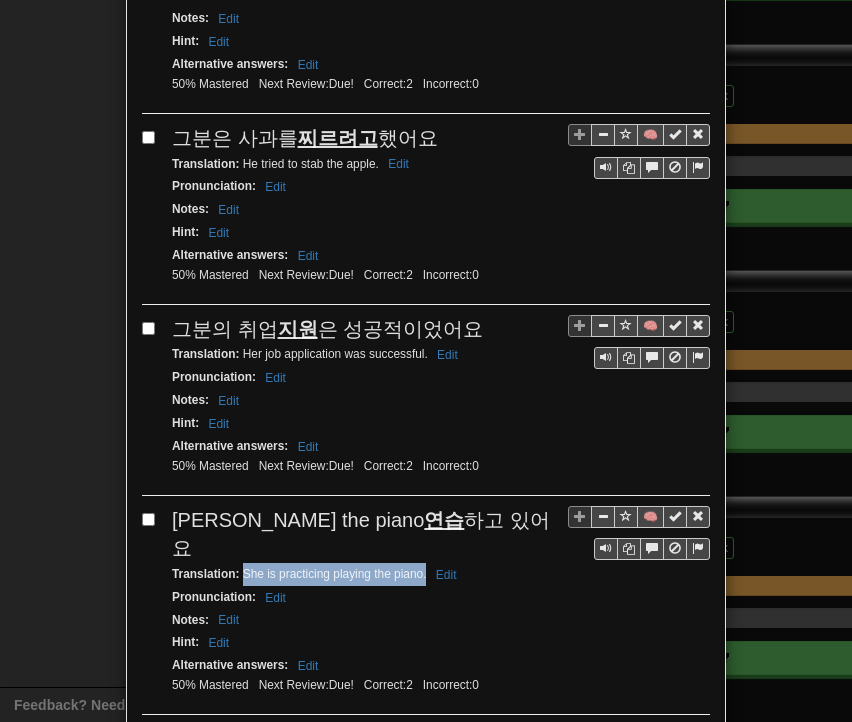 click on "Prev" at bounding box center (169, 742) 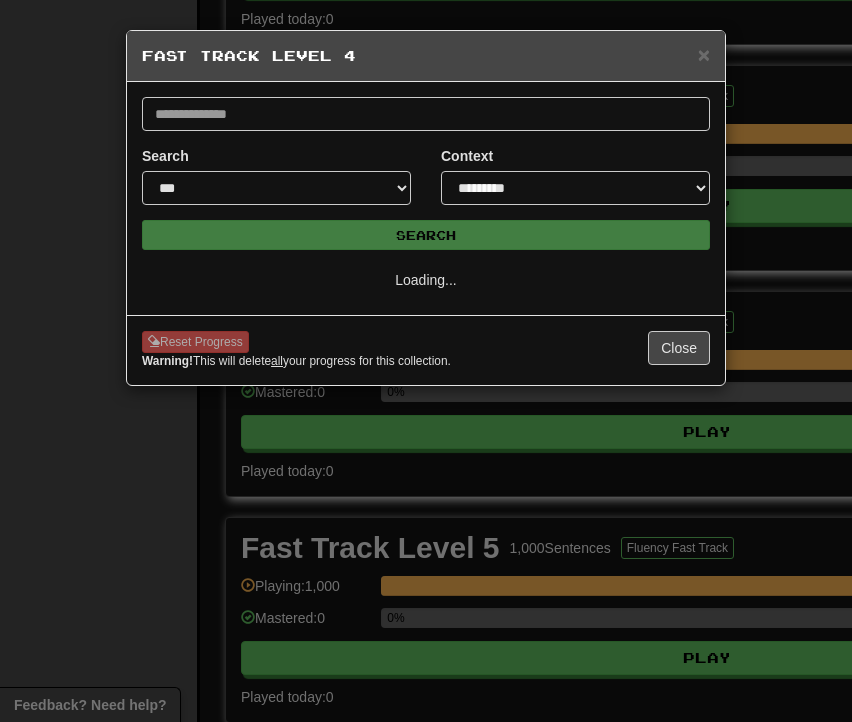 select on "**" 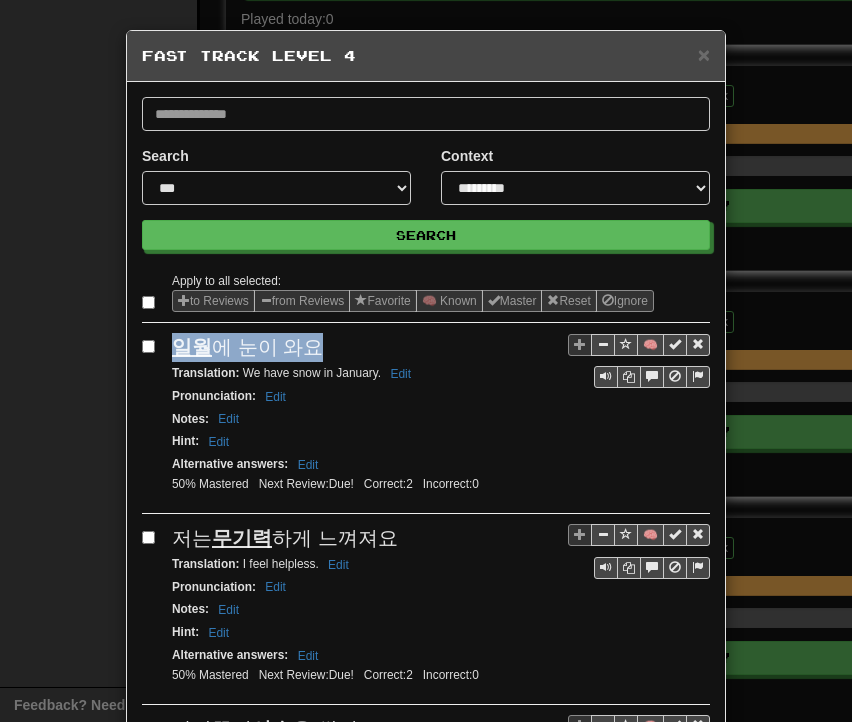 drag, startPoint x: 160, startPoint y: 344, endPoint x: 313, endPoint y: 345, distance: 153.00327 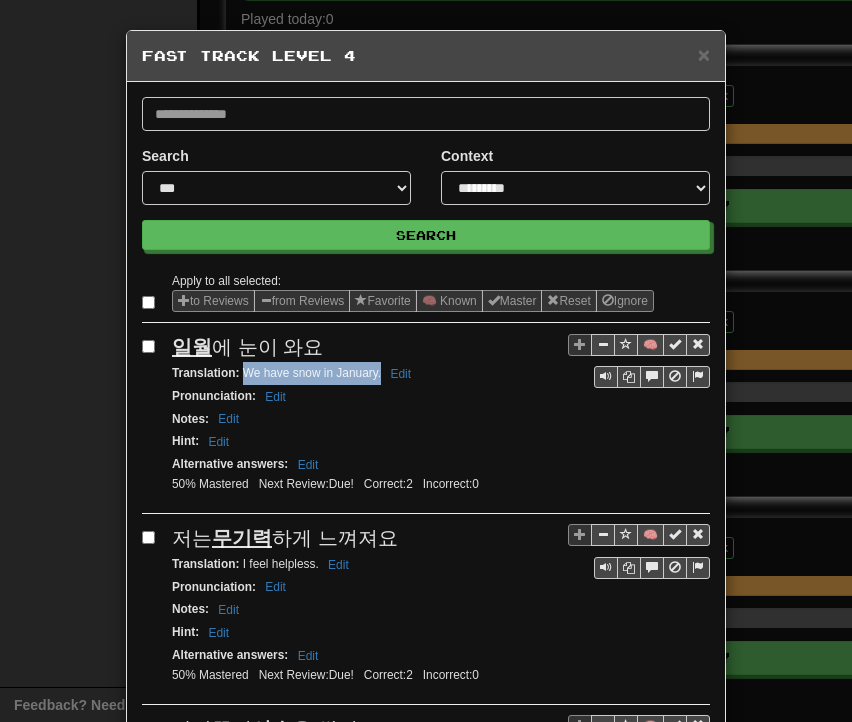 drag, startPoint x: 241, startPoint y: 370, endPoint x: 372, endPoint y: 373, distance: 131.03435 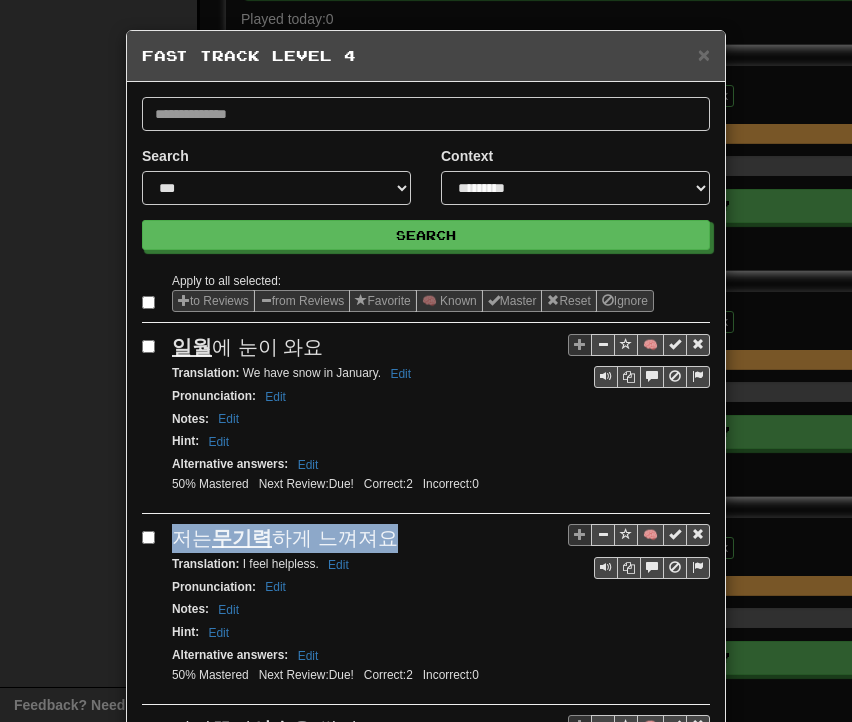 drag, startPoint x: 169, startPoint y: 531, endPoint x: 379, endPoint y: 529, distance: 210.00952 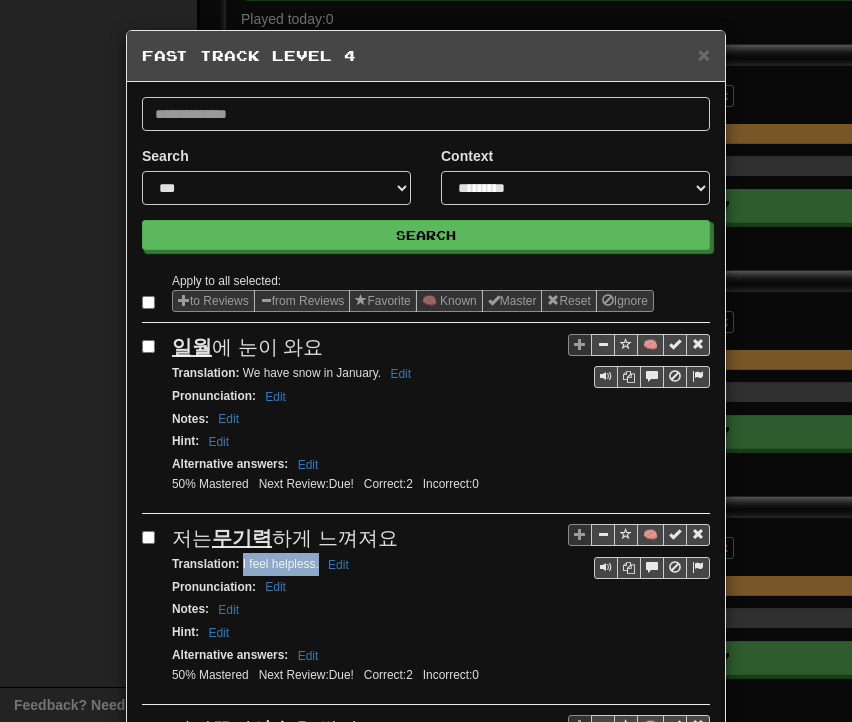 drag, startPoint x: 233, startPoint y: 558, endPoint x: 311, endPoint y: 560, distance: 78.025635 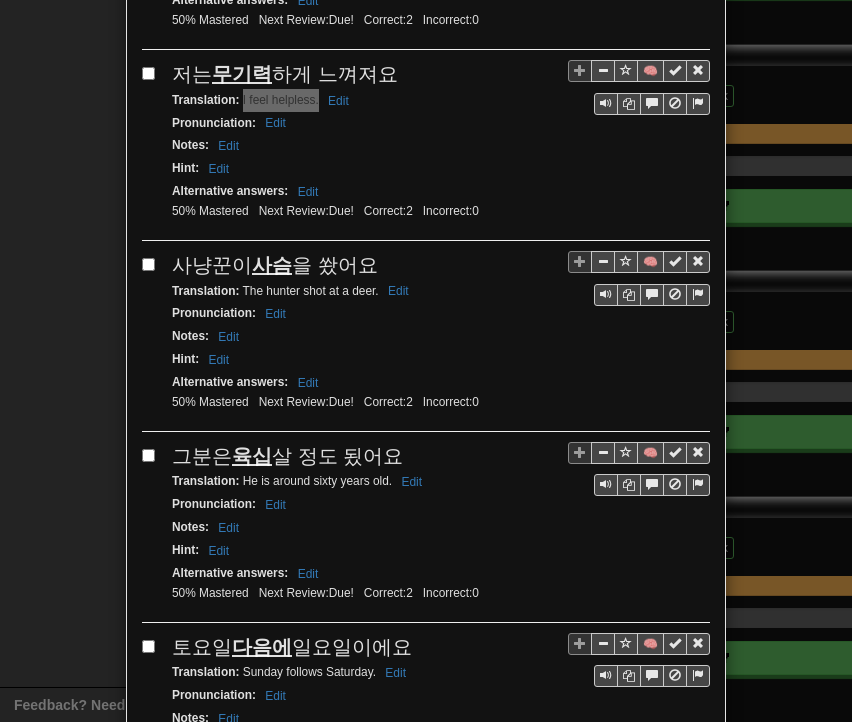 scroll, scrollTop: 500, scrollLeft: 0, axis: vertical 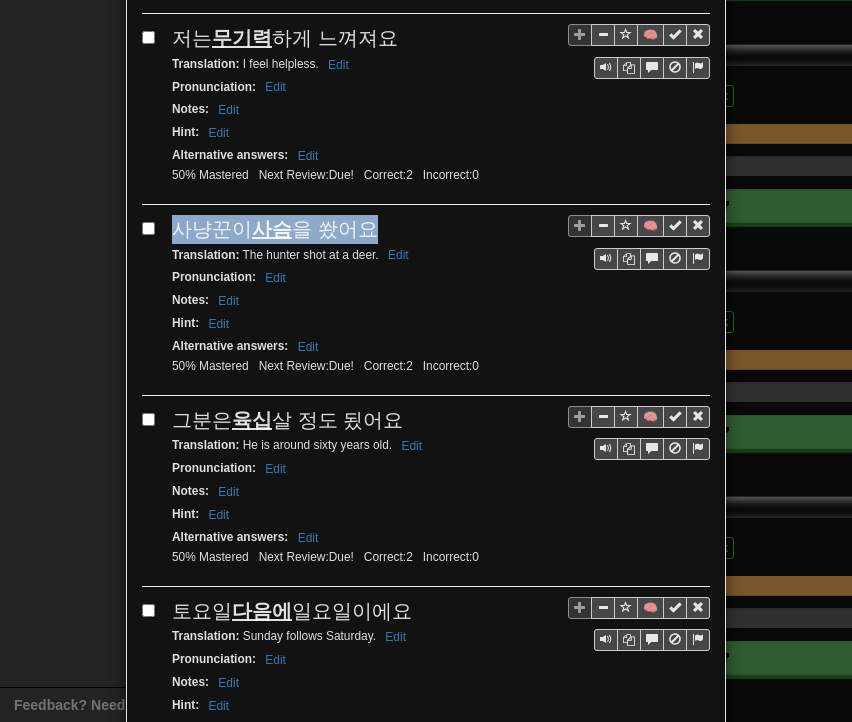 drag, startPoint x: 170, startPoint y: 216, endPoint x: 374, endPoint y: 216, distance: 204 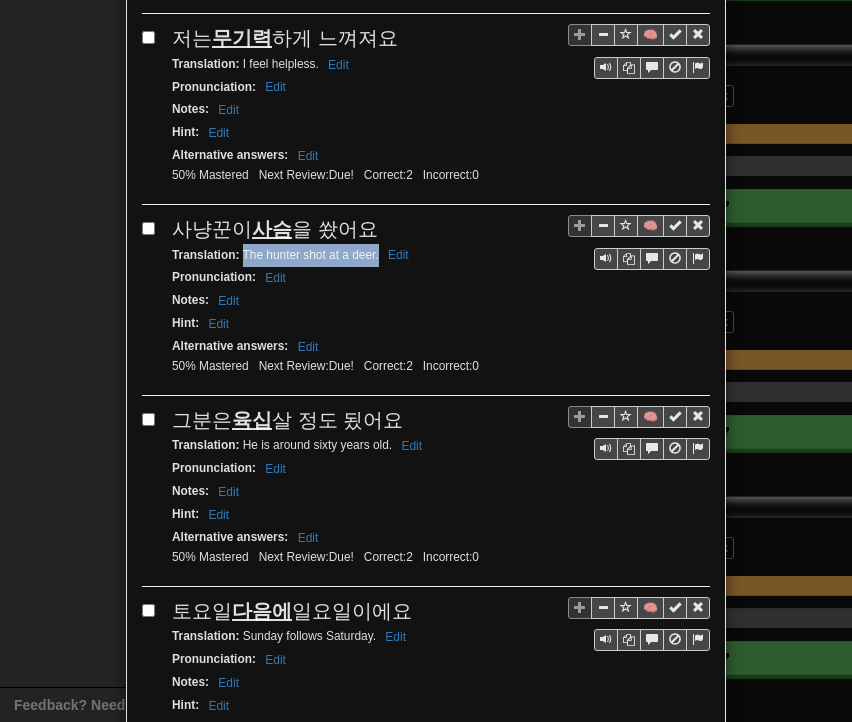drag, startPoint x: 234, startPoint y: 243, endPoint x: 369, endPoint y: 247, distance: 135.05925 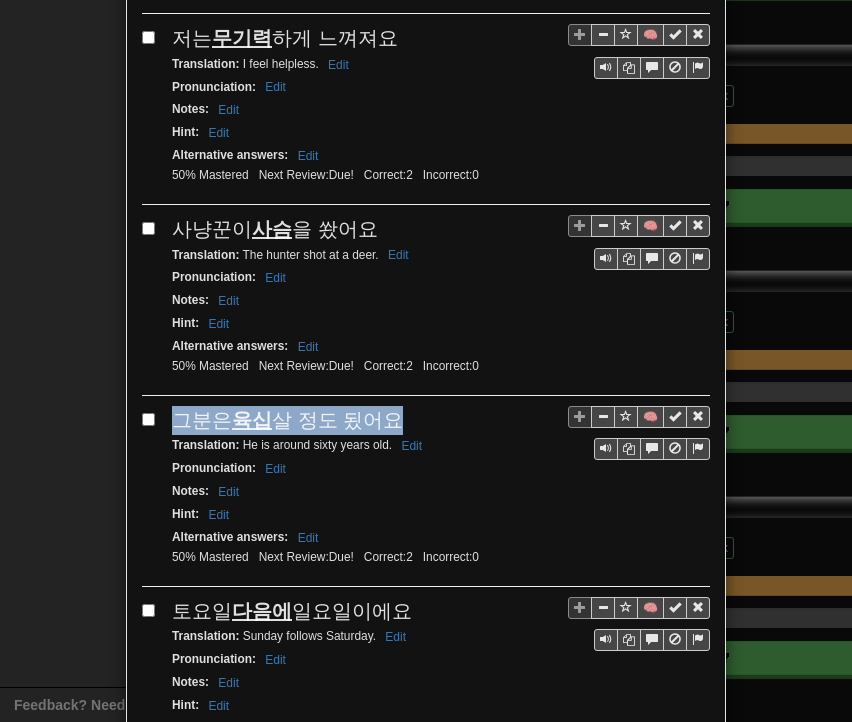drag, startPoint x: 168, startPoint y: 406, endPoint x: 395, endPoint y: 409, distance: 227.01982 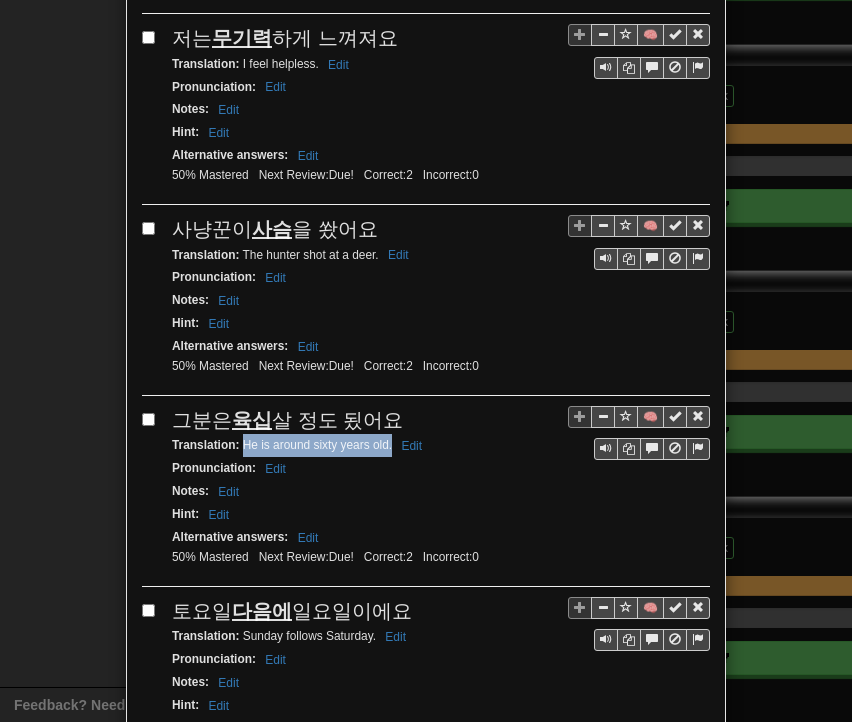 drag, startPoint x: 235, startPoint y: 433, endPoint x: 384, endPoint y: 438, distance: 149.08386 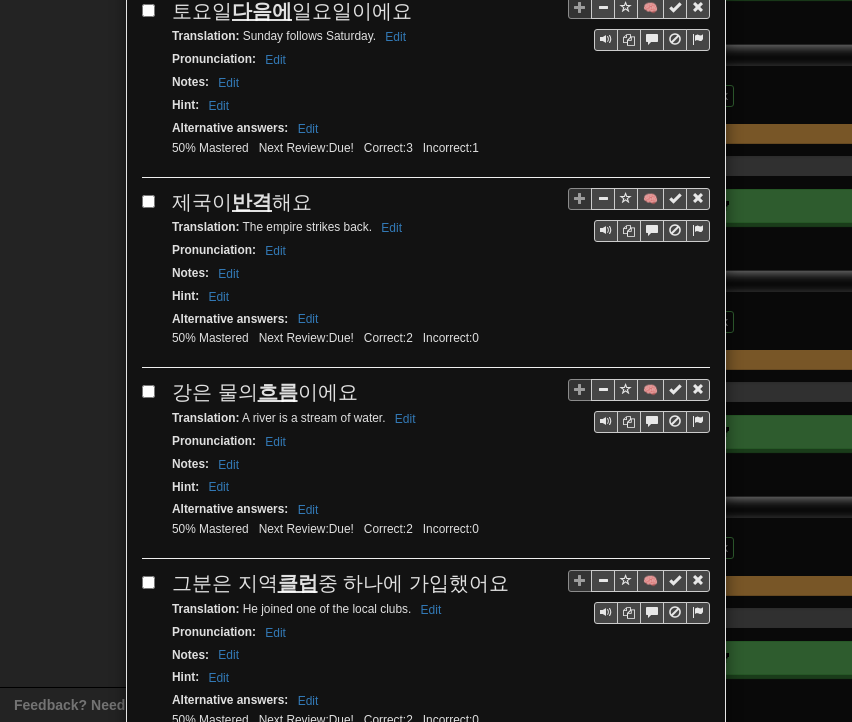 scroll, scrollTop: 1000, scrollLeft: 0, axis: vertical 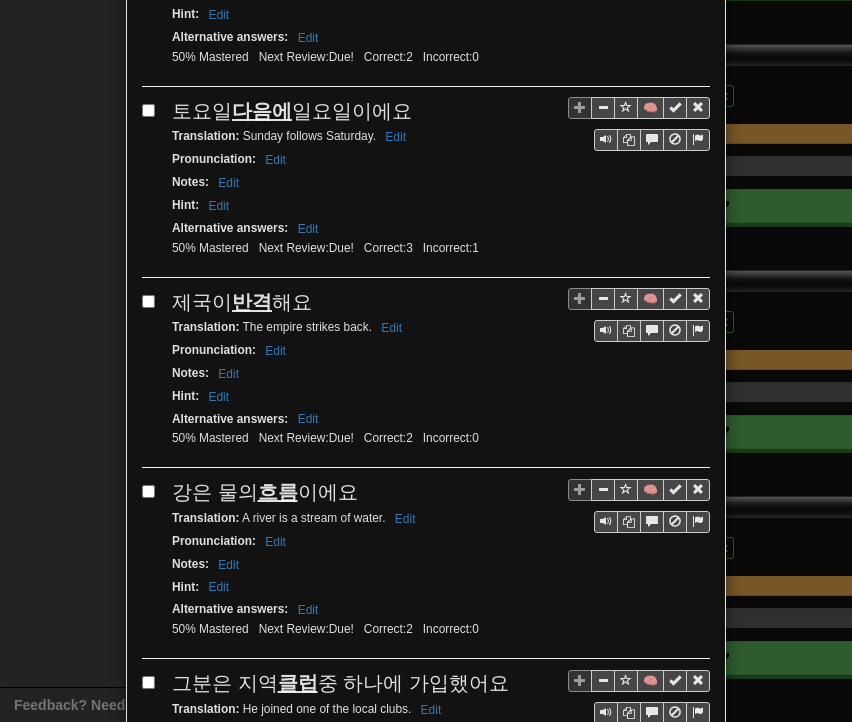 drag, startPoint x: 163, startPoint y: 88, endPoint x: 392, endPoint y: 96, distance: 229.1397 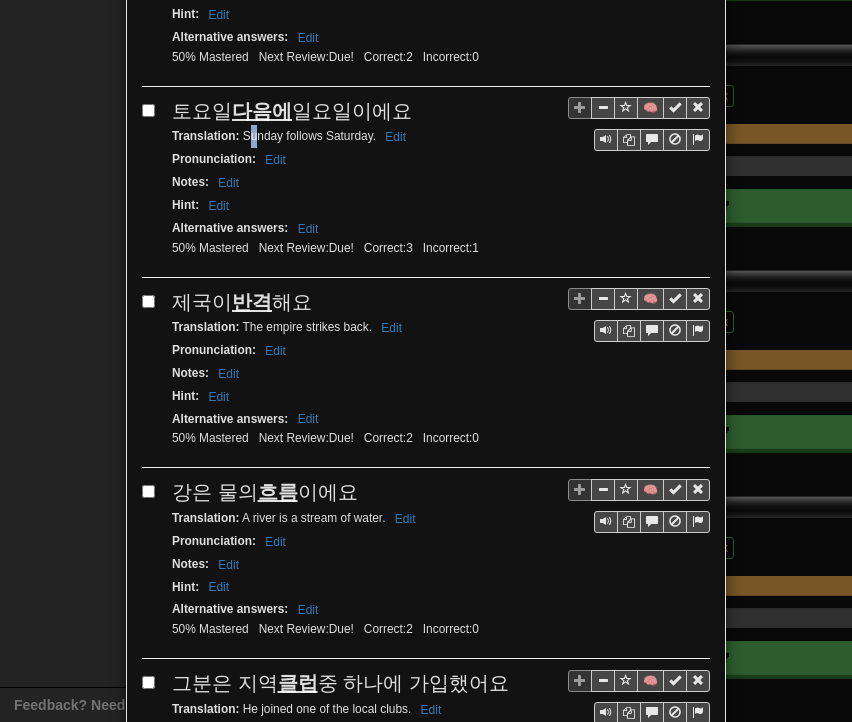 click on "Translation :   [DAY] follows [DAY].   Edit" at bounding box center [441, 136] 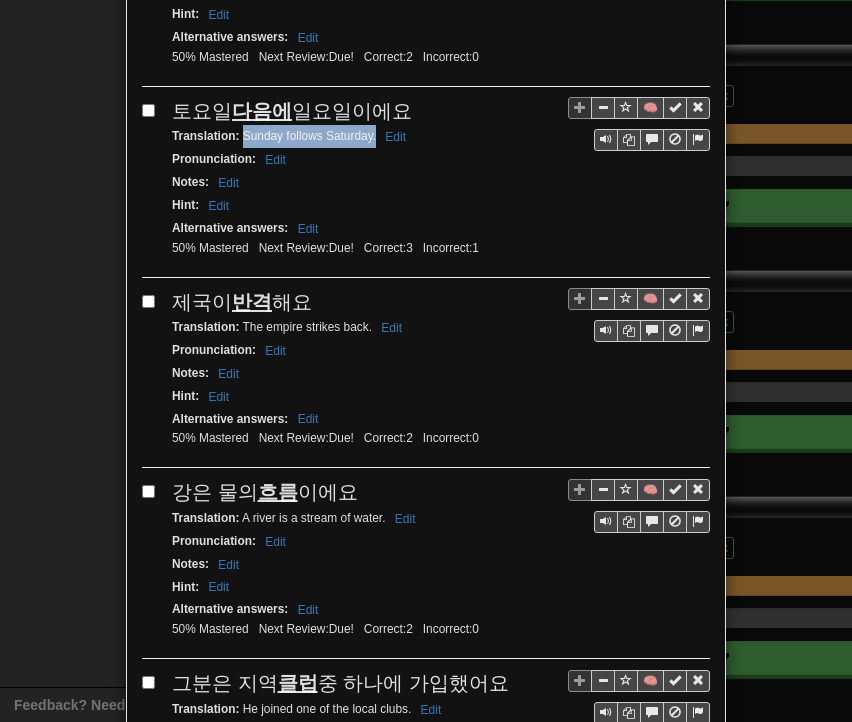 drag, startPoint x: 236, startPoint y: 119, endPoint x: 368, endPoint y: 125, distance: 132.13629 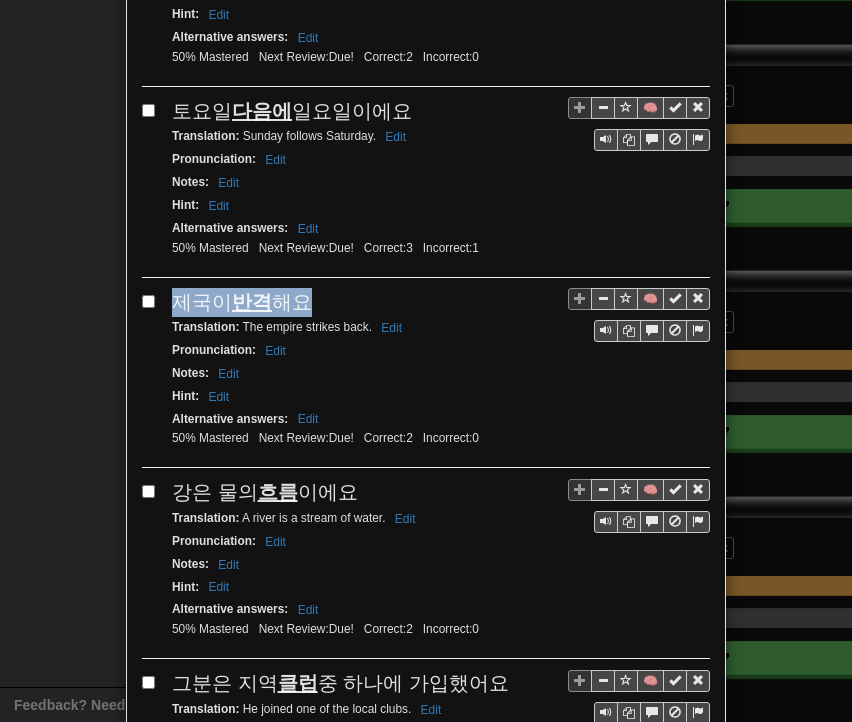 drag, startPoint x: 167, startPoint y: 277, endPoint x: 316, endPoint y: 276, distance: 149.00336 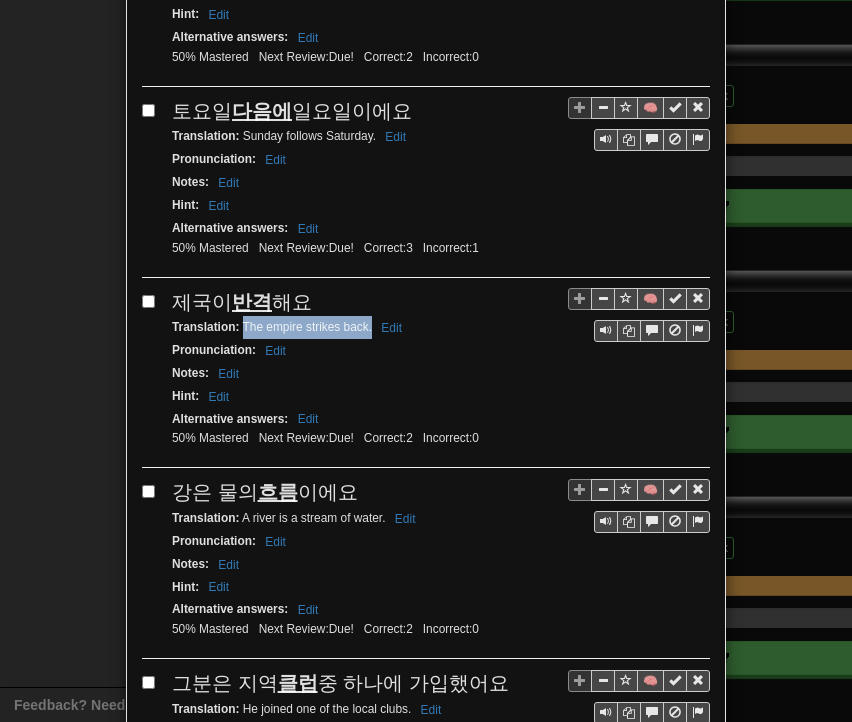 drag, startPoint x: 236, startPoint y: 306, endPoint x: 363, endPoint y: 307, distance: 127.00394 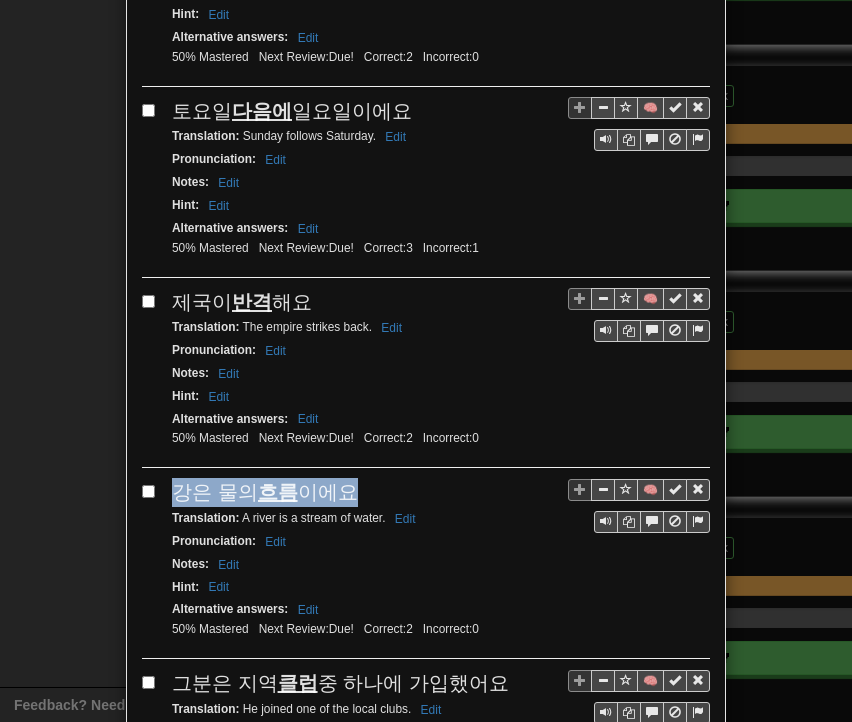 drag, startPoint x: 171, startPoint y: 469, endPoint x: 333, endPoint y: 468, distance: 162.00308 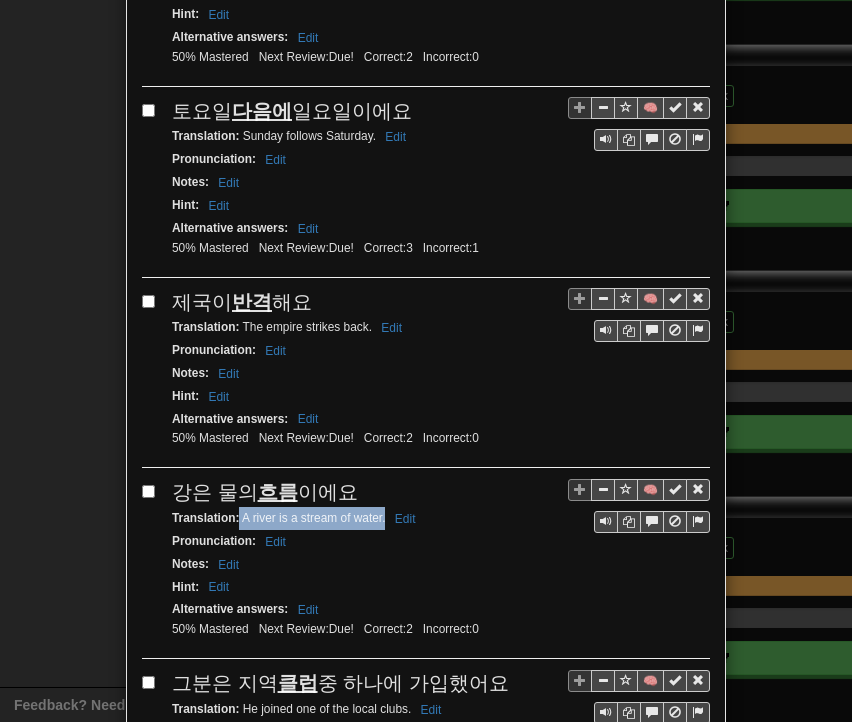 drag, startPoint x: 232, startPoint y: 494, endPoint x: 378, endPoint y: 497, distance: 146.03082 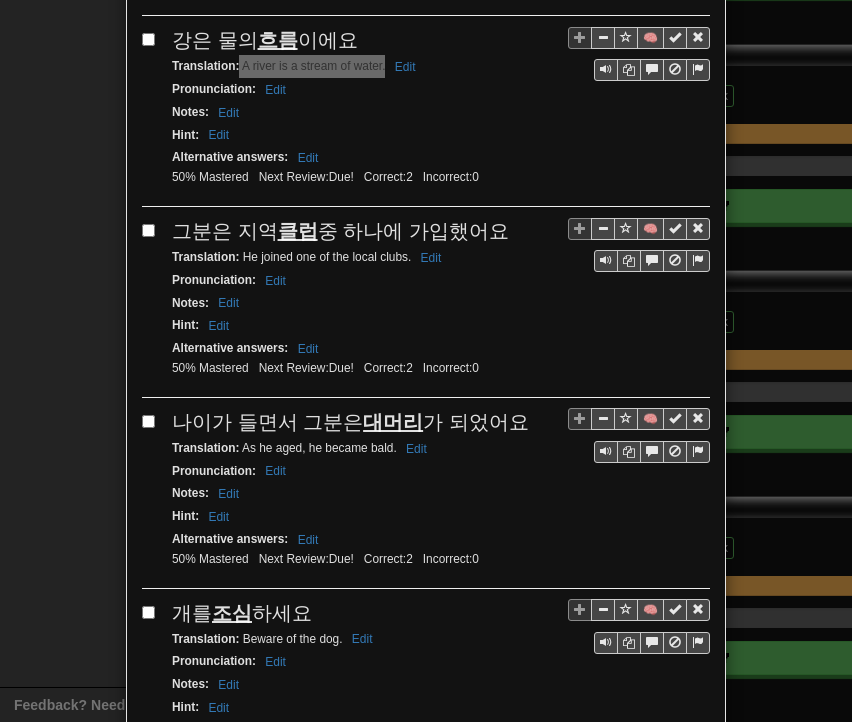 scroll, scrollTop: 1500, scrollLeft: 0, axis: vertical 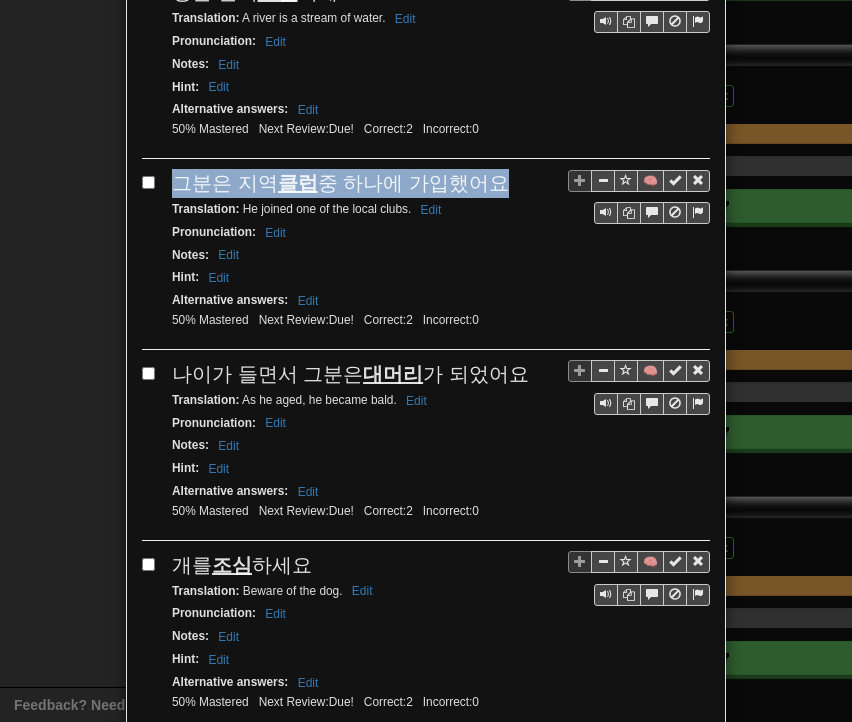 drag, startPoint x: 168, startPoint y: 157, endPoint x: 488, endPoint y: 154, distance: 320.01407 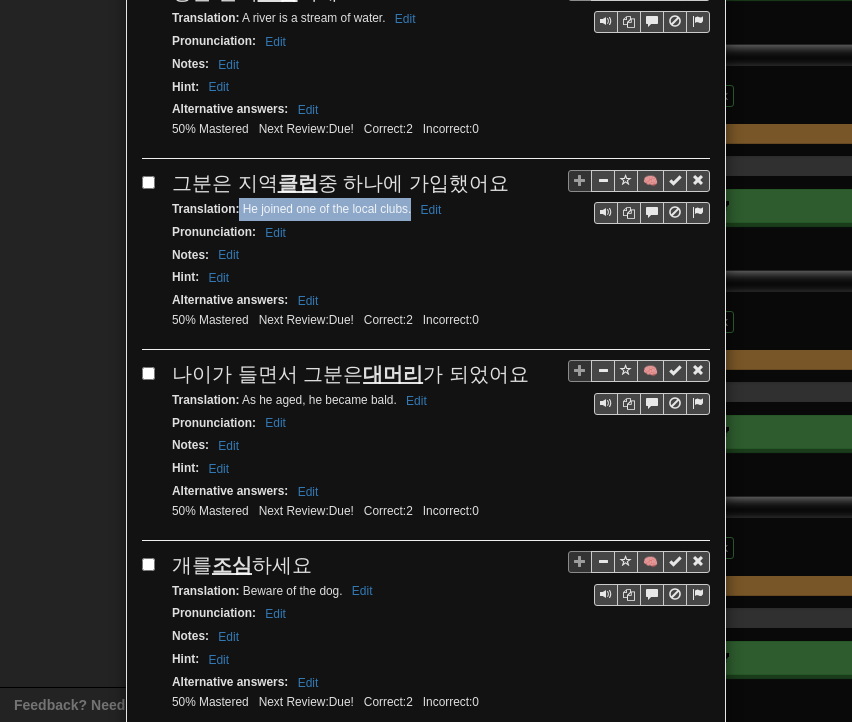 drag, startPoint x: 236, startPoint y: 180, endPoint x: 403, endPoint y: 188, distance: 167.19151 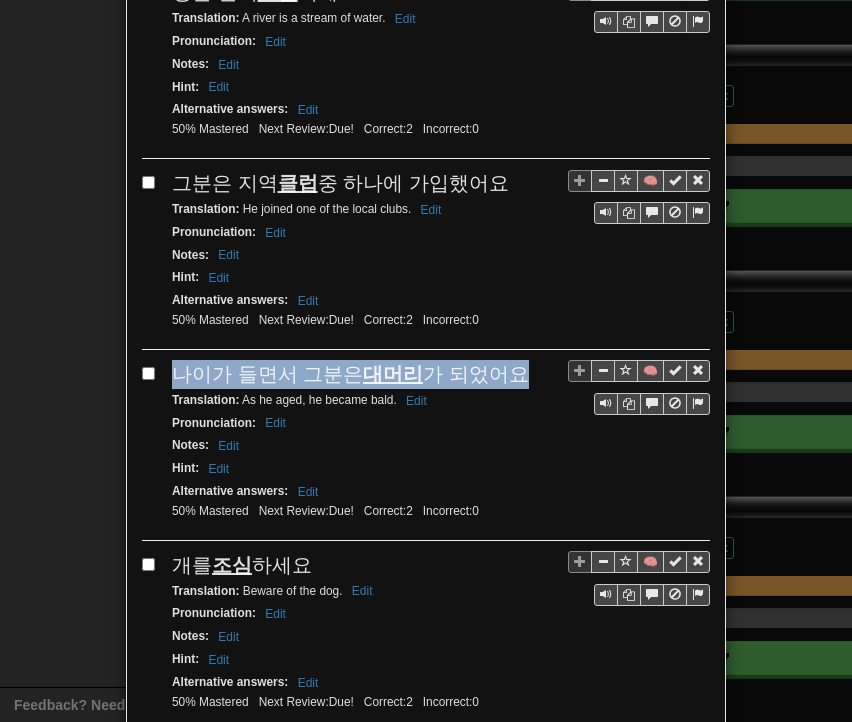 drag, startPoint x: 168, startPoint y: 337, endPoint x: 514, endPoint y: 338, distance: 346.00143 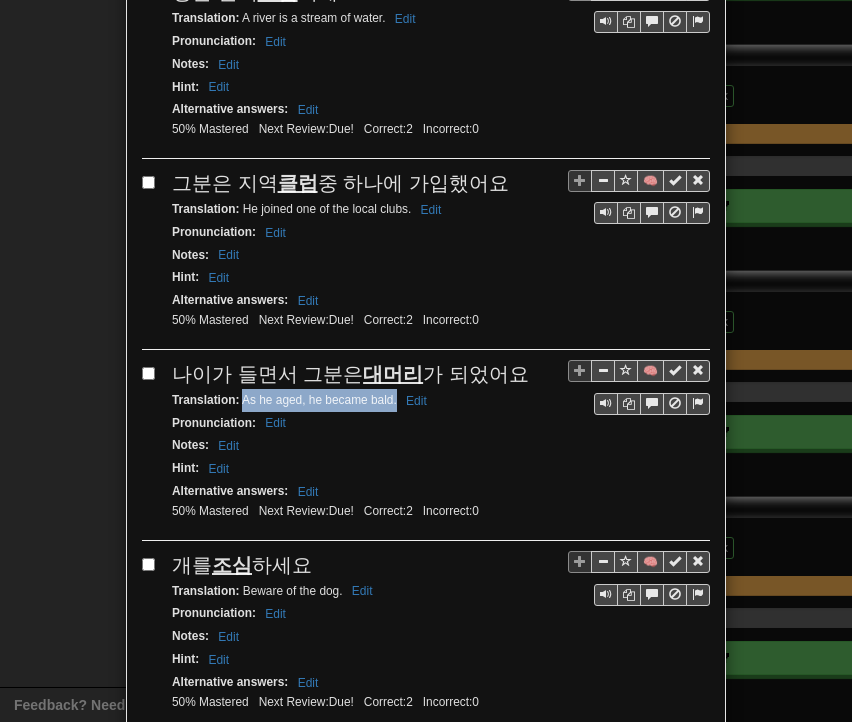 drag, startPoint x: 235, startPoint y: 367, endPoint x: 389, endPoint y: 369, distance: 154.01299 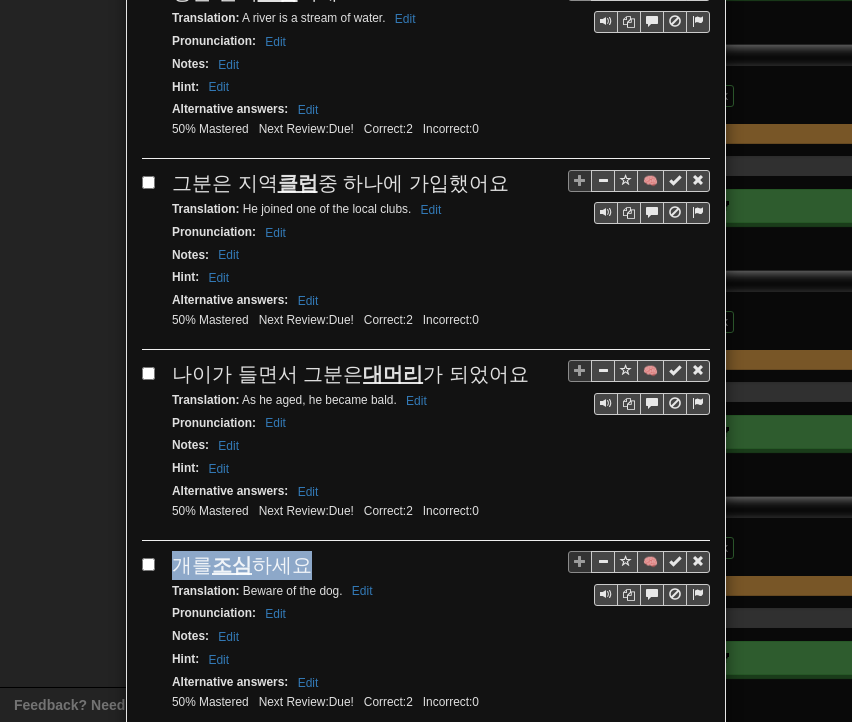 drag, startPoint x: 166, startPoint y: 532, endPoint x: 302, endPoint y: 532, distance: 136 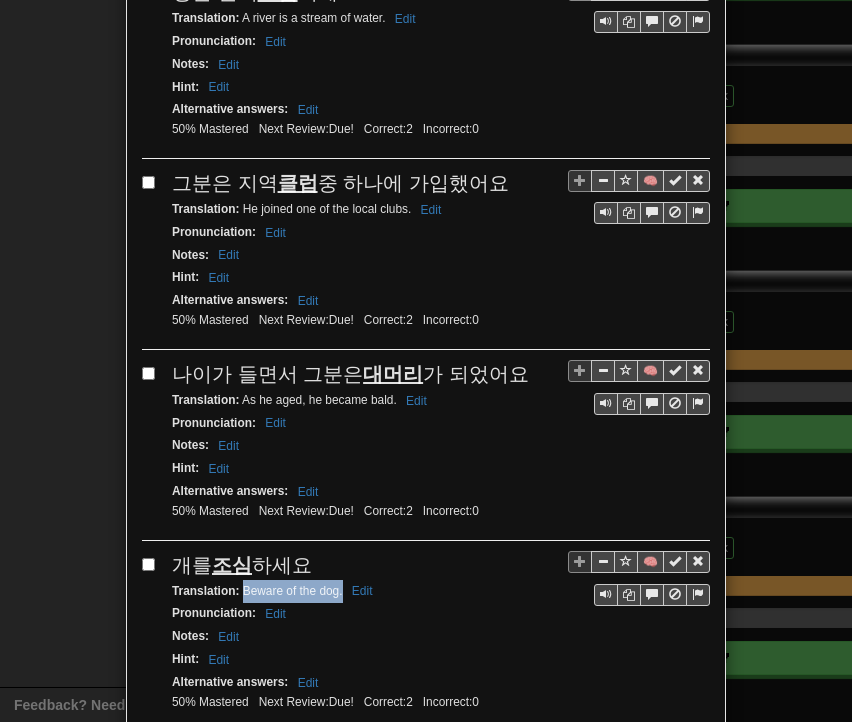 drag, startPoint x: 234, startPoint y: 555, endPoint x: 334, endPoint y: 563, distance: 100.31949 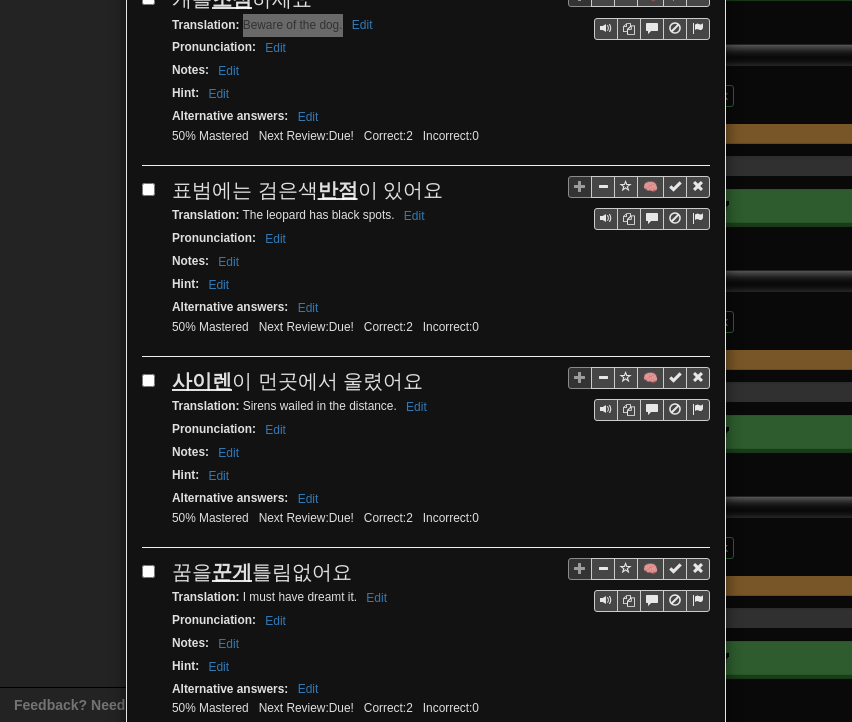 scroll, scrollTop: 2100, scrollLeft: 0, axis: vertical 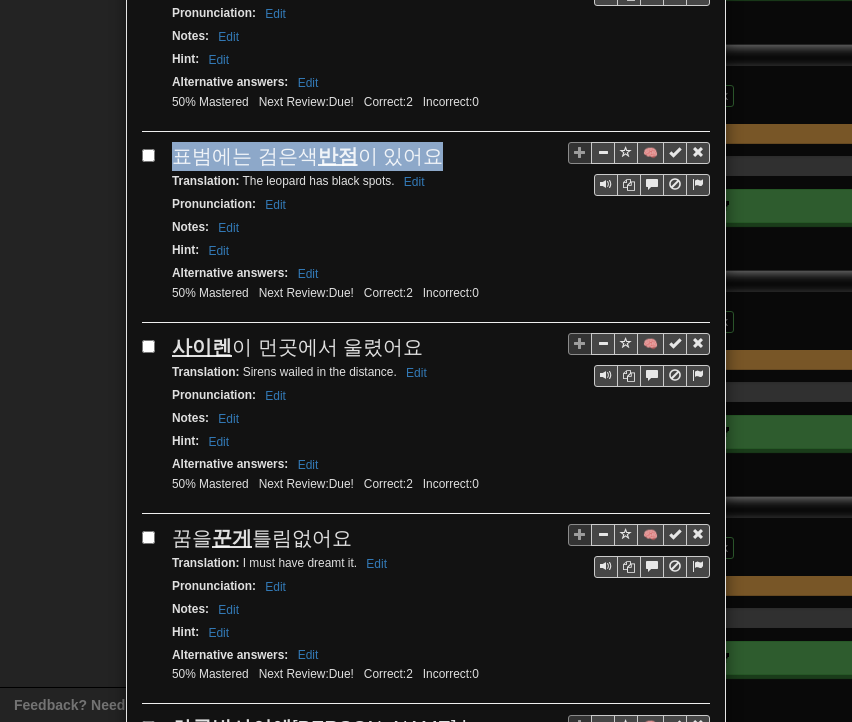drag, startPoint x: 167, startPoint y: 112, endPoint x: 422, endPoint y: 104, distance: 255.12546 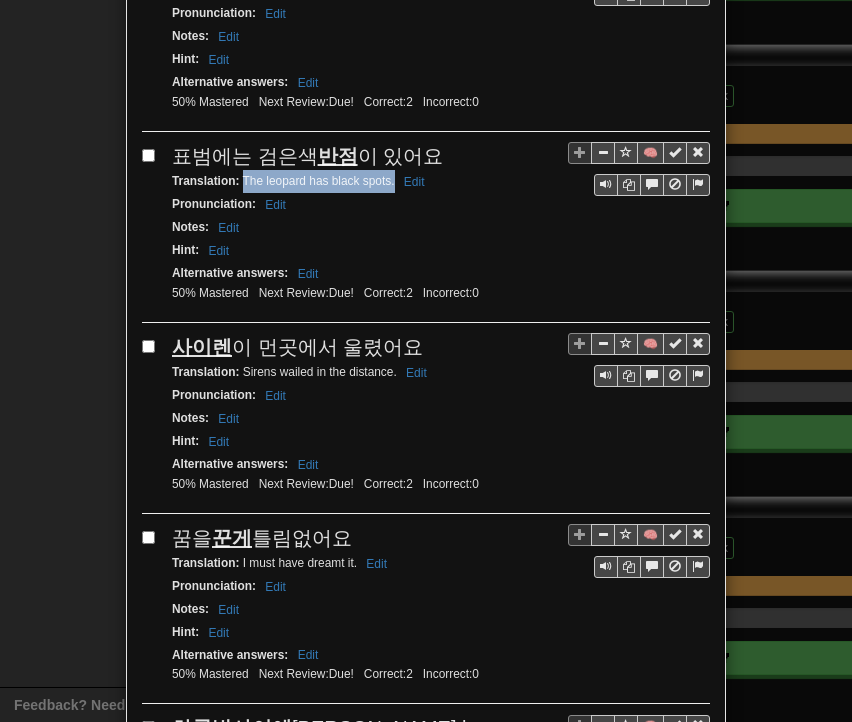 drag, startPoint x: 236, startPoint y: 139, endPoint x: 385, endPoint y: 143, distance: 149.05368 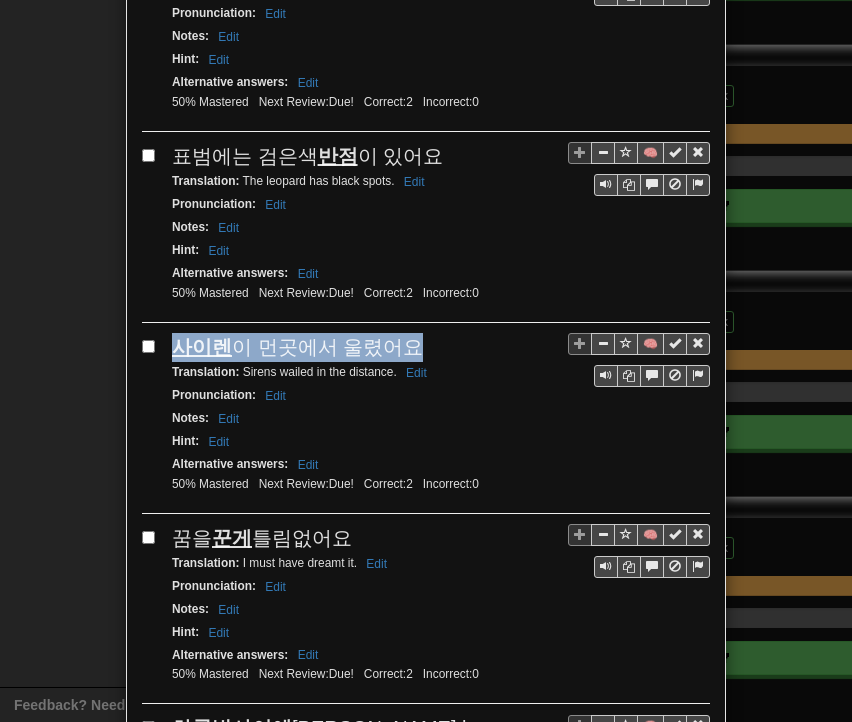 drag, startPoint x: 171, startPoint y: 305, endPoint x: 400, endPoint y: 289, distance: 229.55827 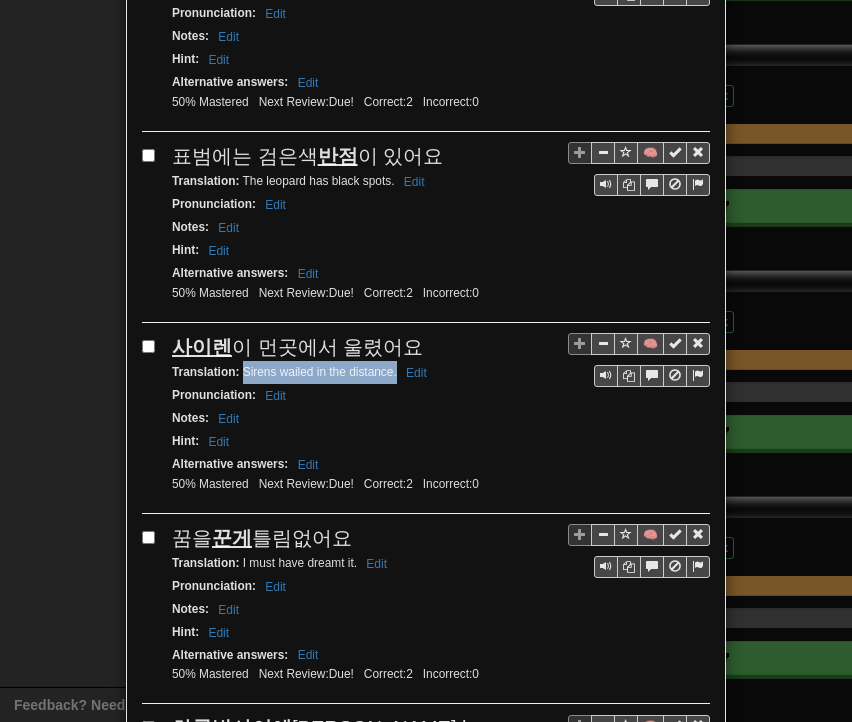 drag, startPoint x: 234, startPoint y: 331, endPoint x: 388, endPoint y: 330, distance: 154.00325 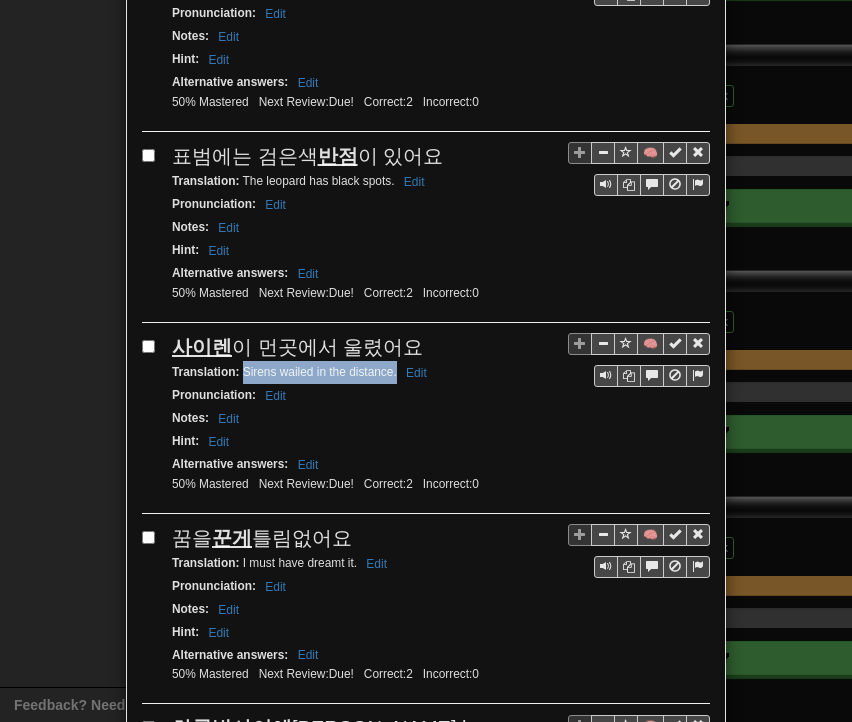 drag, startPoint x: 164, startPoint y: 486, endPoint x: 364, endPoint y: 487, distance: 200.0025 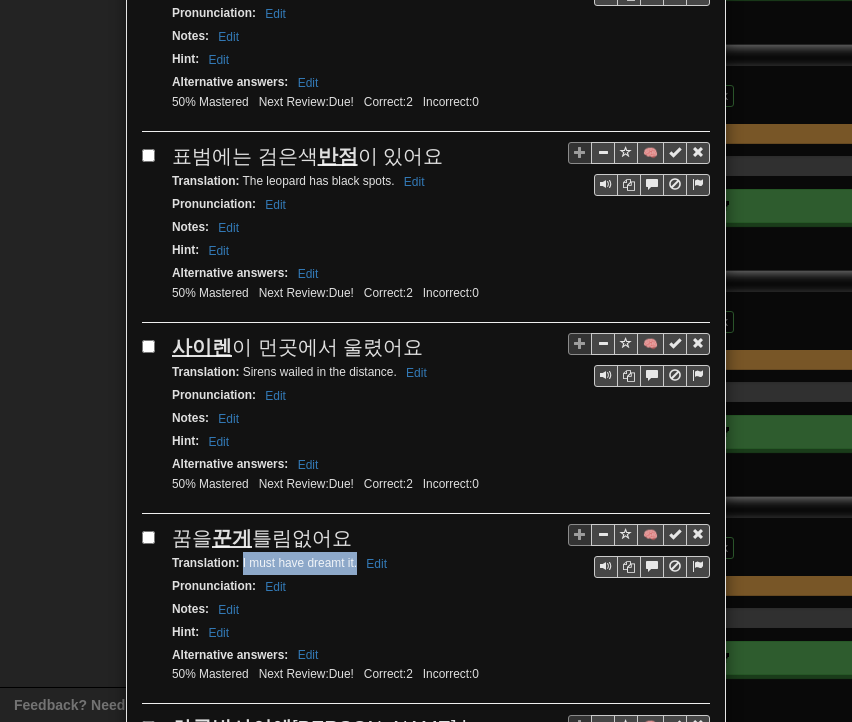 drag, startPoint x: 234, startPoint y: 512, endPoint x: 350, endPoint y: 514, distance: 116.01724 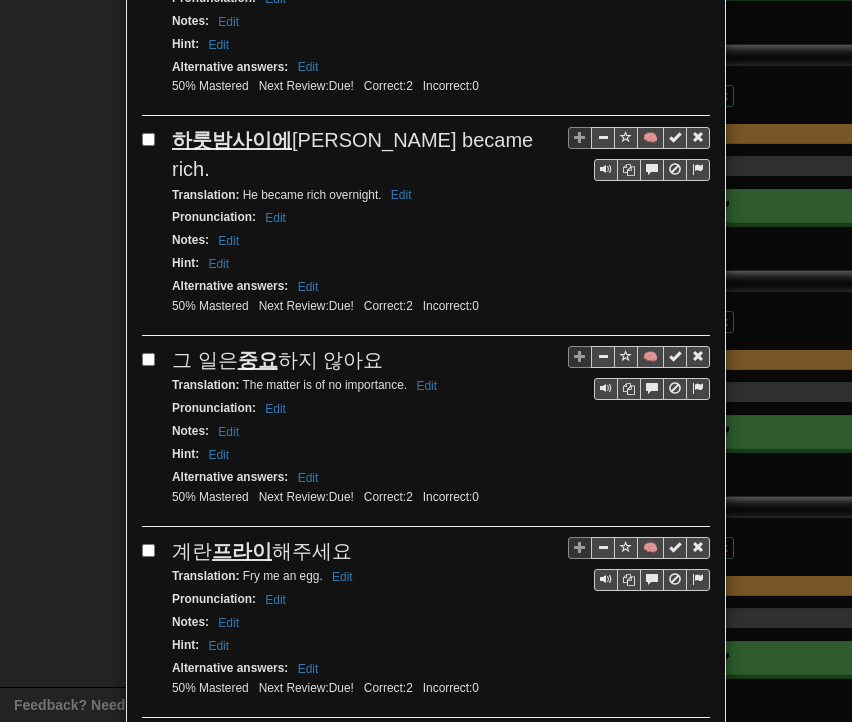 scroll, scrollTop: 2700, scrollLeft: 0, axis: vertical 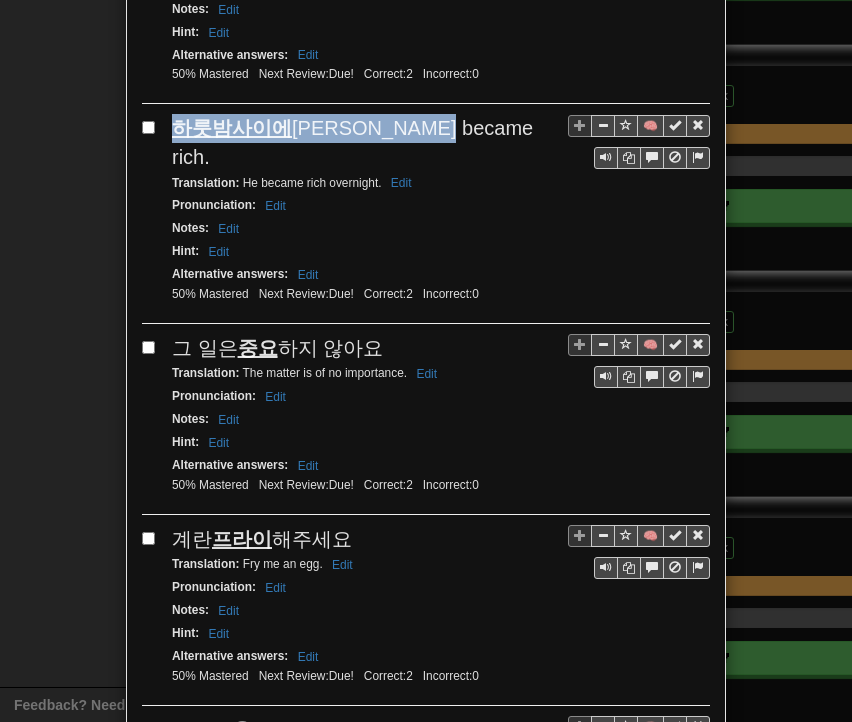 drag, startPoint x: 165, startPoint y: 77, endPoint x: 477, endPoint y: 74, distance: 312.01443 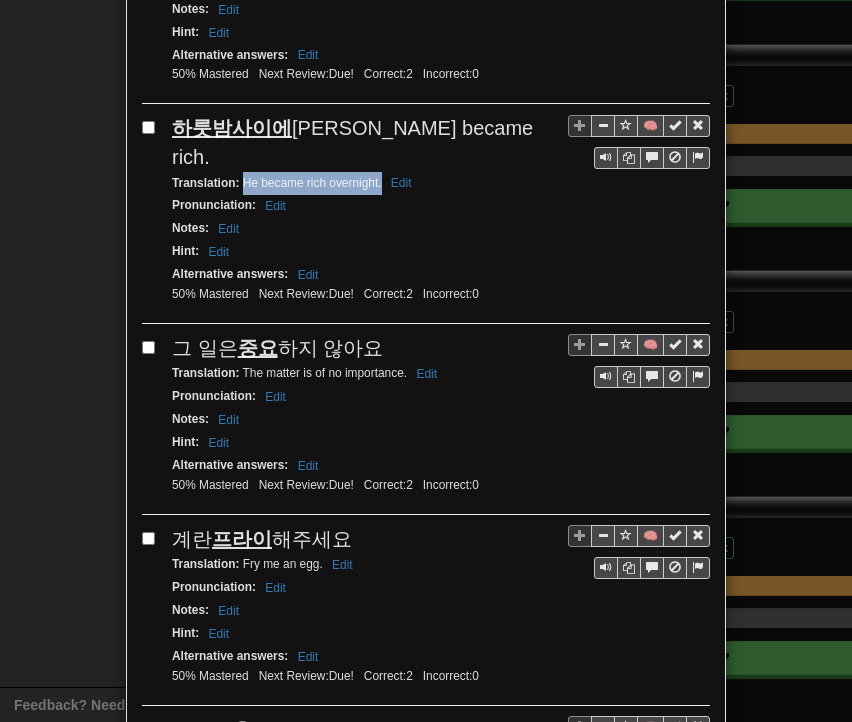 drag, startPoint x: 236, startPoint y: 102, endPoint x: 372, endPoint y: 101, distance: 136.00368 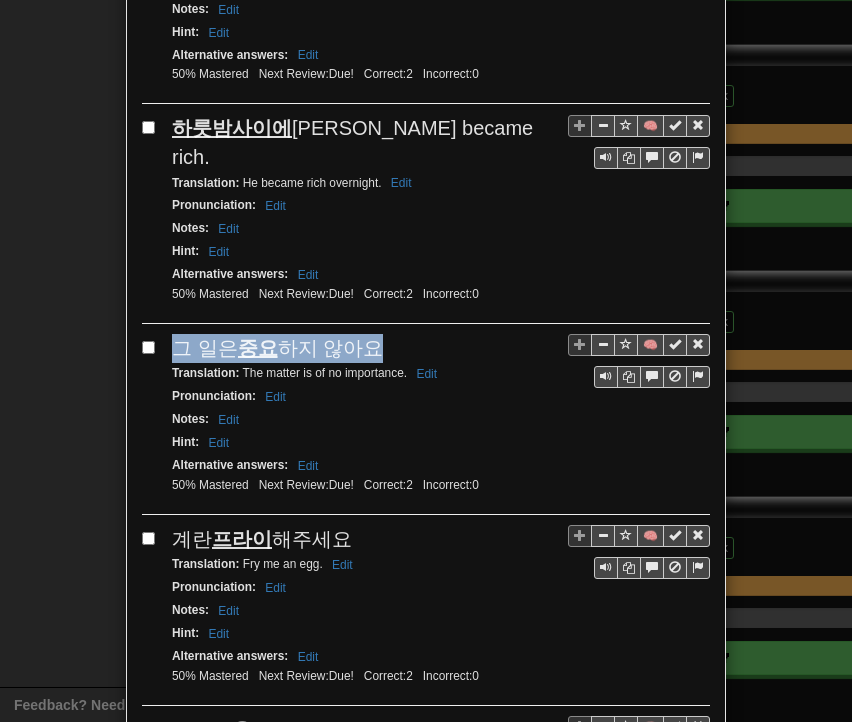 drag, startPoint x: 165, startPoint y: 264, endPoint x: 398, endPoint y: 250, distance: 233.42023 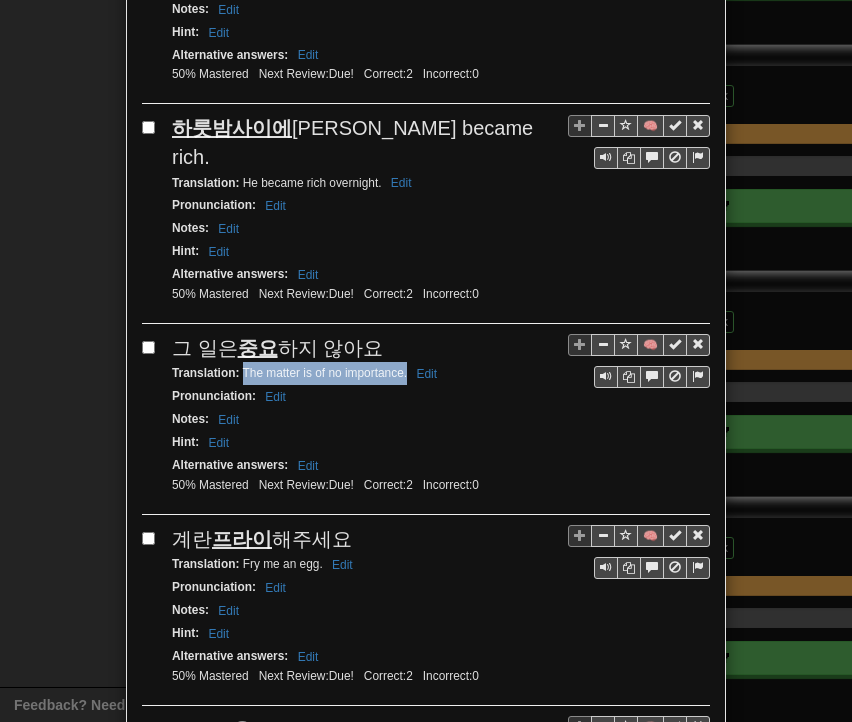 drag, startPoint x: 236, startPoint y: 283, endPoint x: 399, endPoint y: 296, distance: 163.51758 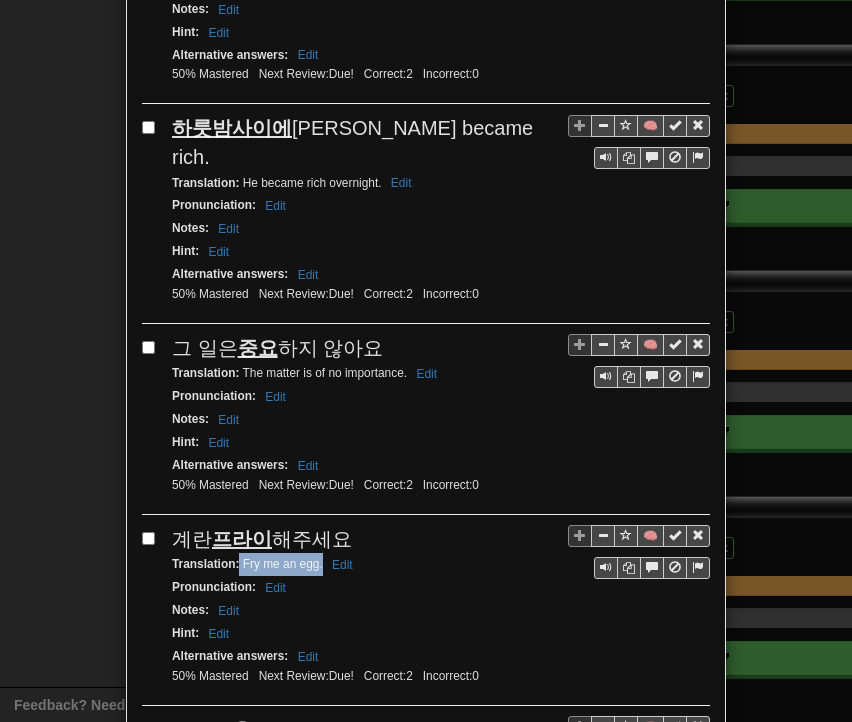 drag, startPoint x: 232, startPoint y: 473, endPoint x: 314, endPoint y: 481, distance: 82.38932 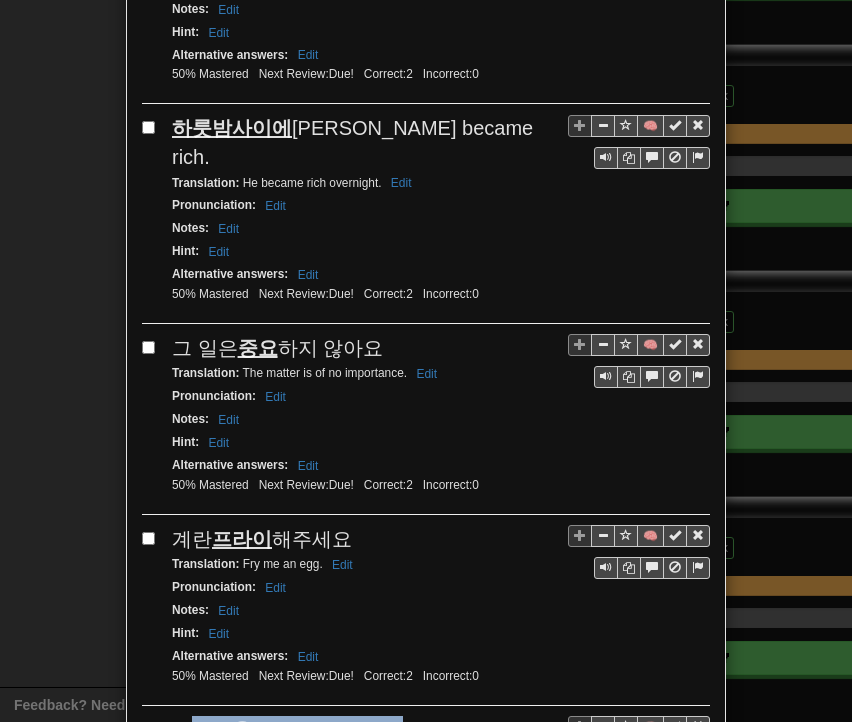 drag, startPoint x: 185, startPoint y: 636, endPoint x: 380, endPoint y: 637, distance: 195.00256 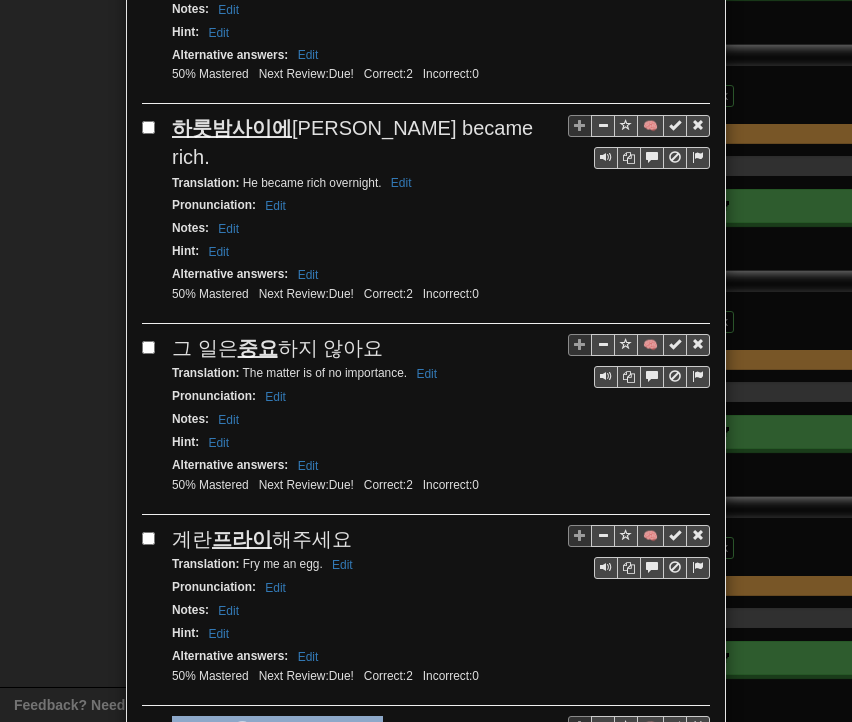 drag, startPoint x: 171, startPoint y: 637, endPoint x: 371, endPoint y: 637, distance: 200 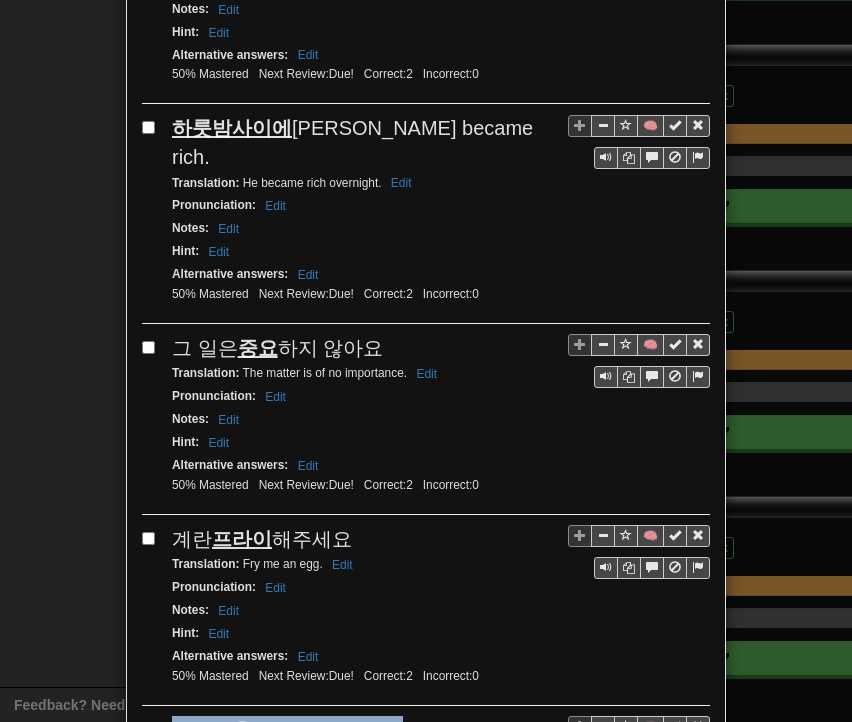 drag, startPoint x: 384, startPoint y: 631, endPoint x: 160, endPoint y: 625, distance: 224.08034 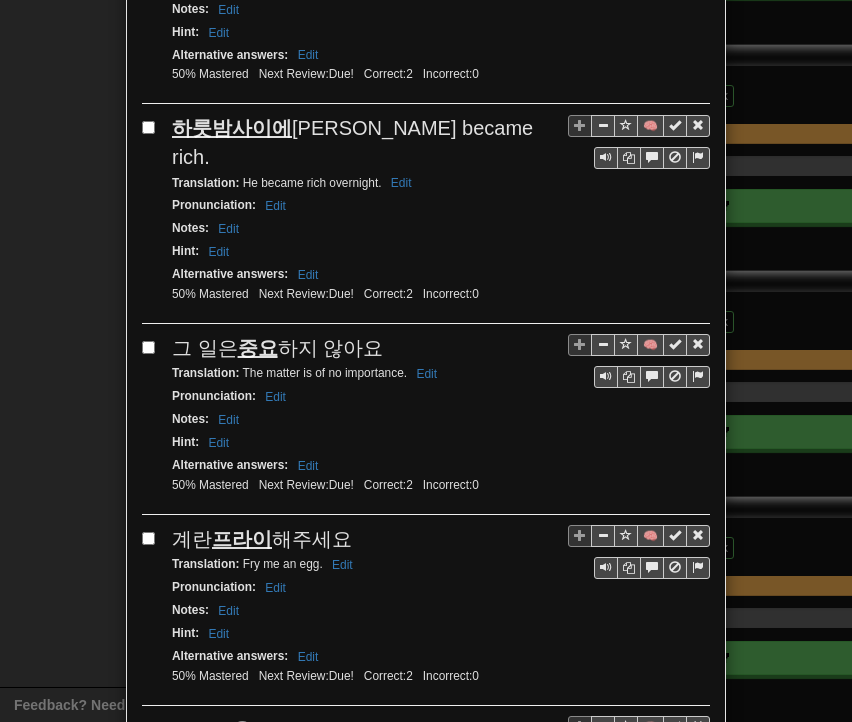 drag, startPoint x: 235, startPoint y: 661, endPoint x: 358, endPoint y: 673, distance: 123.58398 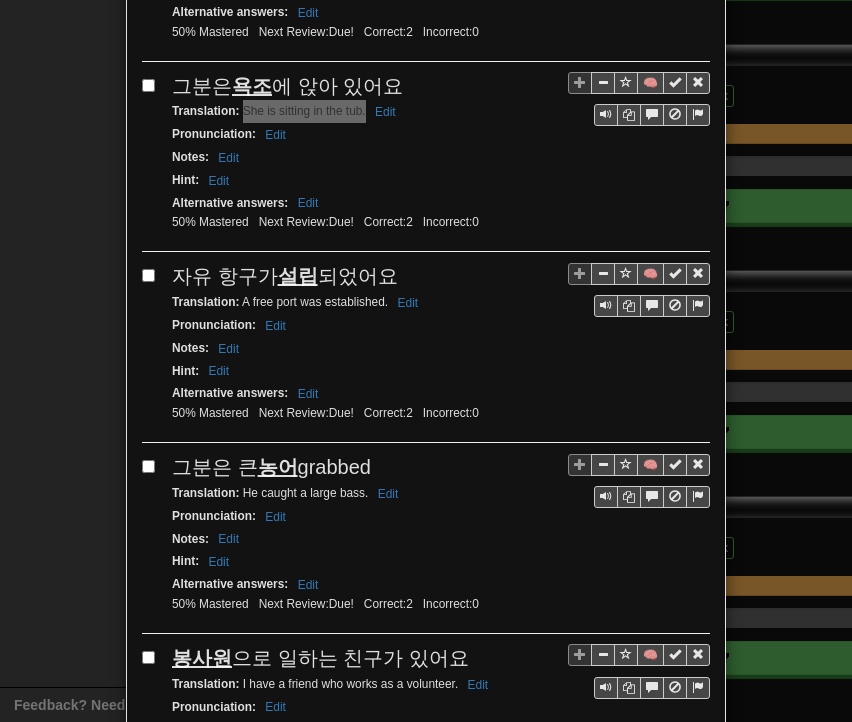 scroll, scrollTop: 3400, scrollLeft: 0, axis: vertical 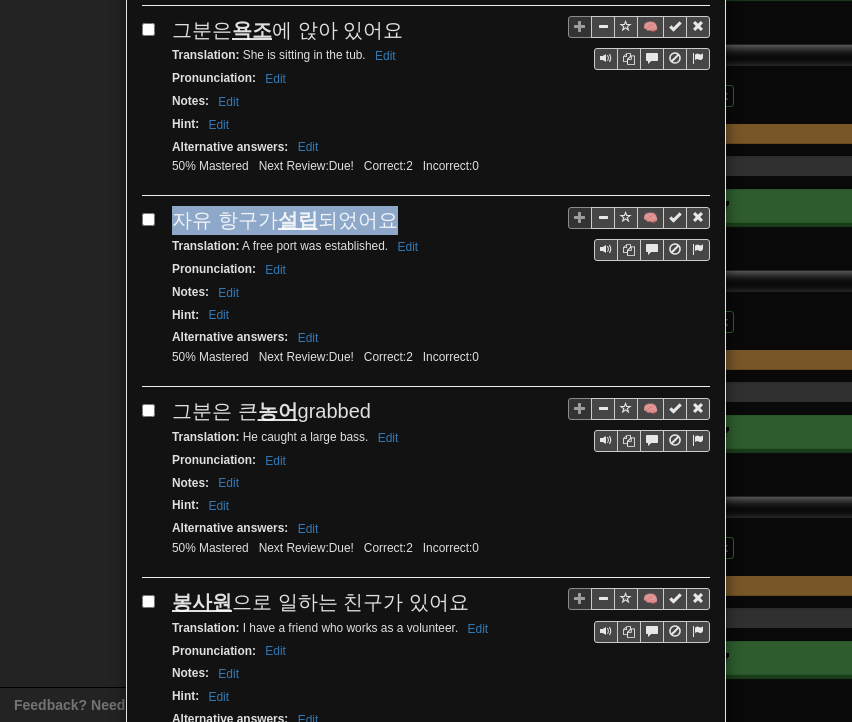 drag, startPoint x: 166, startPoint y: 117, endPoint x: 377, endPoint y: 123, distance: 211.0853 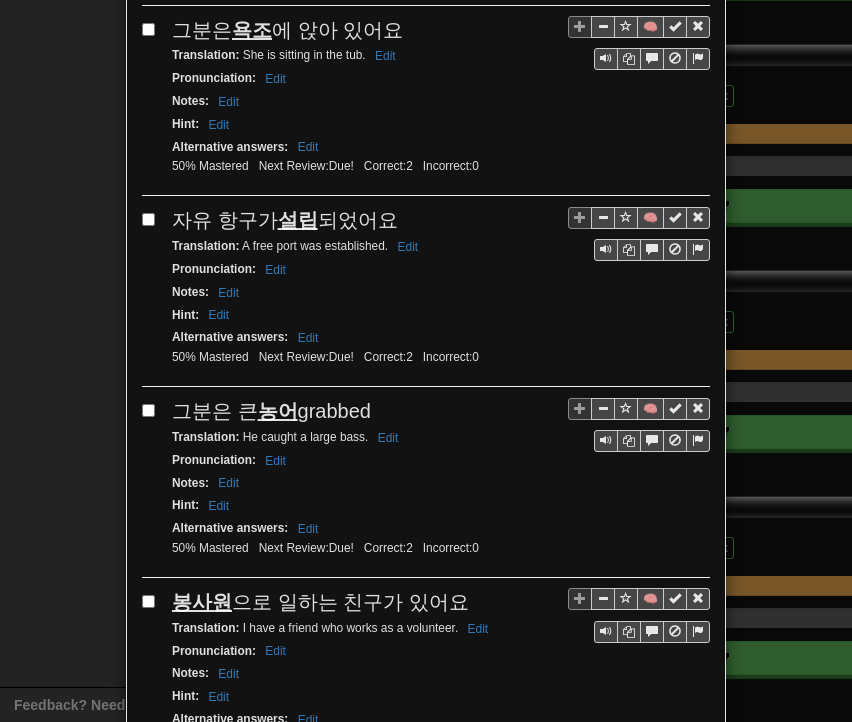 click on "Translation :   A free port was established.   Edit" at bounding box center (298, 246) 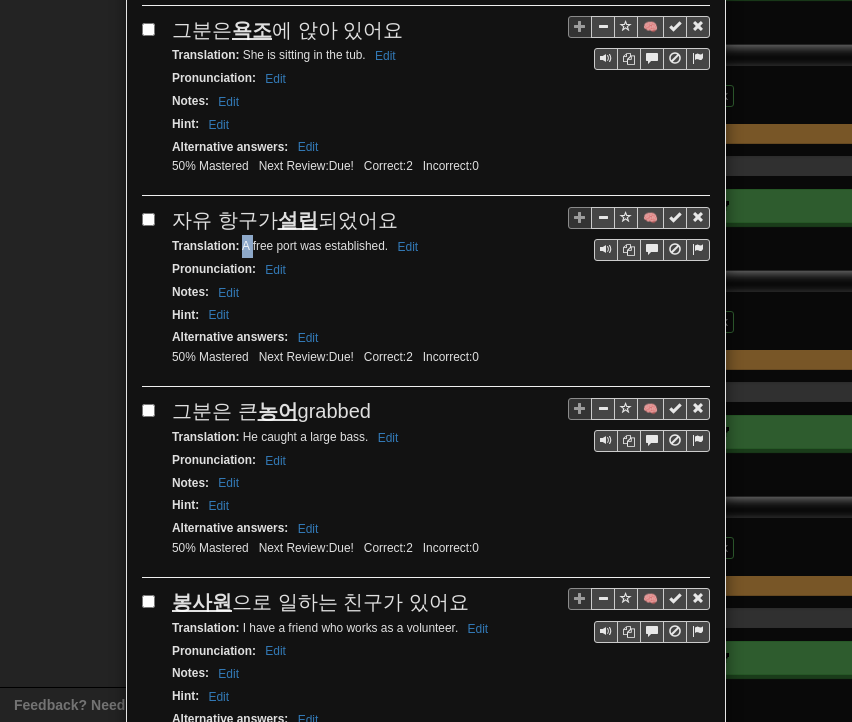 click on "Translation :   A free port was established.   Edit" at bounding box center [298, 246] 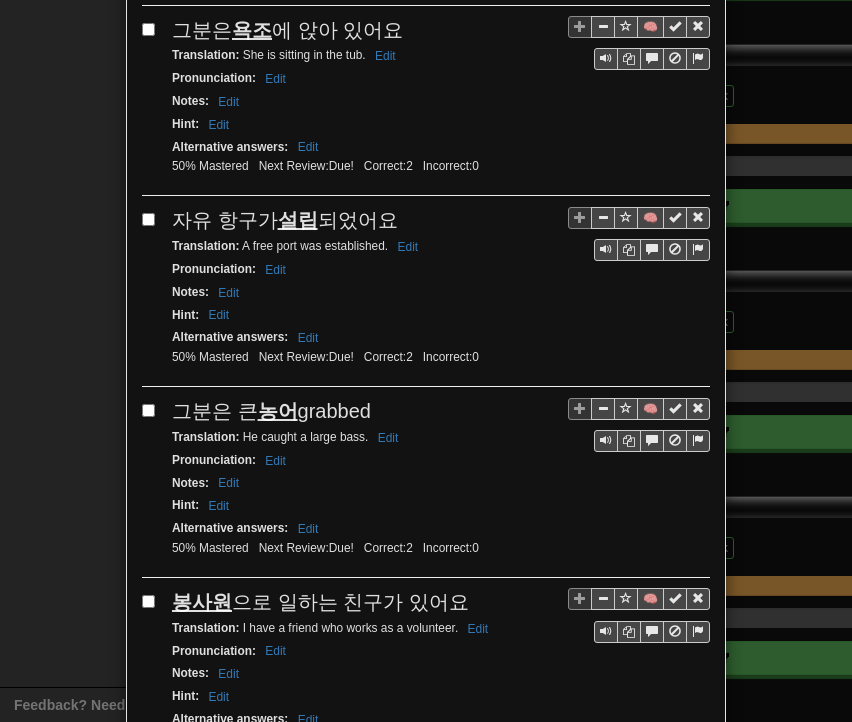 click on "Translation :   A free port was established.   Edit" at bounding box center [298, 246] 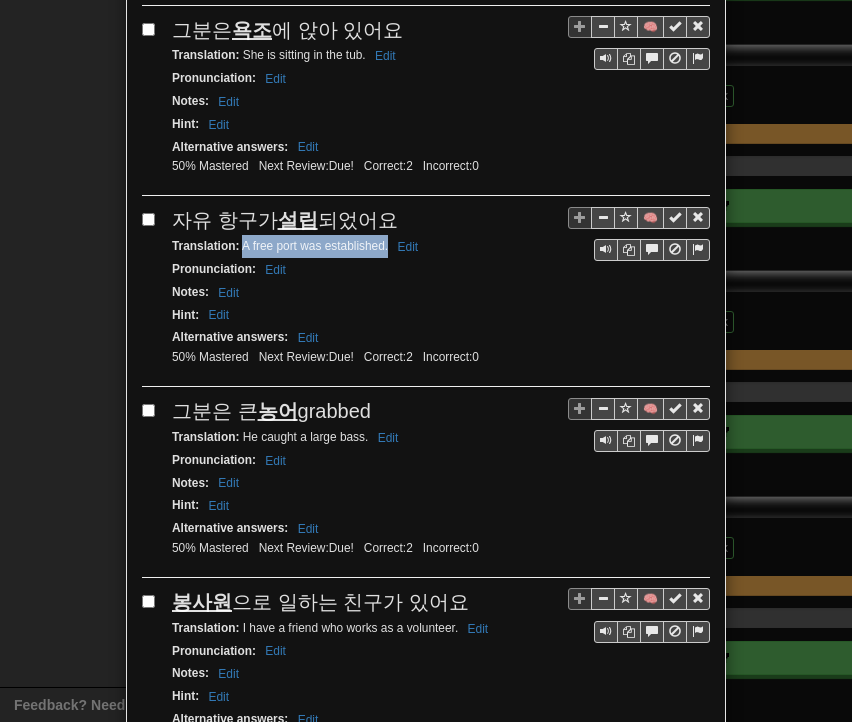 drag, startPoint x: 236, startPoint y: 151, endPoint x: 379, endPoint y: 145, distance: 143.12582 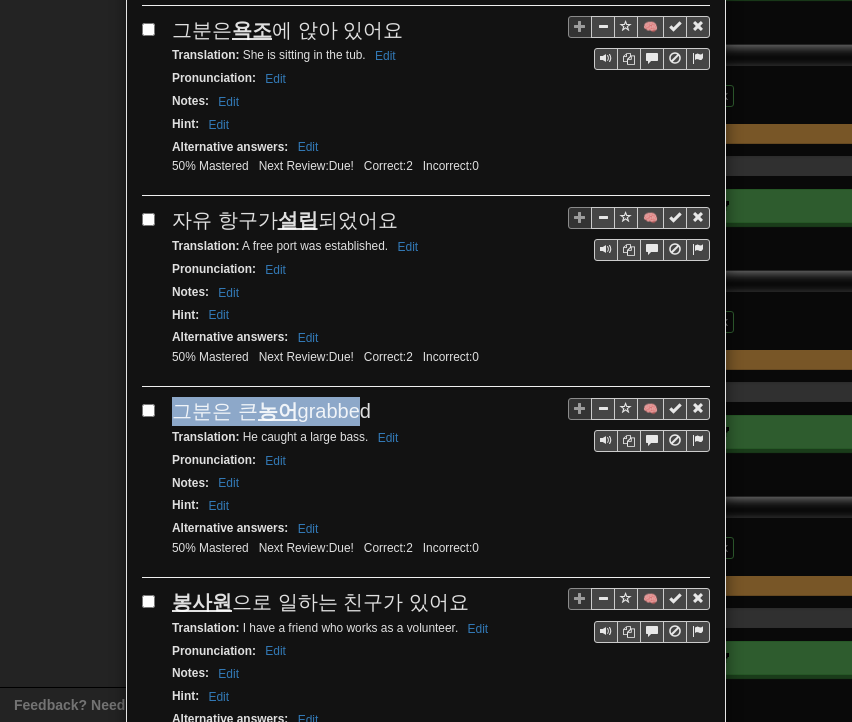 drag, startPoint x: 165, startPoint y: 302, endPoint x: 415, endPoint y: 313, distance: 250.24188 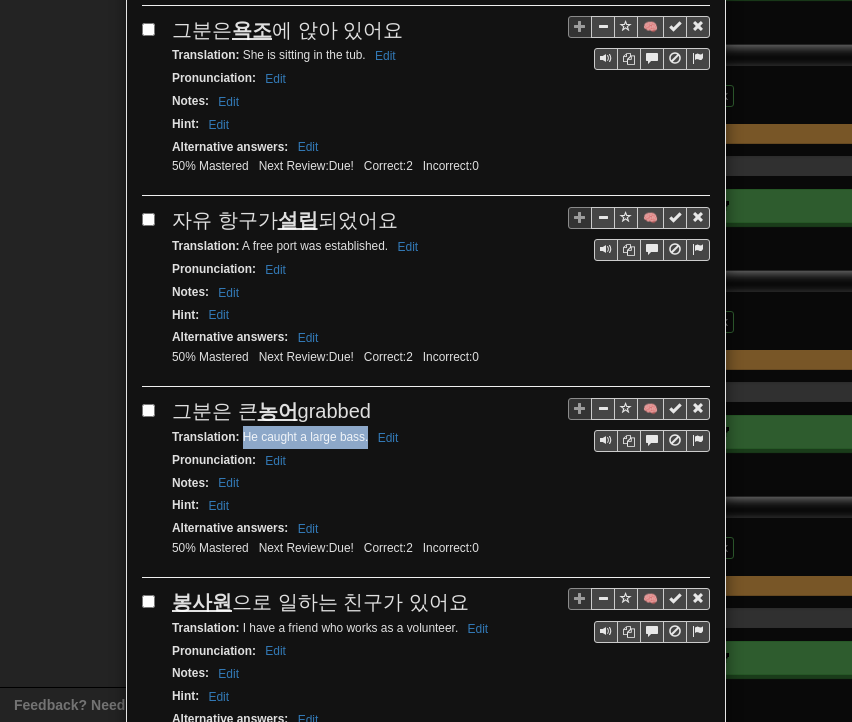 drag, startPoint x: 236, startPoint y: 337, endPoint x: 360, endPoint y: 341, distance: 124.0645 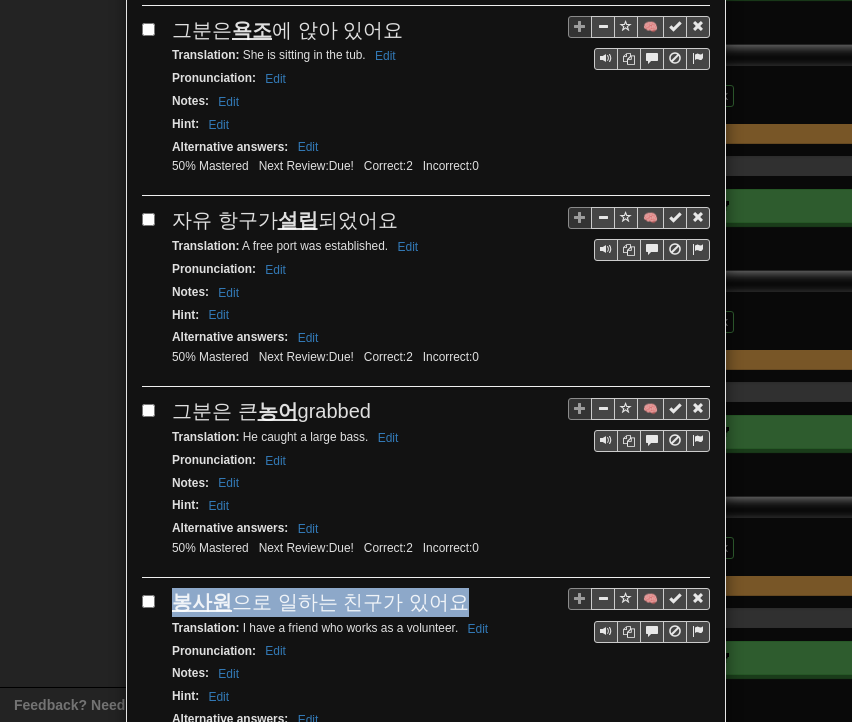 drag, startPoint x: 168, startPoint y: 492, endPoint x: 454, endPoint y: 497, distance: 286.0437 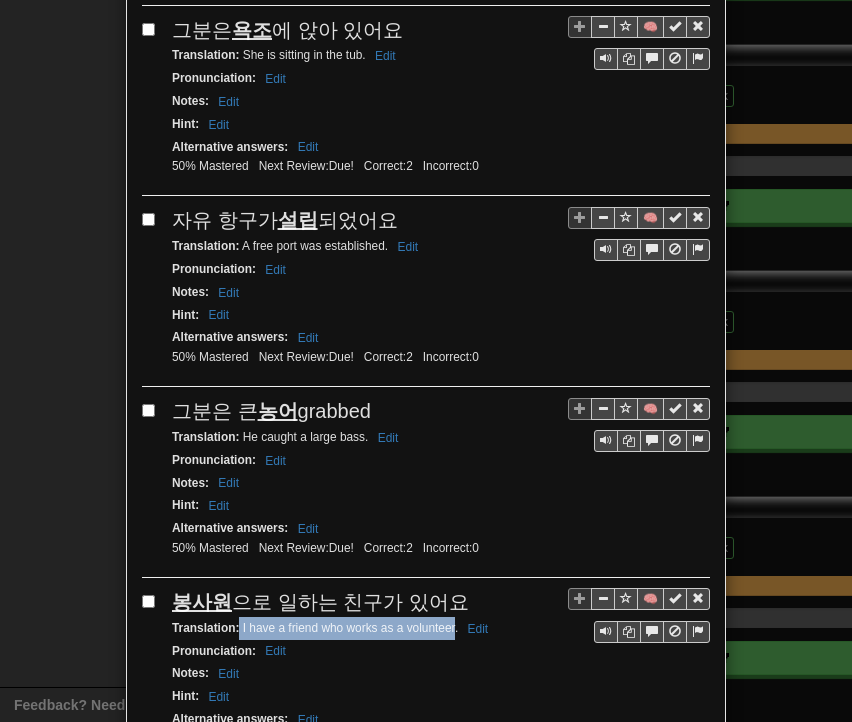 drag, startPoint x: 231, startPoint y: 525, endPoint x: 448, endPoint y: 527, distance: 217.00922 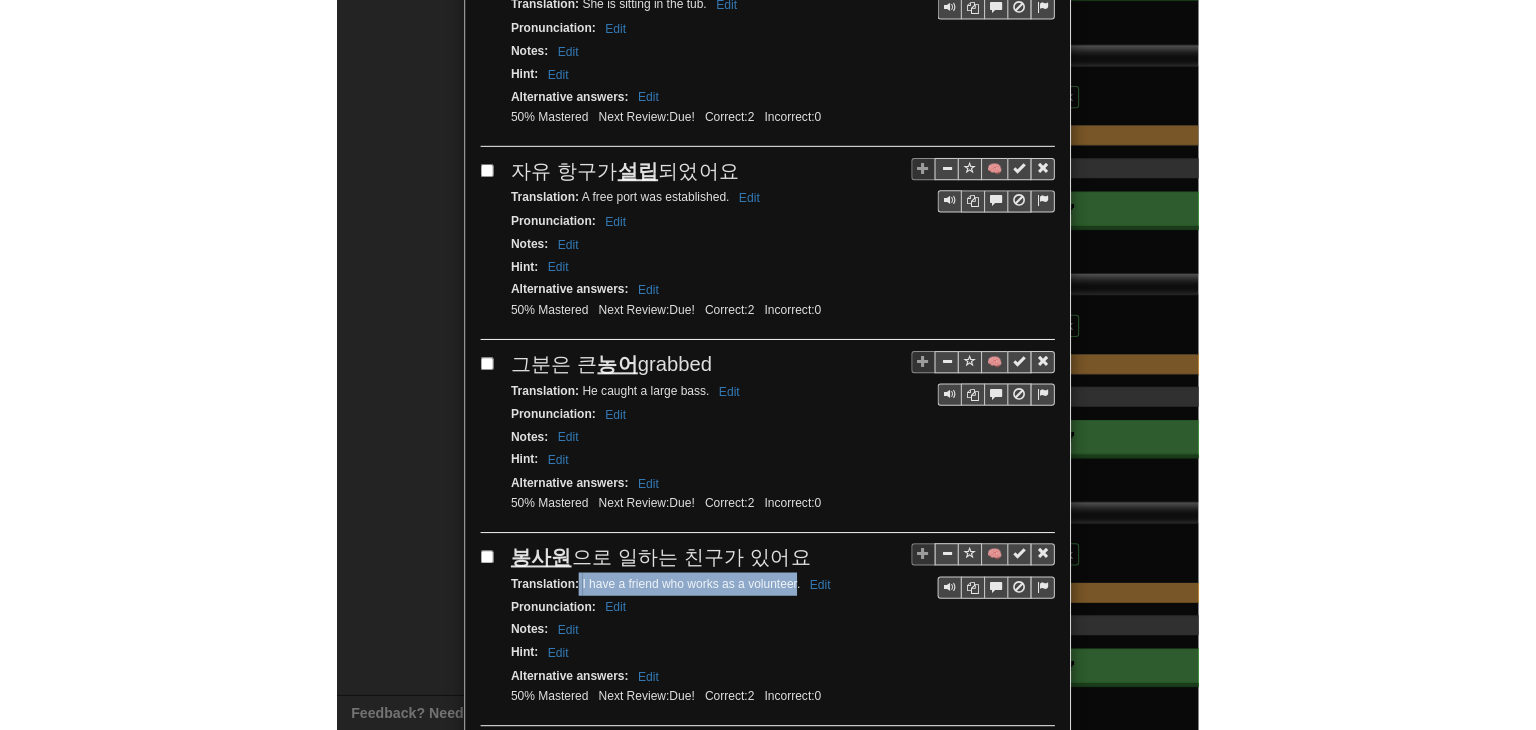 scroll, scrollTop: 3511, scrollLeft: 0, axis: vertical 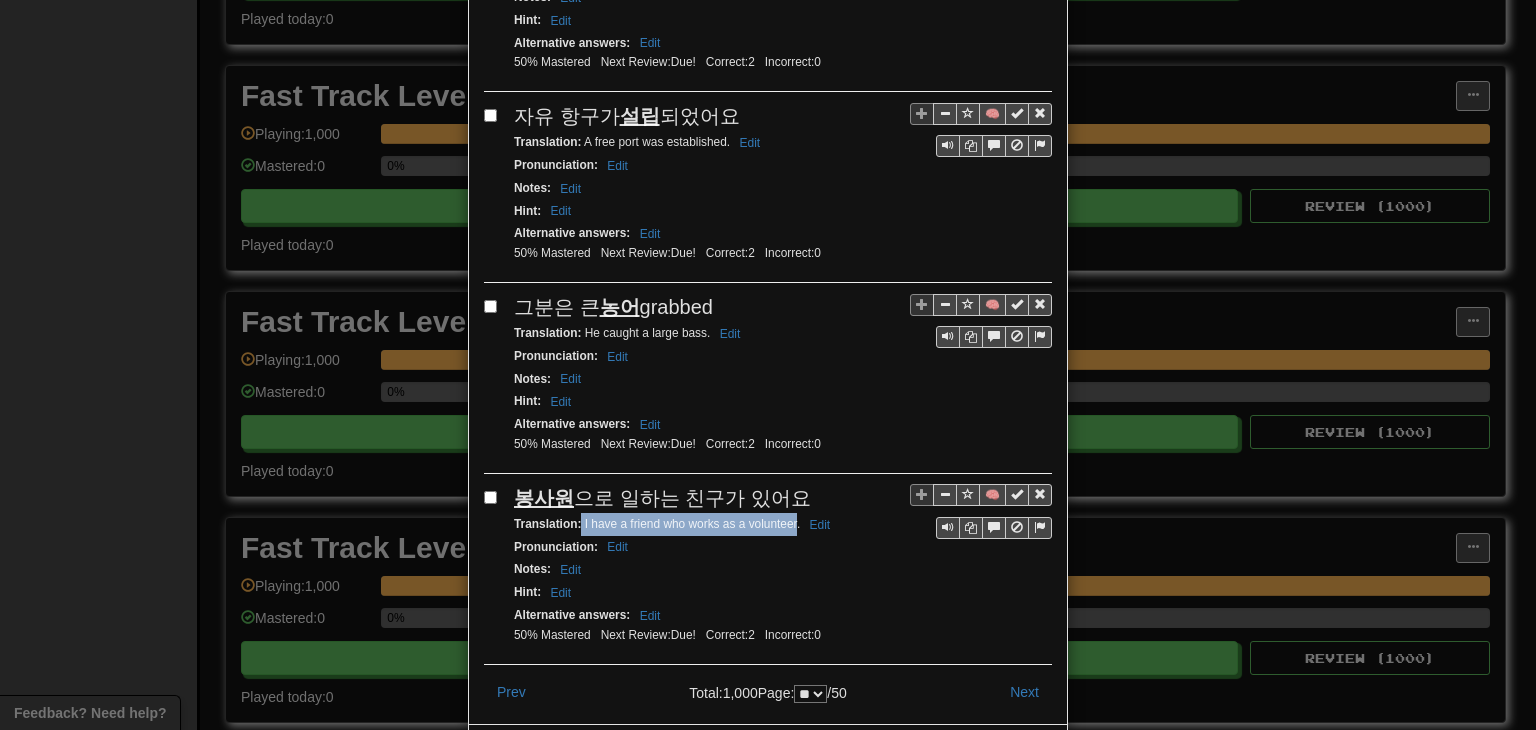 click on "Close" at bounding box center [1021, 757] 